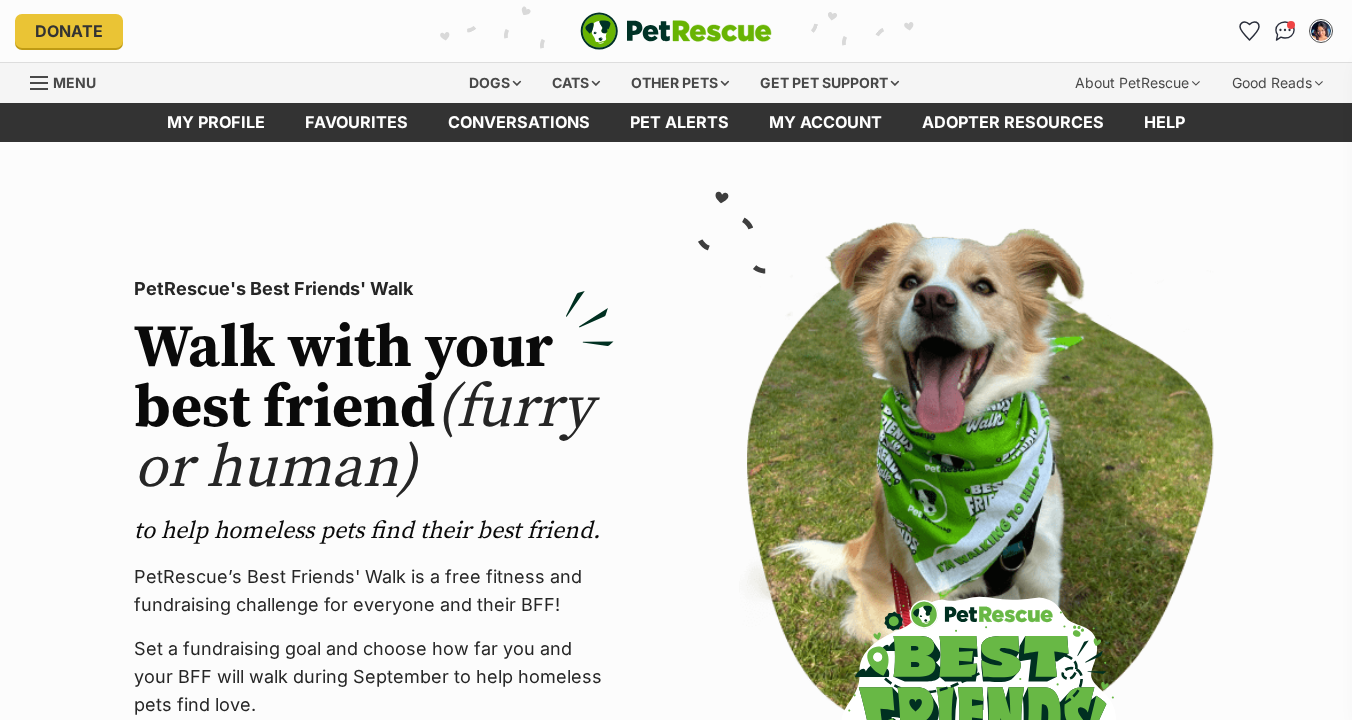scroll, scrollTop: 0, scrollLeft: 0, axis: both 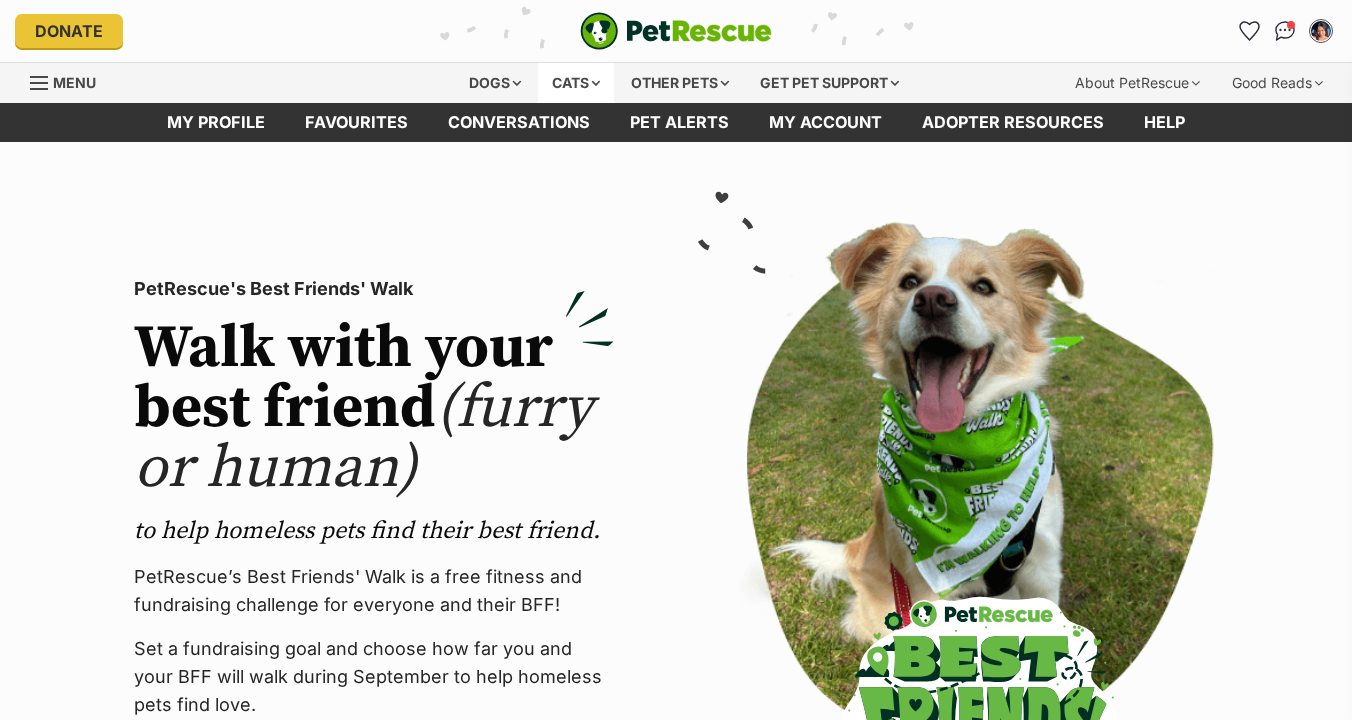 click on "Cats" at bounding box center (576, 83) 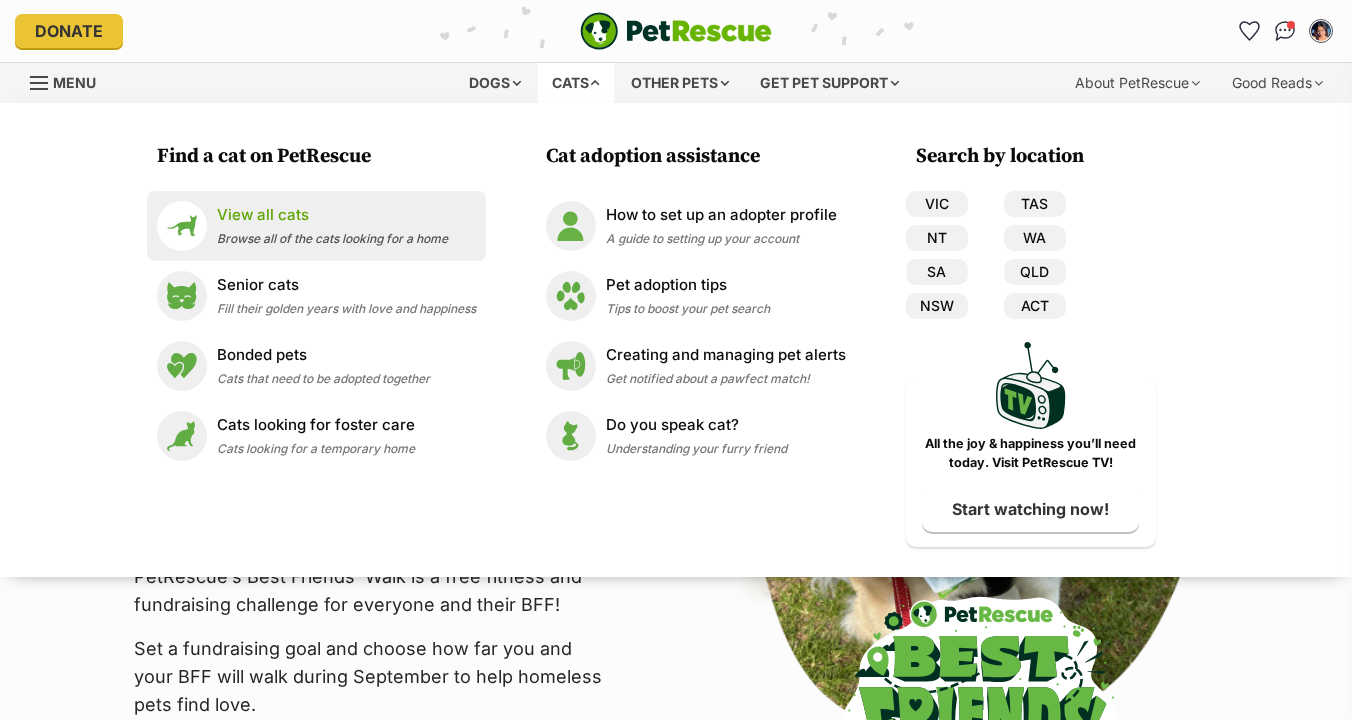 scroll, scrollTop: 0, scrollLeft: 0, axis: both 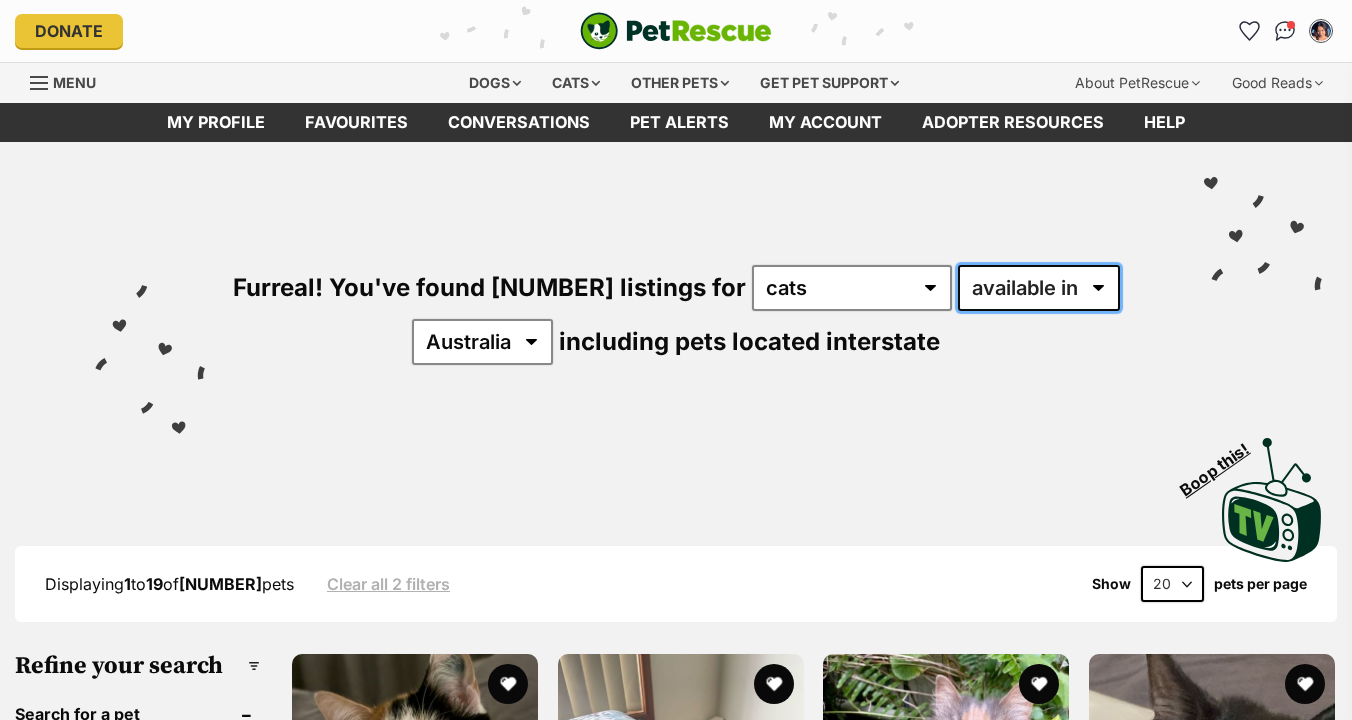 click on "available in
located in" at bounding box center [1039, 288] 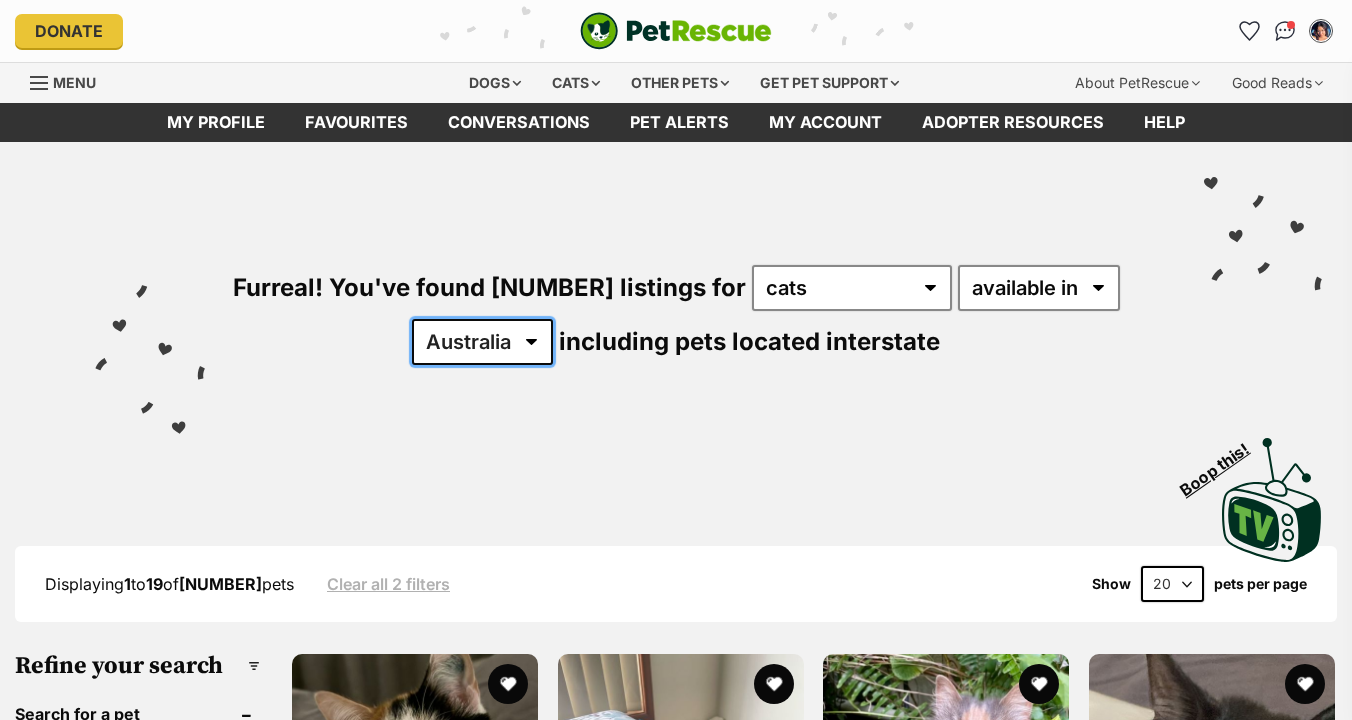 click on "Australia
ACT
NSW
NT
QLD
SA
TAS
VIC
WA" at bounding box center (482, 342) 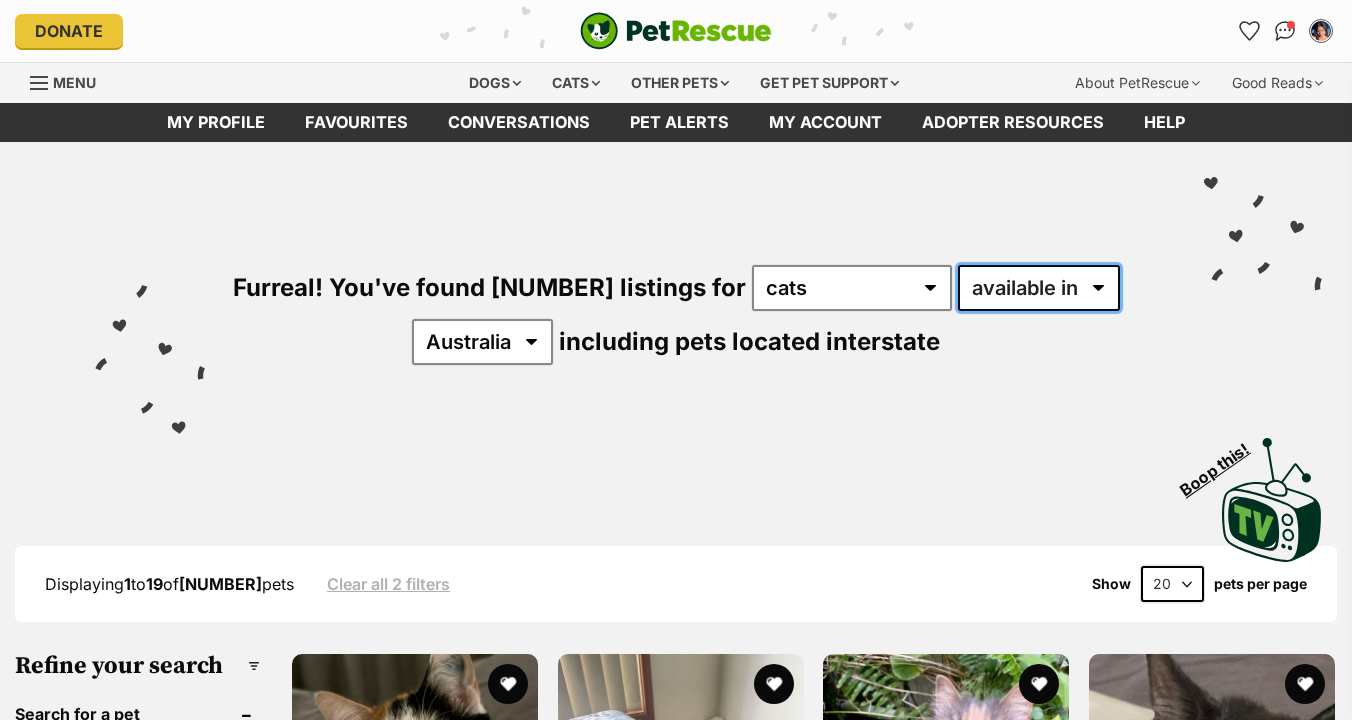click on "available in
located in" at bounding box center [1039, 288] 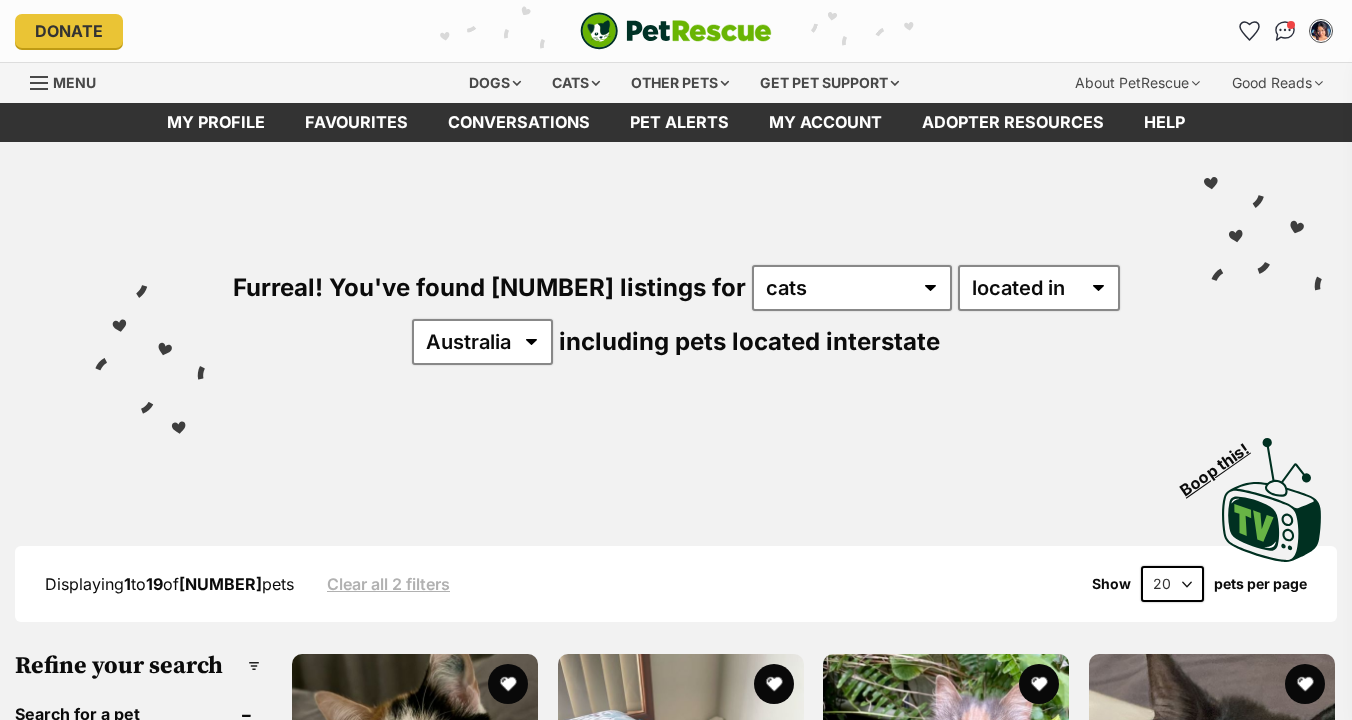 click on "Furreal! You've found 5,104 listings for
any type of pet
cats
dogs
other pets
available in
located in
Australia
ACT
NSW
NT
QLD
SA
TAS
VIC
WA
including pets located interstate" at bounding box center [676, 281] 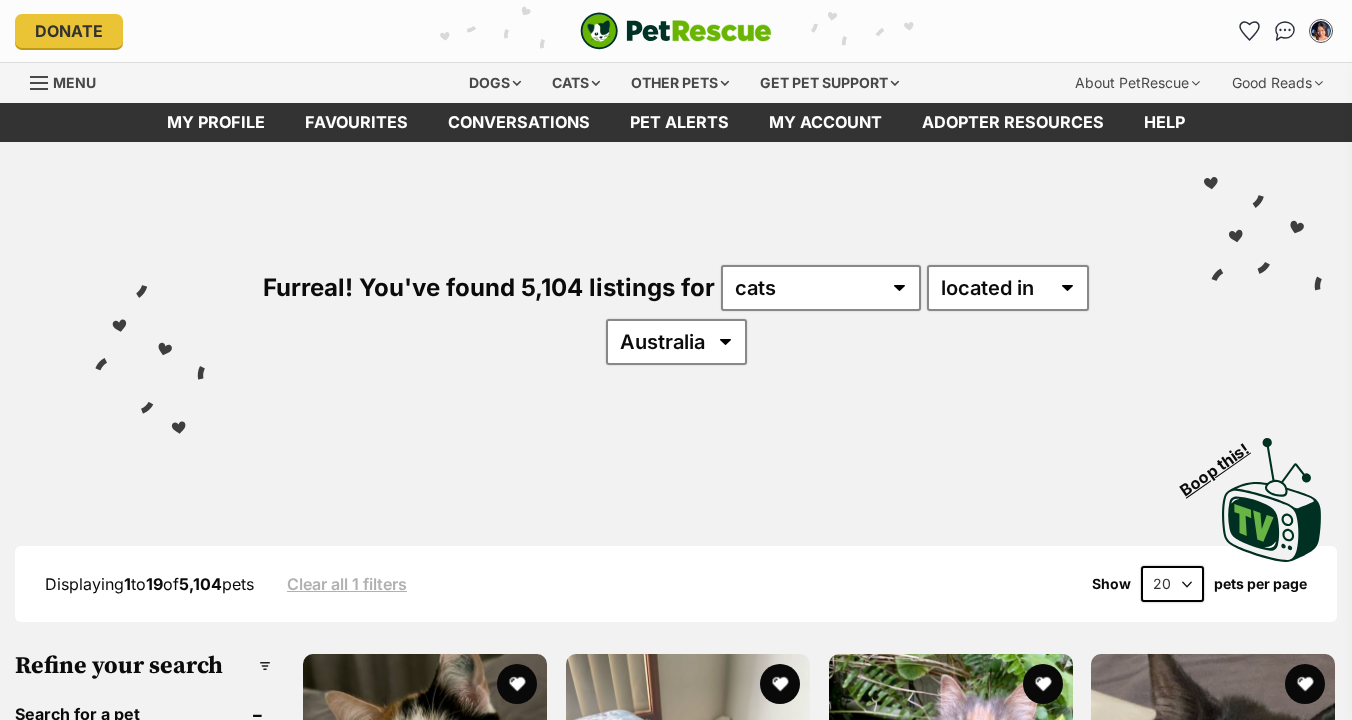 scroll, scrollTop: 0, scrollLeft: 0, axis: both 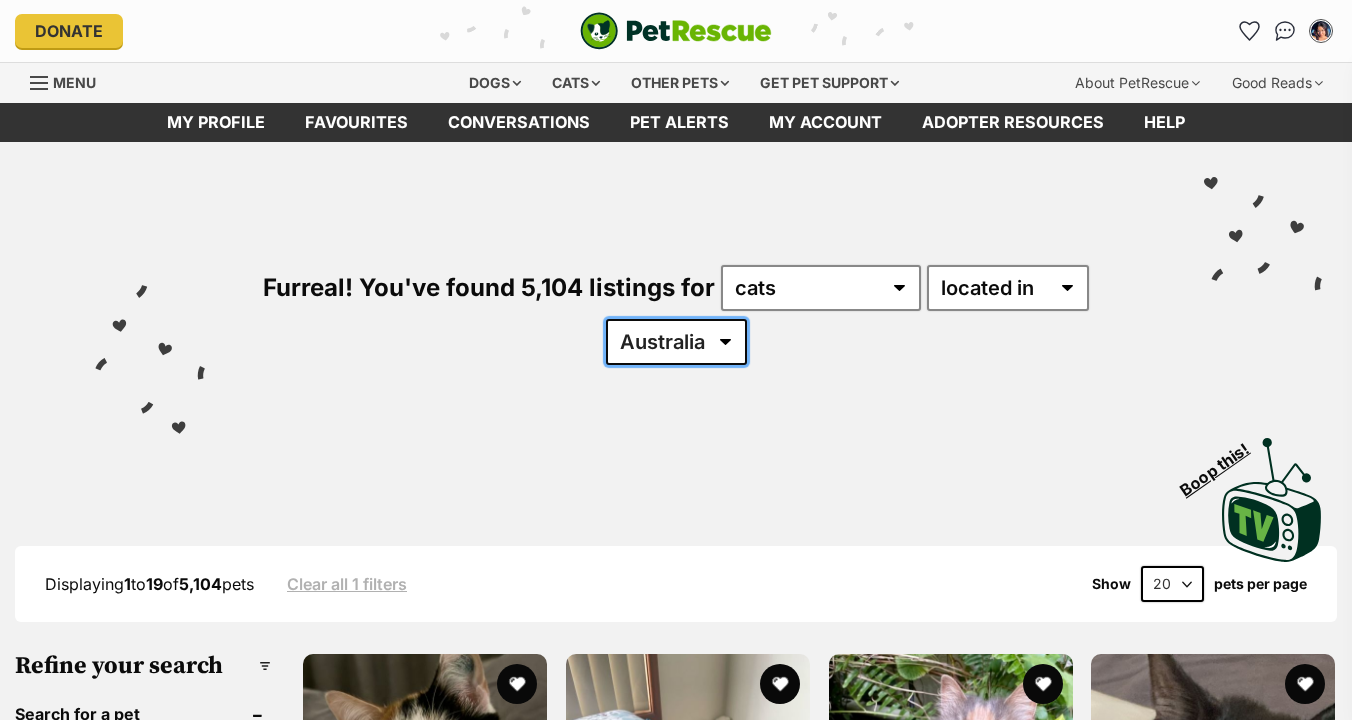 click on "Australia
ACT
NSW
NT
QLD
SA
TAS
VIC
WA" at bounding box center (676, 342) 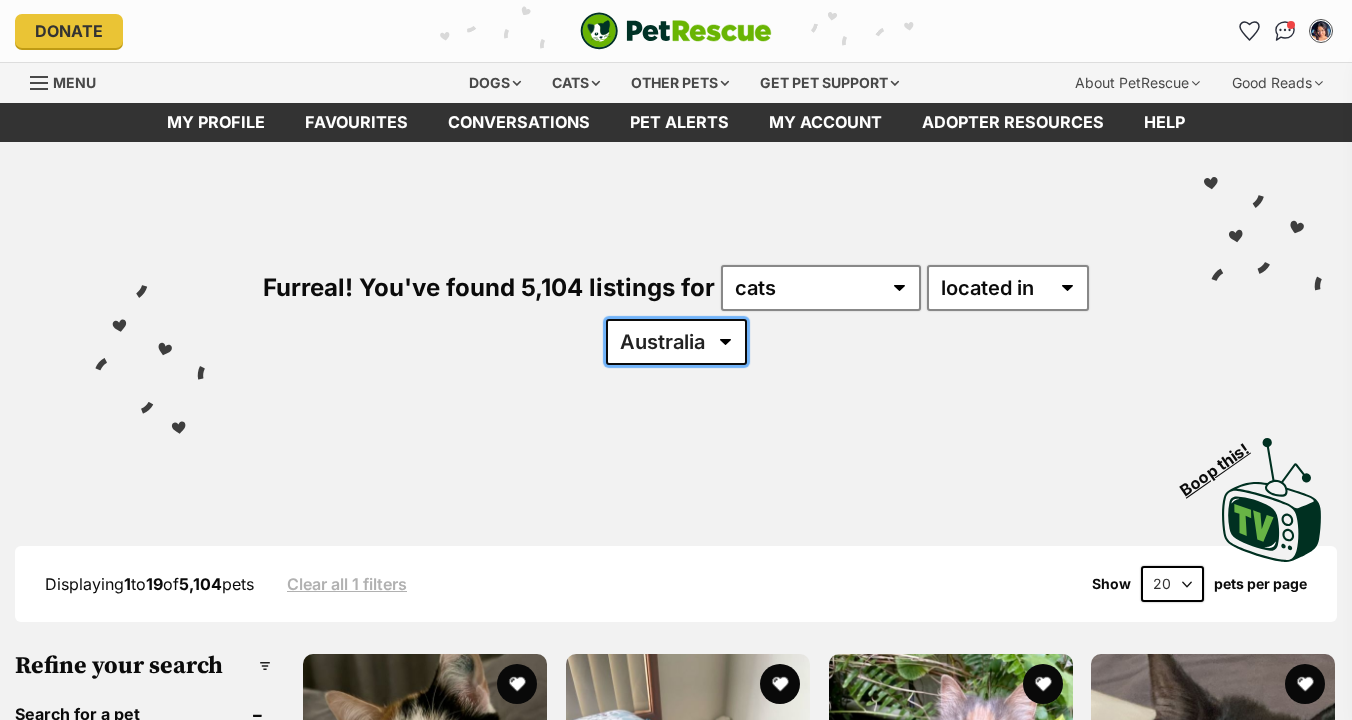 select on "VIC" 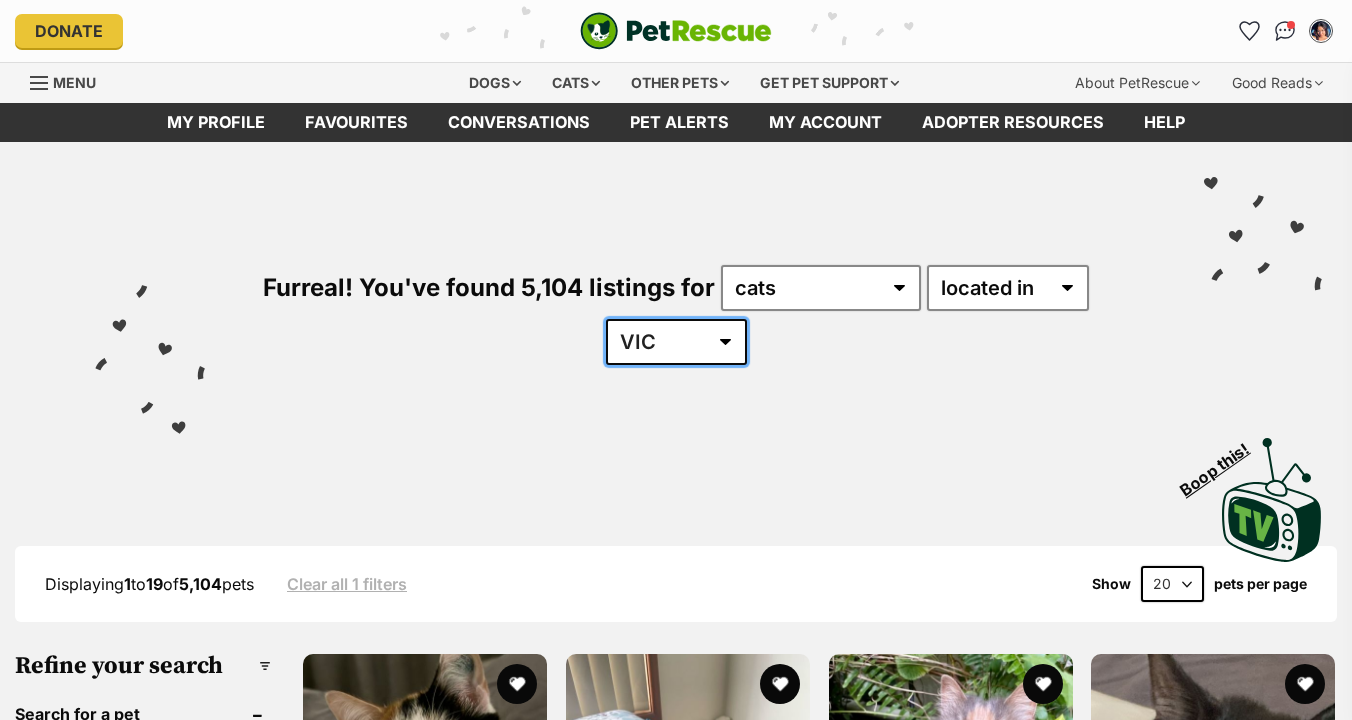scroll, scrollTop: 168, scrollLeft: 0, axis: vertical 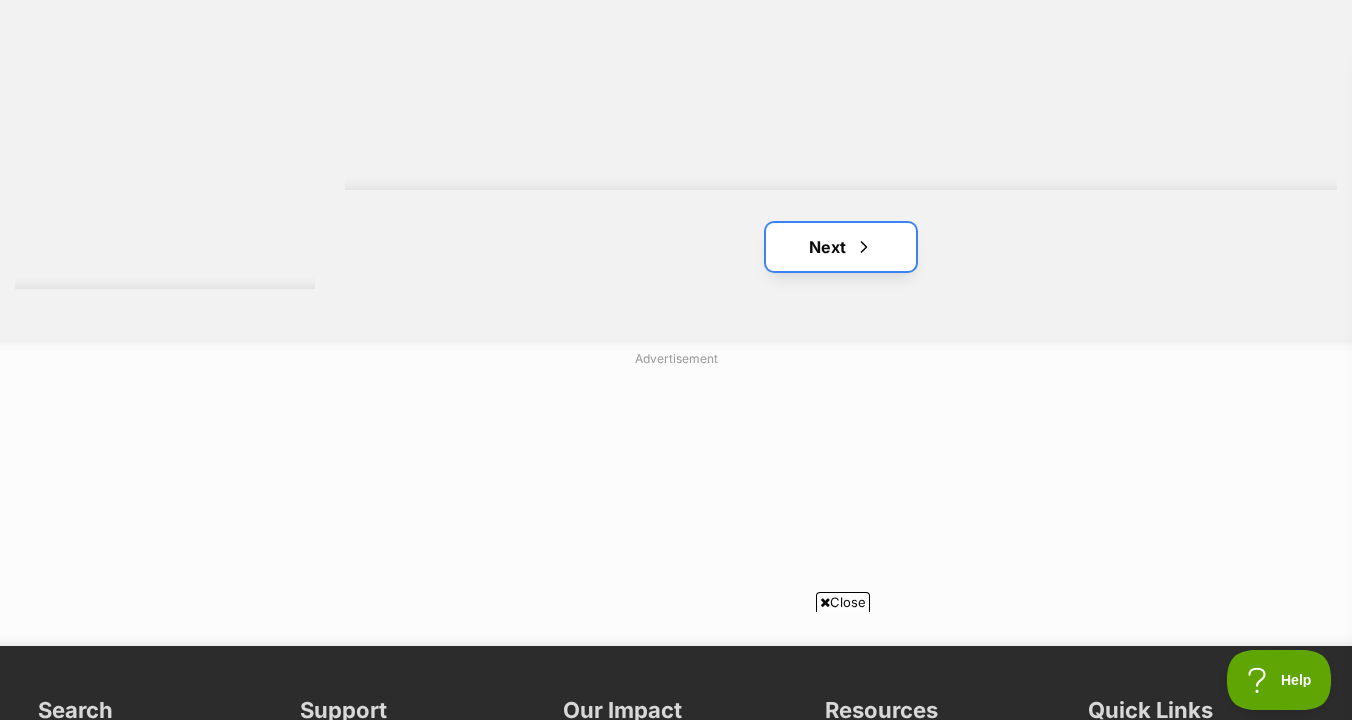 click on "Next" at bounding box center (841, 247) 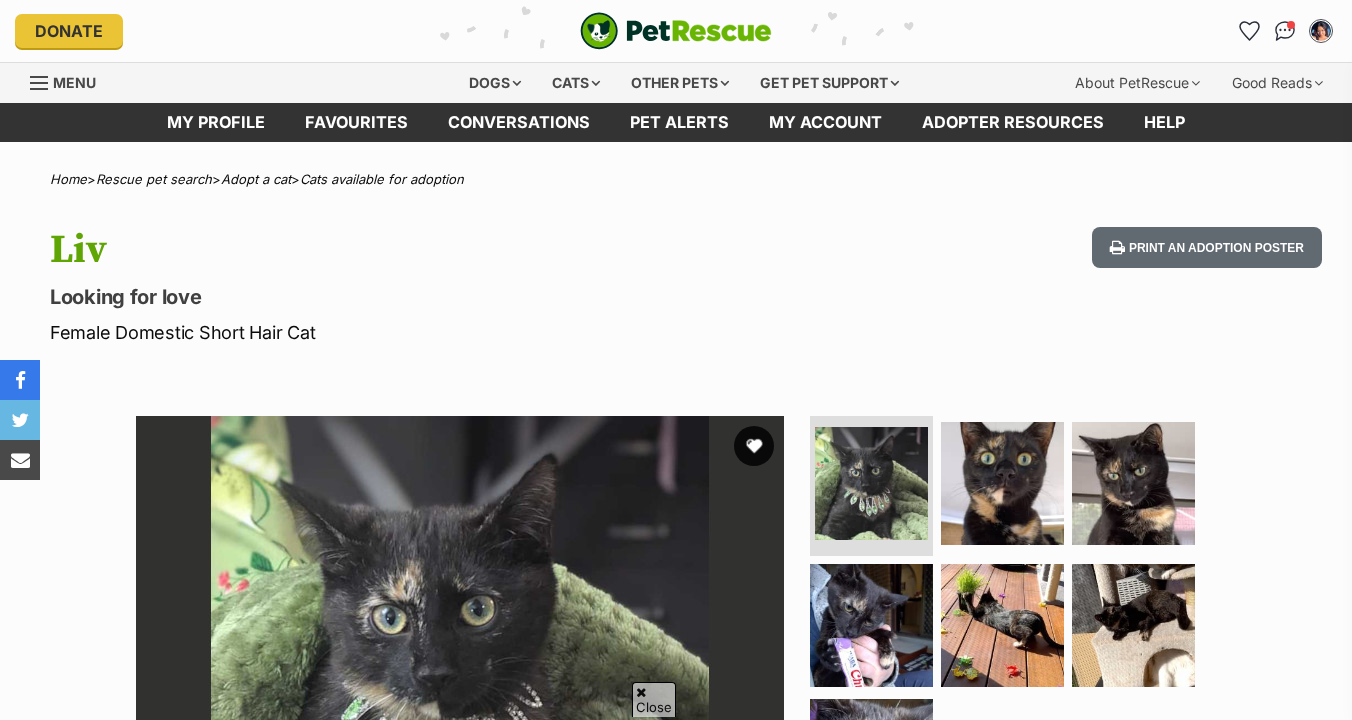scroll, scrollTop: 489, scrollLeft: 0, axis: vertical 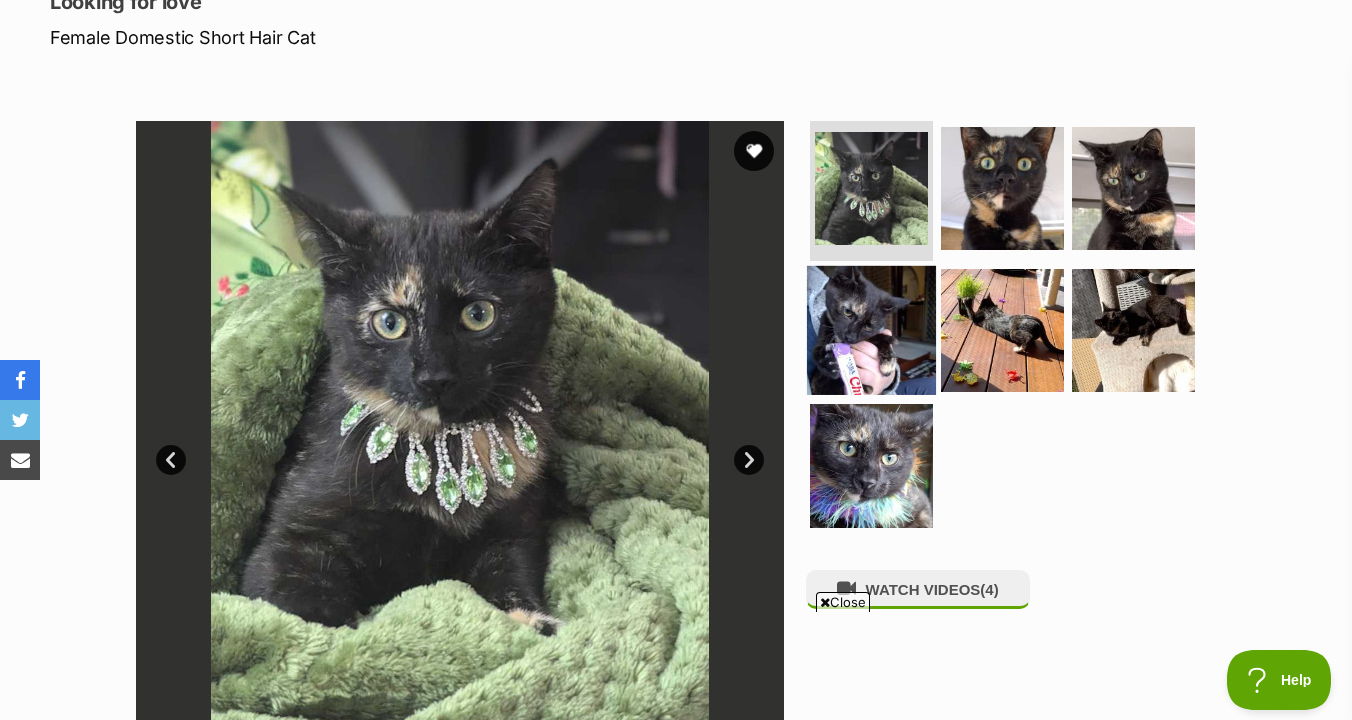 click at bounding box center [871, 329] 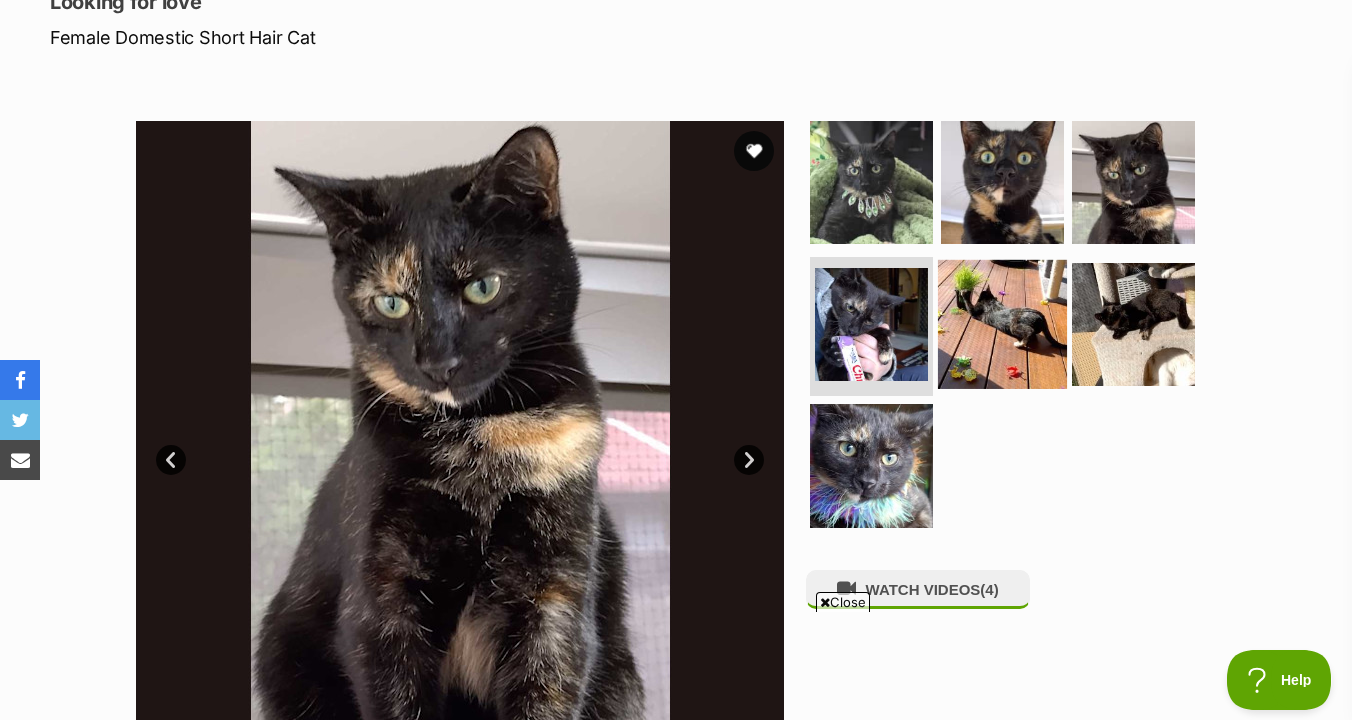 scroll, scrollTop: 0, scrollLeft: 0, axis: both 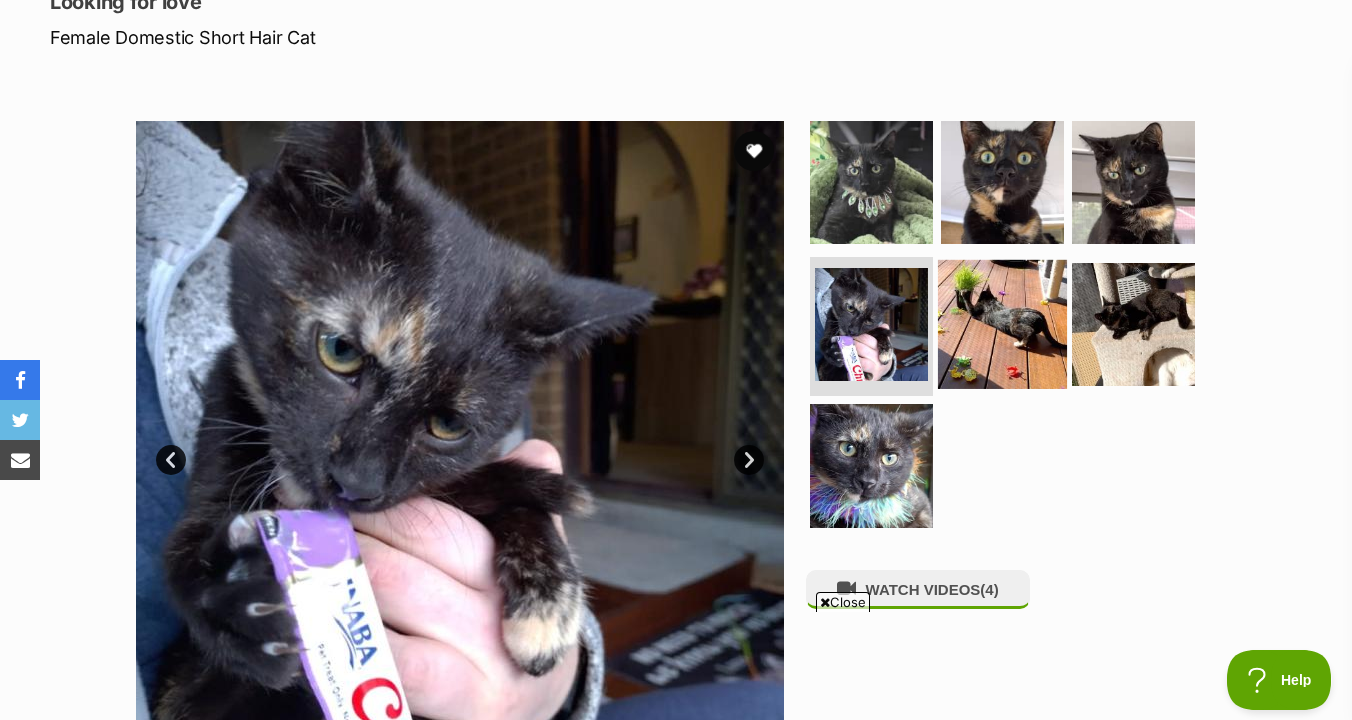 click at bounding box center [1002, 323] 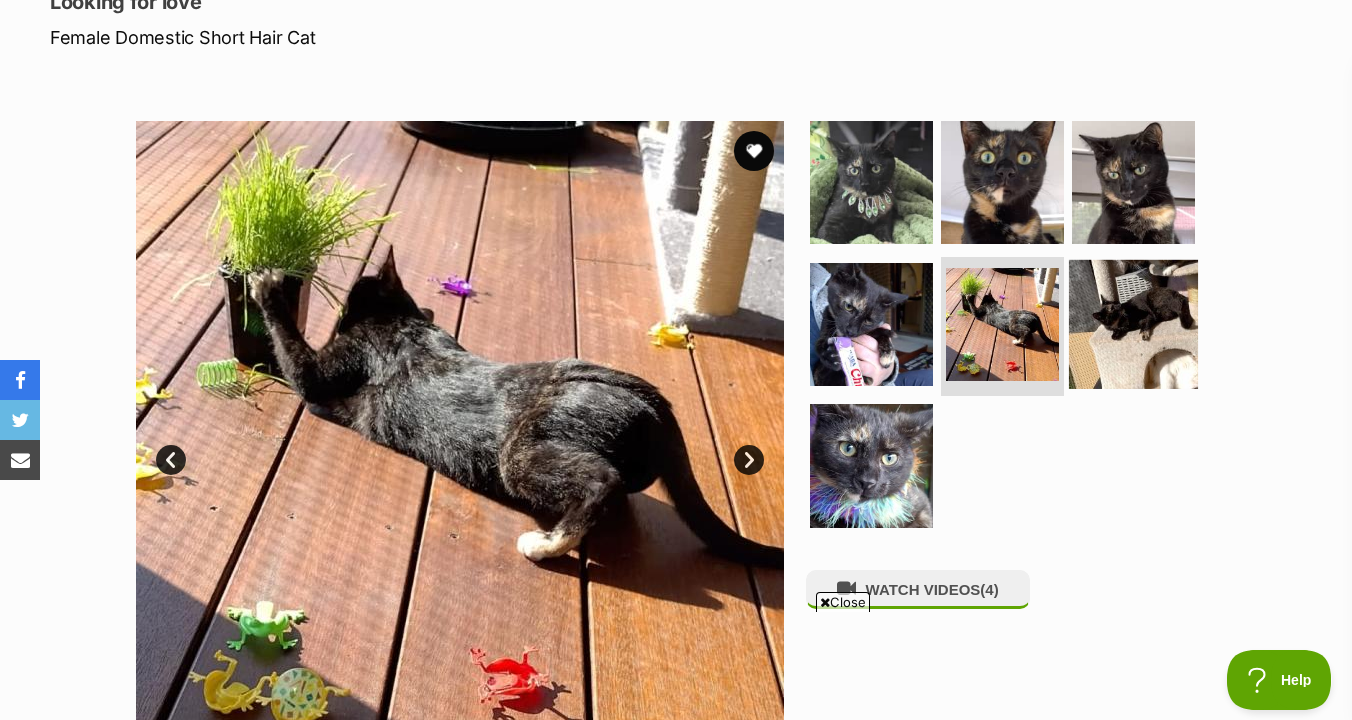 click at bounding box center [1133, 323] 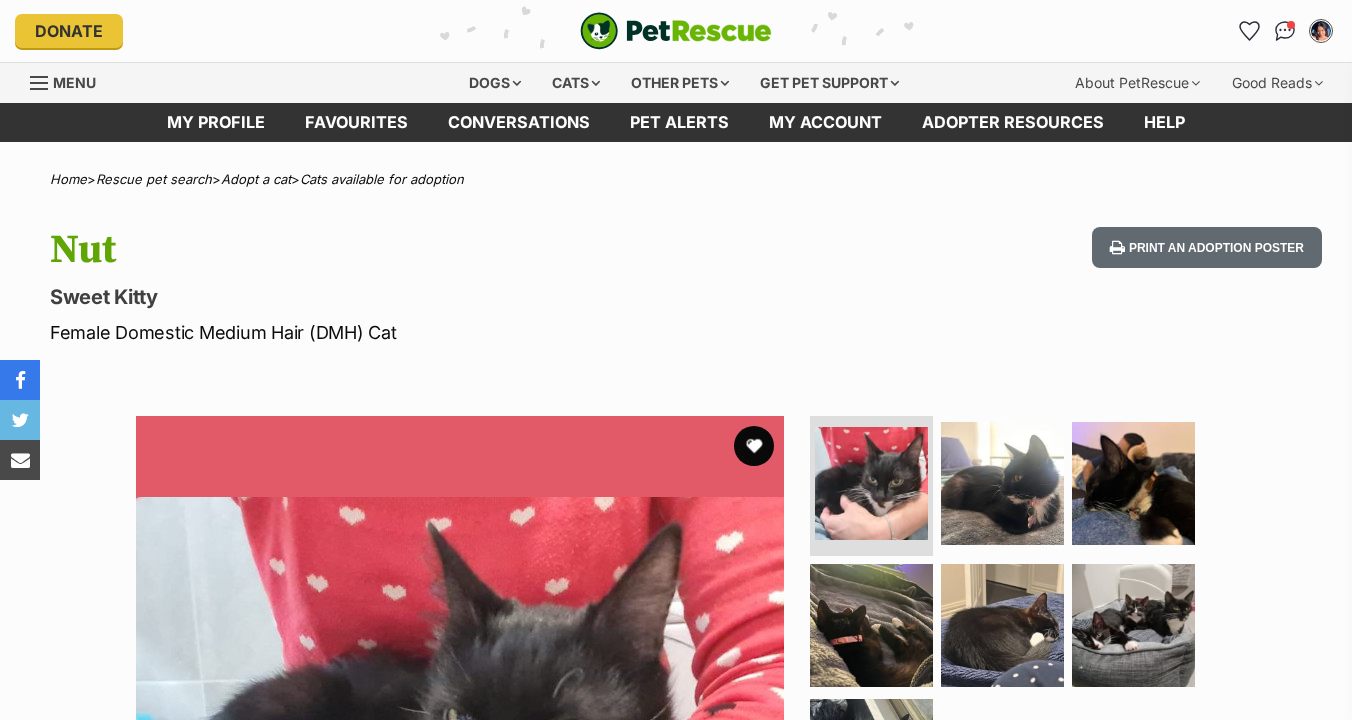 scroll, scrollTop: 0, scrollLeft: 0, axis: both 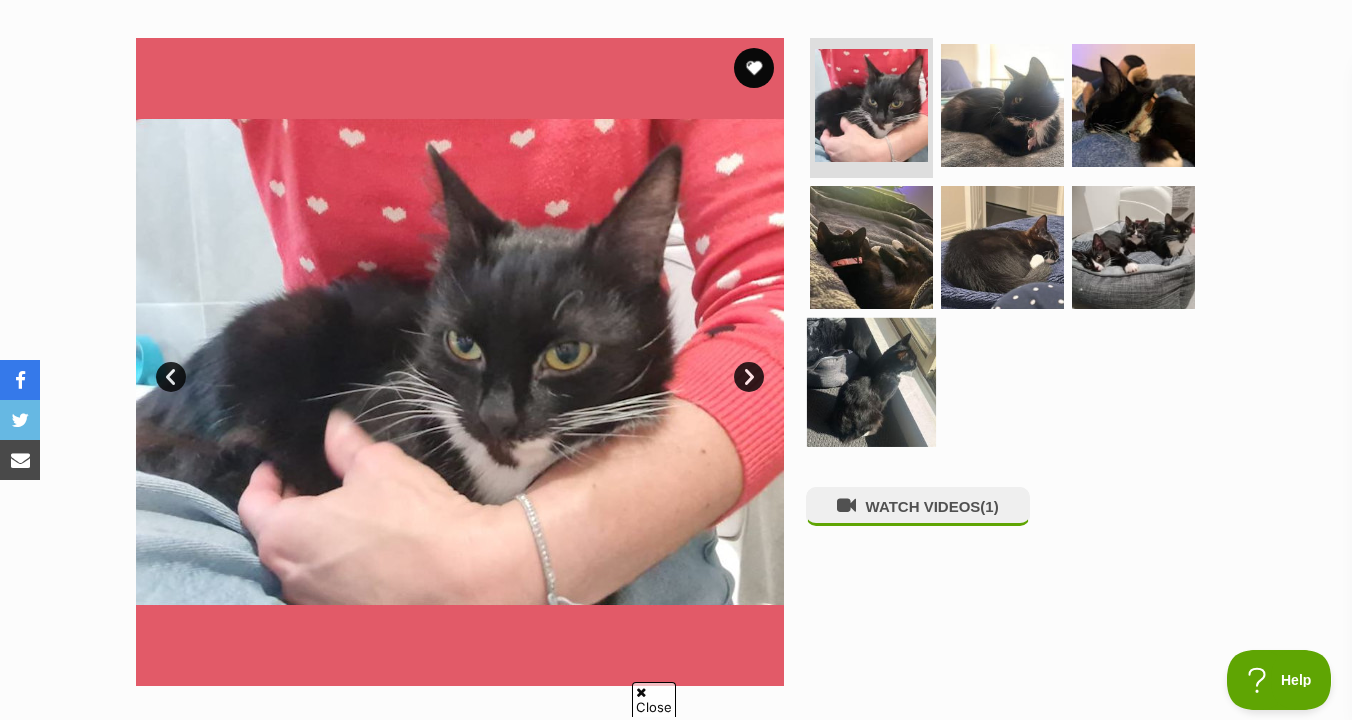 click at bounding box center [871, 382] 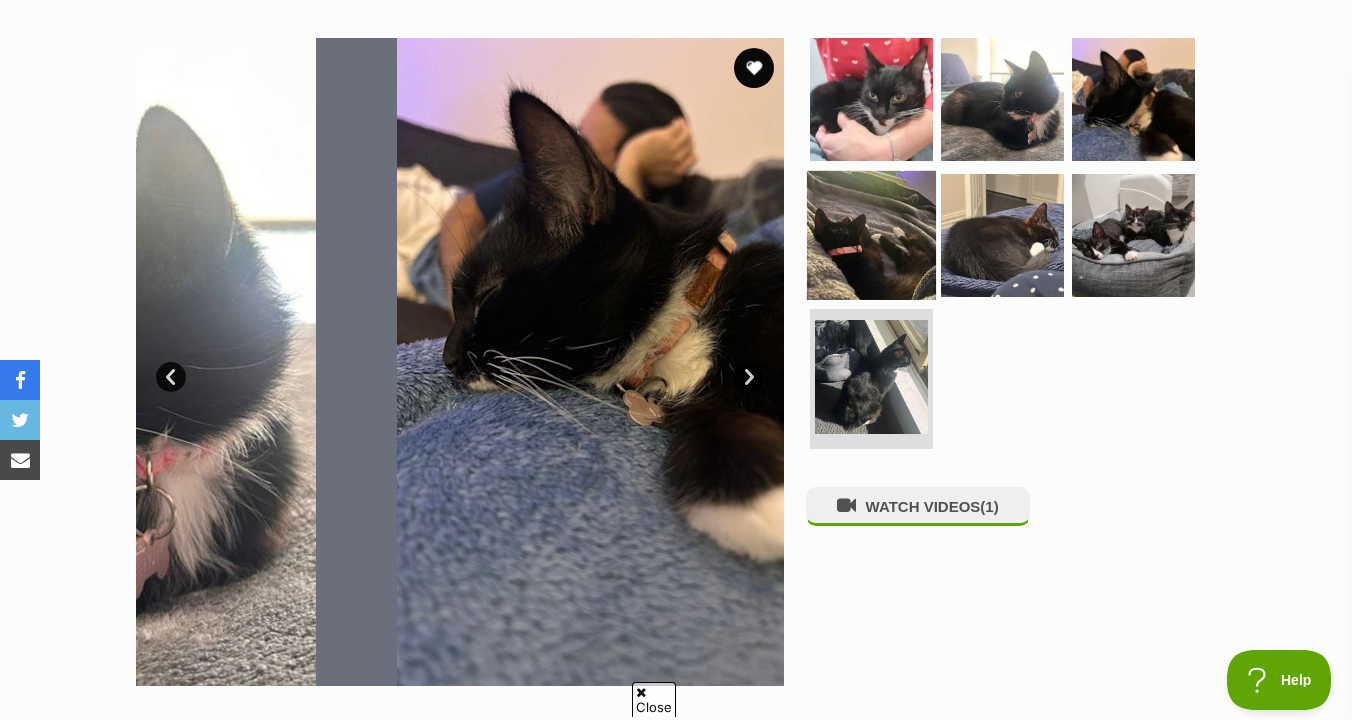 click at bounding box center (871, 234) 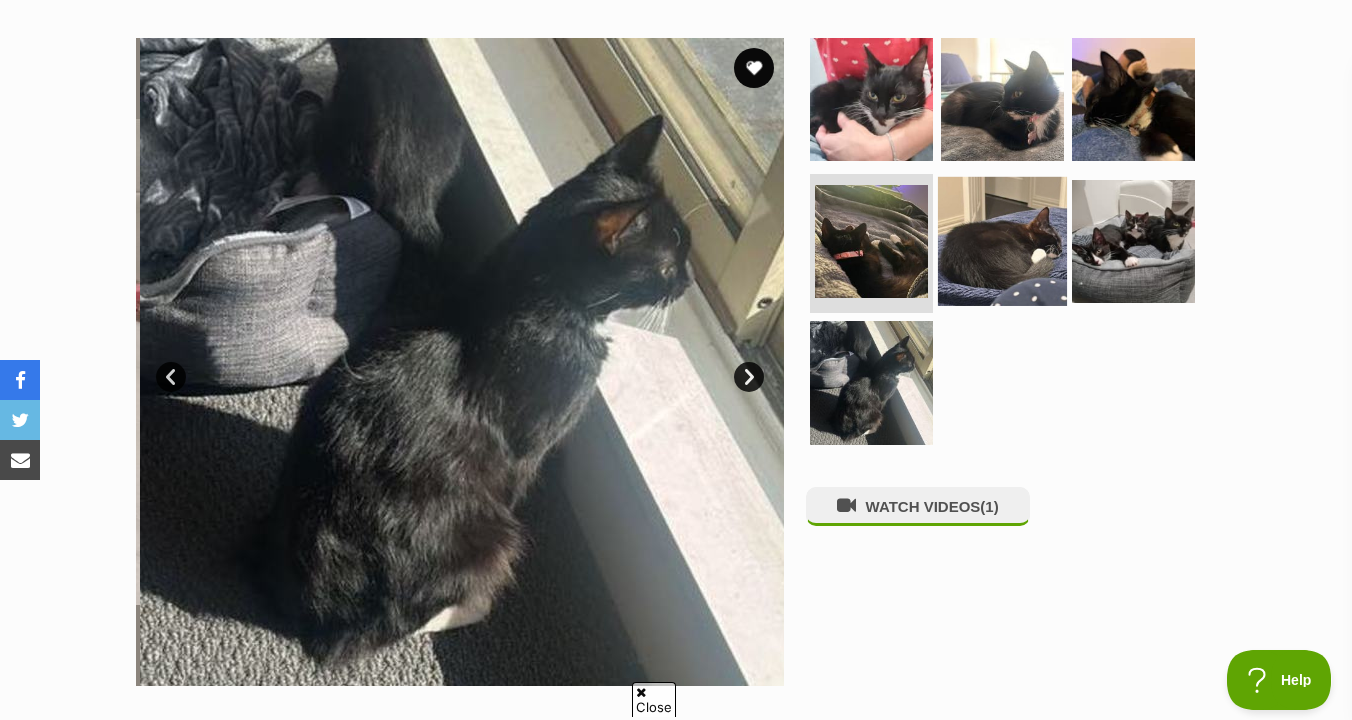 scroll, scrollTop: 0, scrollLeft: 0, axis: both 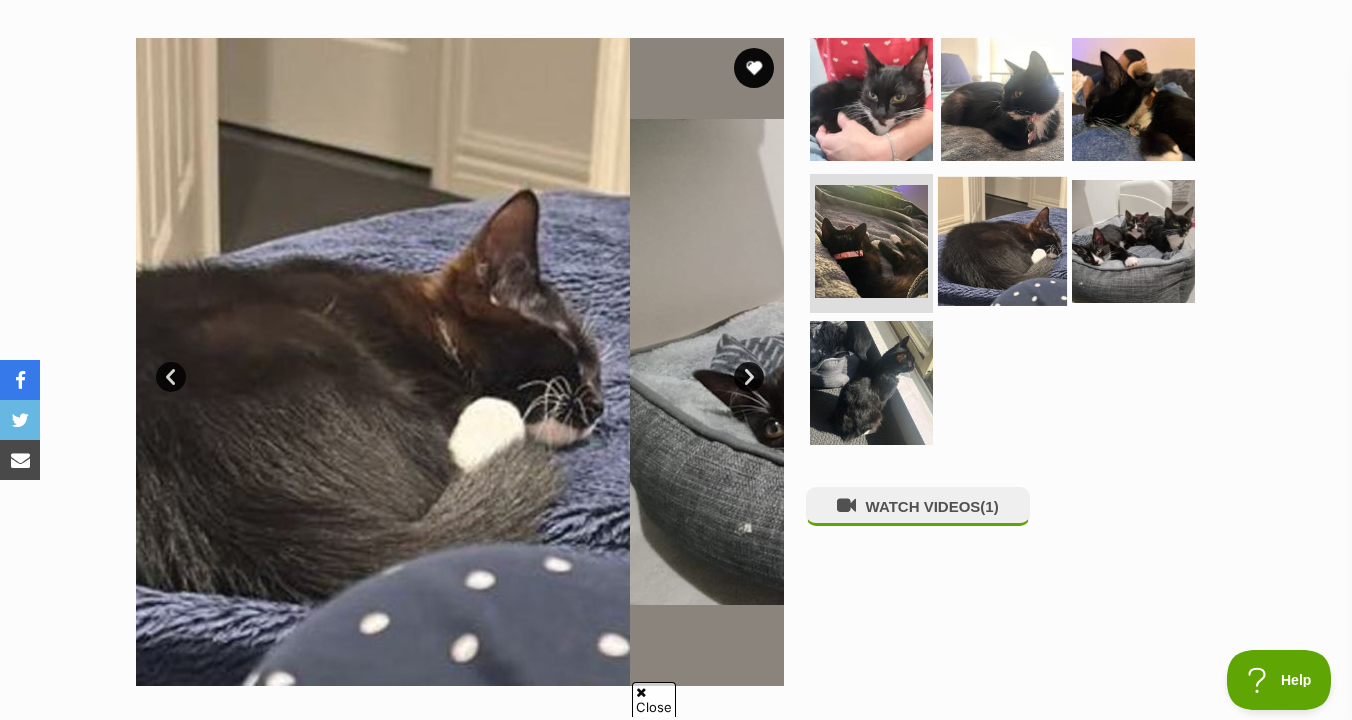 click at bounding box center (1002, 240) 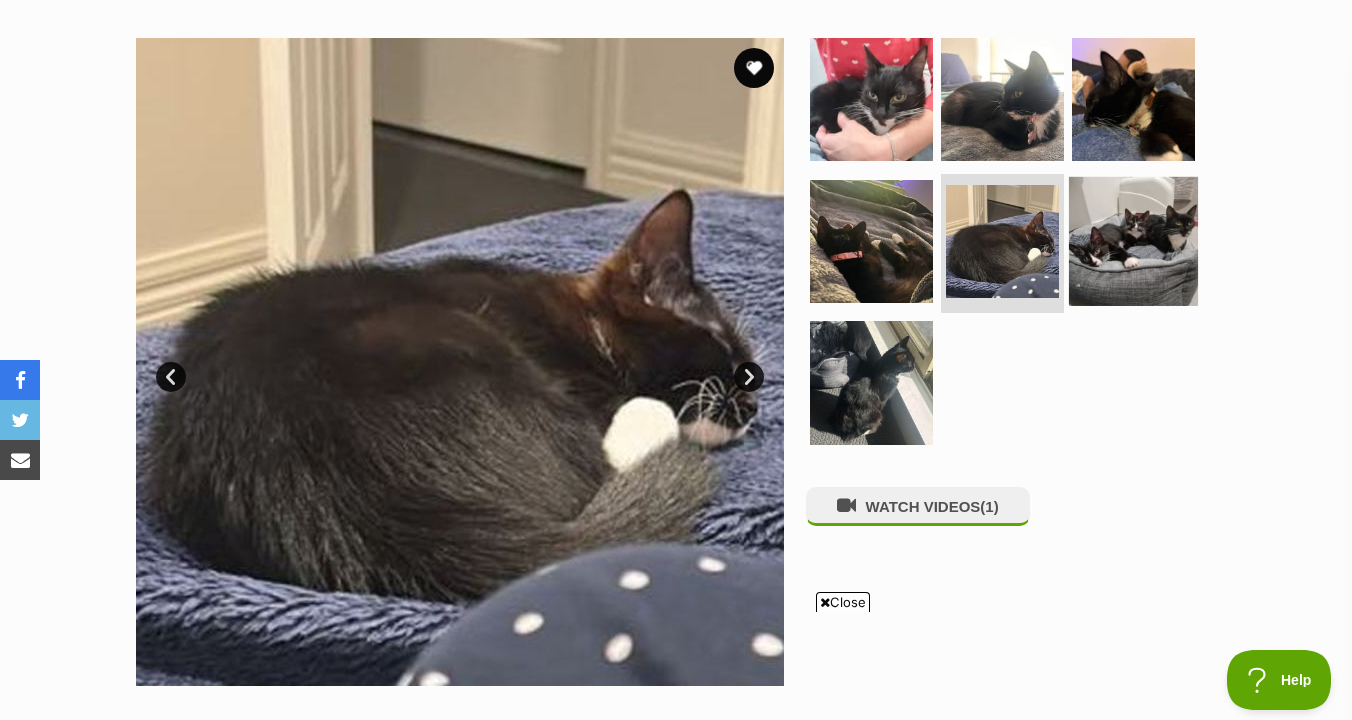 click at bounding box center [1133, 240] 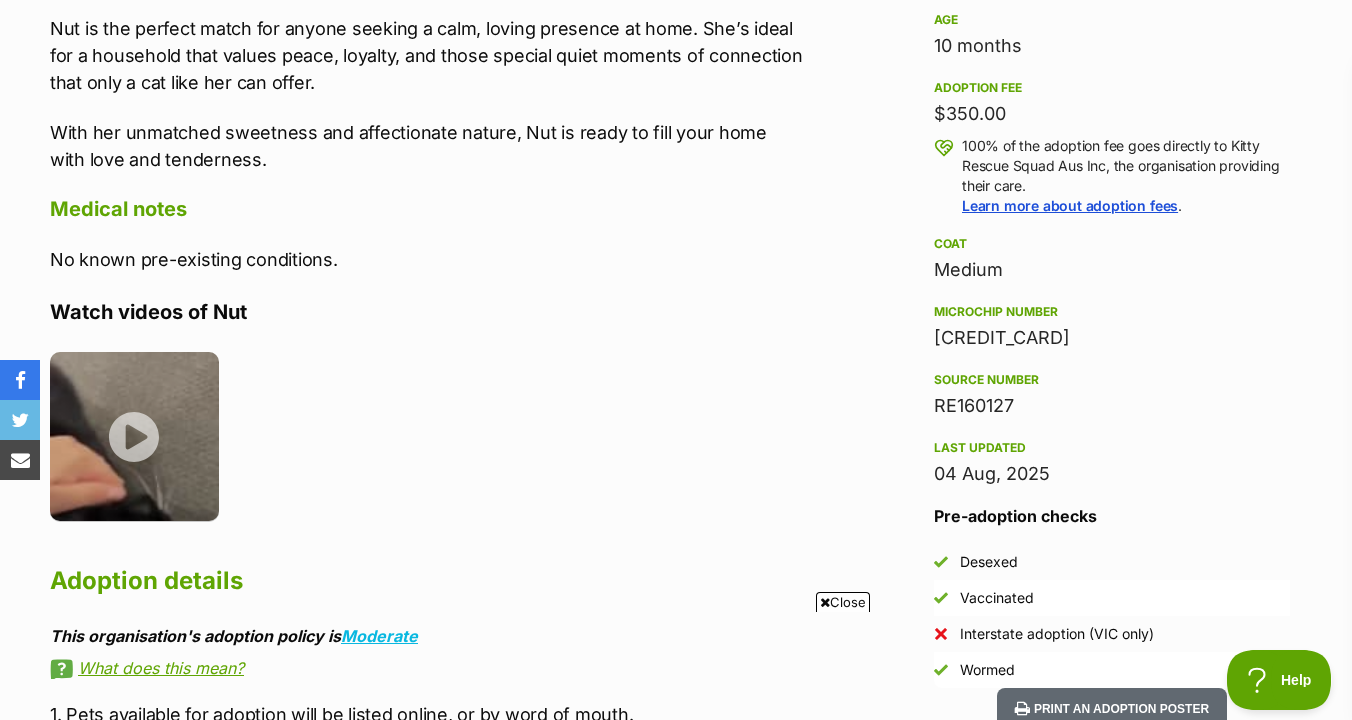 scroll, scrollTop: 1282, scrollLeft: 0, axis: vertical 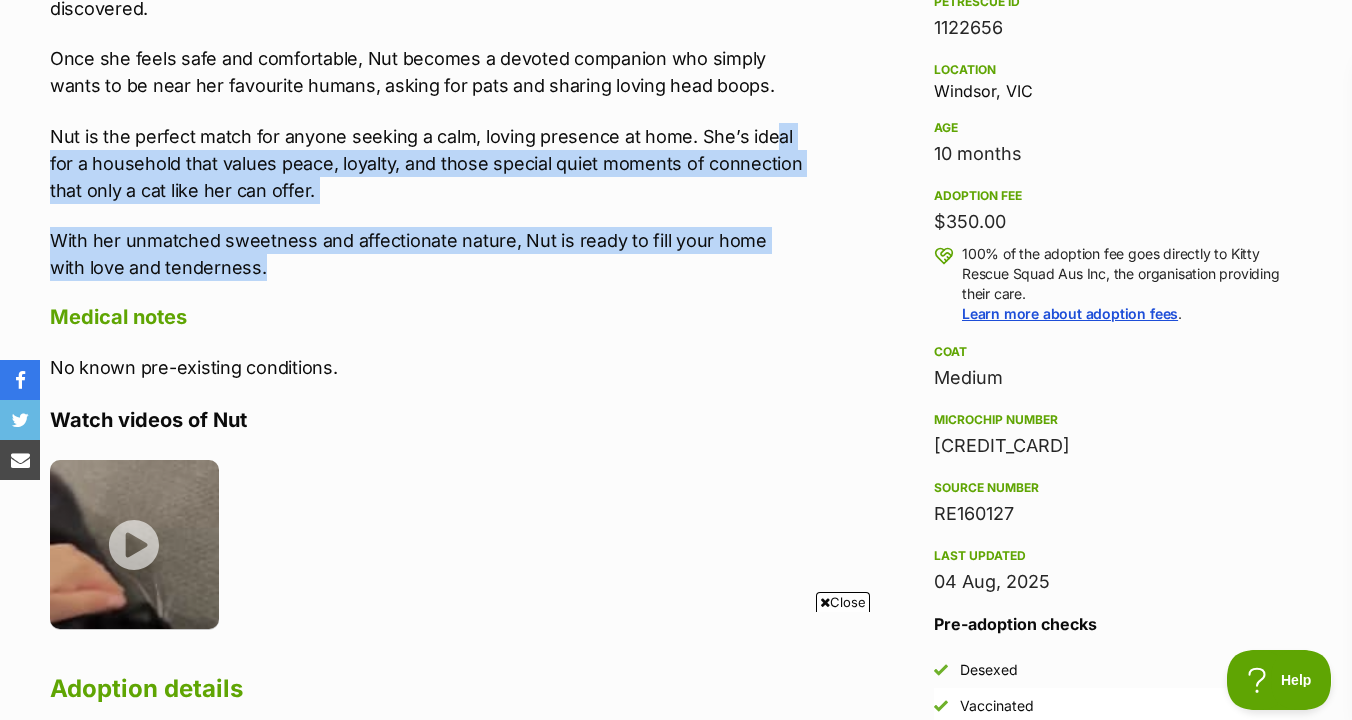 drag, startPoint x: 758, startPoint y: 246, endPoint x: 764, endPoint y: 103, distance: 143.12582 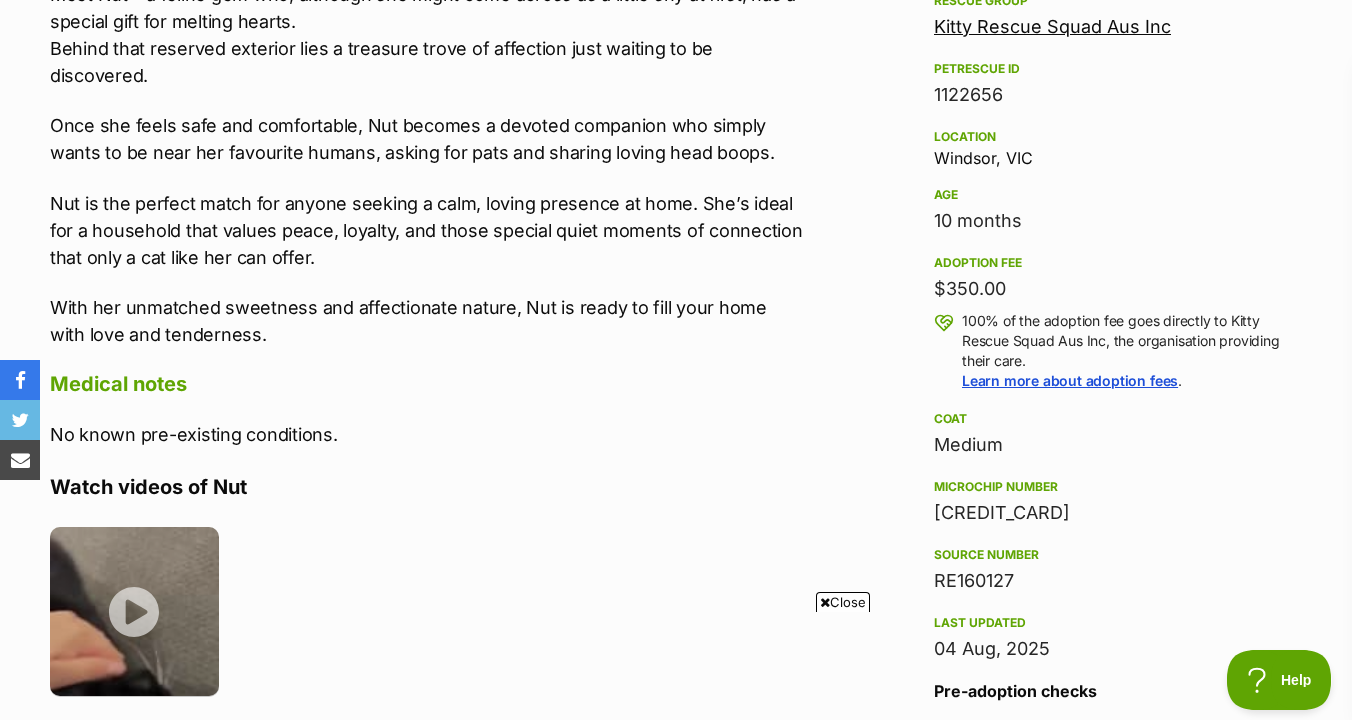 click on "Meet Nut – a feline gem who, although she might come across as a little shy at first, has a special gift for melting hearts.
Behind that reserved exterior lies a treasure trove of affection just waiting to be discovered.
Once she feels safe and comfortable, Nut becomes a devoted companion who simply wants to be near her favourite humans, asking for pats and sharing loving head boops.
Nut is the perfect match for anyone seeking a calm, loving presence at home. She’s ideal for a household that values peace, loyalty, and those special quiet moments of connection that only a cat like her can offer.
With her unmatched sweetness and affectionate nature, Nut is ready to fill your home with love and tenderness." at bounding box center [427, 164] 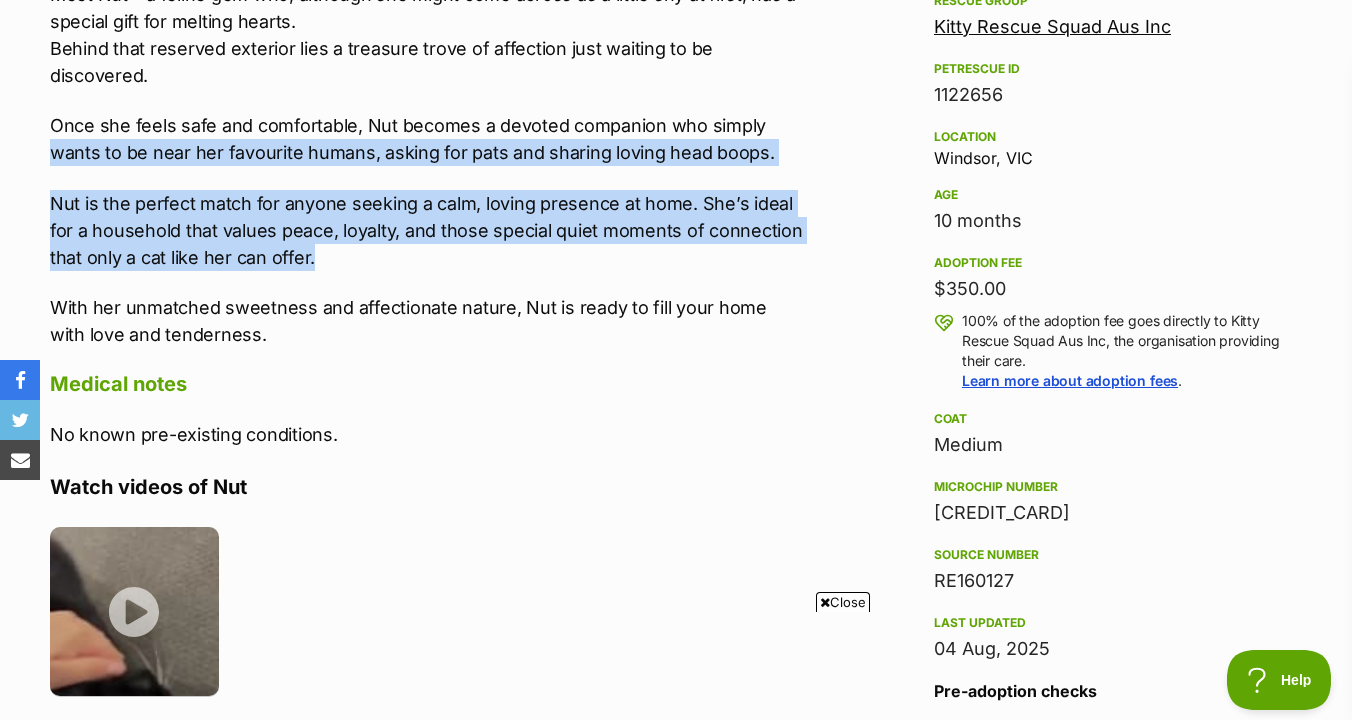 drag, startPoint x: 774, startPoint y: 107, endPoint x: 776, endPoint y: 242, distance: 135.01482 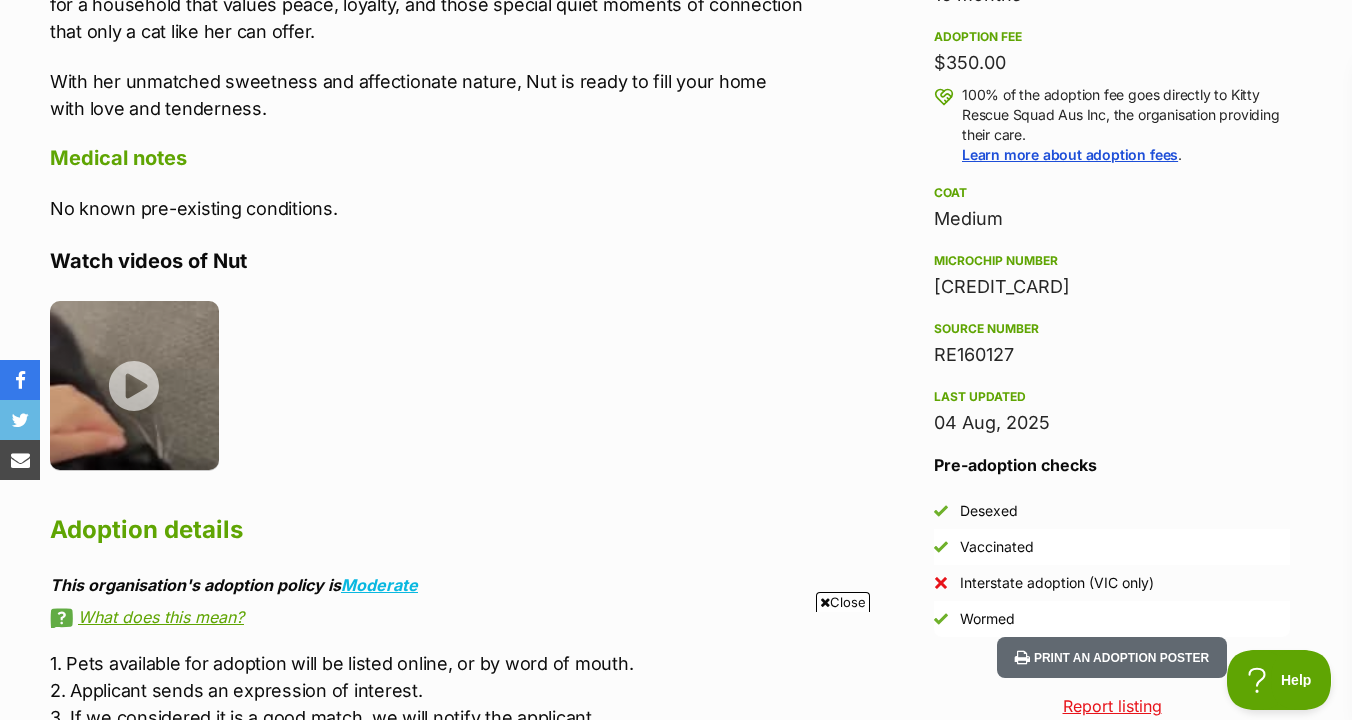 scroll, scrollTop: 1442, scrollLeft: 0, axis: vertical 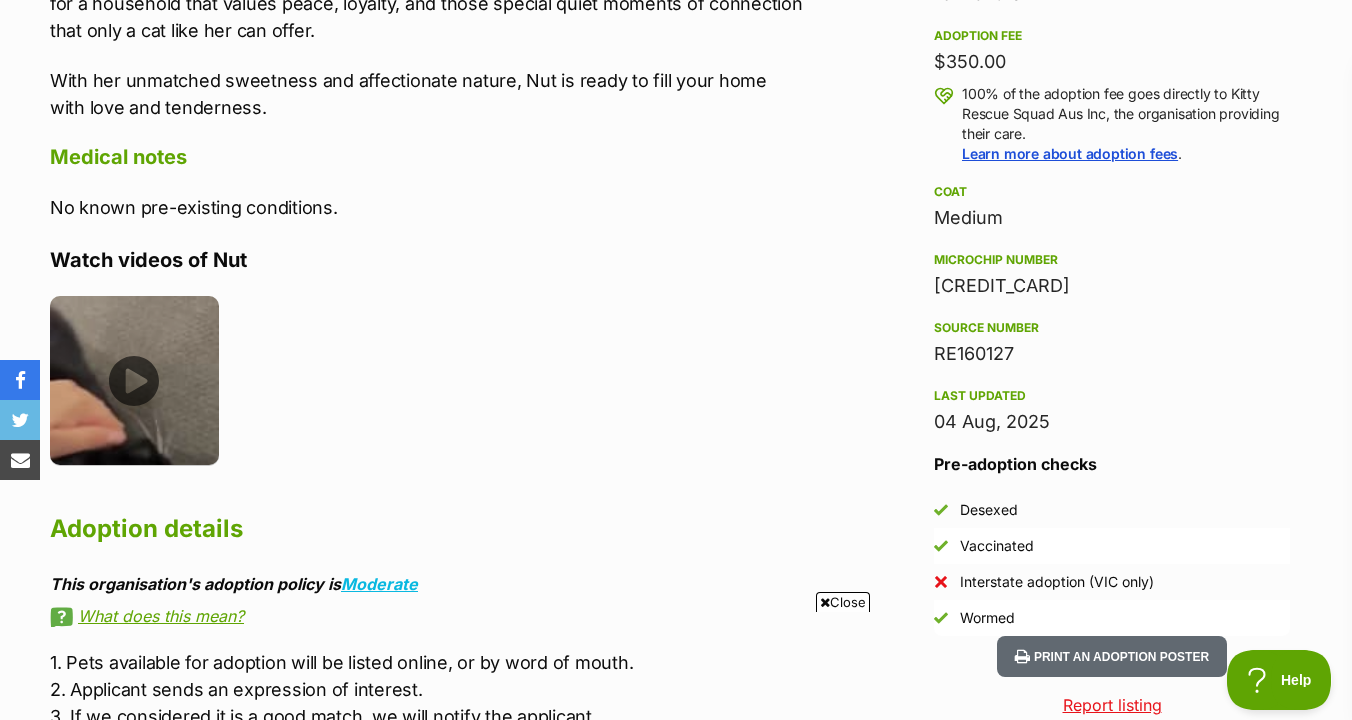 click at bounding box center (134, 380) 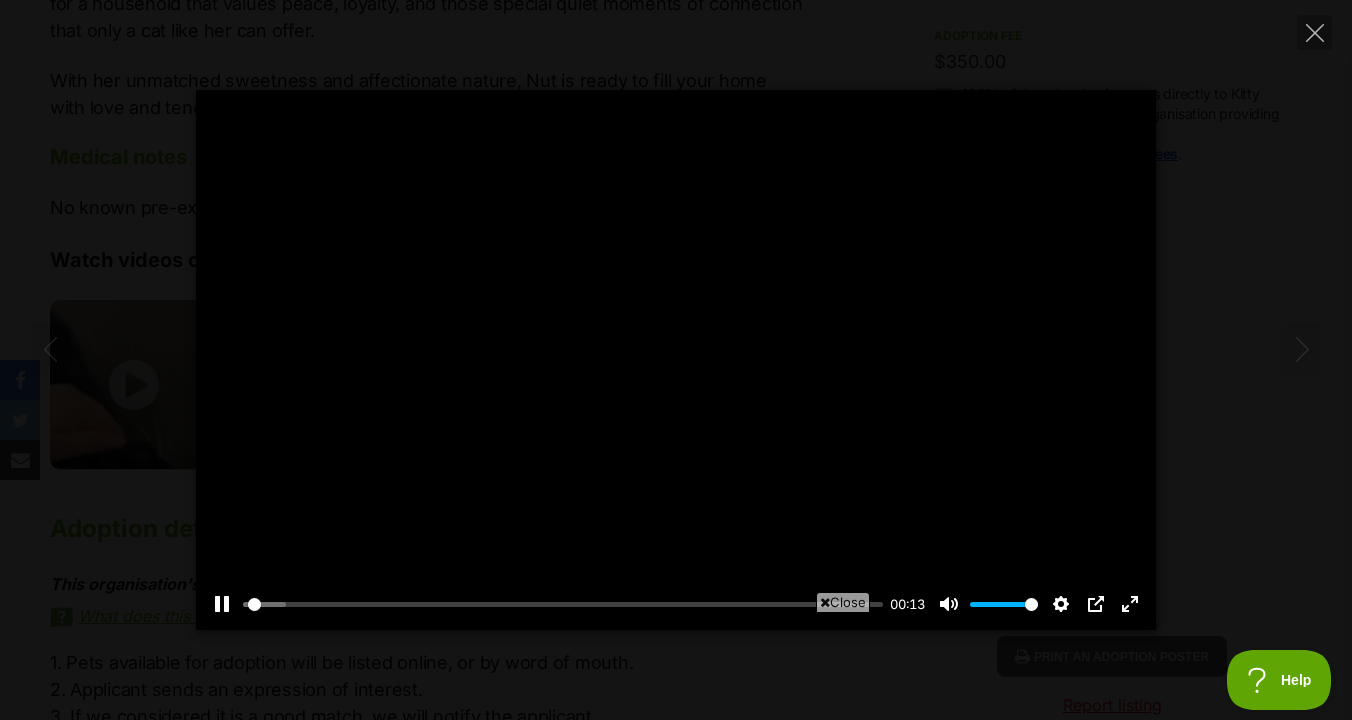 click at bounding box center [676, 360] 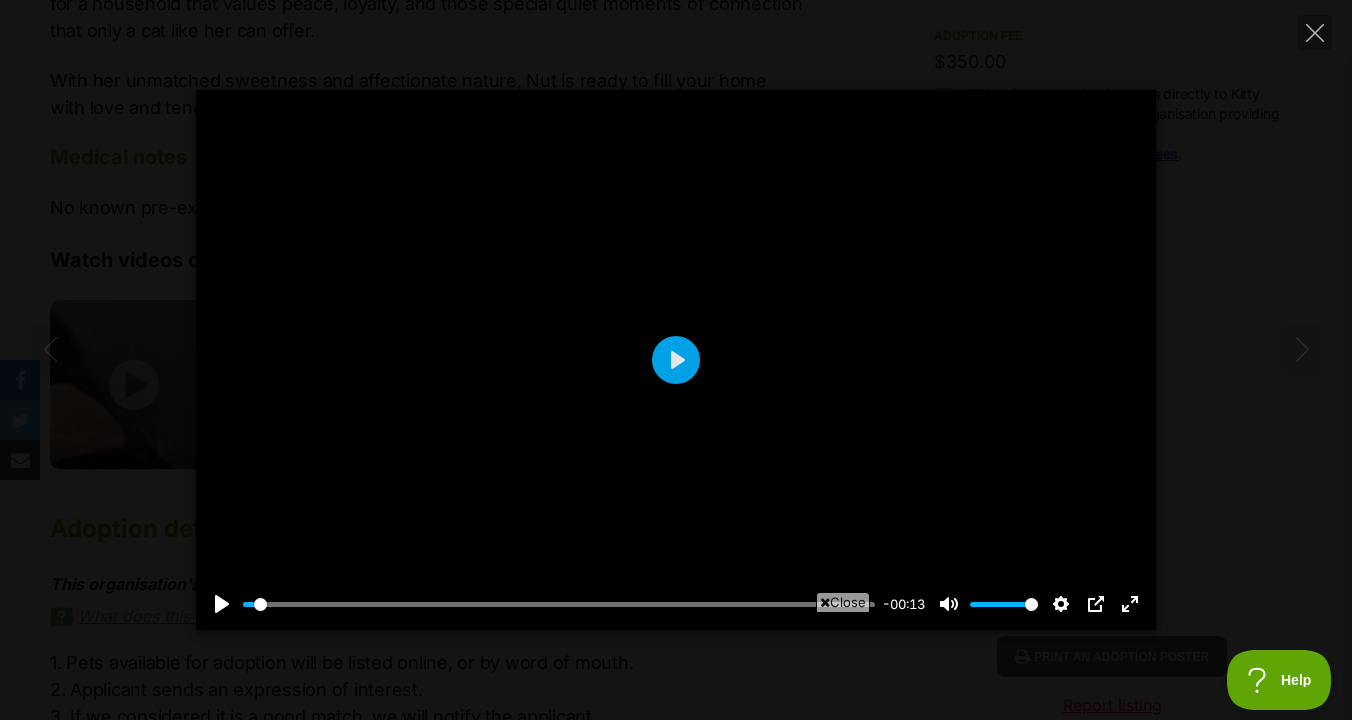 click at bounding box center [676, 360] 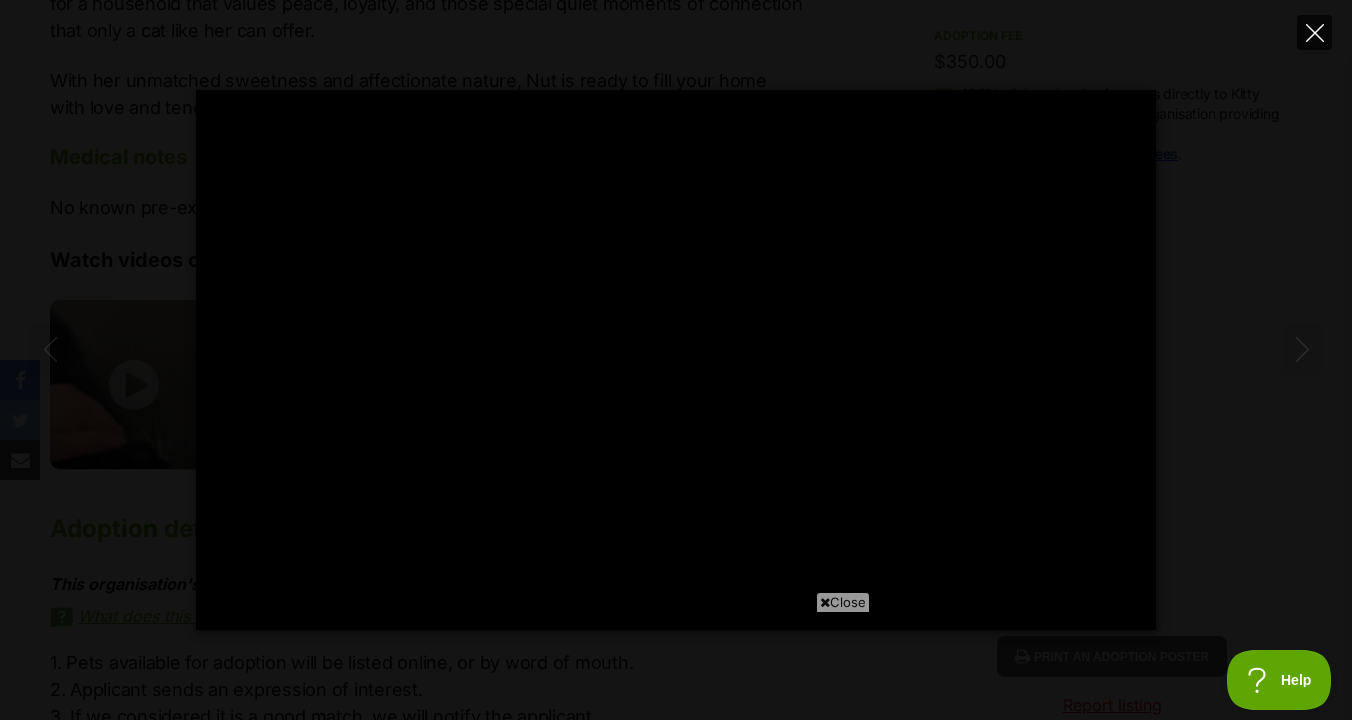 type on "100" 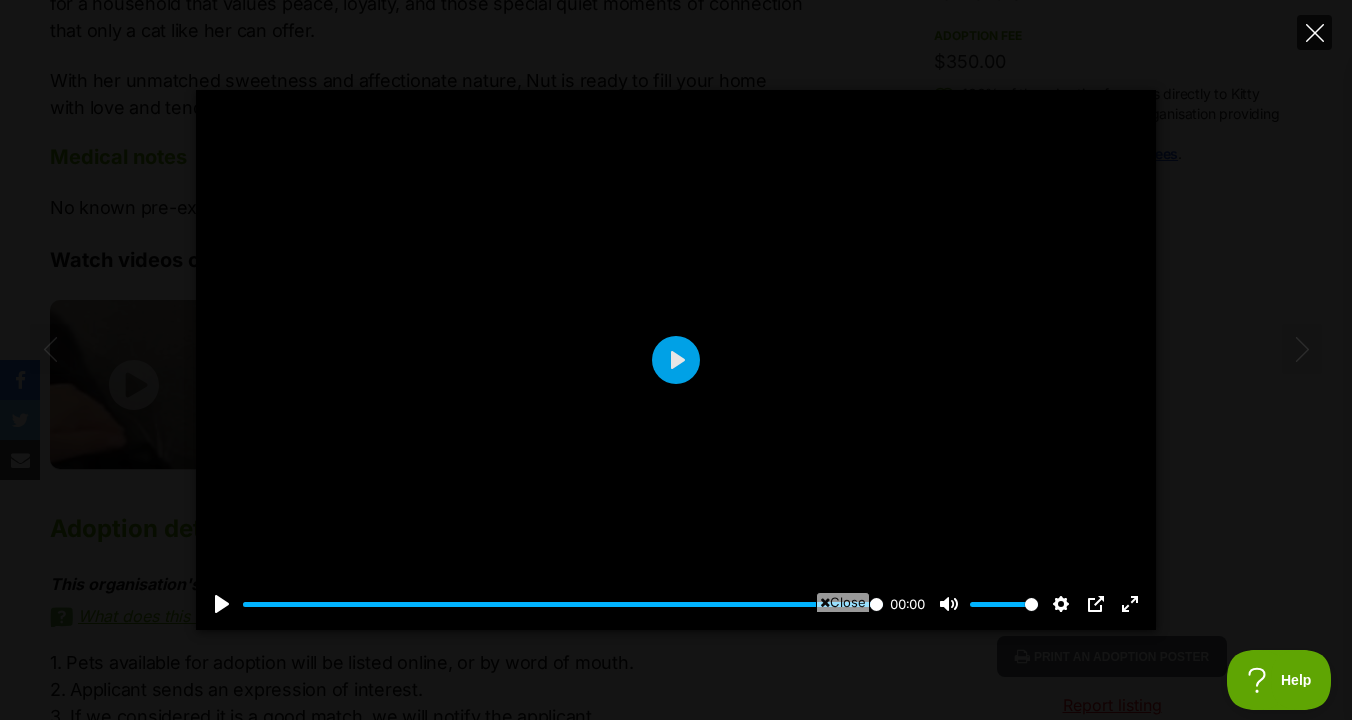 click 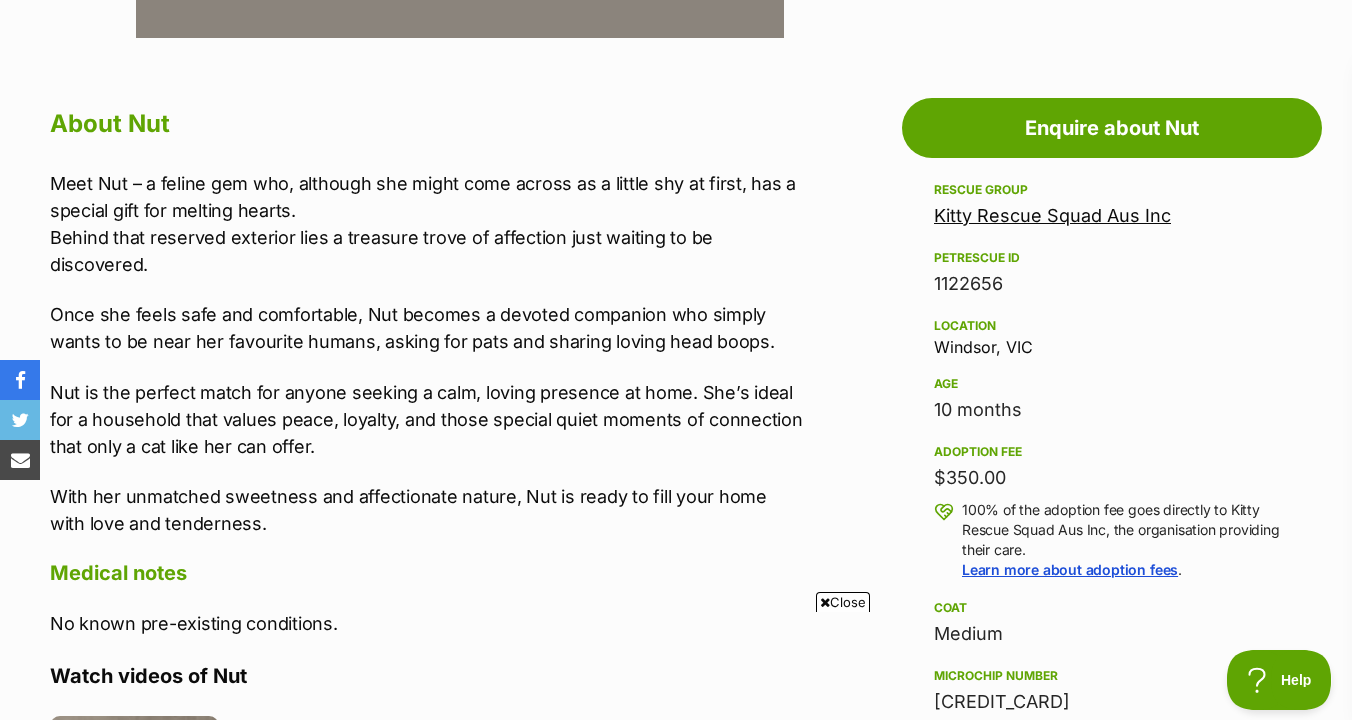 scroll, scrollTop: 1030, scrollLeft: 0, axis: vertical 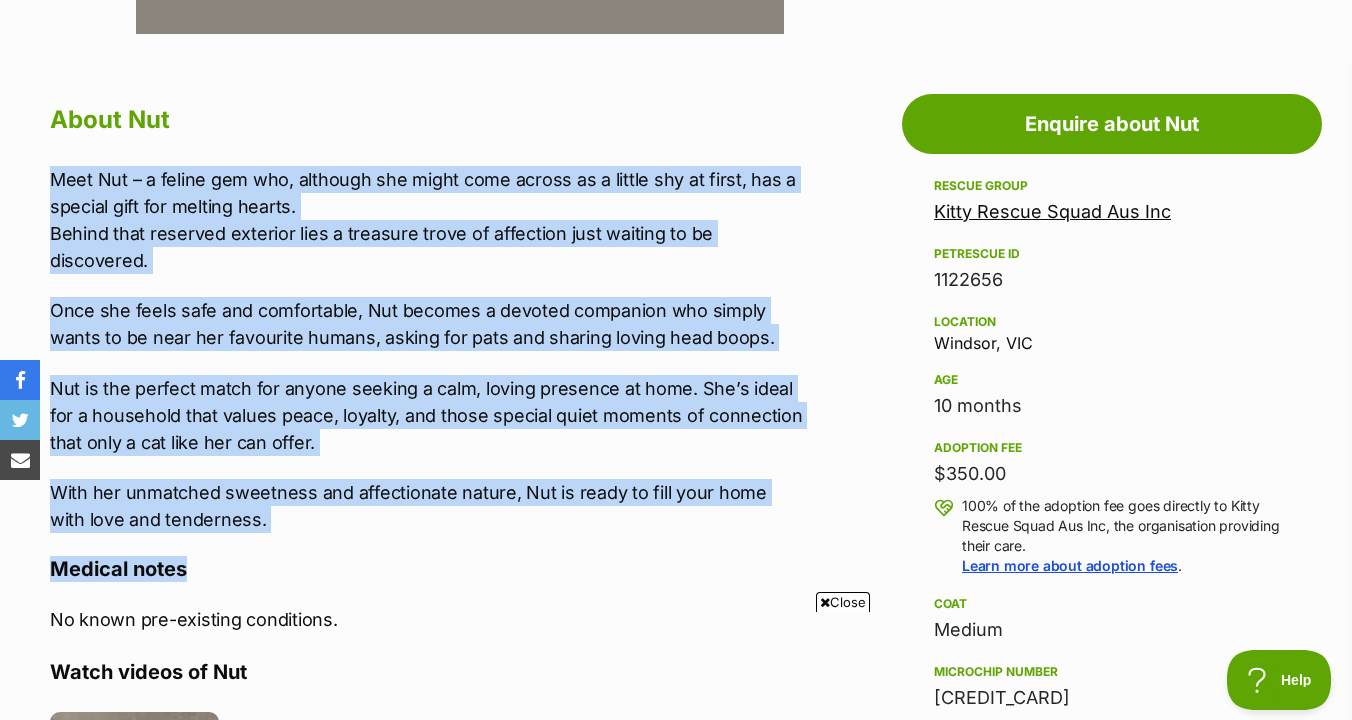 drag, startPoint x: 789, startPoint y: 533, endPoint x: 805, endPoint y: 149, distance: 384.3332 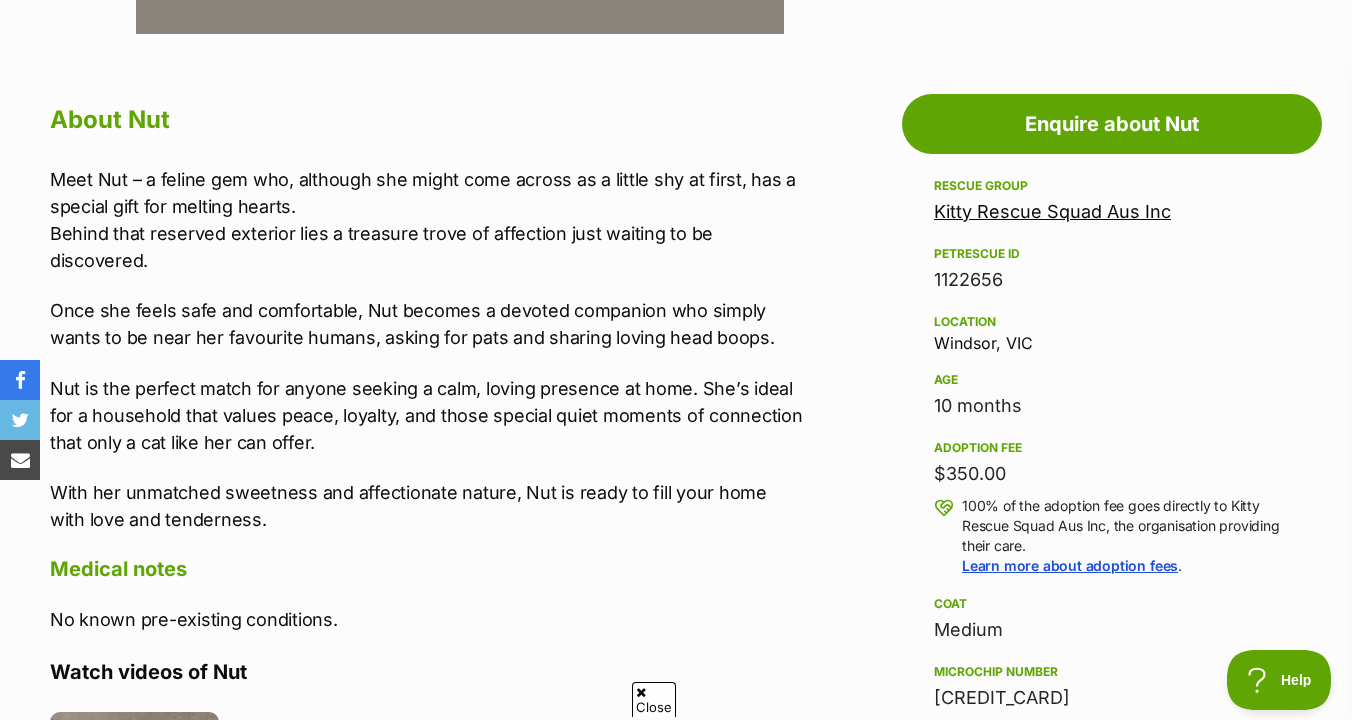 scroll, scrollTop: 0, scrollLeft: 0, axis: both 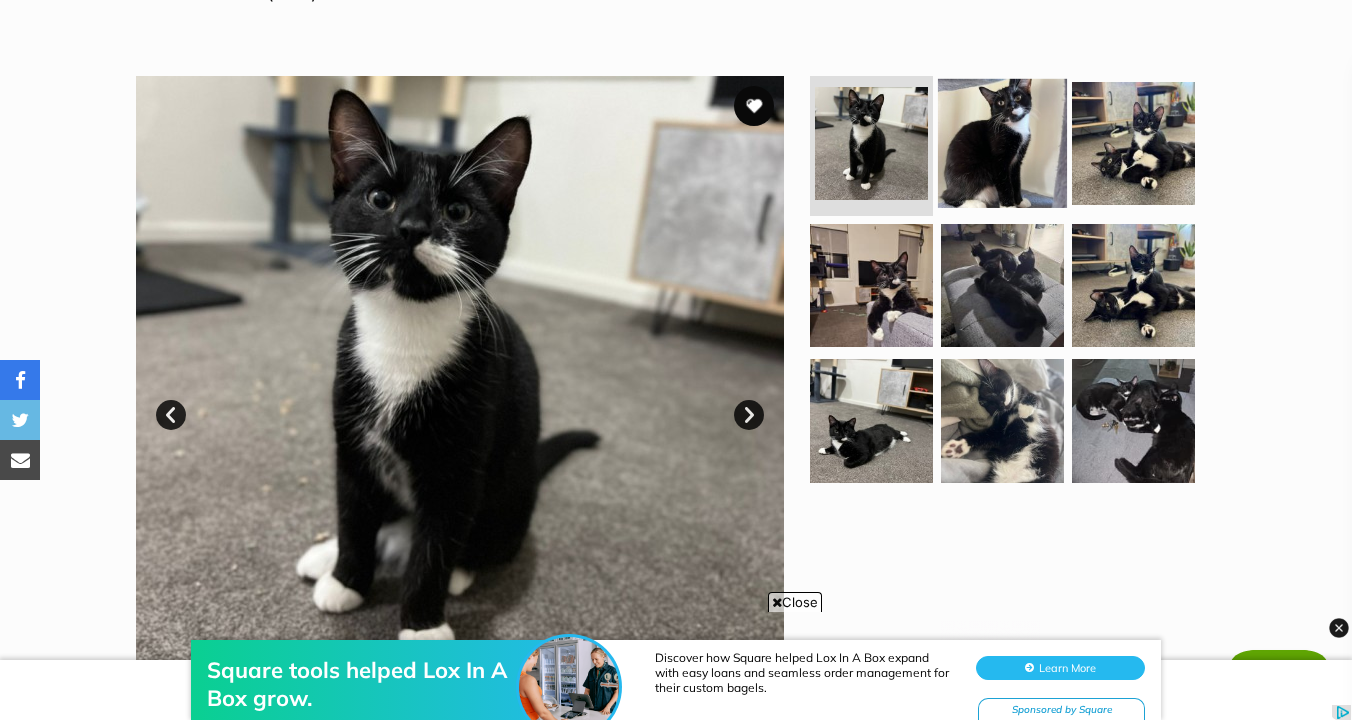 click at bounding box center [1002, 143] 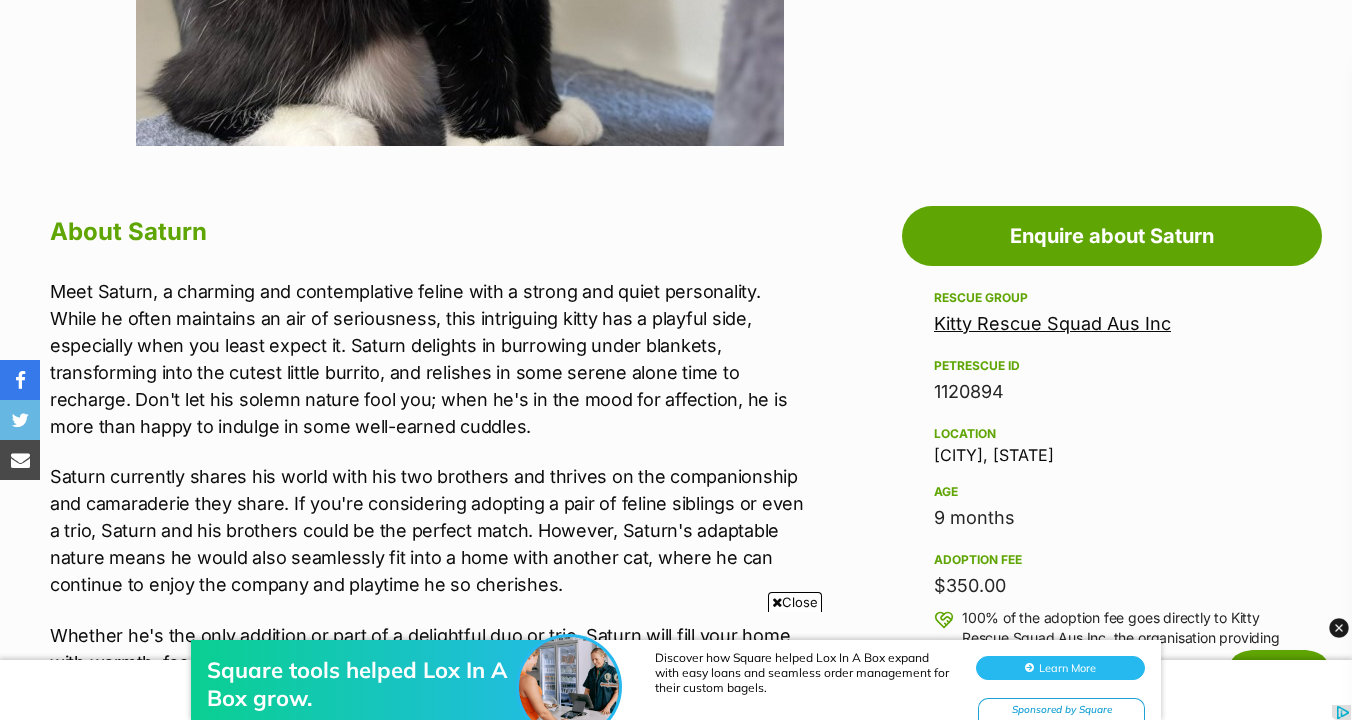 scroll, scrollTop: 919, scrollLeft: 0, axis: vertical 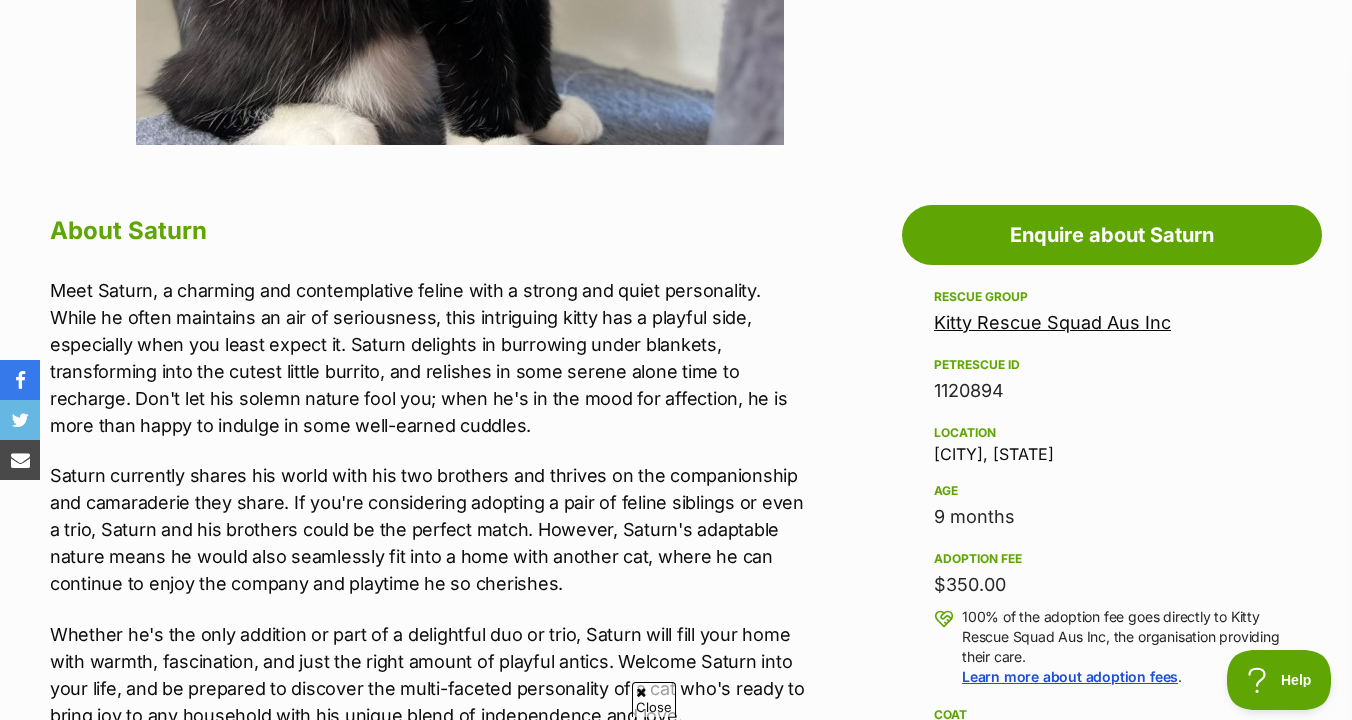 drag, startPoint x: 781, startPoint y: 252, endPoint x: 770, endPoint y: 429, distance: 177.34148 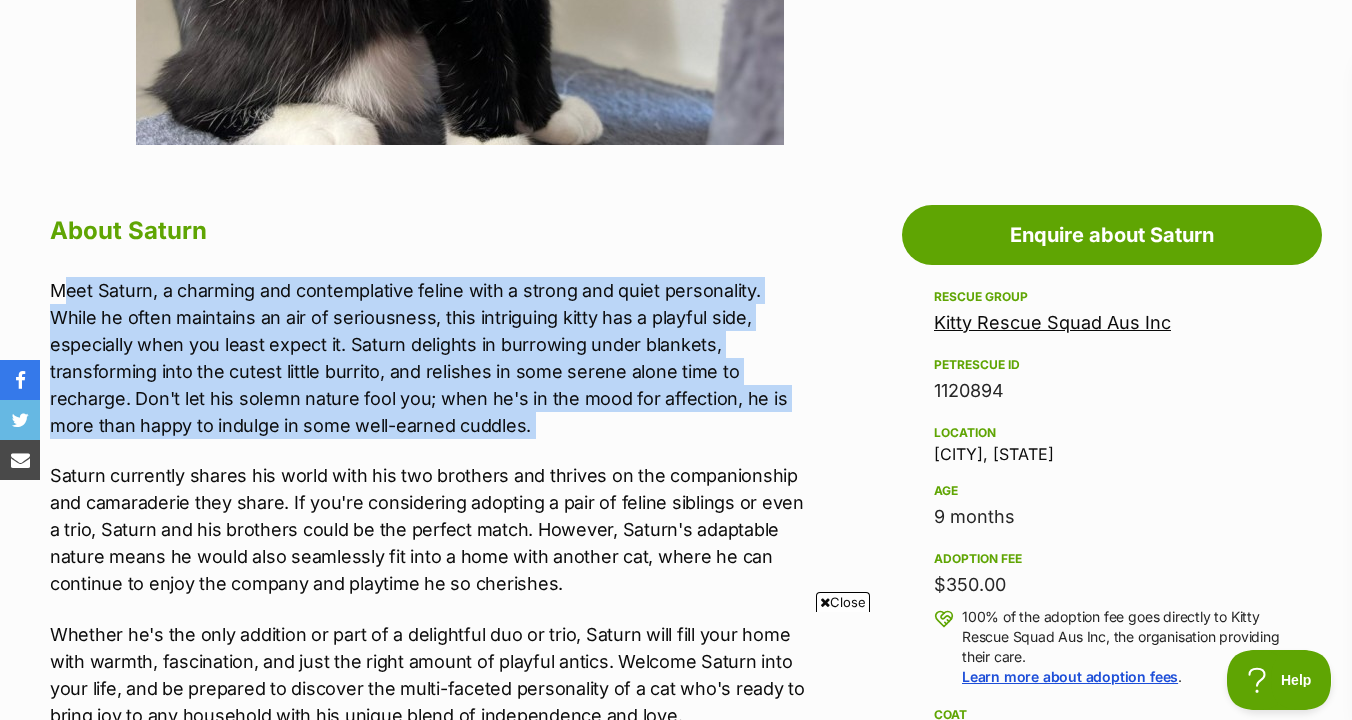 drag, startPoint x: 762, startPoint y: 454, endPoint x: 774, endPoint y: 274, distance: 180.39955 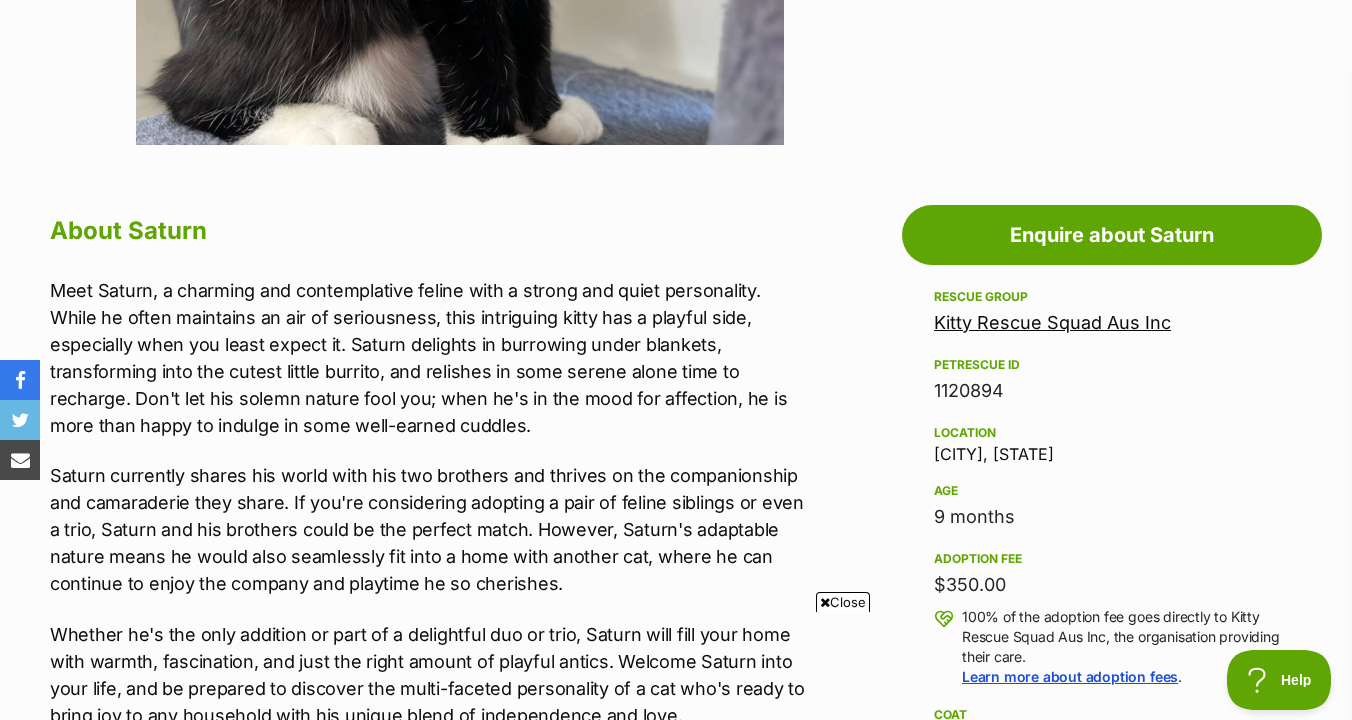 drag, startPoint x: 774, startPoint y: 274, endPoint x: 757, endPoint y: 424, distance: 150.96027 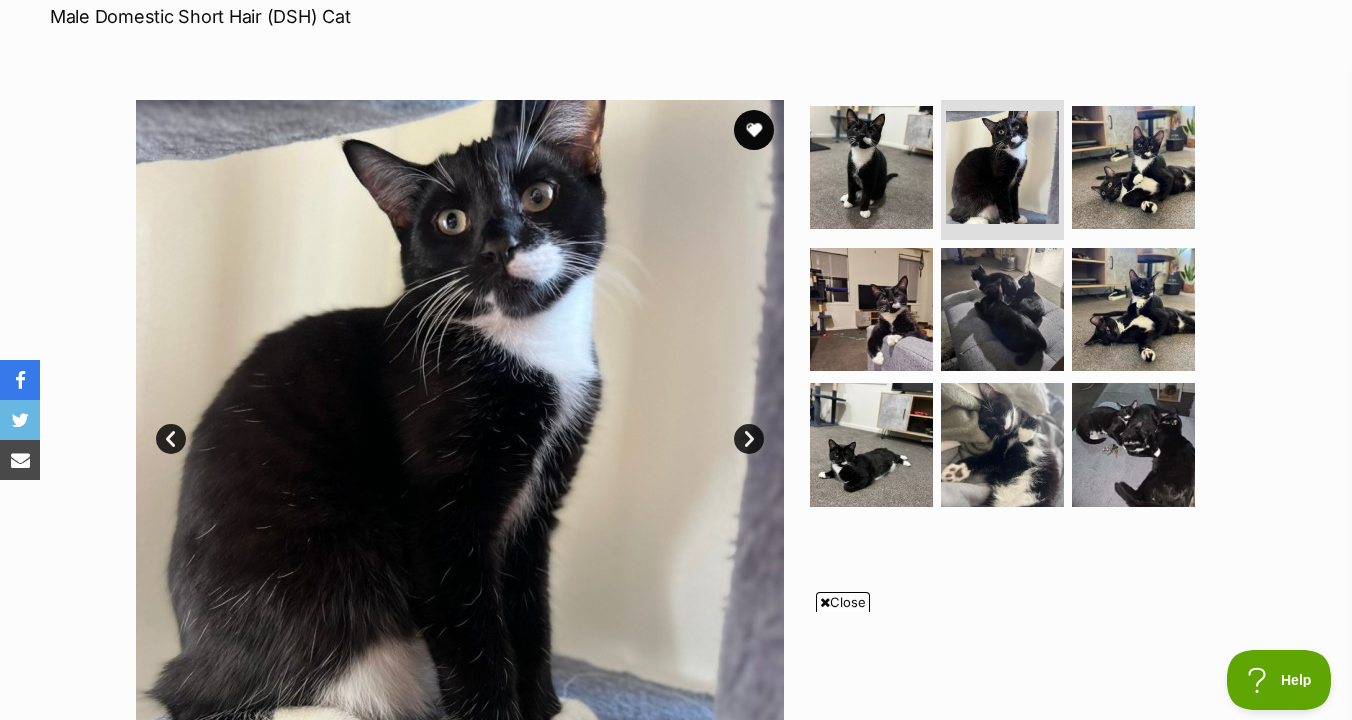 scroll, scrollTop: 361, scrollLeft: 0, axis: vertical 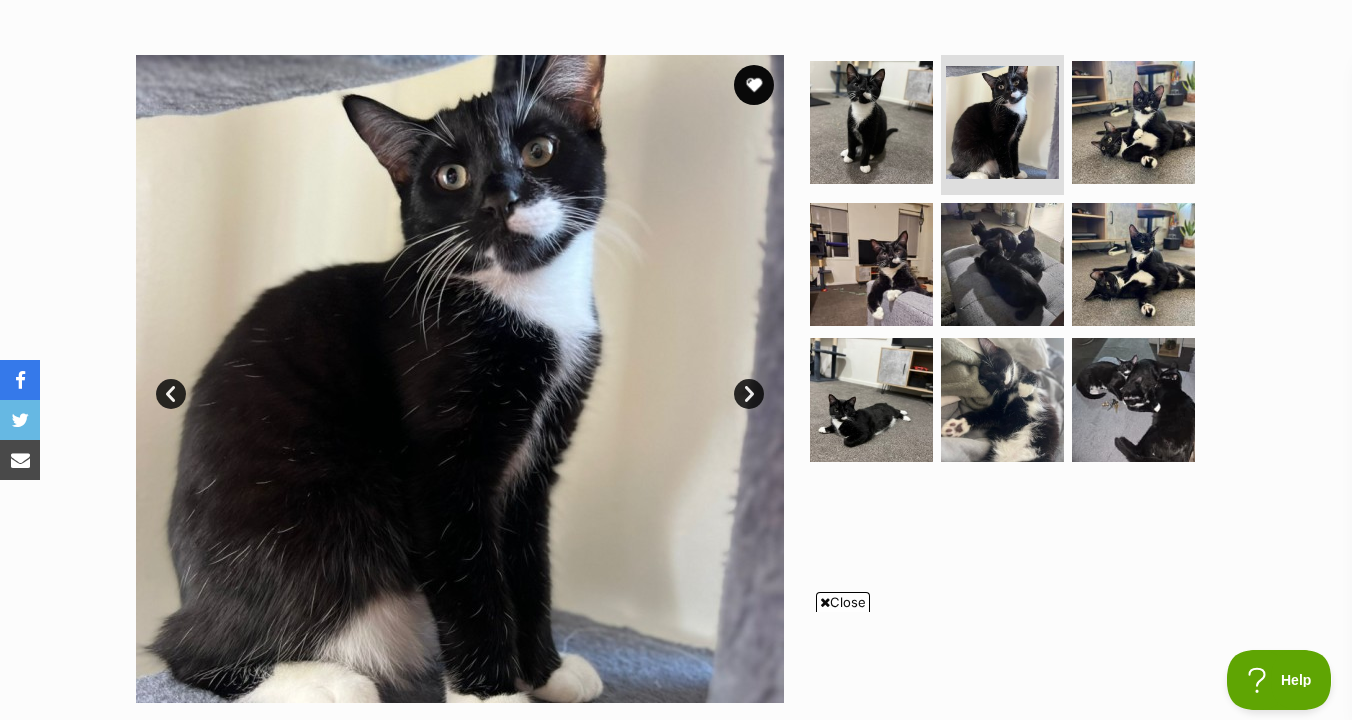 click on "Next" at bounding box center [749, 394] 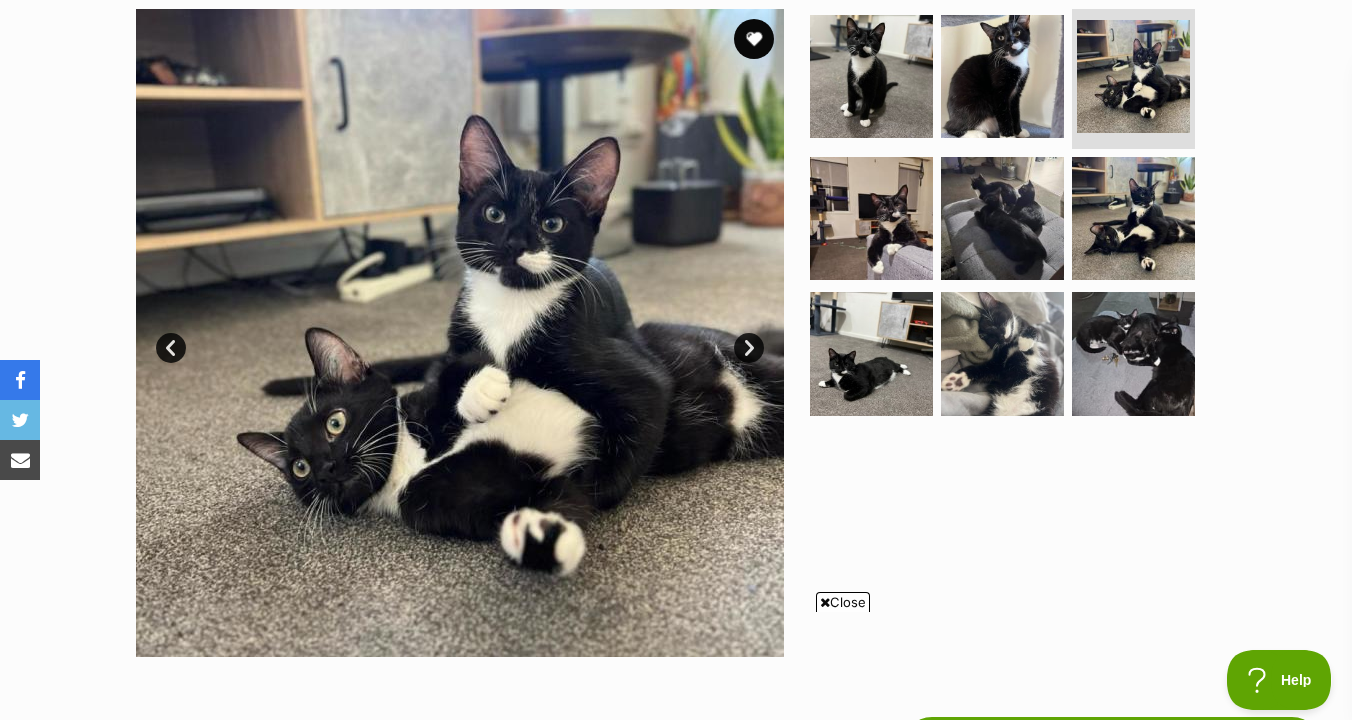 scroll, scrollTop: 424, scrollLeft: 0, axis: vertical 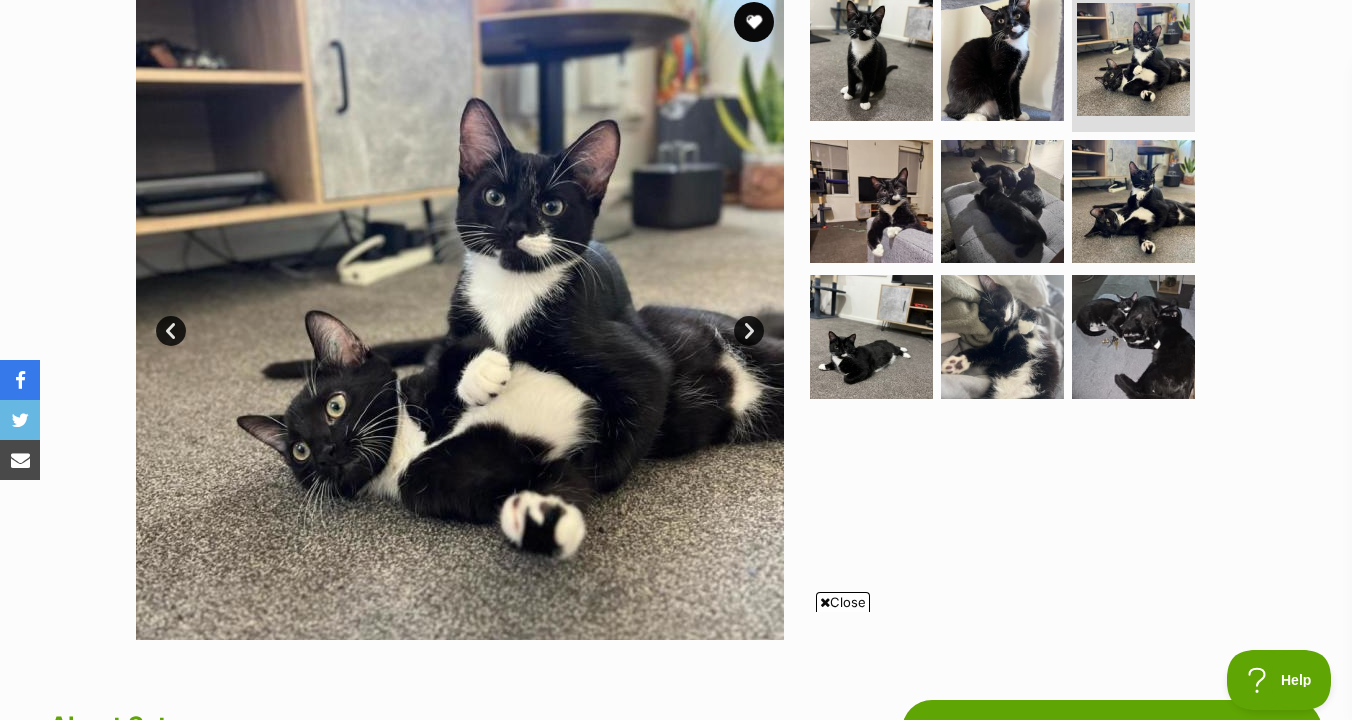 click on "Next" at bounding box center (749, 331) 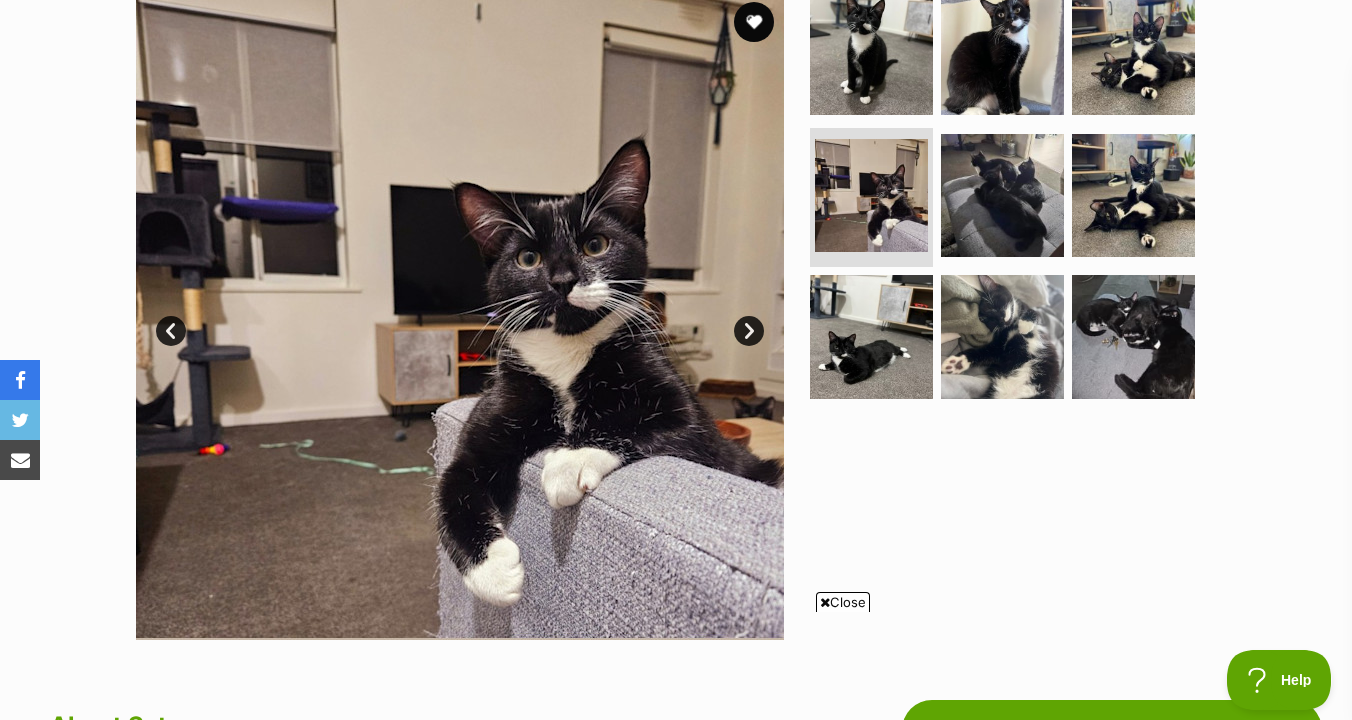 click on "Next" at bounding box center [749, 331] 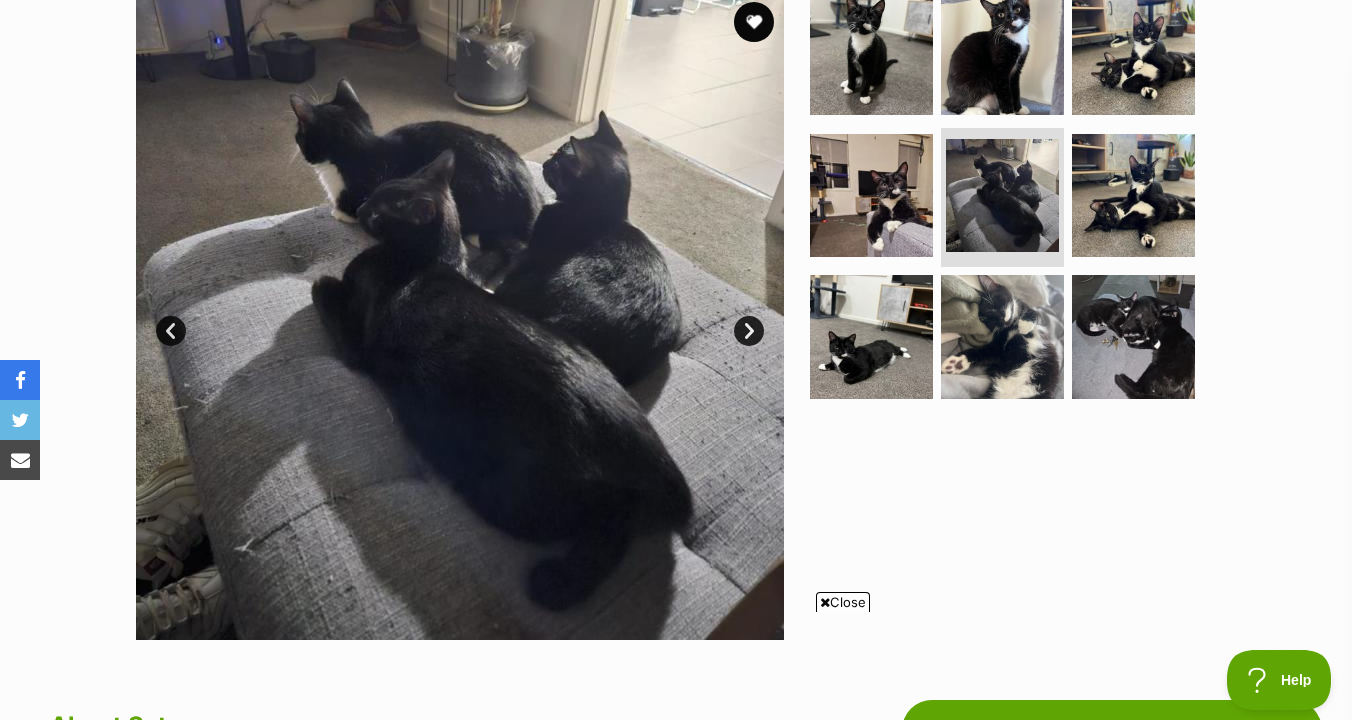 click on "Next" at bounding box center (749, 331) 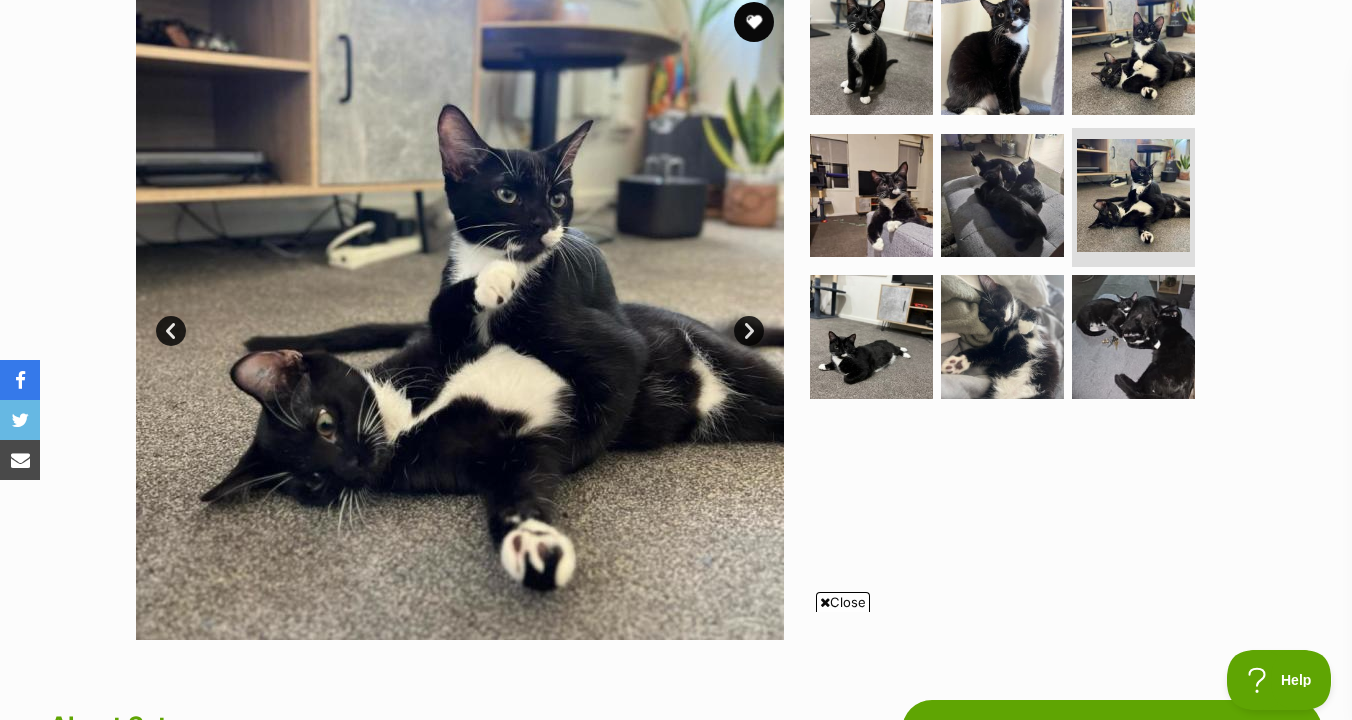 click on "Next" at bounding box center [749, 331] 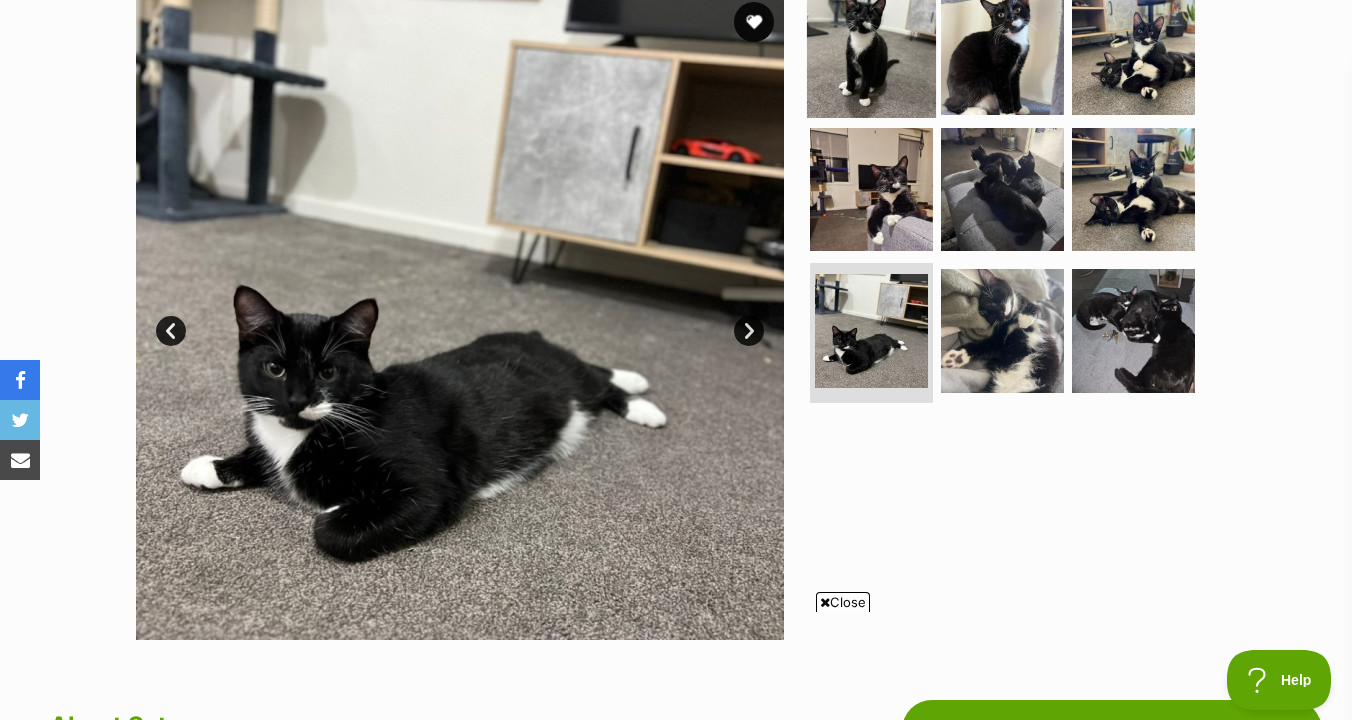 scroll, scrollTop: 0, scrollLeft: 0, axis: both 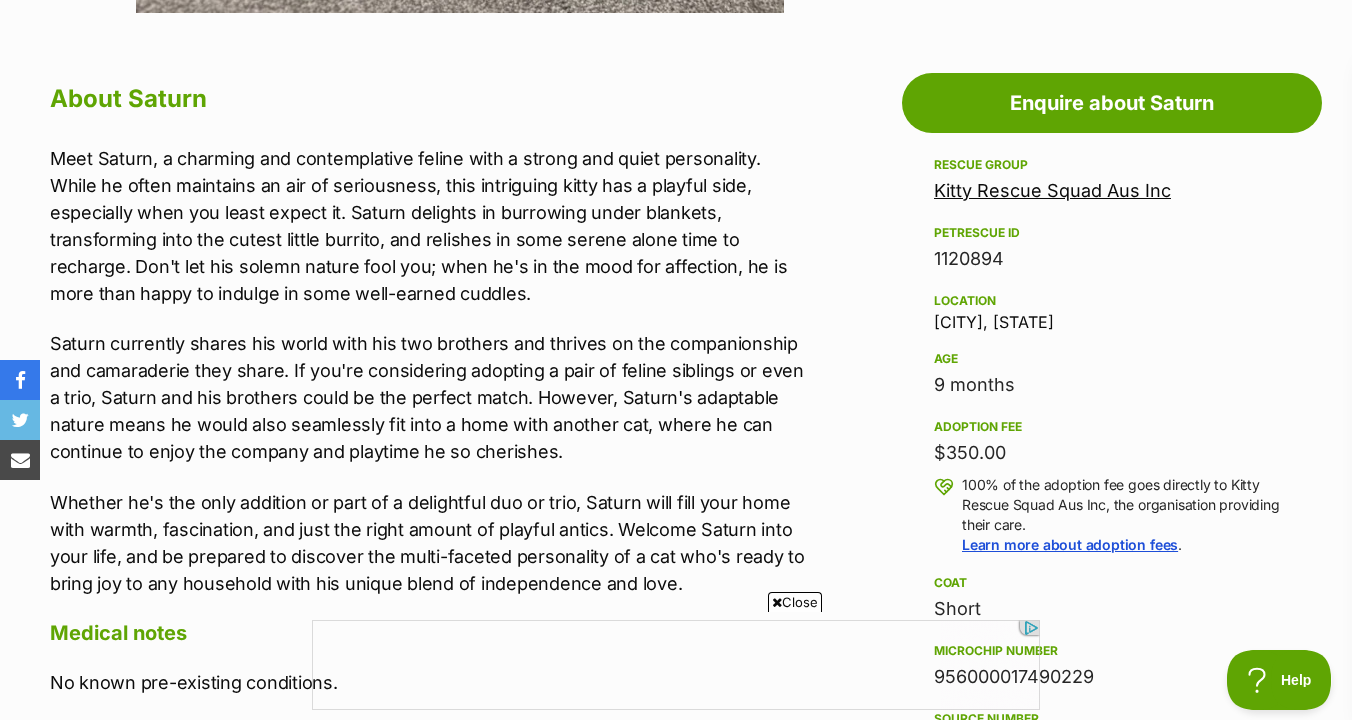 drag, startPoint x: 806, startPoint y: 113, endPoint x: 799, endPoint y: 300, distance: 187.13097 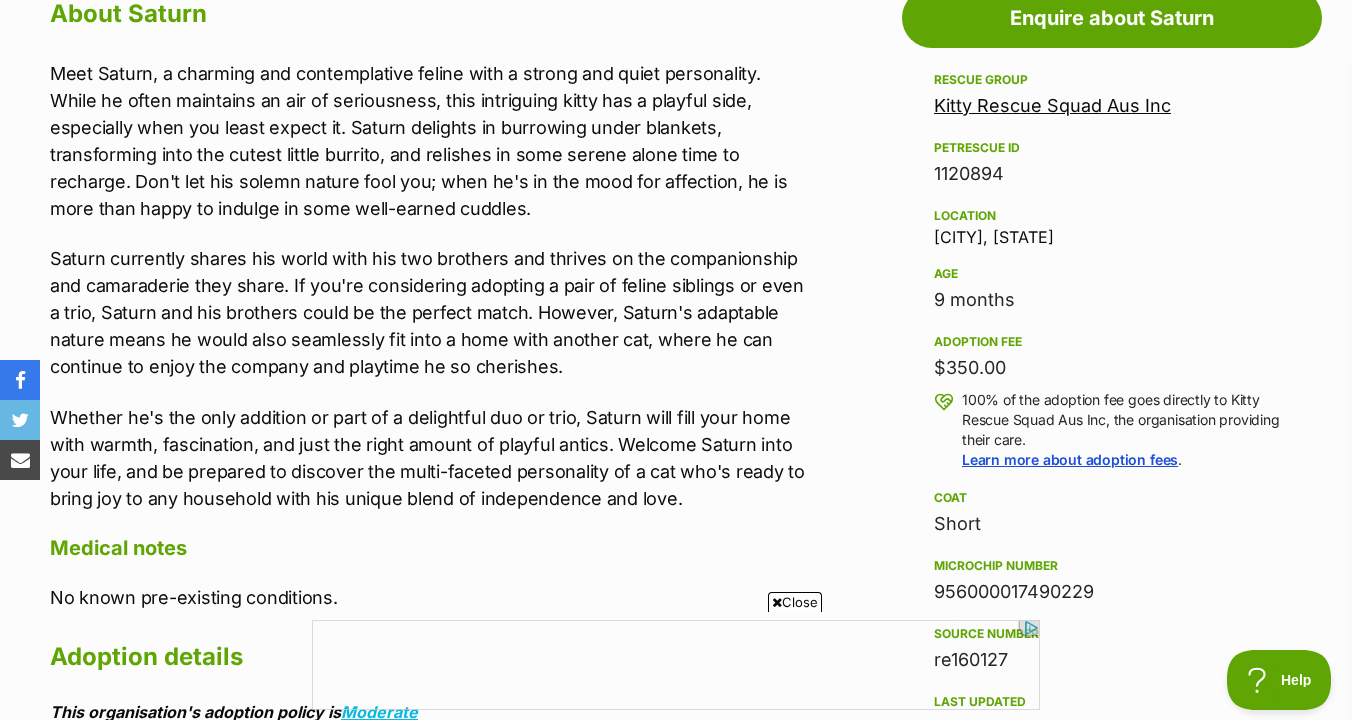 scroll, scrollTop: 1139, scrollLeft: 0, axis: vertical 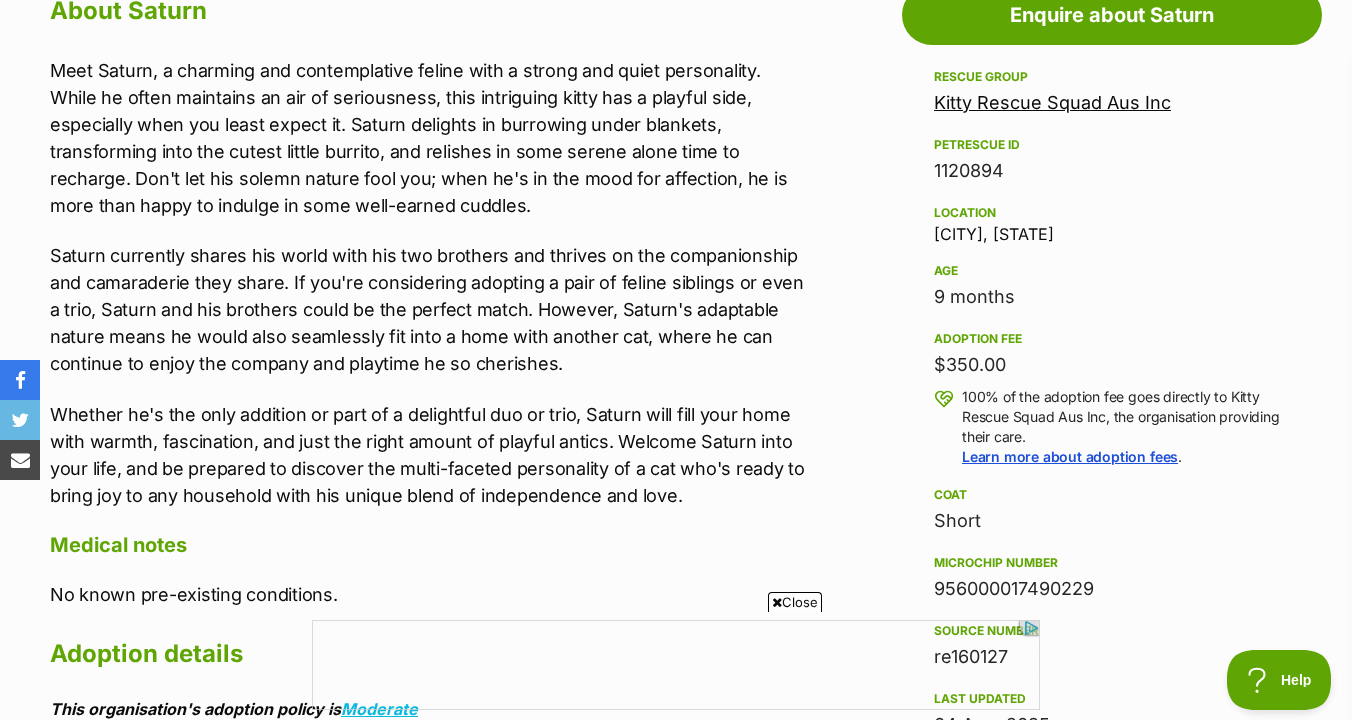 drag, startPoint x: 771, startPoint y: 189, endPoint x: 768, endPoint y: 365, distance: 176.02557 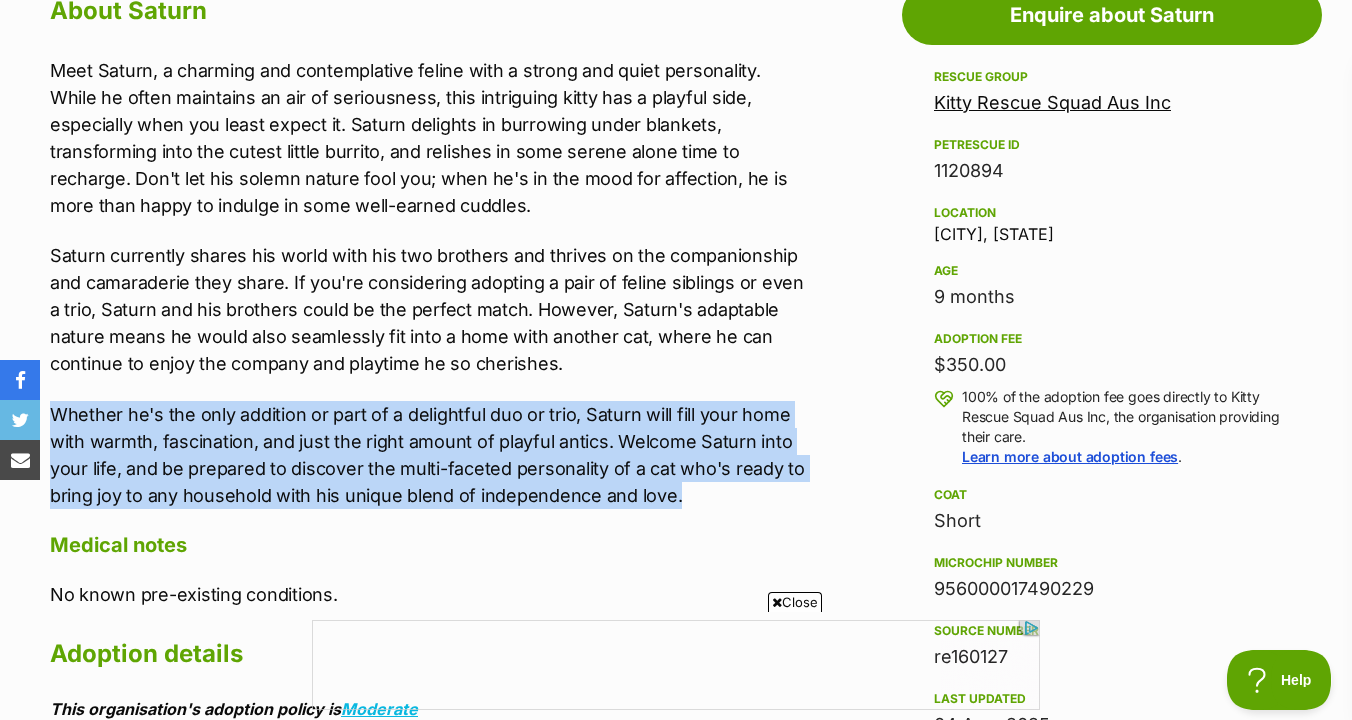 drag, startPoint x: 768, startPoint y: 365, endPoint x: 755, endPoint y: 487, distance: 122.69067 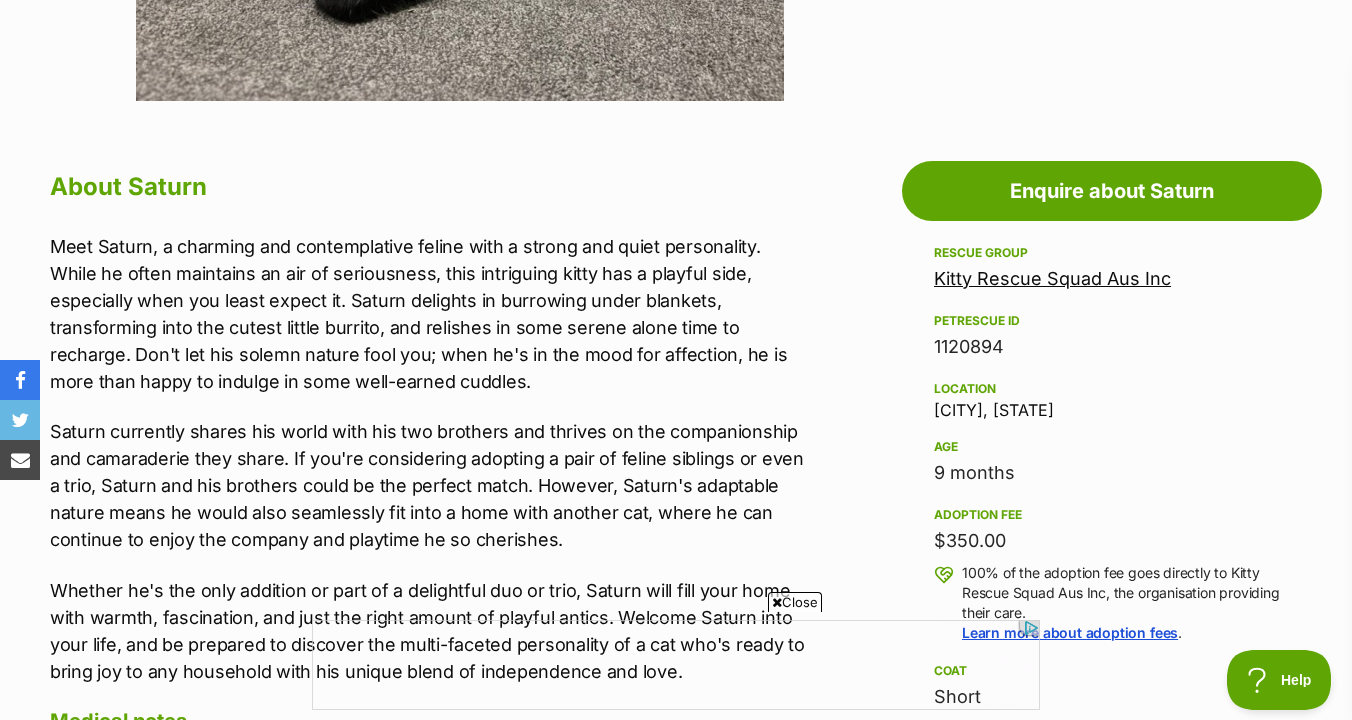 scroll, scrollTop: 965, scrollLeft: 0, axis: vertical 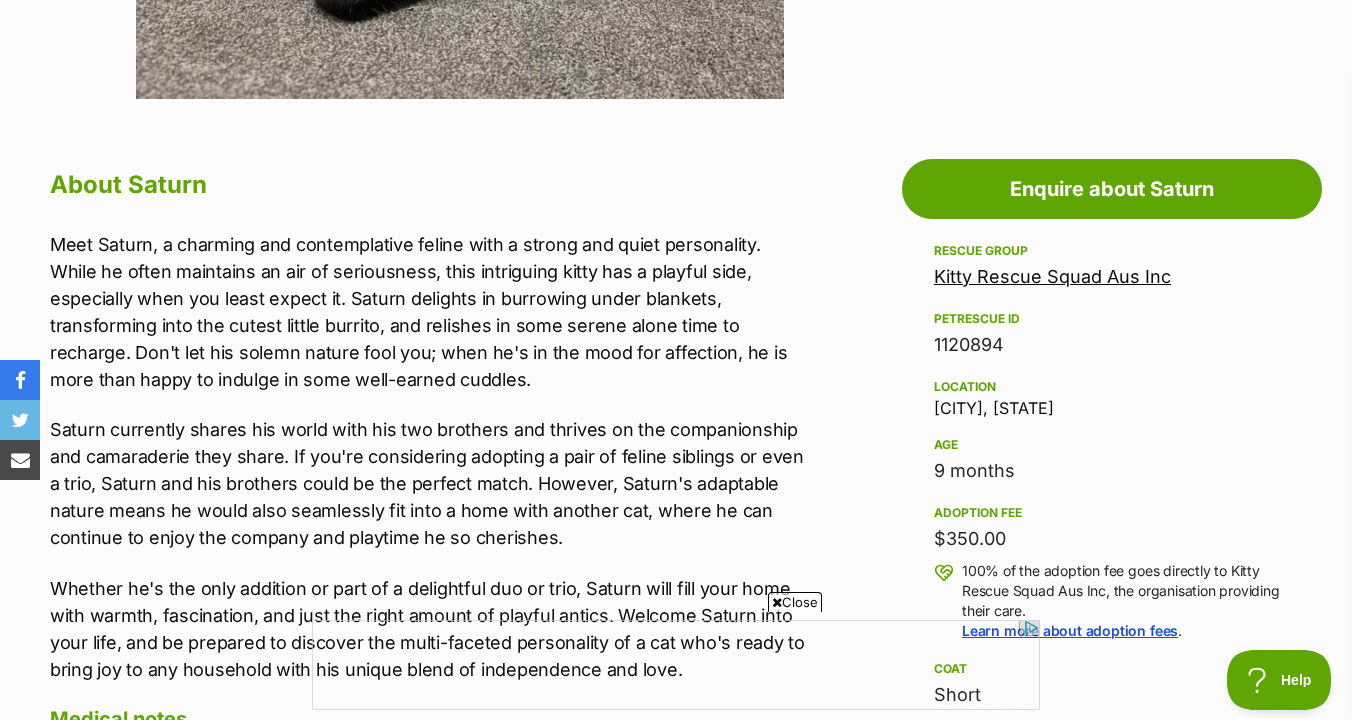 drag, startPoint x: 734, startPoint y: 549, endPoint x: 735, endPoint y: 378, distance: 171.00293 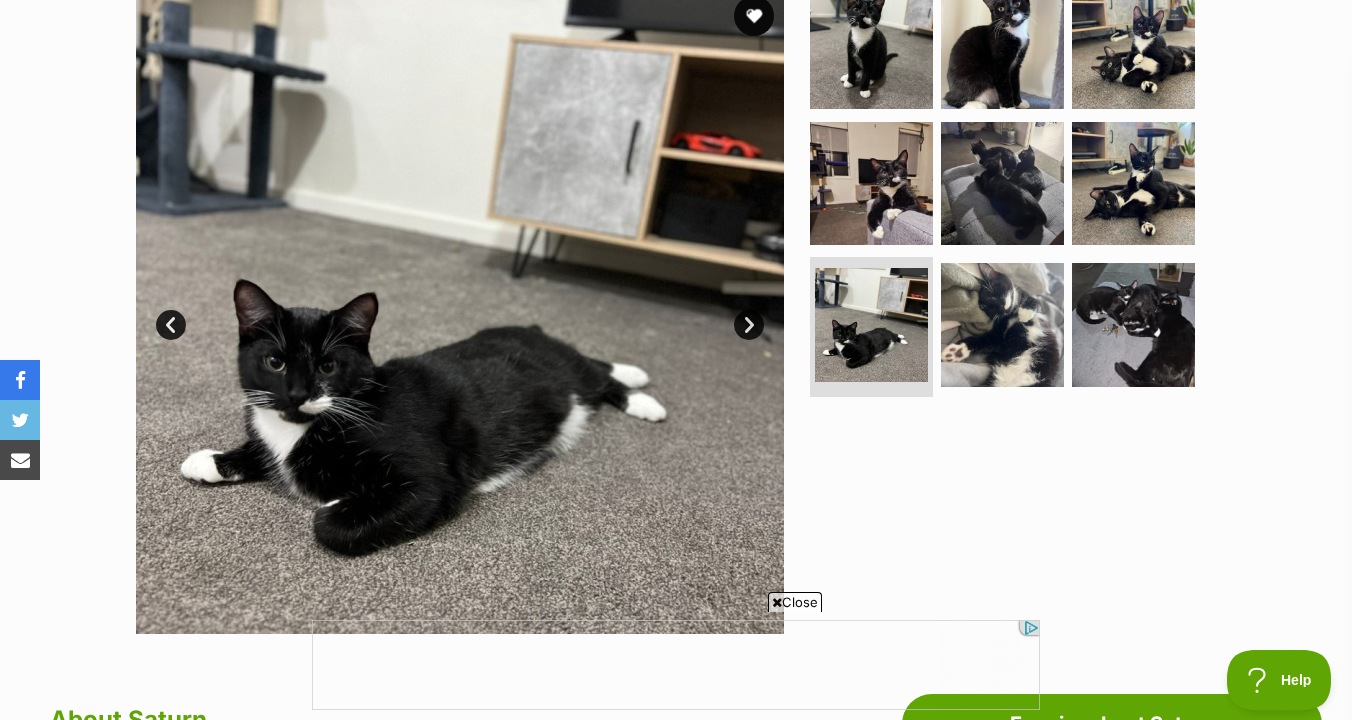 scroll, scrollTop: 408, scrollLeft: 0, axis: vertical 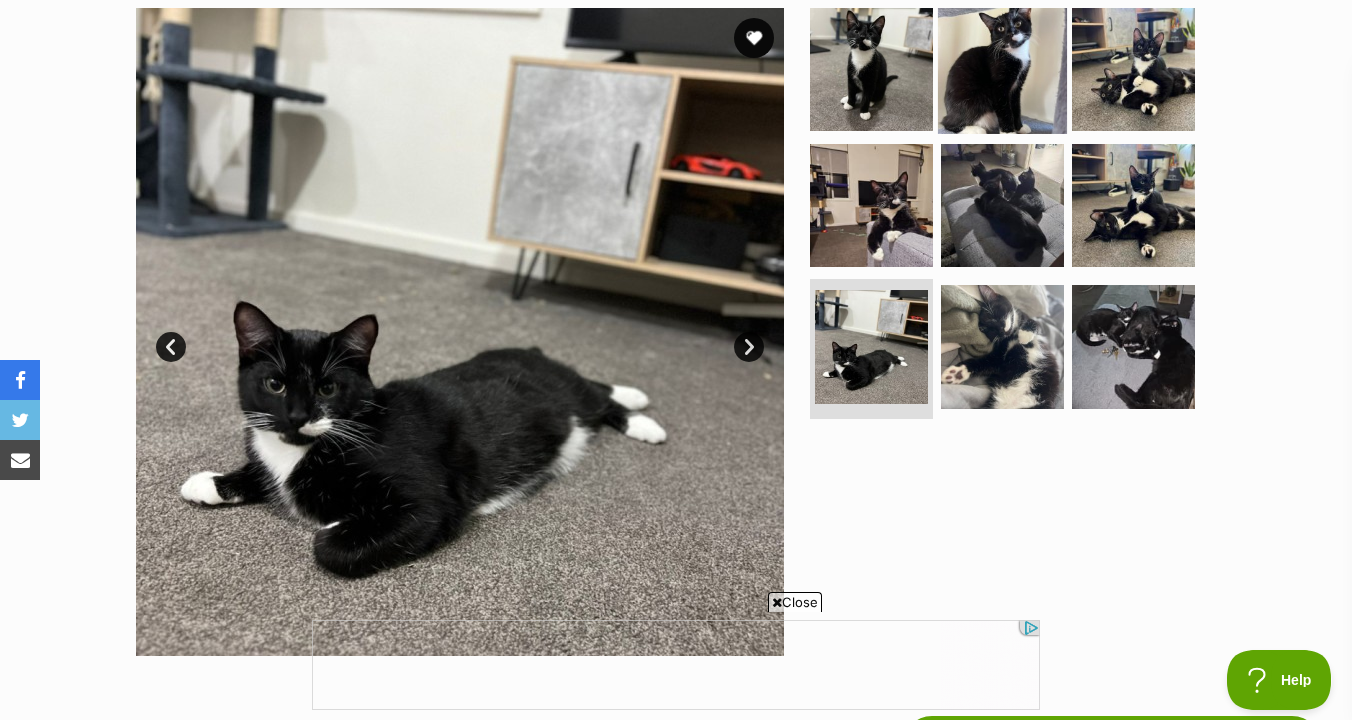 click at bounding box center (1002, 69) 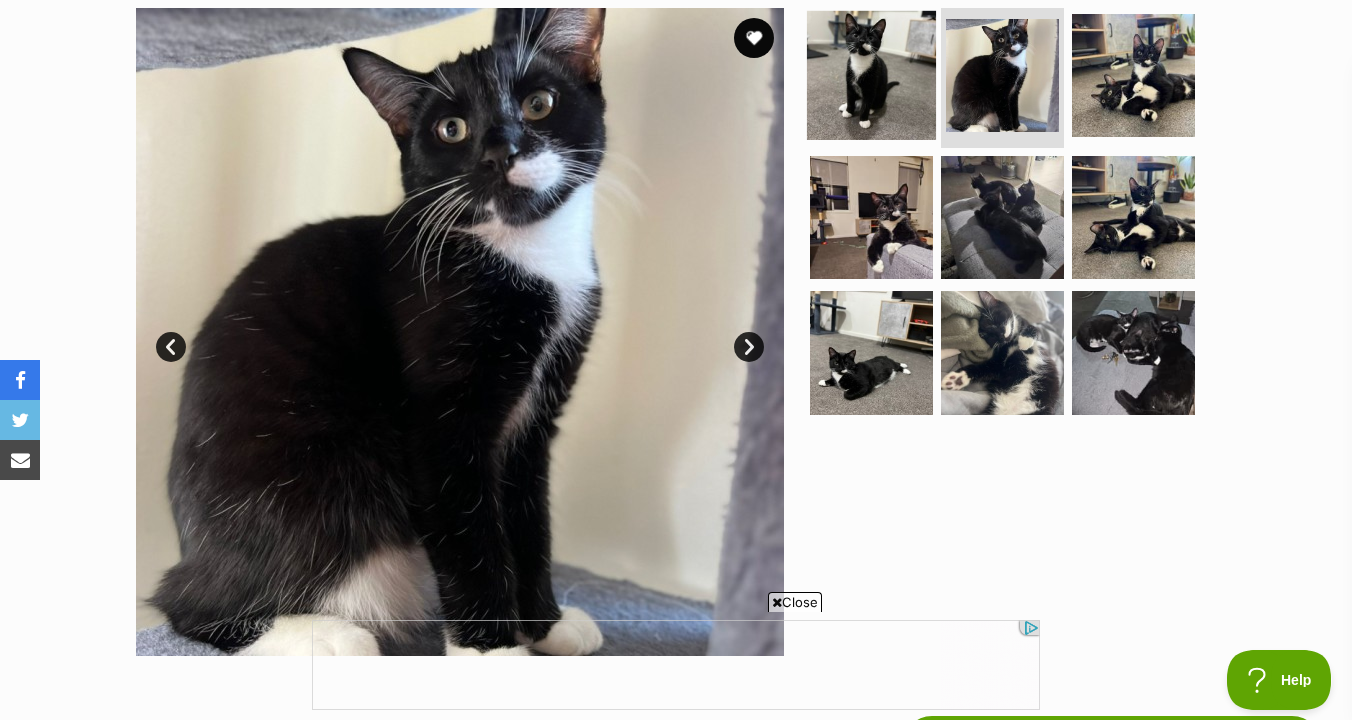 click at bounding box center [871, 75] 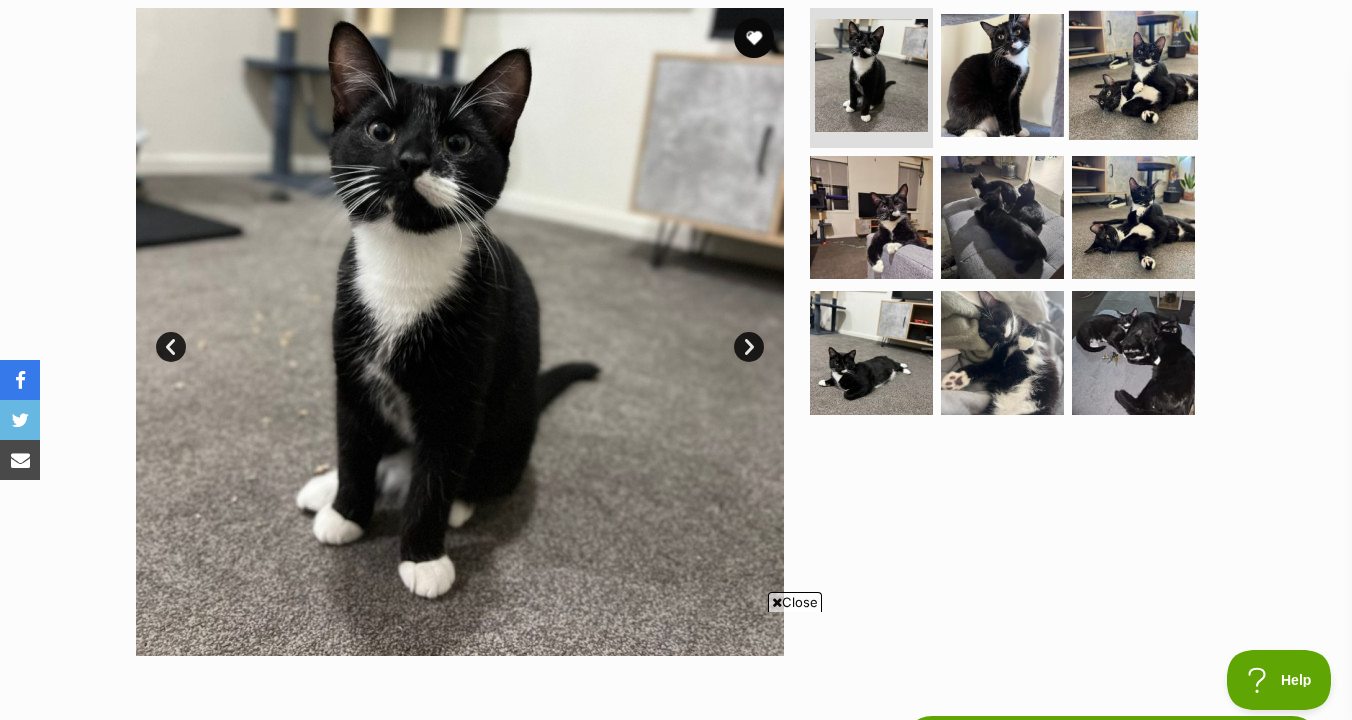 scroll, scrollTop: 0, scrollLeft: 0, axis: both 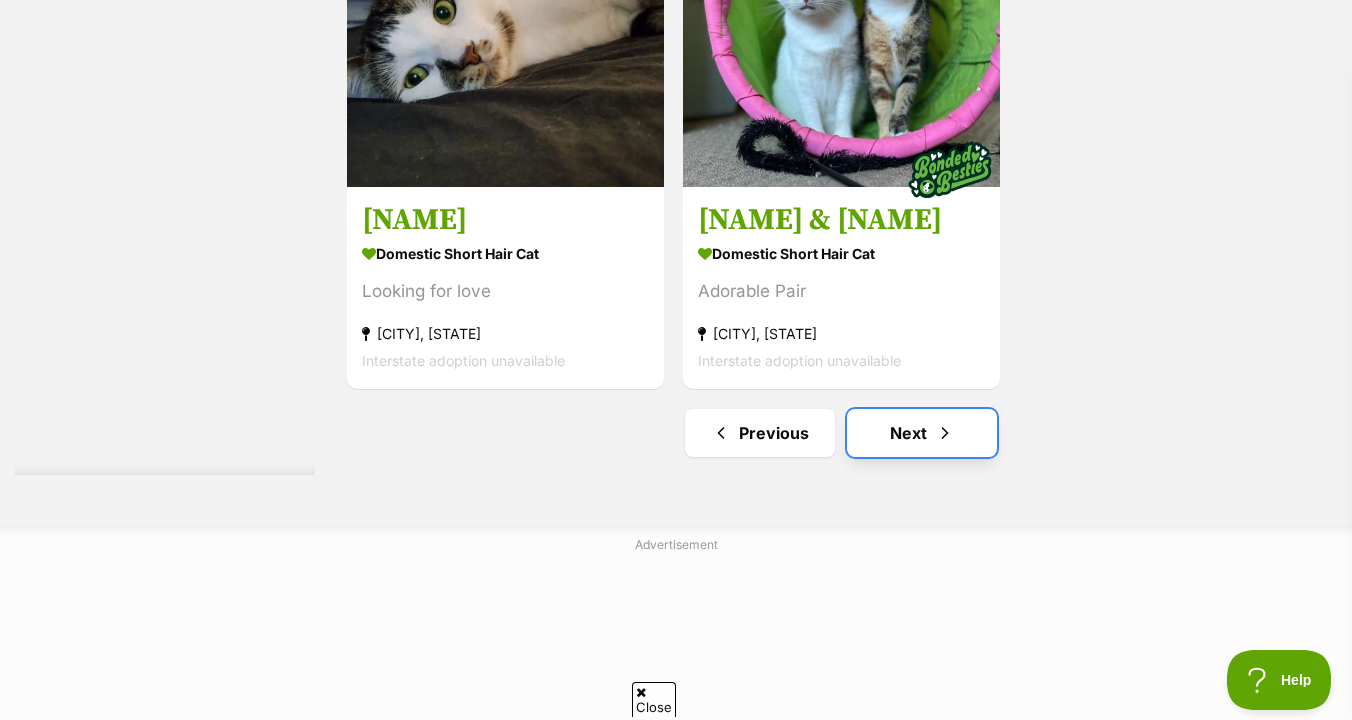 click on "Next" at bounding box center (922, 433) 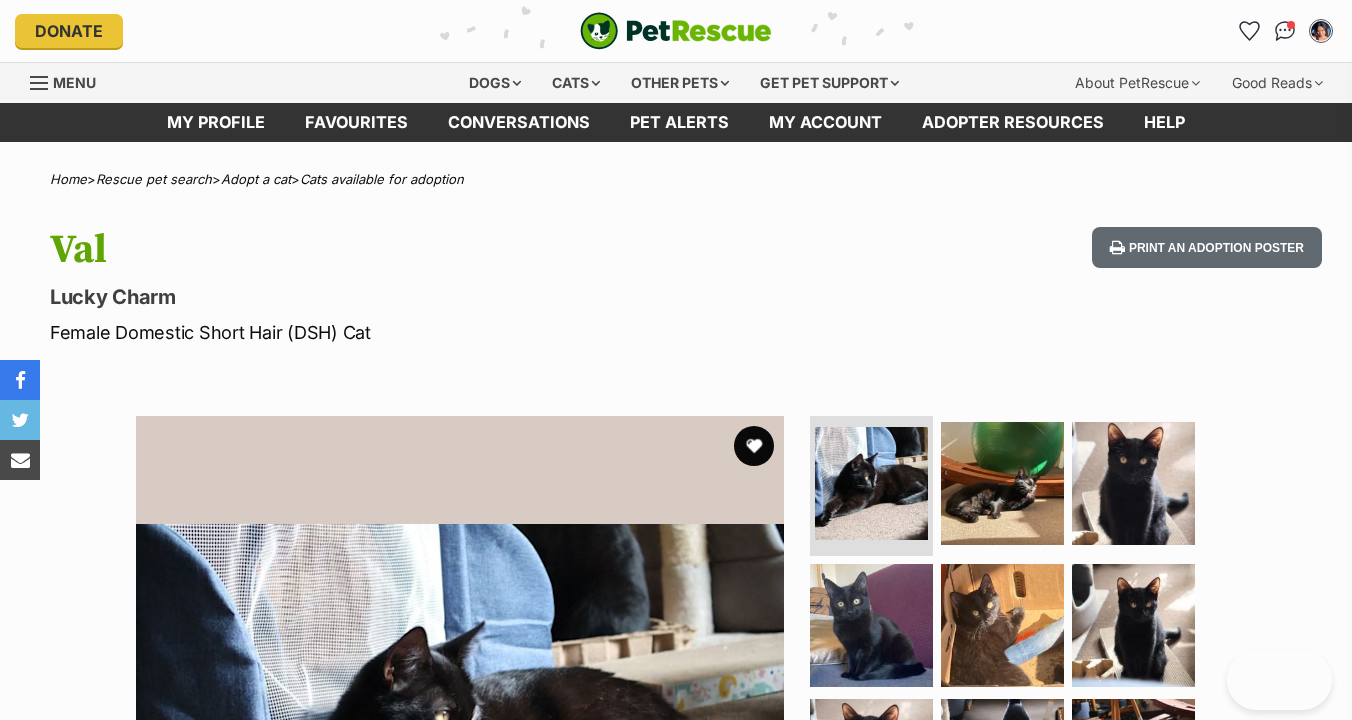scroll, scrollTop: 0, scrollLeft: 0, axis: both 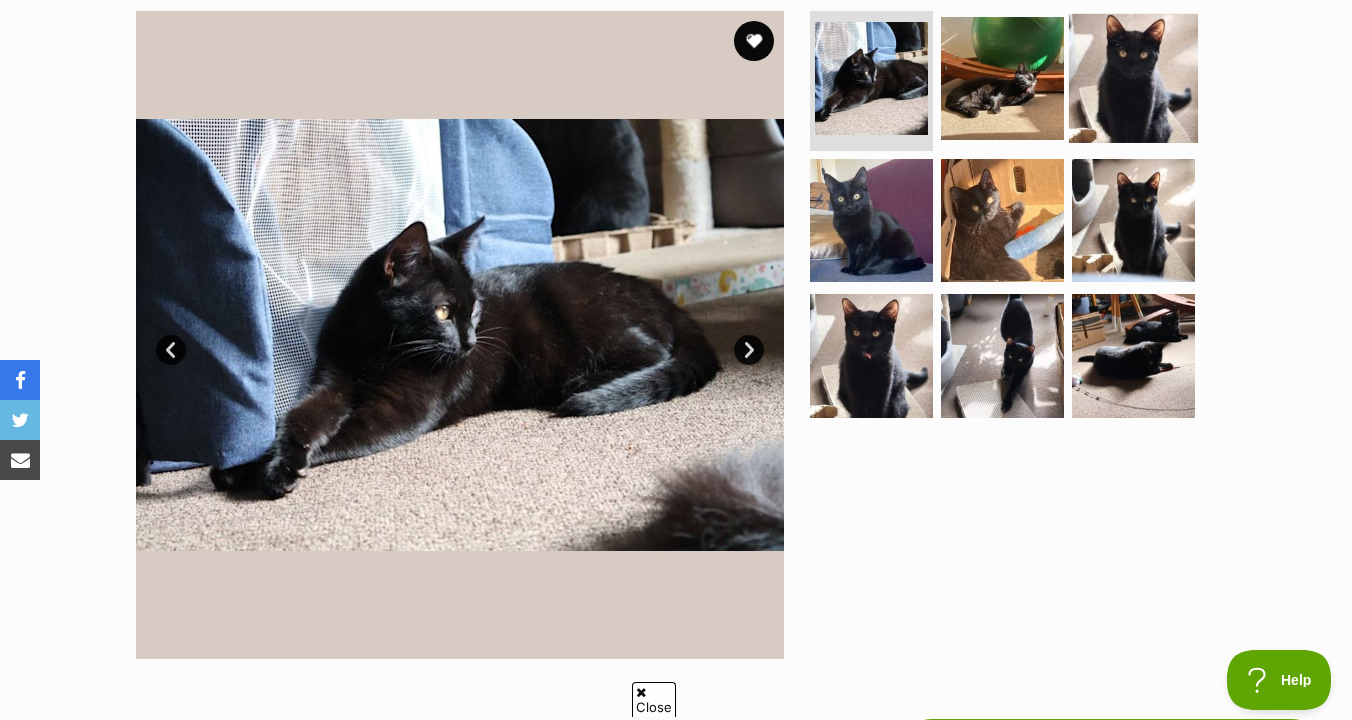 click at bounding box center [1002, 78] 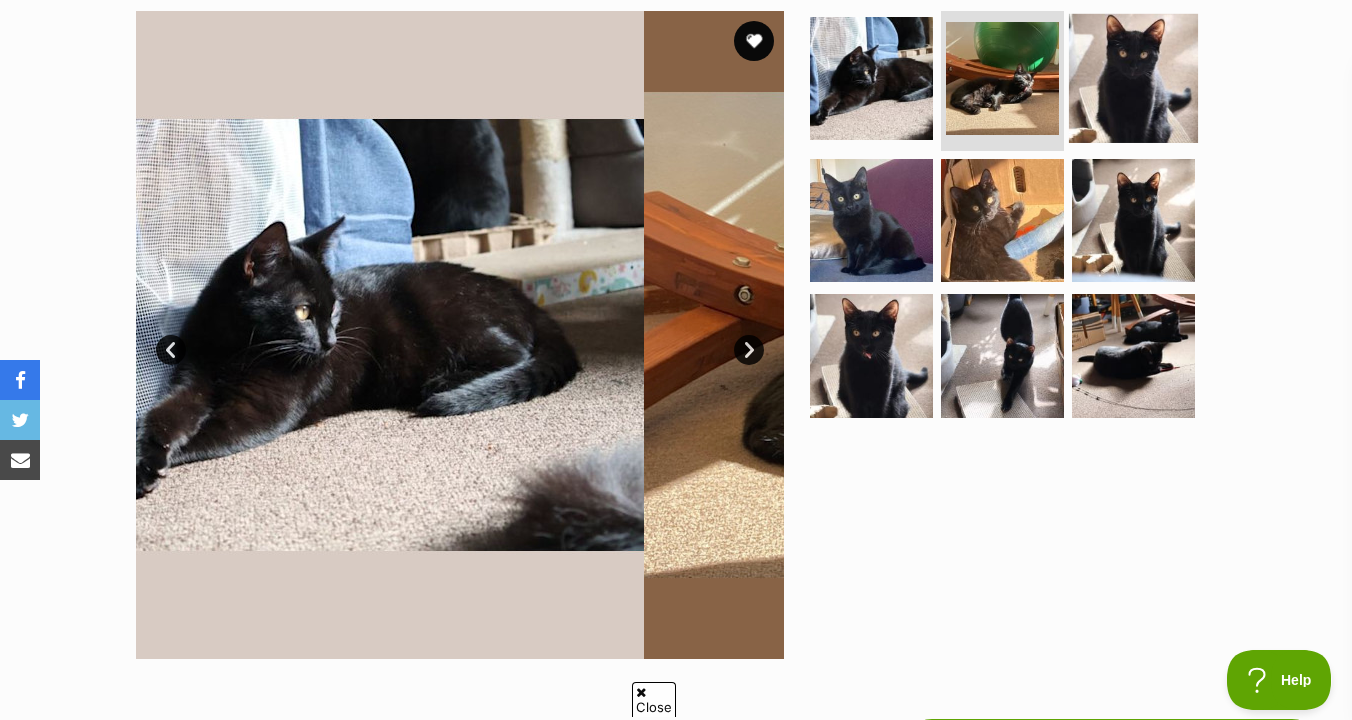 click at bounding box center (1133, 78) 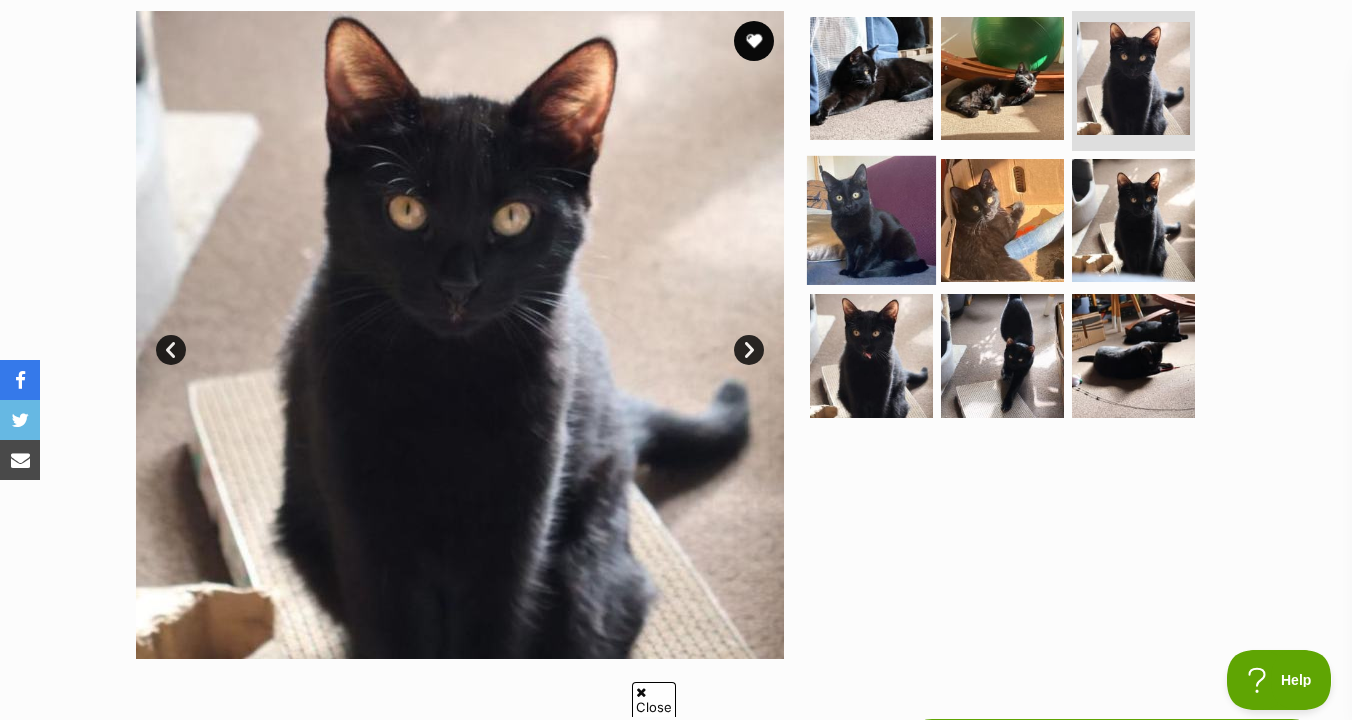 click at bounding box center [871, 219] 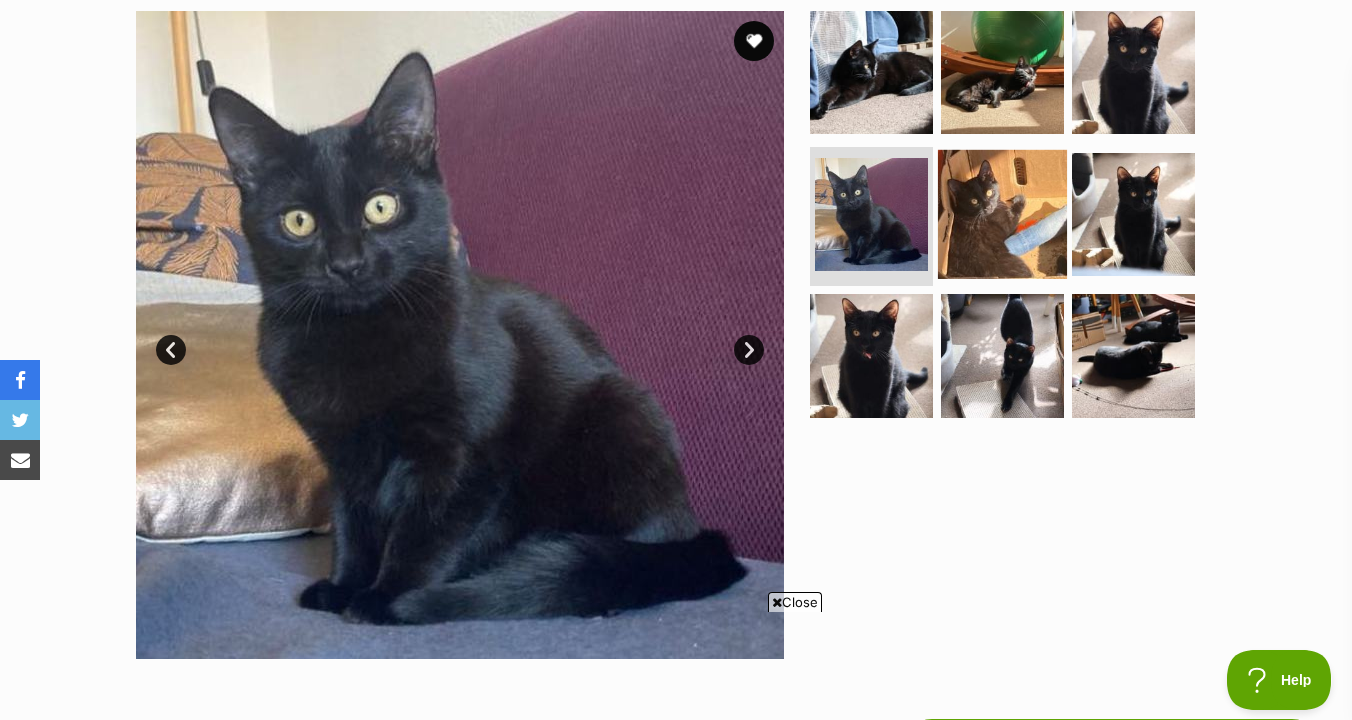 scroll, scrollTop: 0, scrollLeft: 0, axis: both 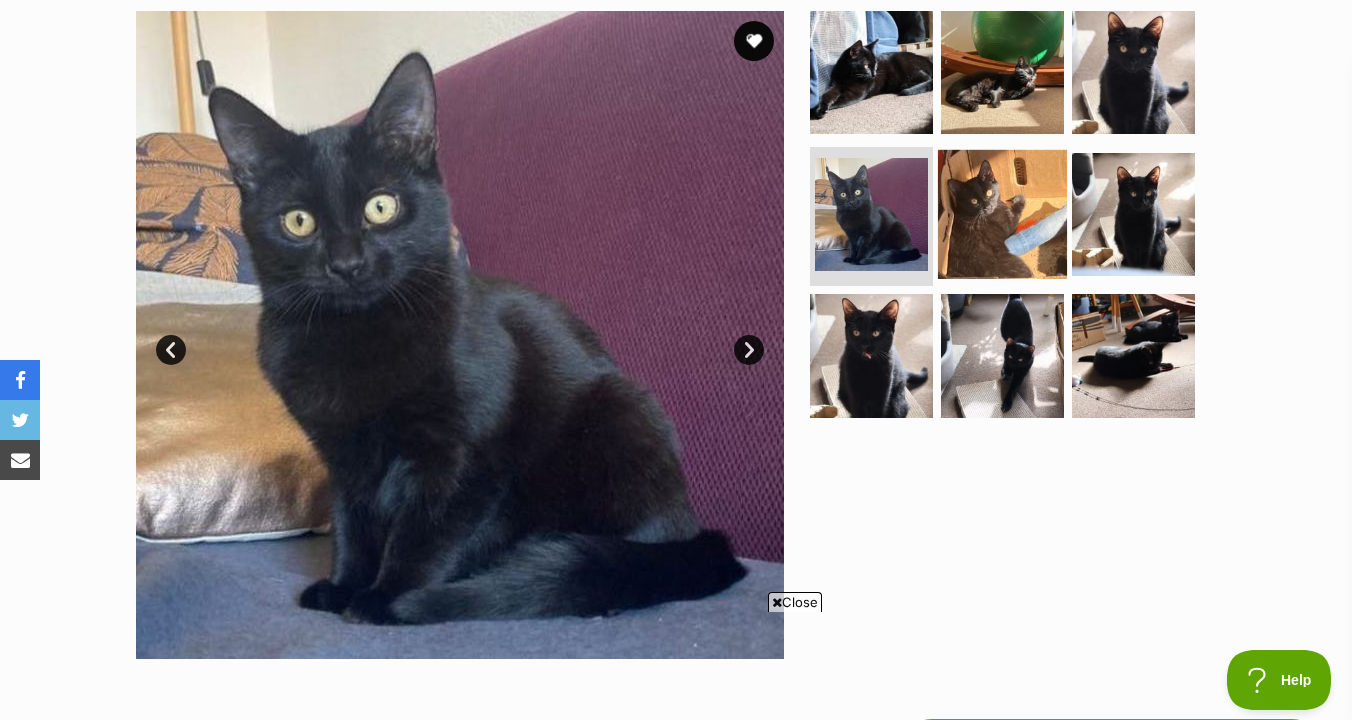 click at bounding box center (1002, 213) 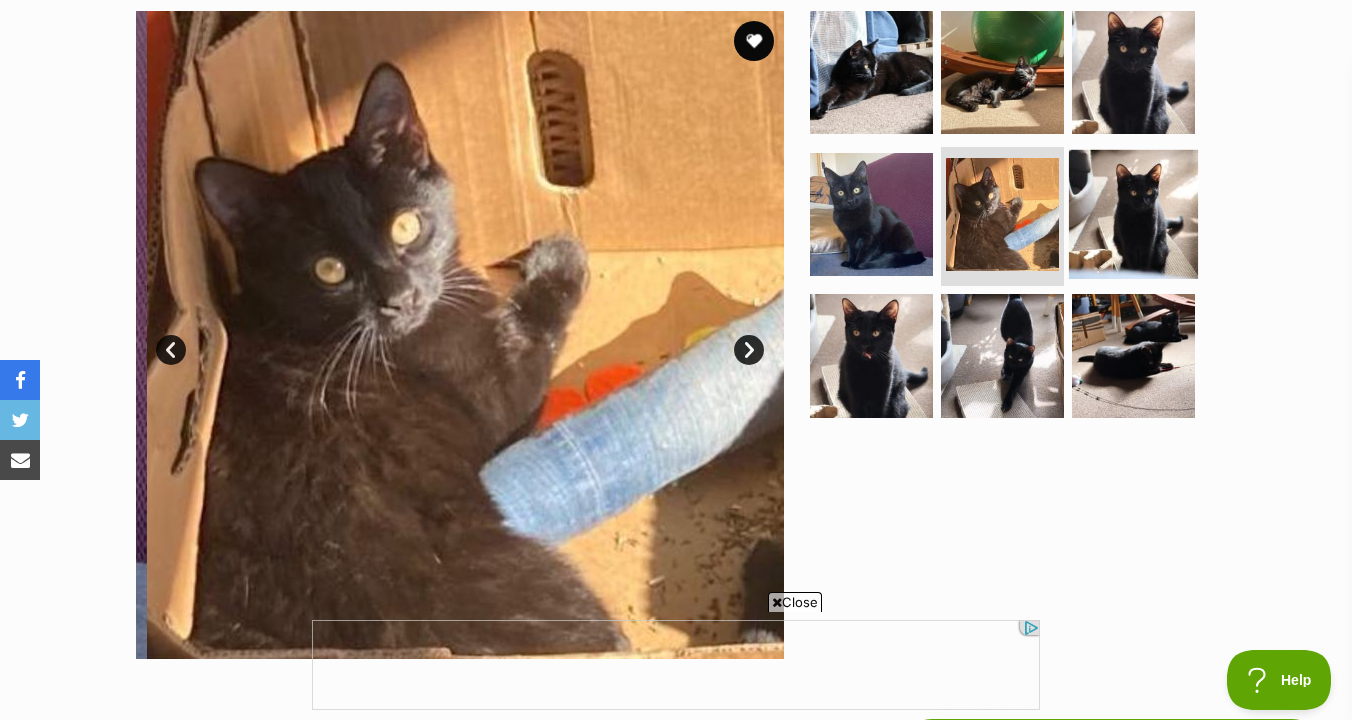 click at bounding box center (1133, 213) 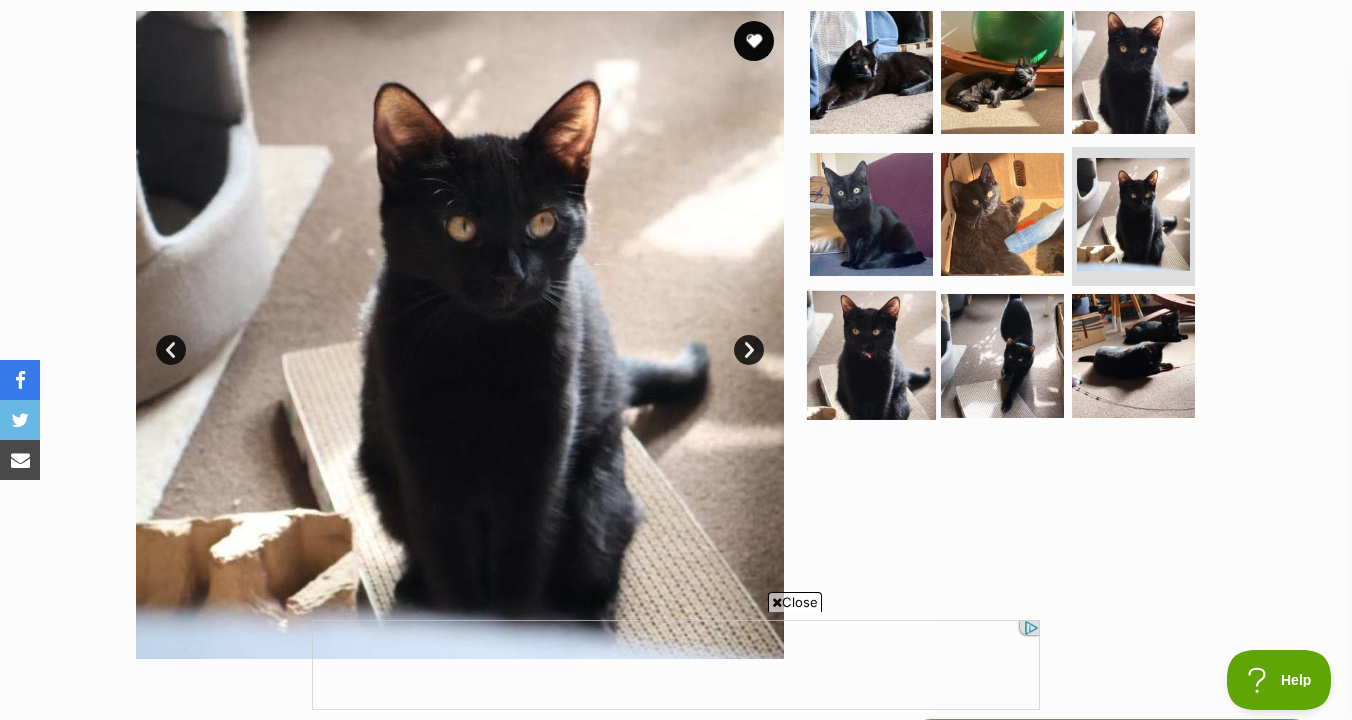 click at bounding box center [871, 355] 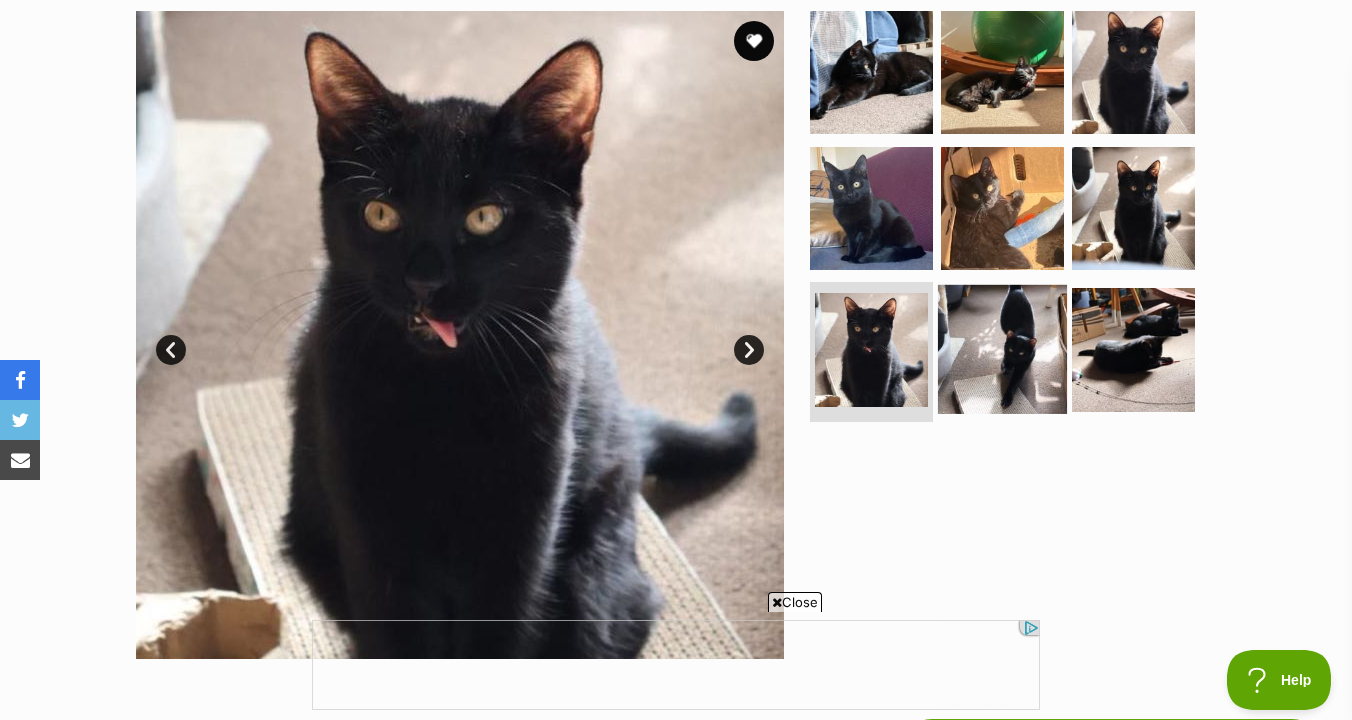 click at bounding box center (1002, 349) 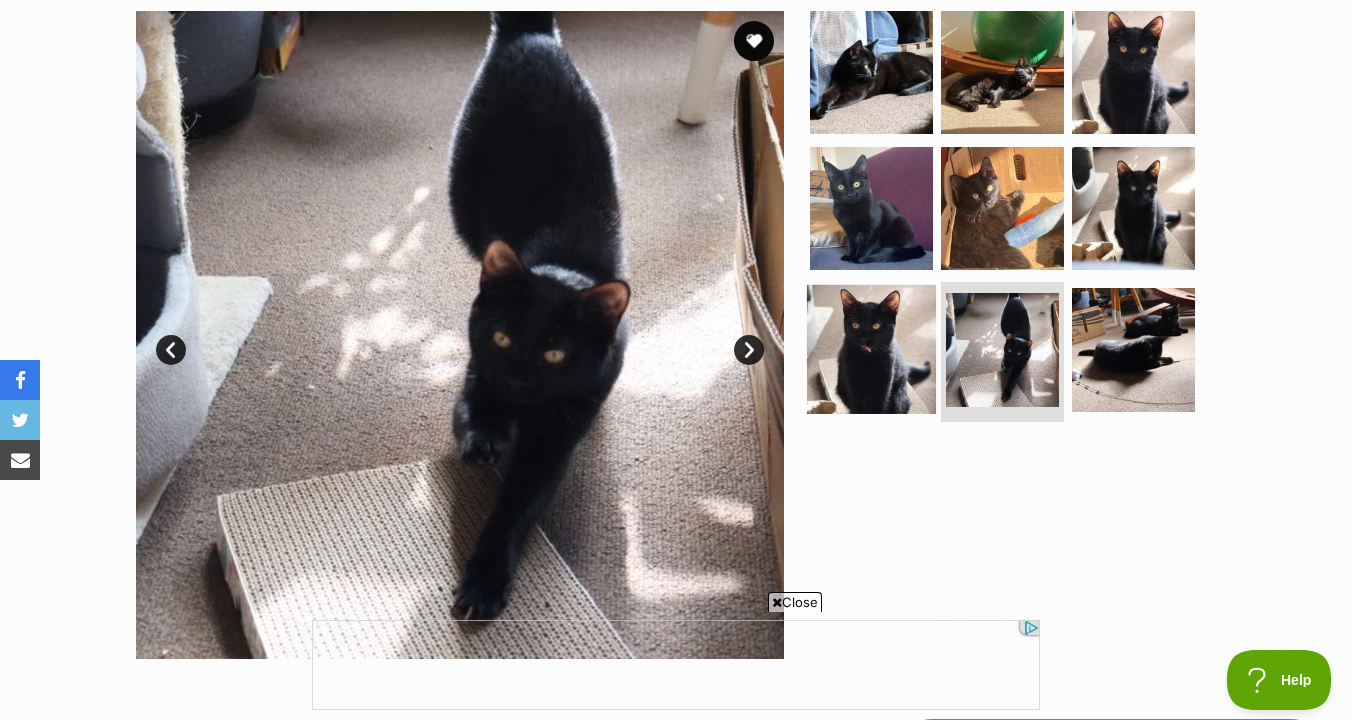 click at bounding box center [871, 349] 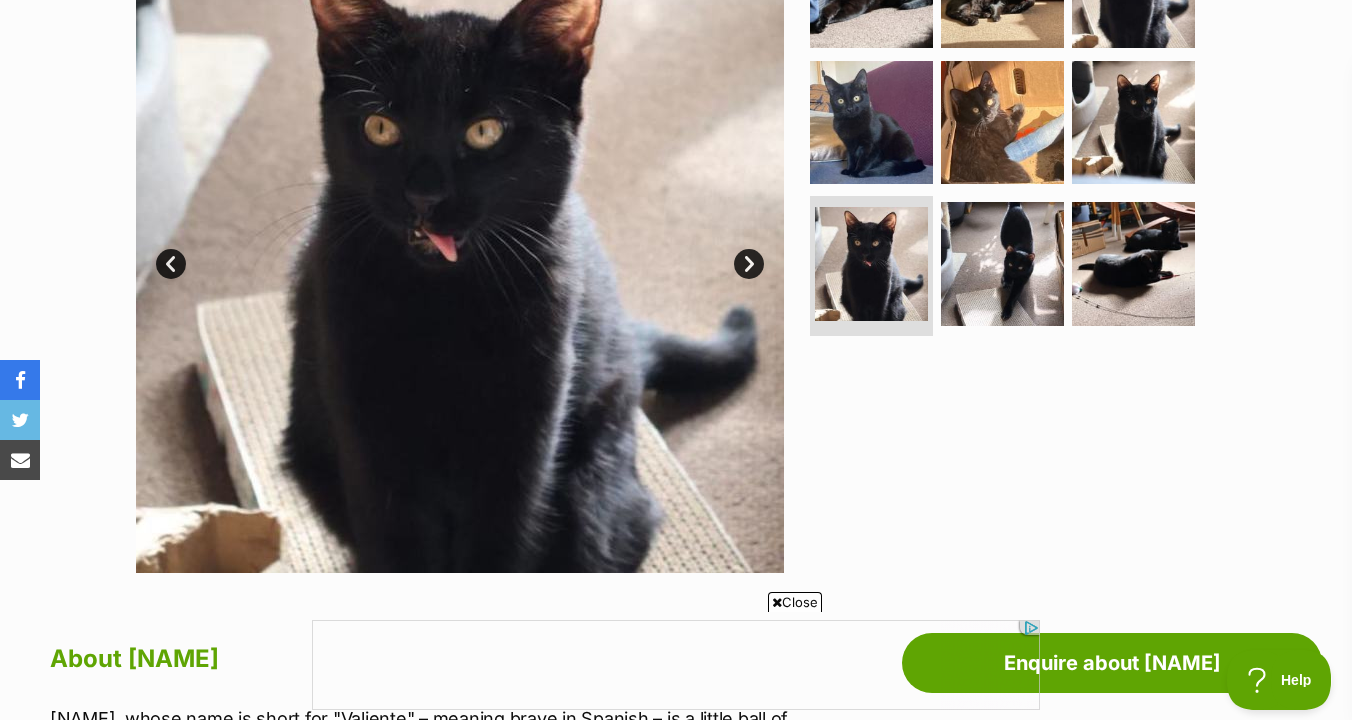 scroll, scrollTop: 429, scrollLeft: 0, axis: vertical 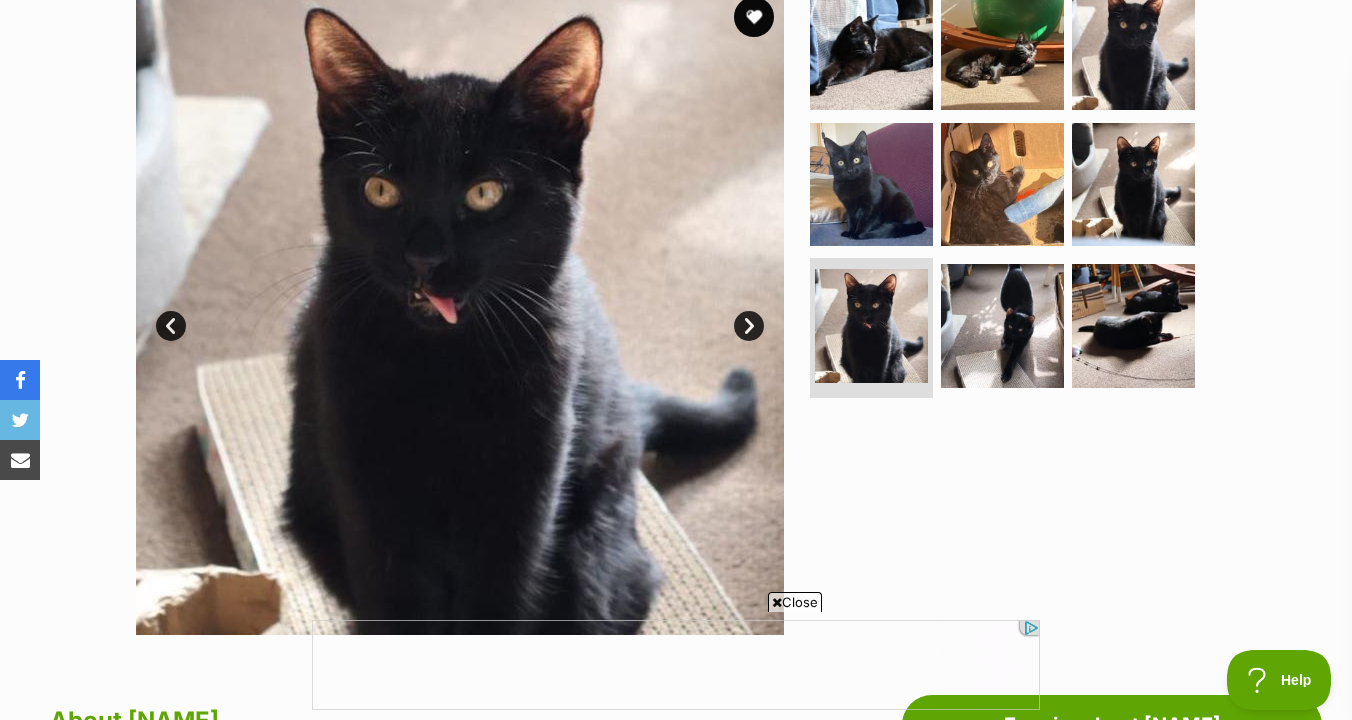 click on "Close" at bounding box center [795, 602] 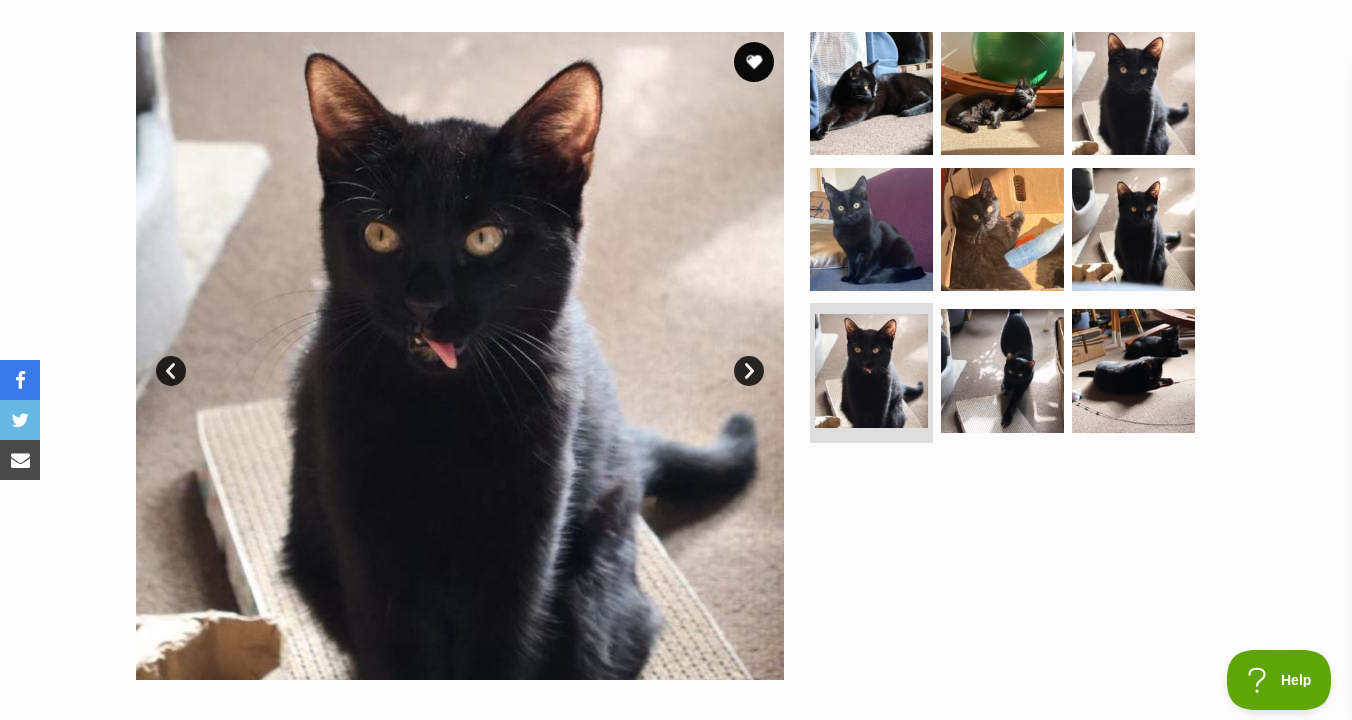 scroll, scrollTop: 386, scrollLeft: 0, axis: vertical 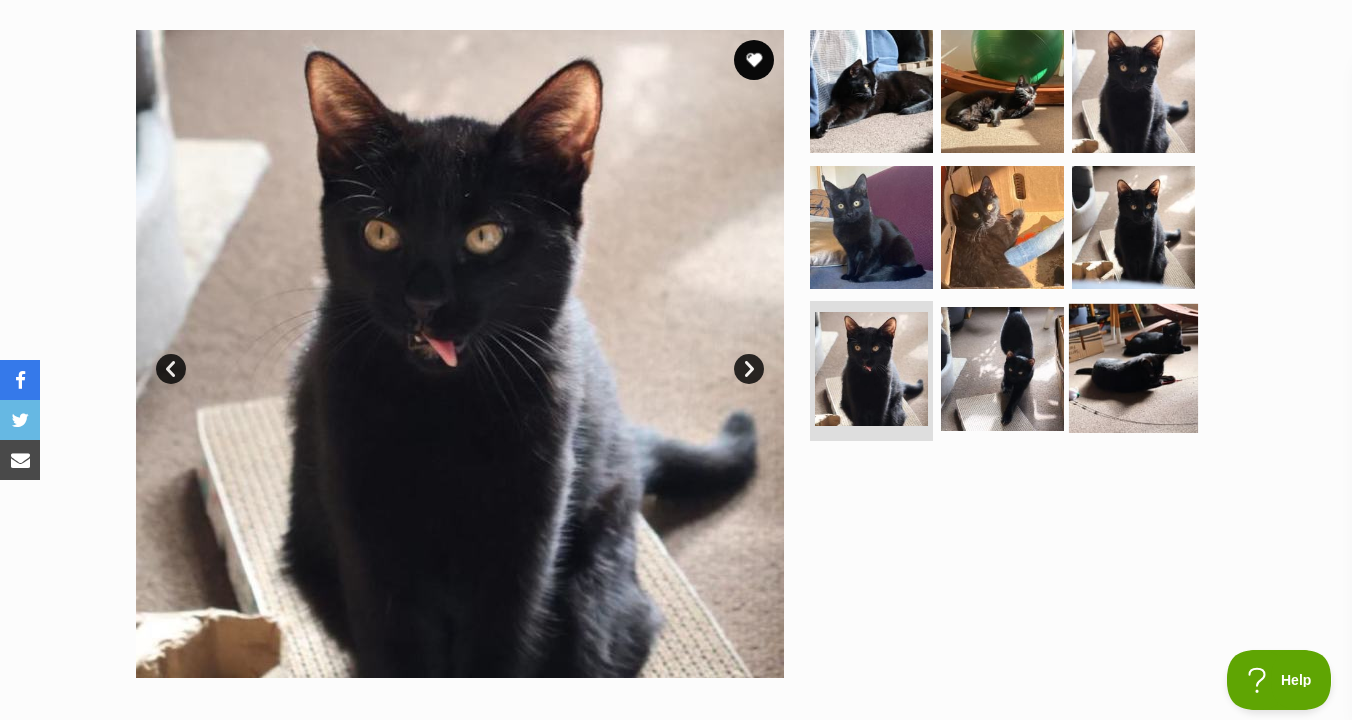 click at bounding box center (1133, 368) 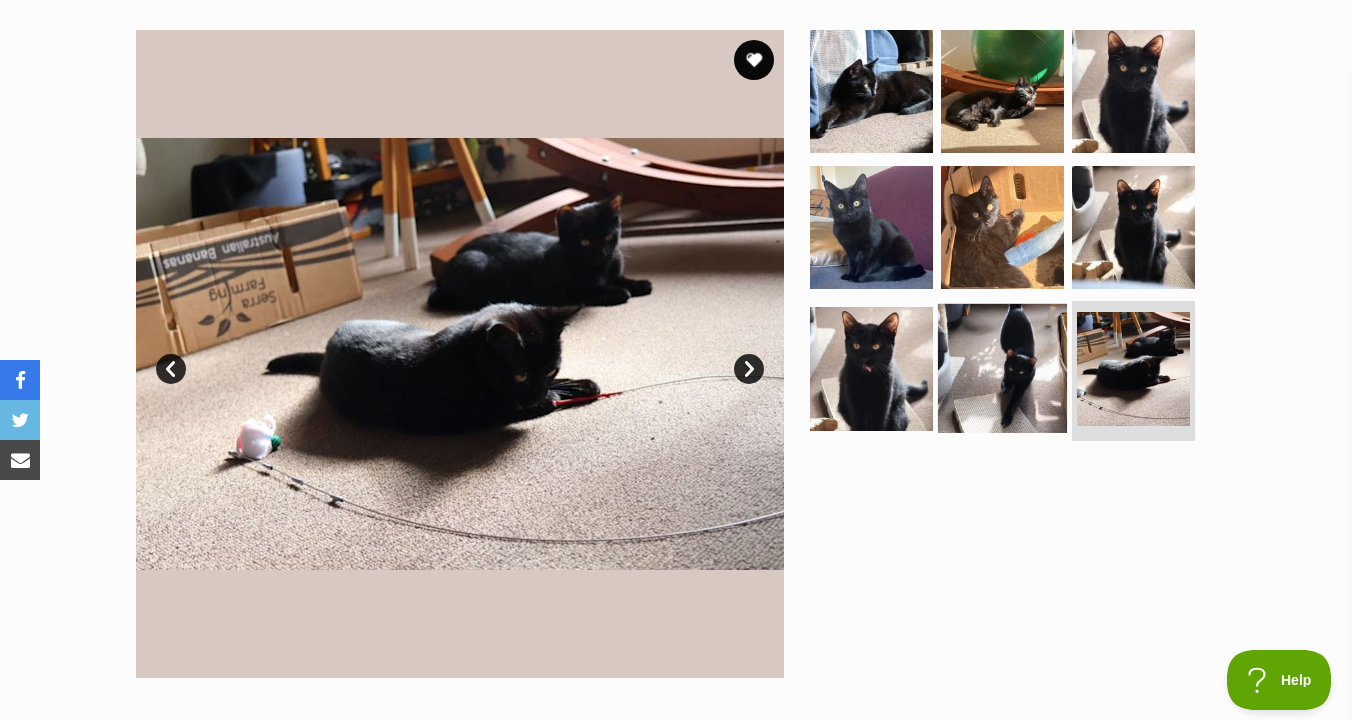 click at bounding box center [1002, 368] 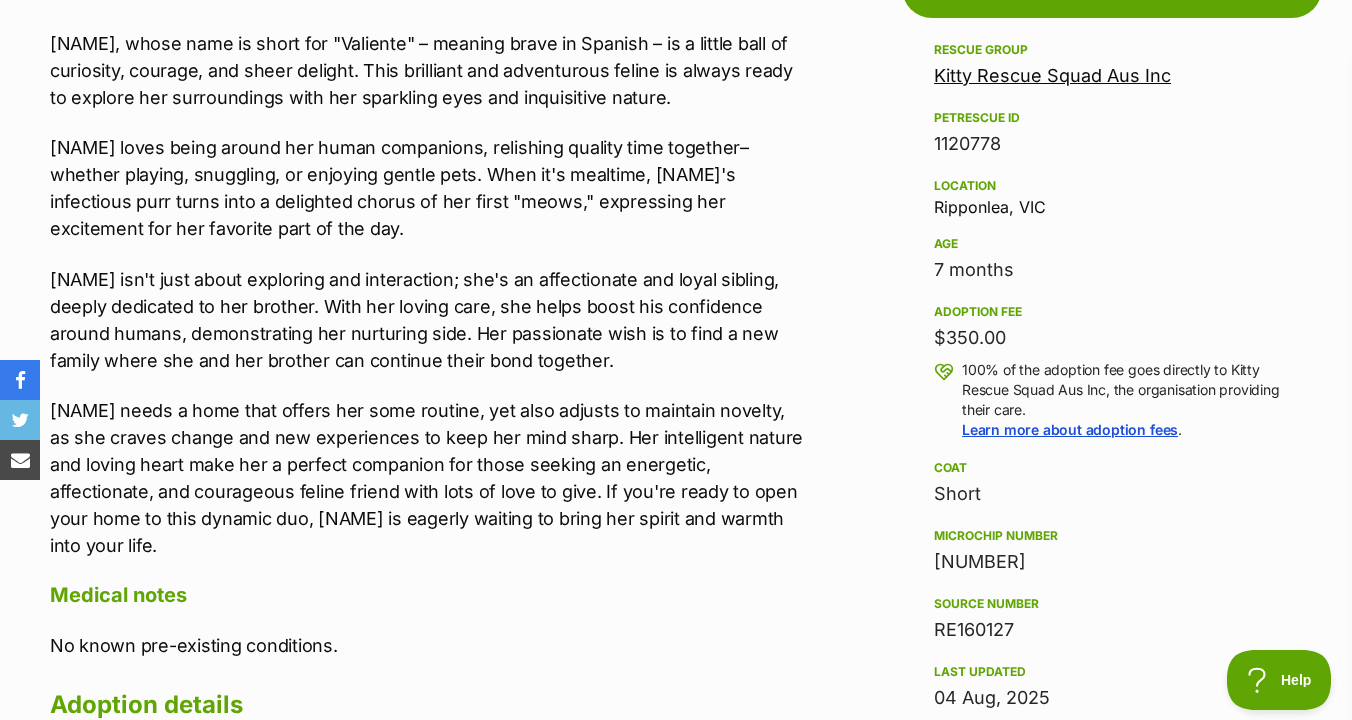 scroll, scrollTop: 1146, scrollLeft: 0, axis: vertical 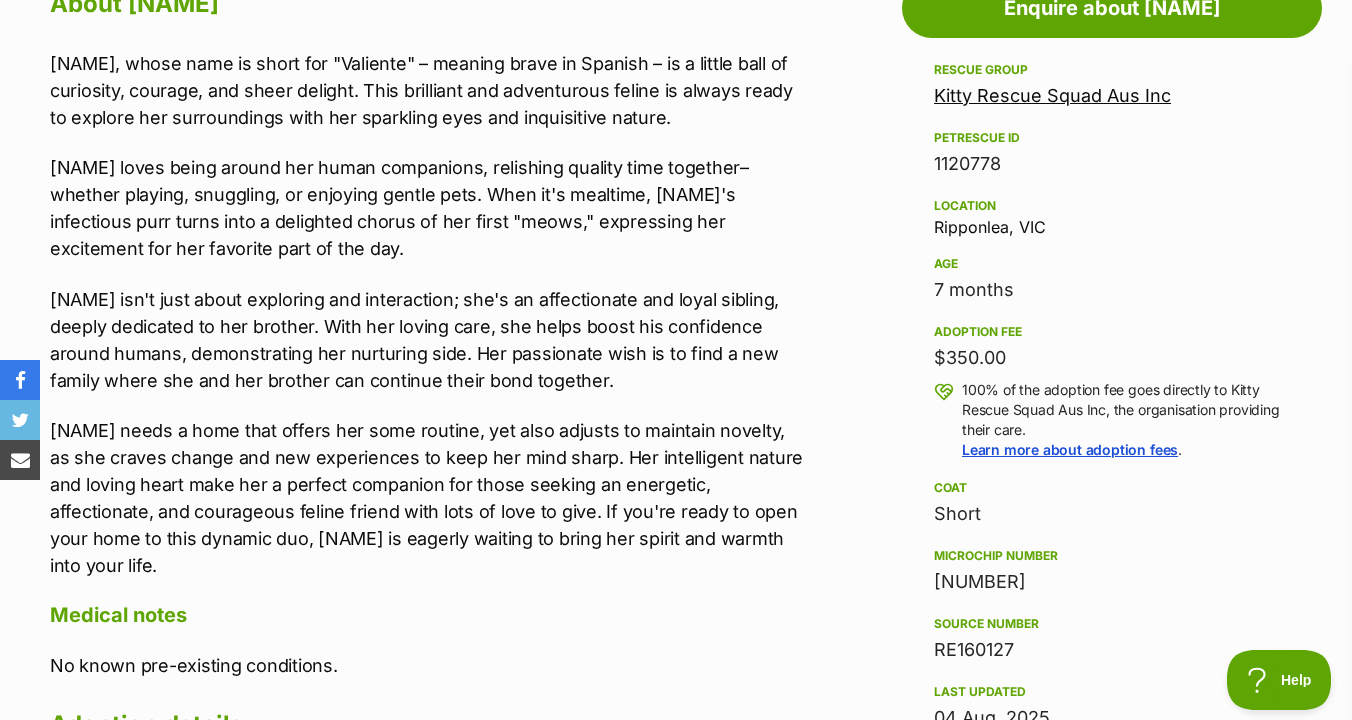 drag, startPoint x: 762, startPoint y: 49, endPoint x: 761, endPoint y: 197, distance: 148.00337 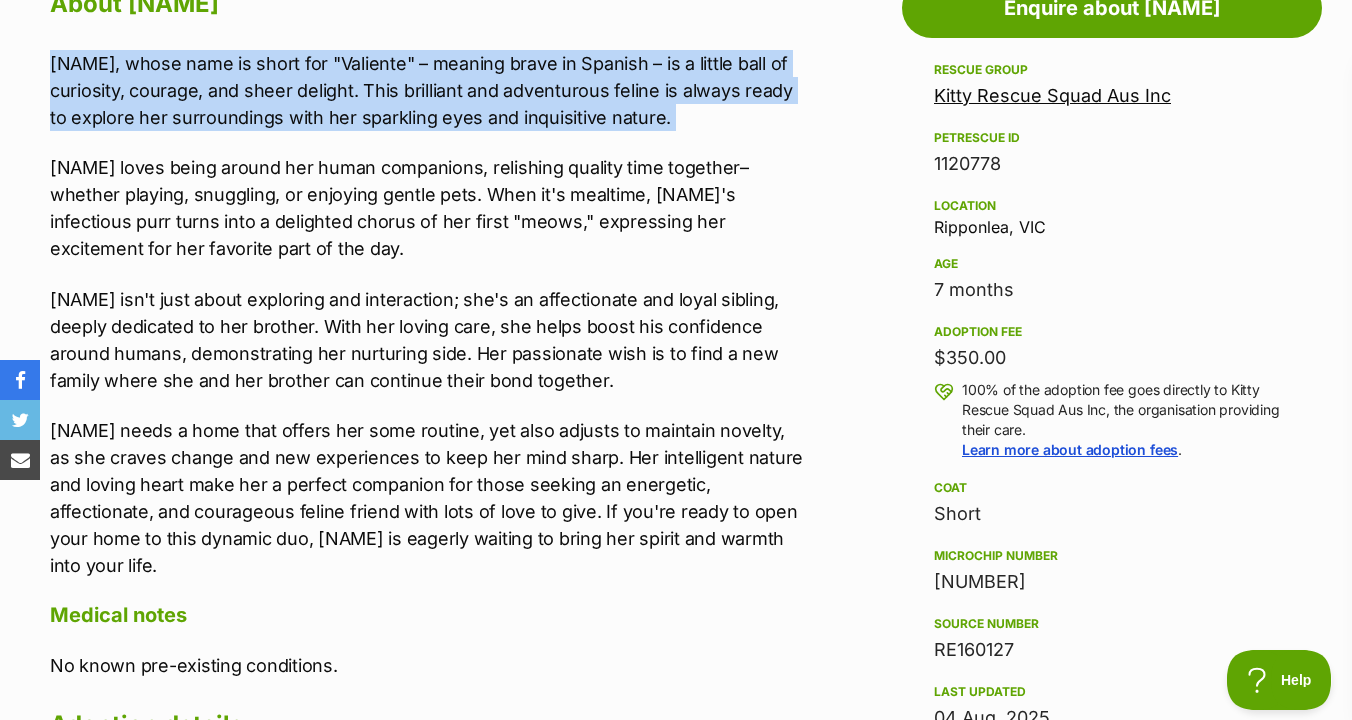 drag, startPoint x: 750, startPoint y: 140, endPoint x: 748, endPoint y: 42, distance: 98.02041 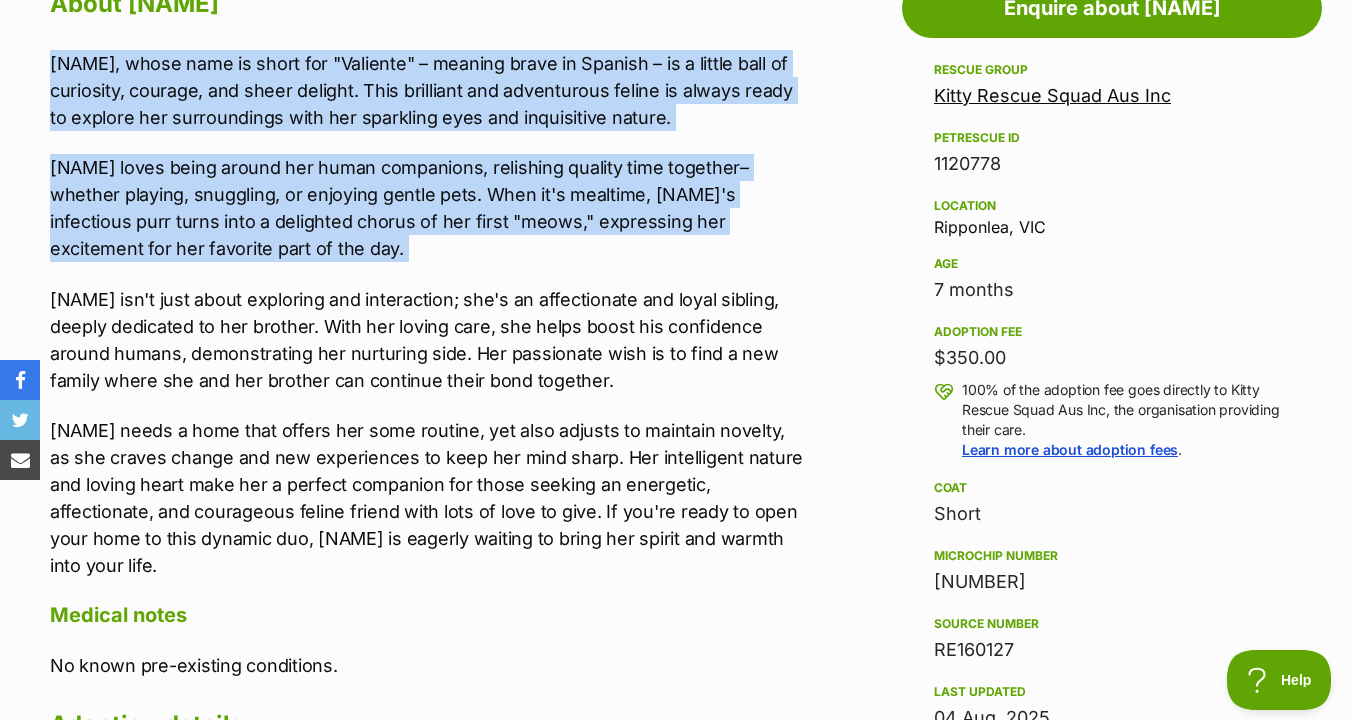 drag, startPoint x: 748, startPoint y: 42, endPoint x: 746, endPoint y: 249, distance: 207.00966 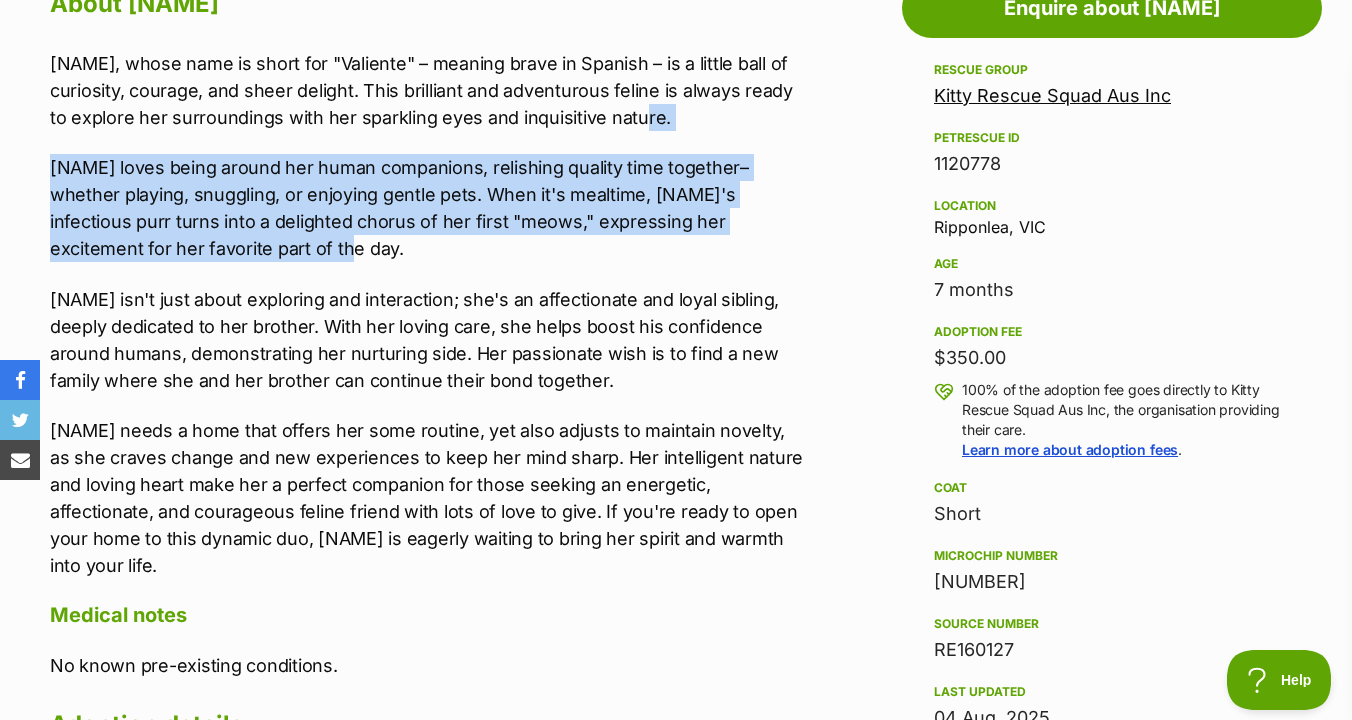 drag, startPoint x: 764, startPoint y: 244, endPoint x: 764, endPoint y: 120, distance: 124 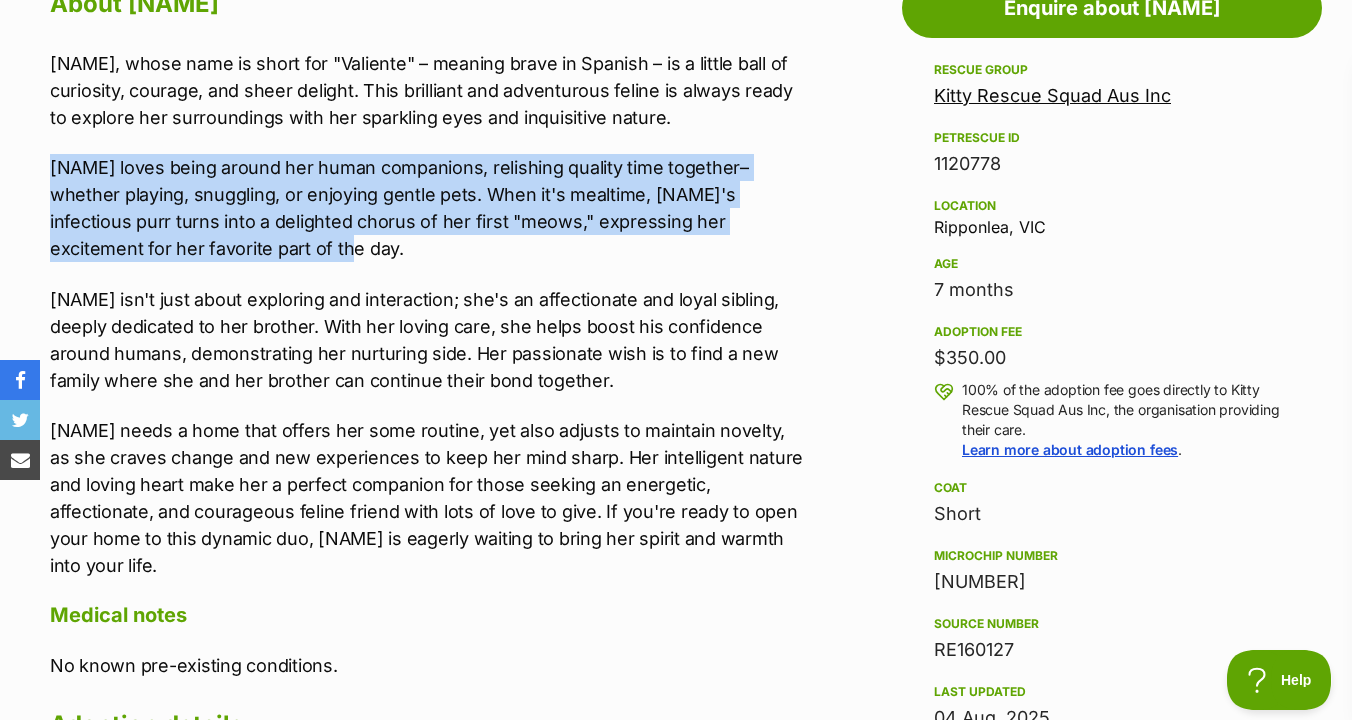 drag, startPoint x: 764, startPoint y: 133, endPoint x: 763, endPoint y: 243, distance: 110.00455 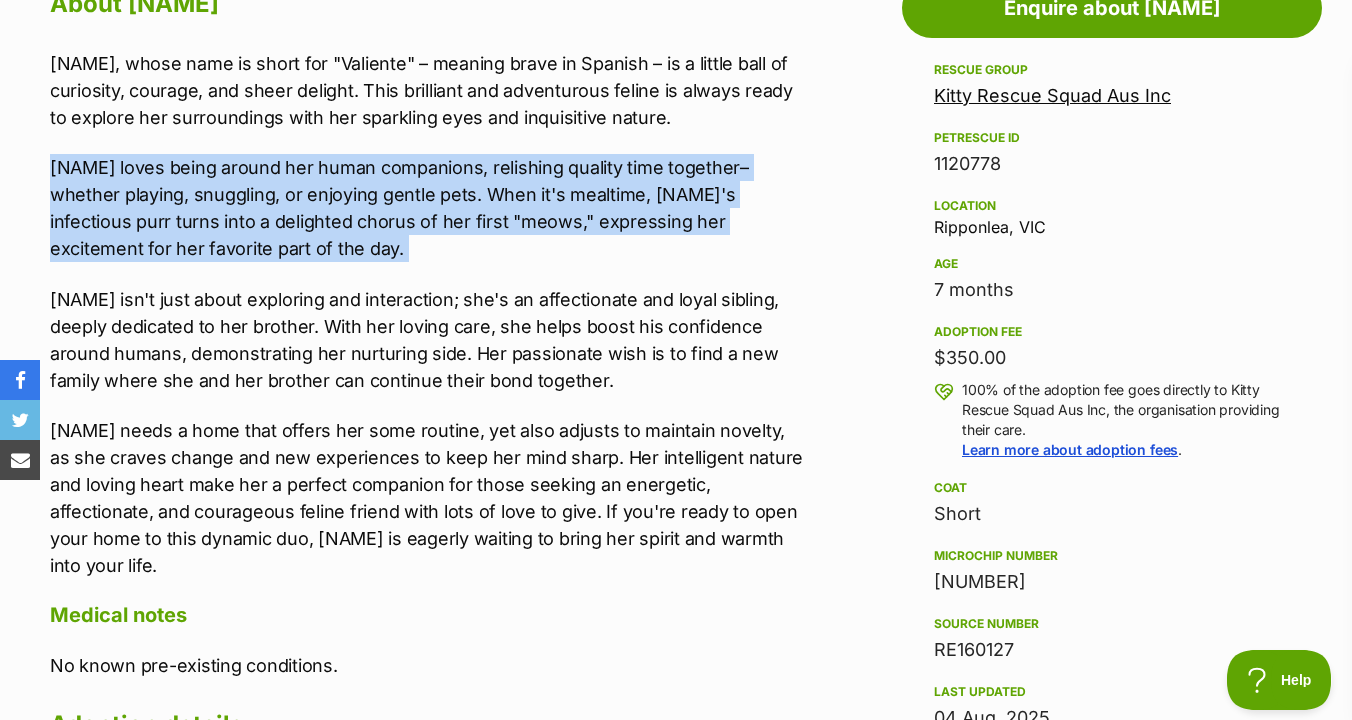 drag, startPoint x: 760, startPoint y: 267, endPoint x: 759, endPoint y: 146, distance: 121.004135 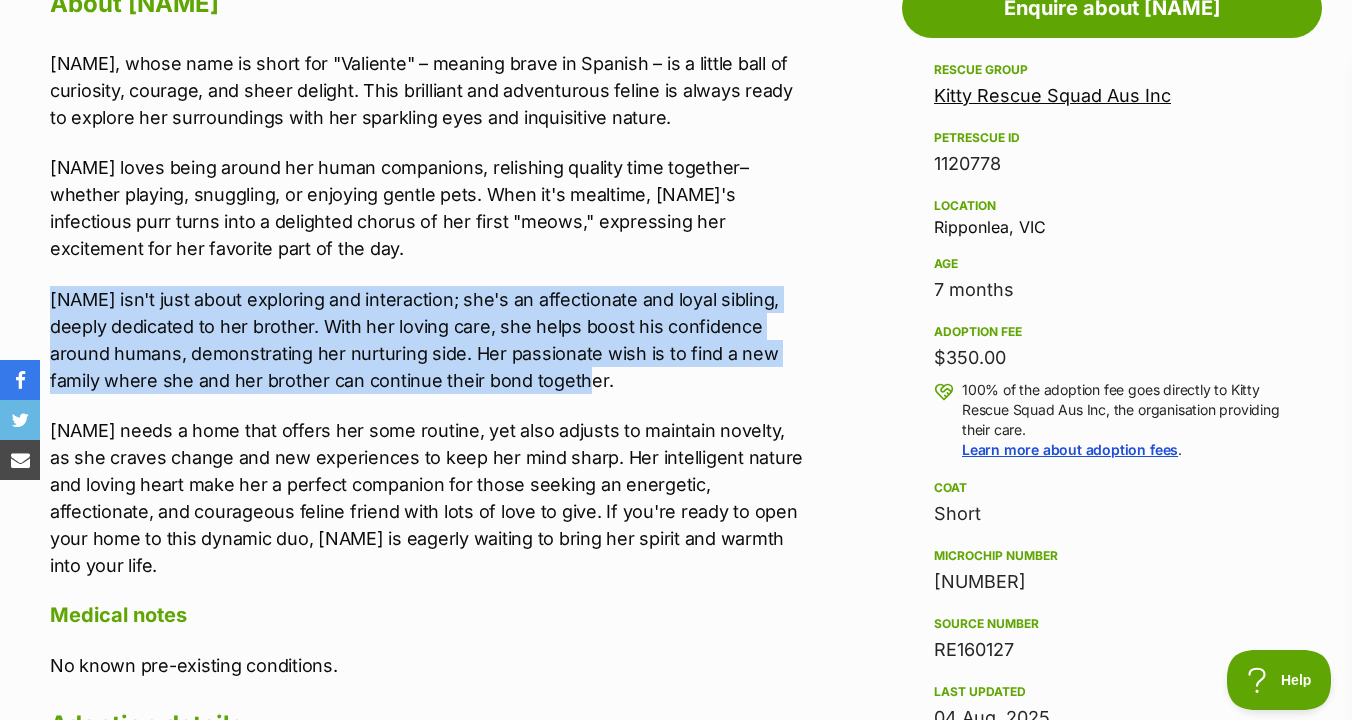 drag, startPoint x: 758, startPoint y: 272, endPoint x: 757, endPoint y: 391, distance: 119.0042 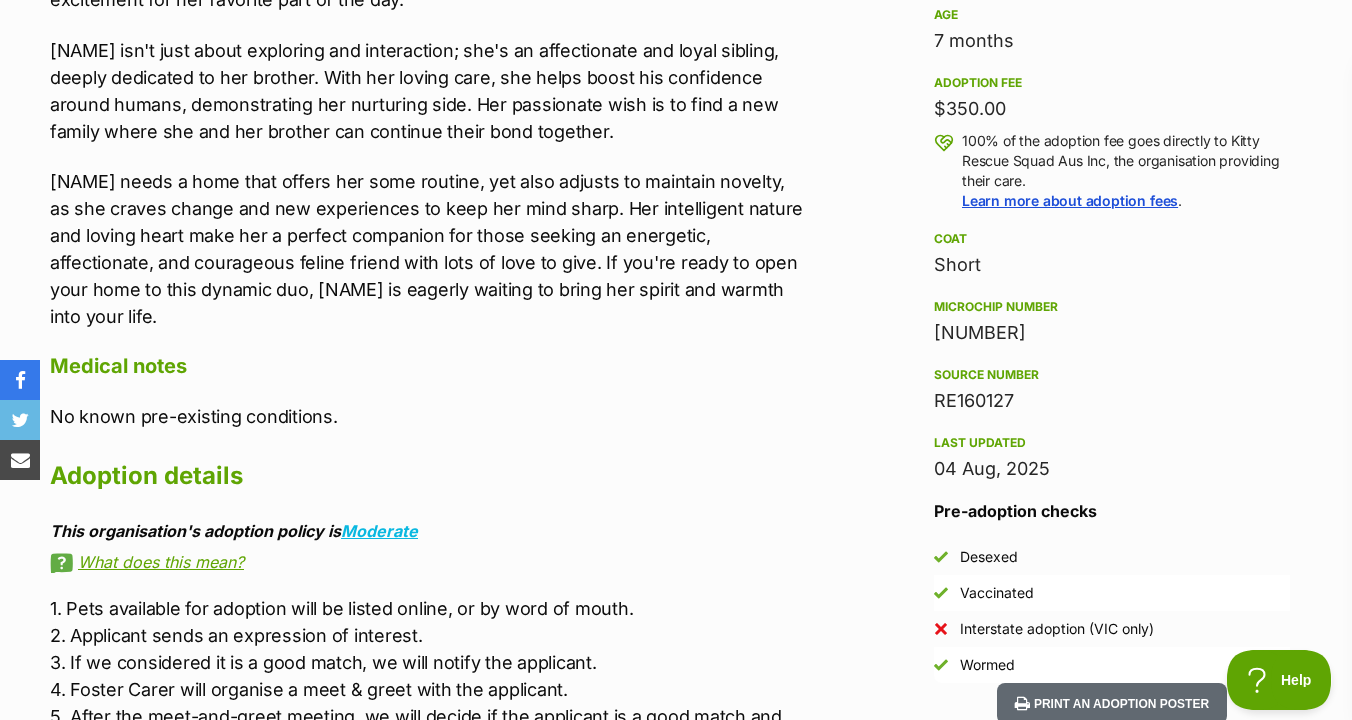 scroll, scrollTop: 1394, scrollLeft: 0, axis: vertical 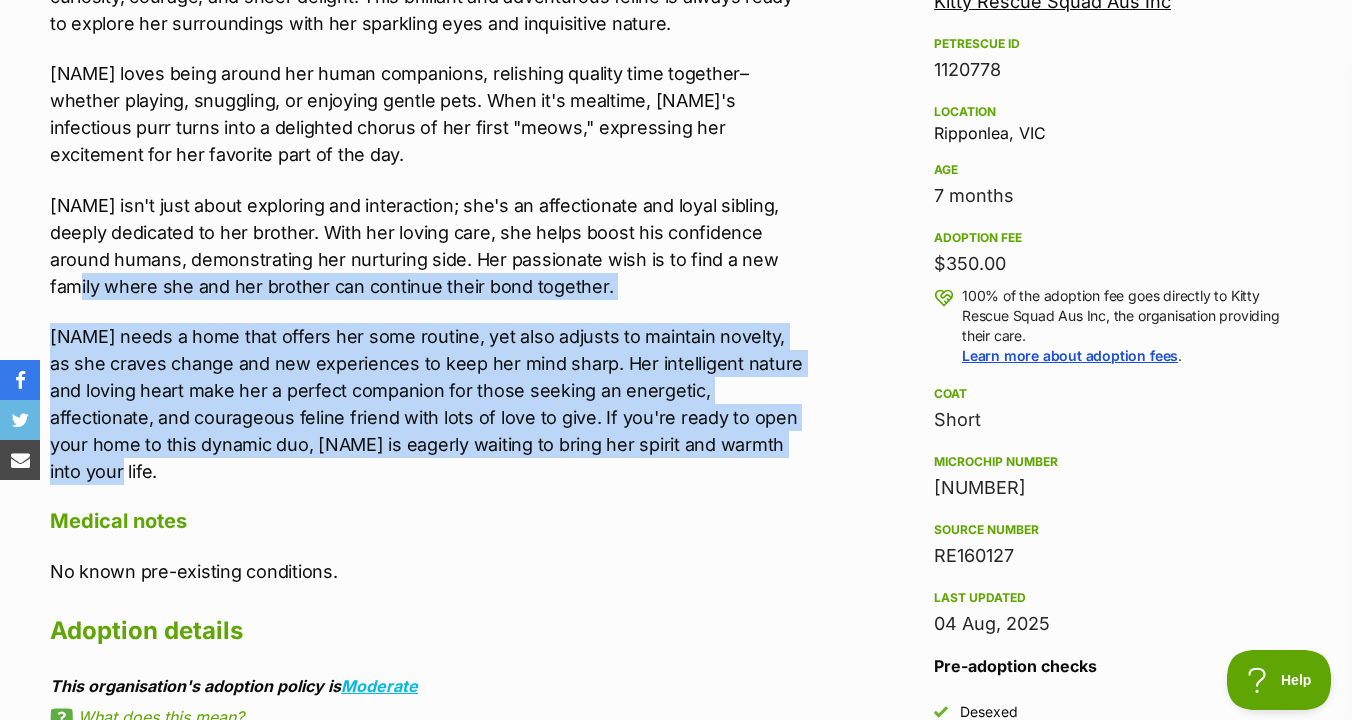 drag, startPoint x: 774, startPoint y: 447, endPoint x: 804, endPoint y: 267, distance: 182.48288 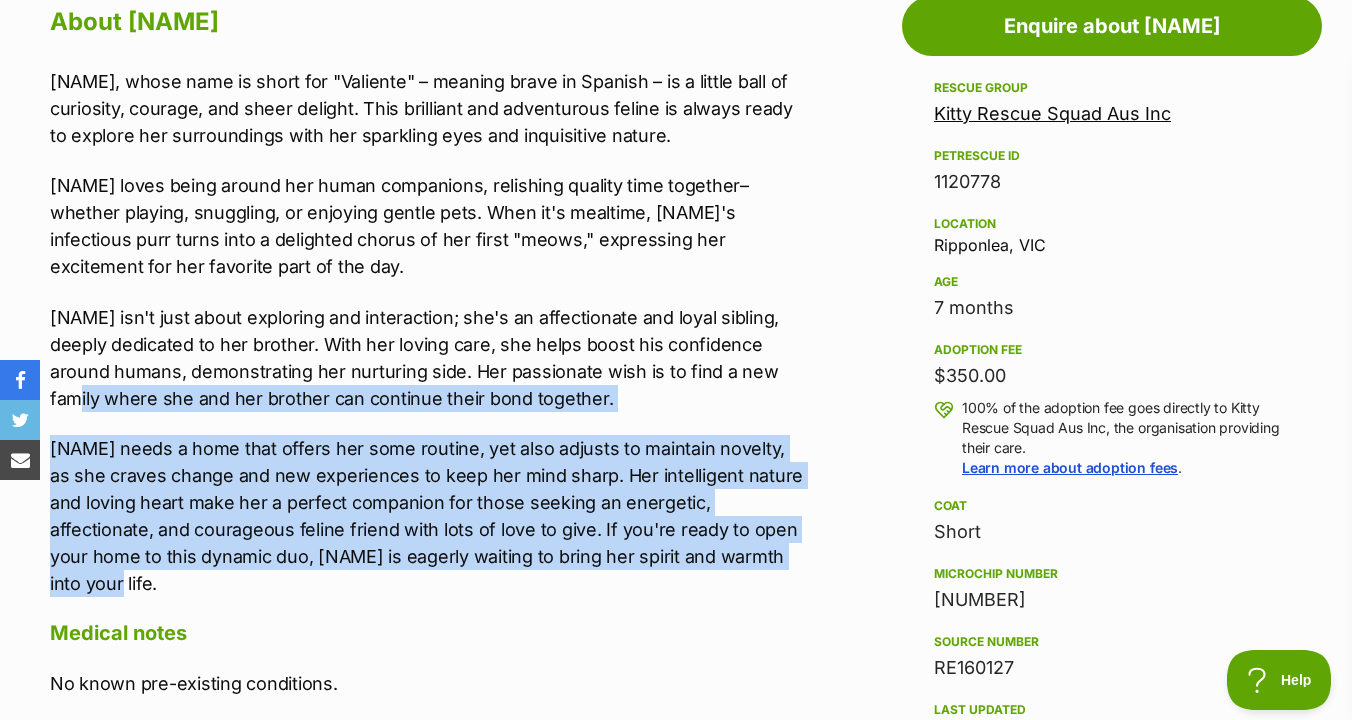 scroll, scrollTop: 1122, scrollLeft: 0, axis: vertical 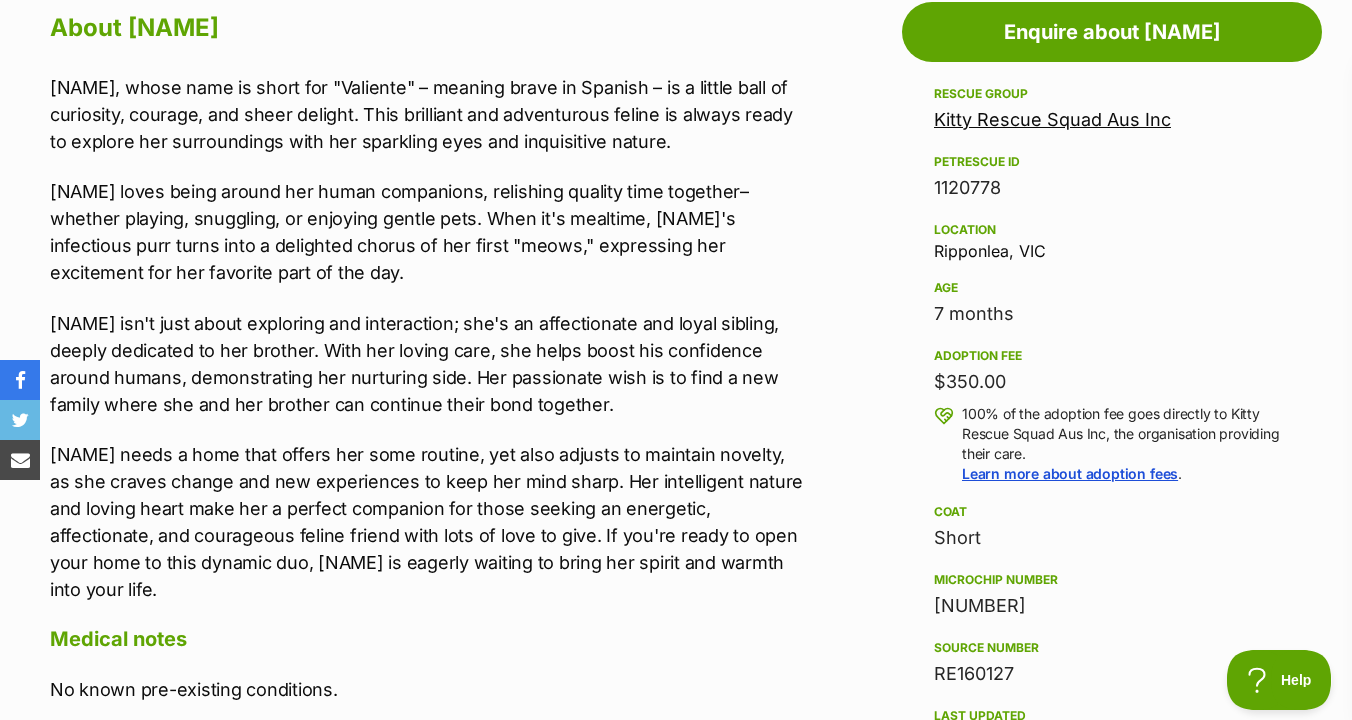 click on "Val loves being around her human companions, relishing quality time together–whether playing, snuggling, or enjoying gentle pets. When it's mealtime, Val's infectious purr turns into a delighted chorus of her first "meows," expressing her excitement for her favorite part of the day." at bounding box center [427, 232] 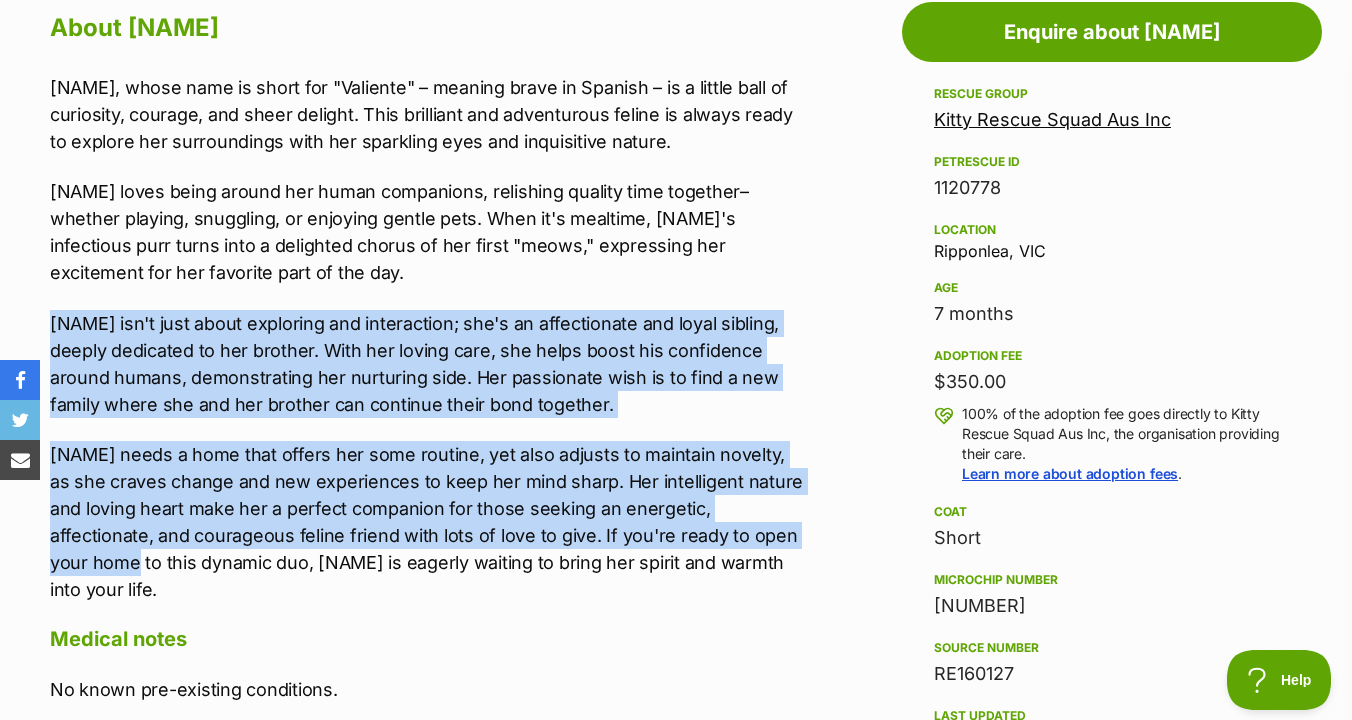 drag, startPoint x: 796, startPoint y: 292, endPoint x: 800, endPoint y: 542, distance: 250.032 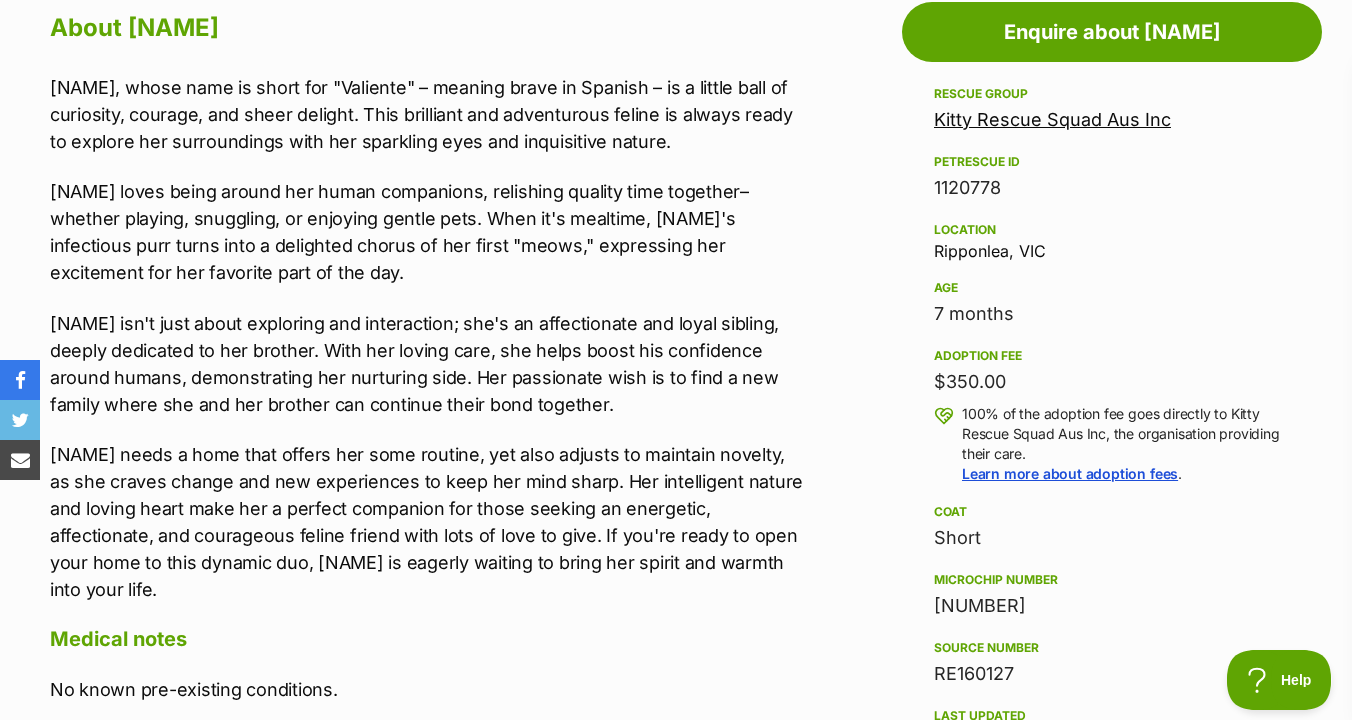 click on "Val needs a home that offers her some routine, yet also adjusts to maintain novelty, as she craves change and new experiences to keep her mind sharp. Her intelligent nature and loving heart make her a perfect companion for those seeking an energetic, affectionate, and courageous feline friend with lots of love to give. If you're ready to open your home to this dynamic duo, Val is eagerly waiting to bring her spirit and warmth into your life." at bounding box center (427, 522) 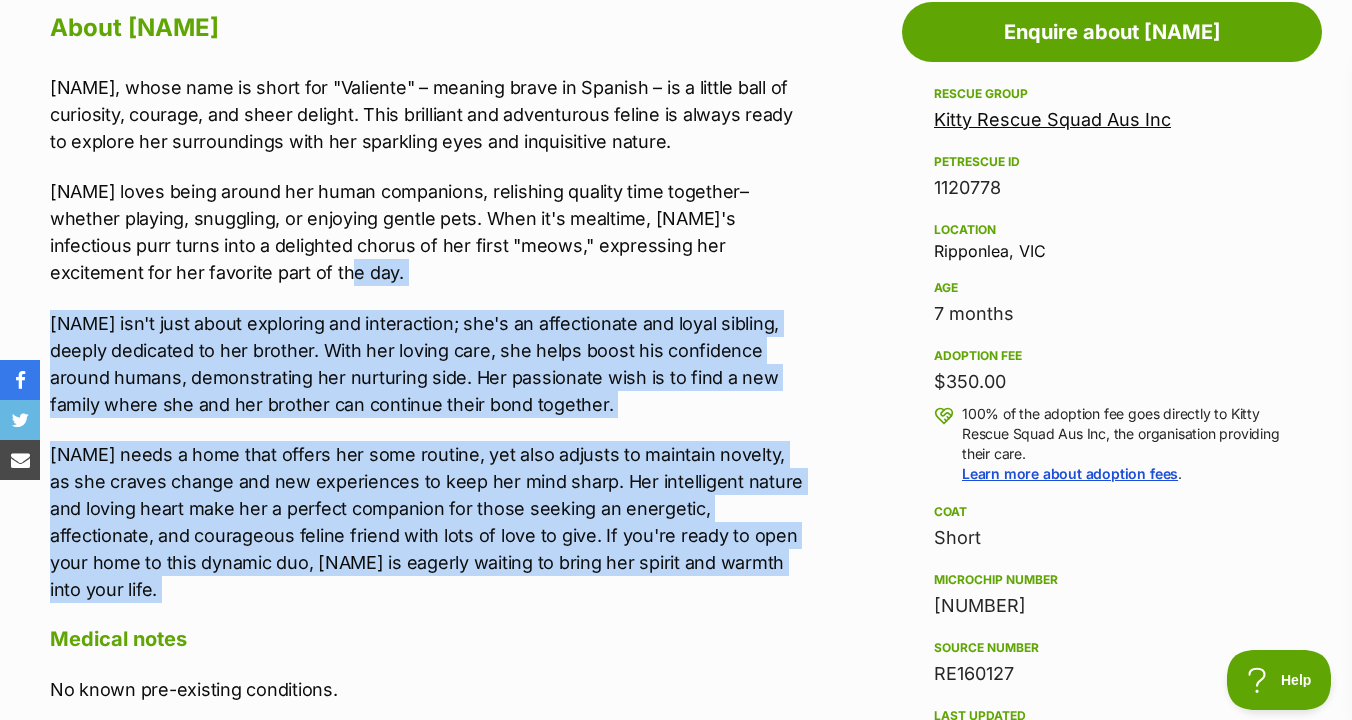 drag, startPoint x: 790, startPoint y: 568, endPoint x: 795, endPoint y: 270, distance: 298.04193 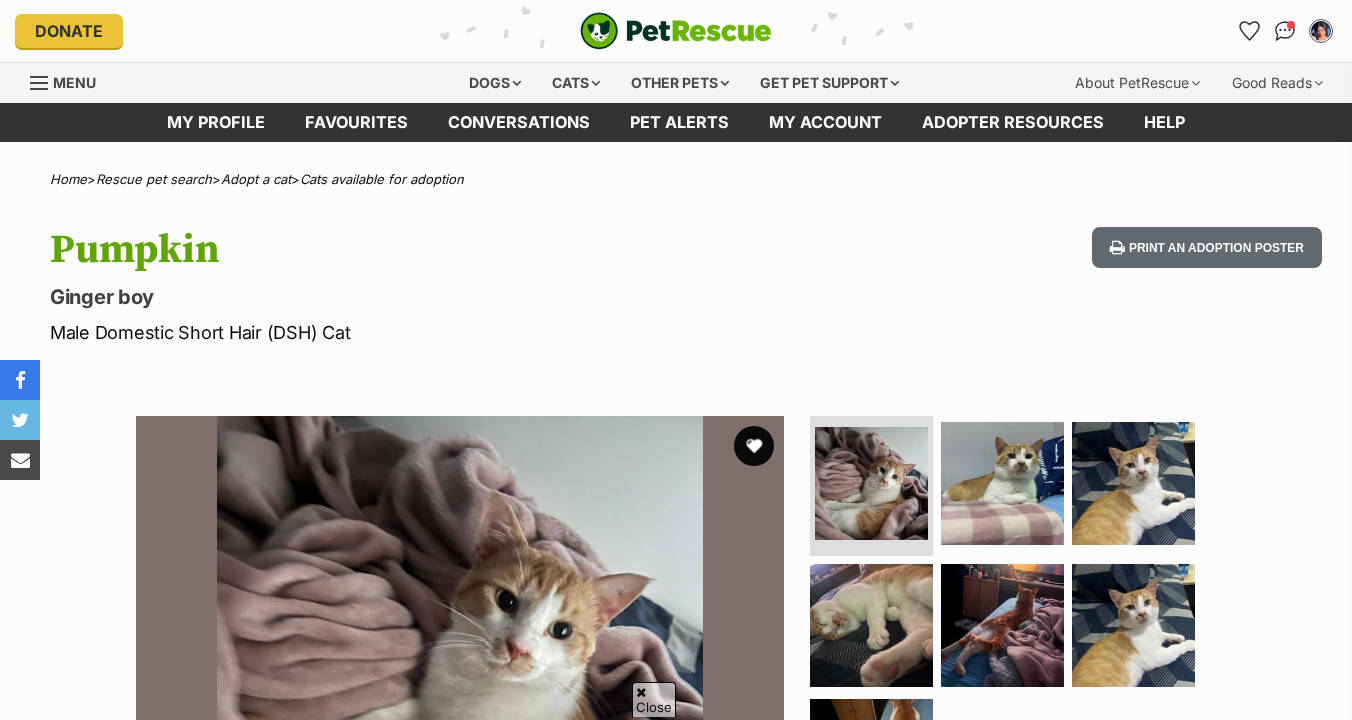scroll, scrollTop: 695, scrollLeft: 0, axis: vertical 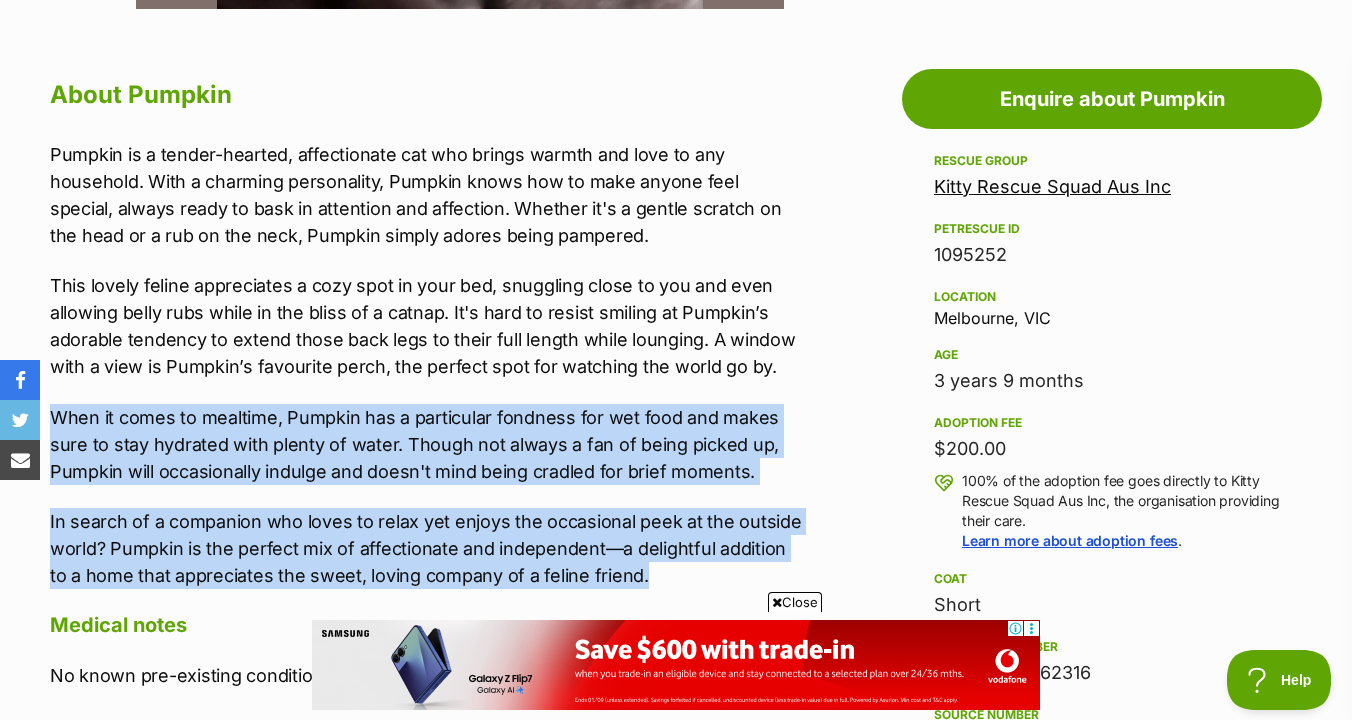 drag, startPoint x: 703, startPoint y: 580, endPoint x: 729, endPoint y: 396, distance: 185.82788 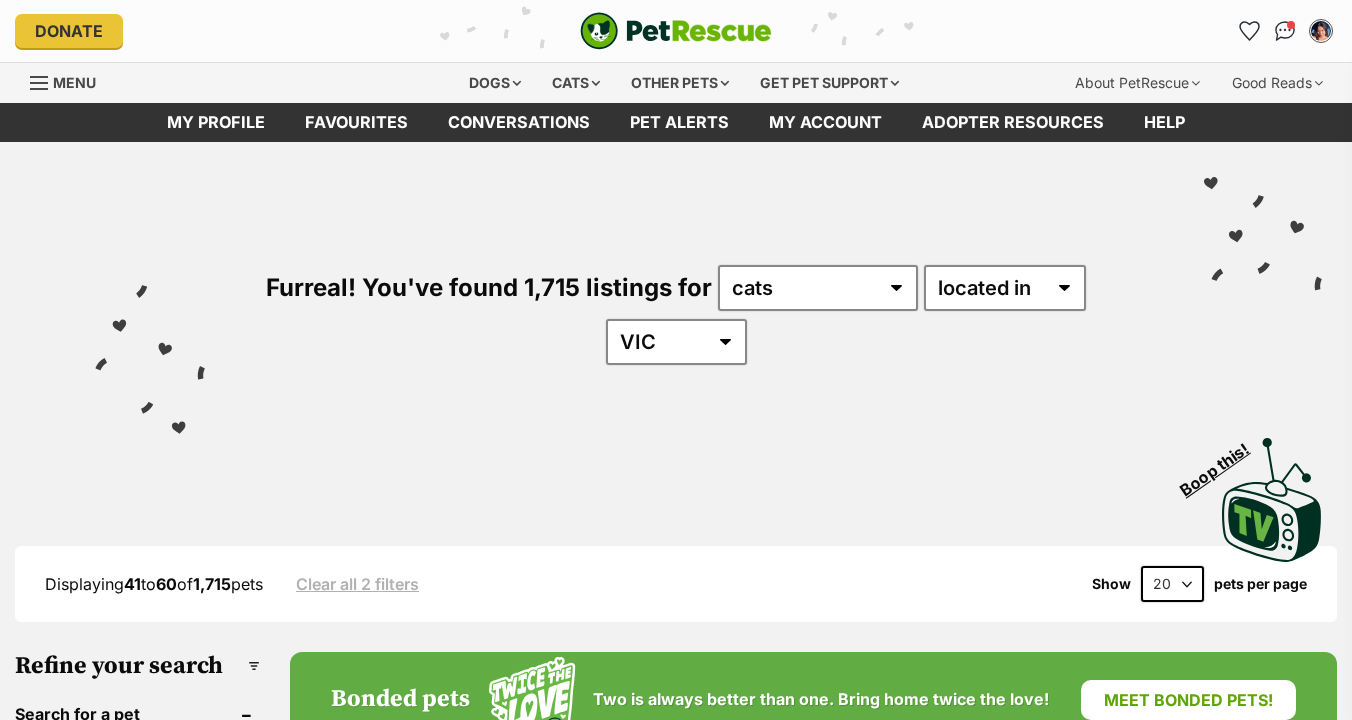 scroll, scrollTop: 625, scrollLeft: 0, axis: vertical 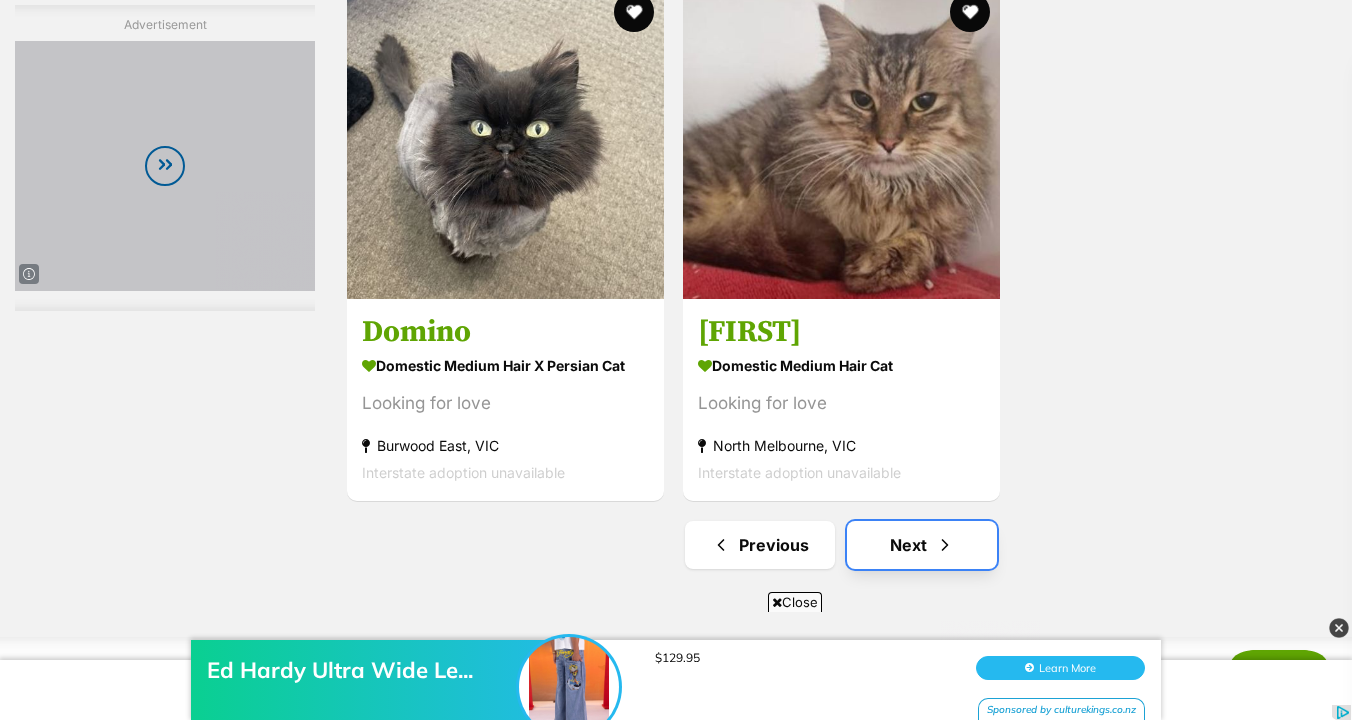 click on "Next" at bounding box center [922, 545] 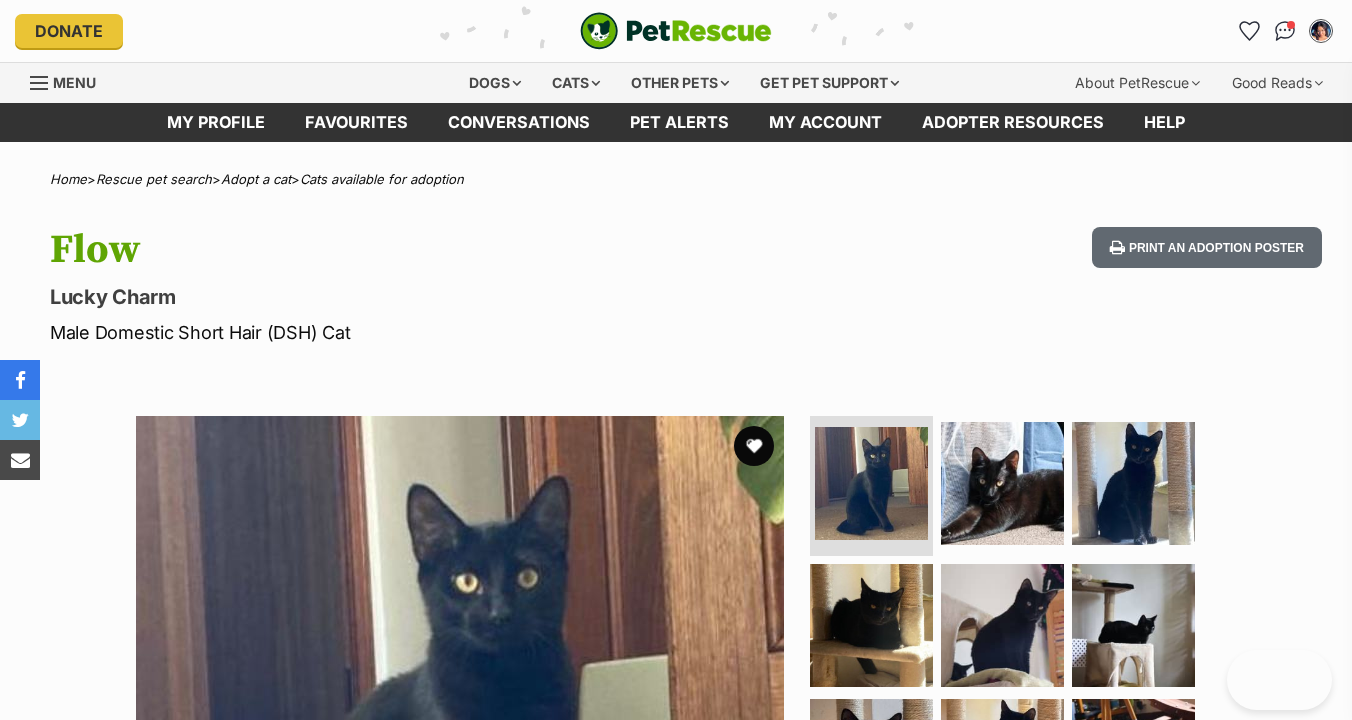 scroll, scrollTop: 0, scrollLeft: 0, axis: both 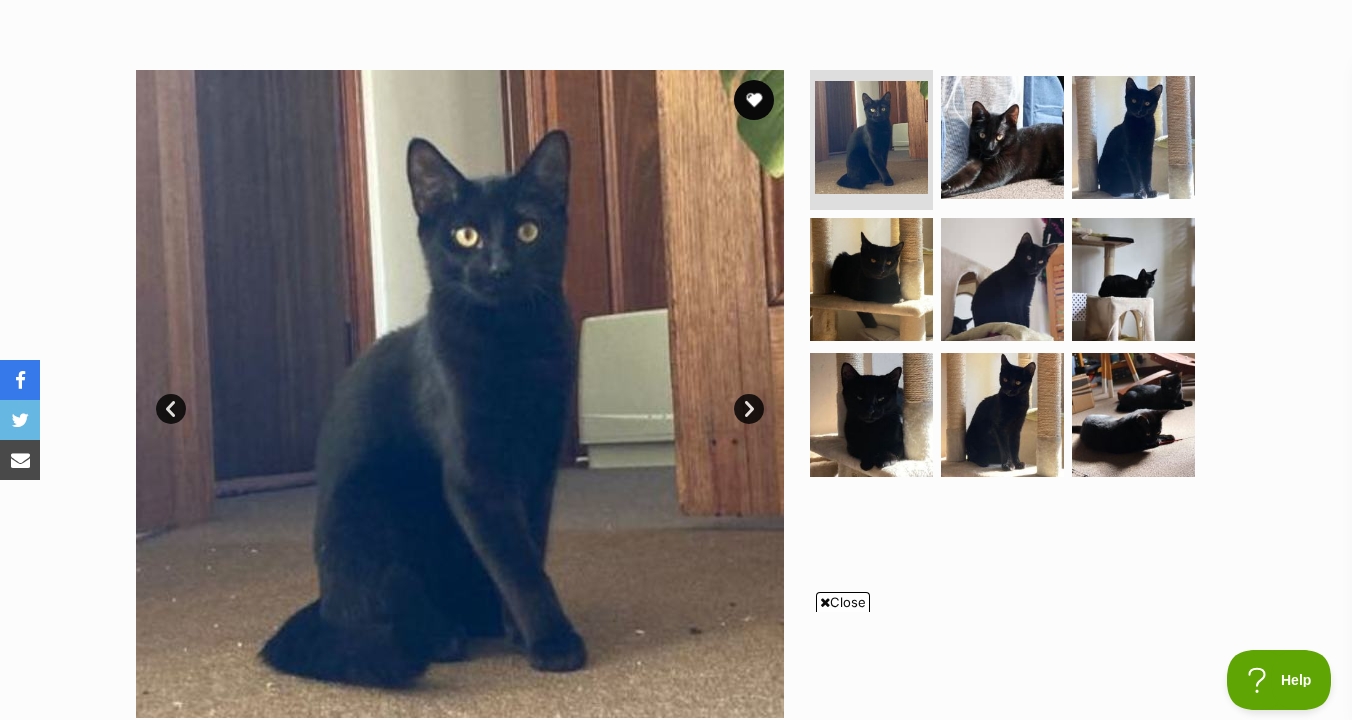 click on "Next" at bounding box center [749, 409] 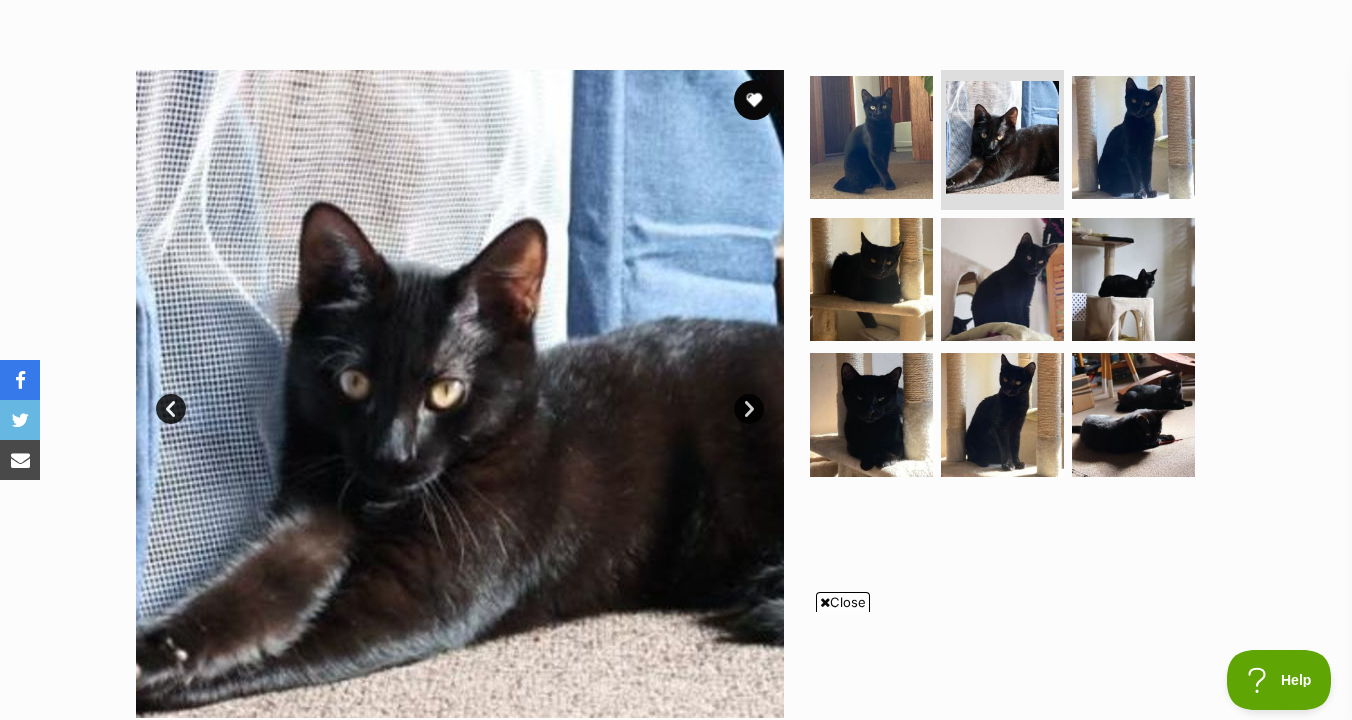 click on "Next" at bounding box center [749, 409] 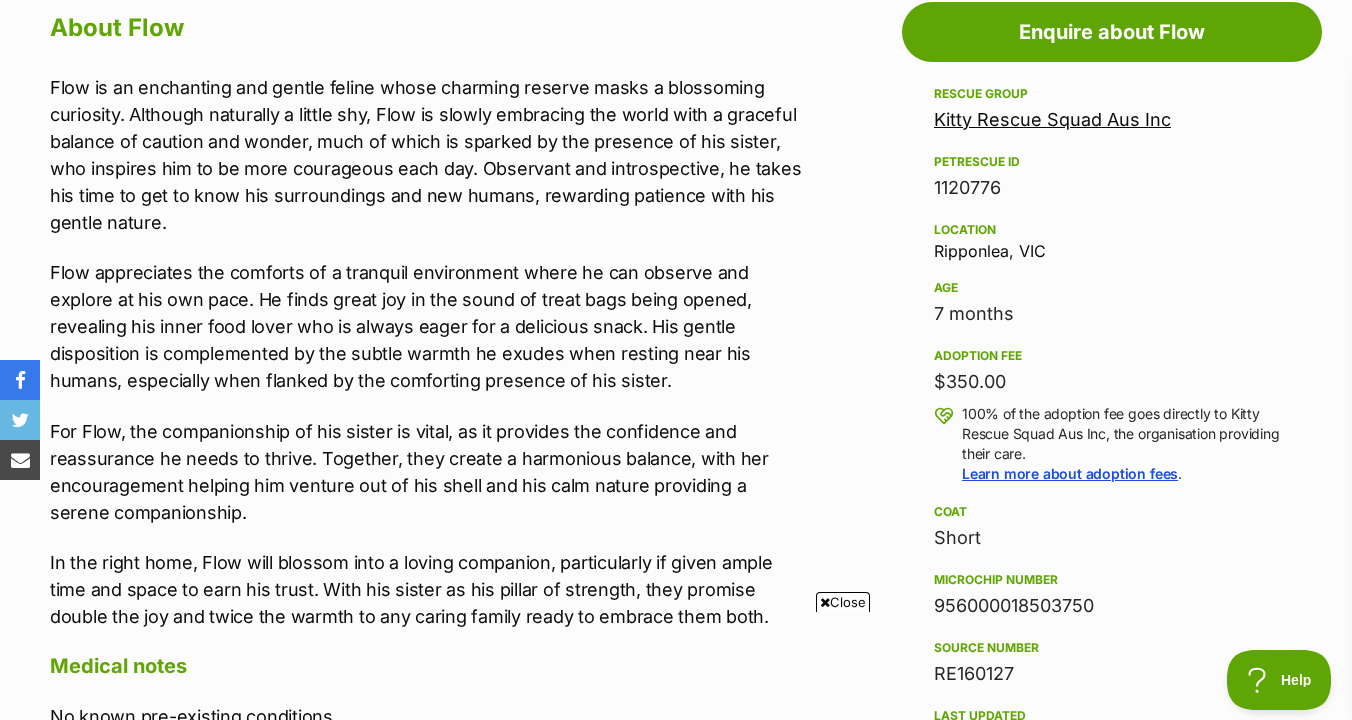 scroll, scrollTop: 1113, scrollLeft: 0, axis: vertical 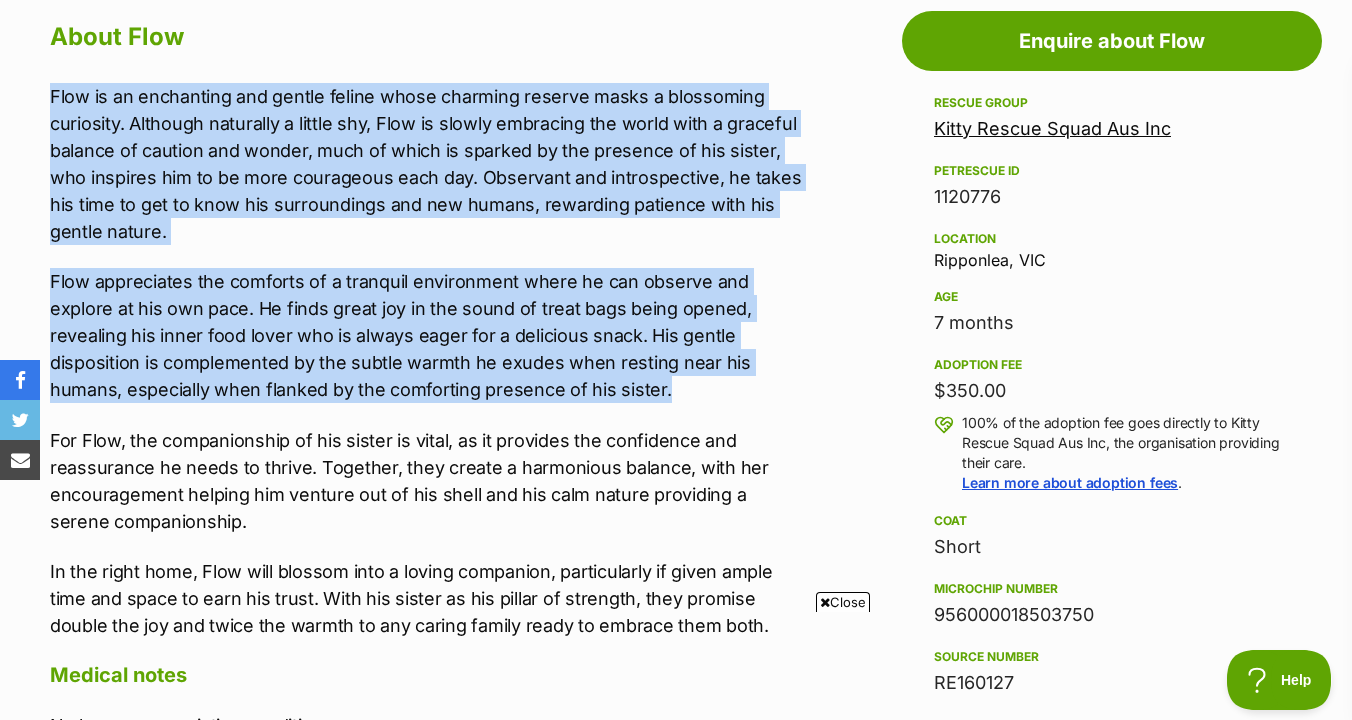 drag, startPoint x: 792, startPoint y: 72, endPoint x: 794, endPoint y: 401, distance: 329.00607 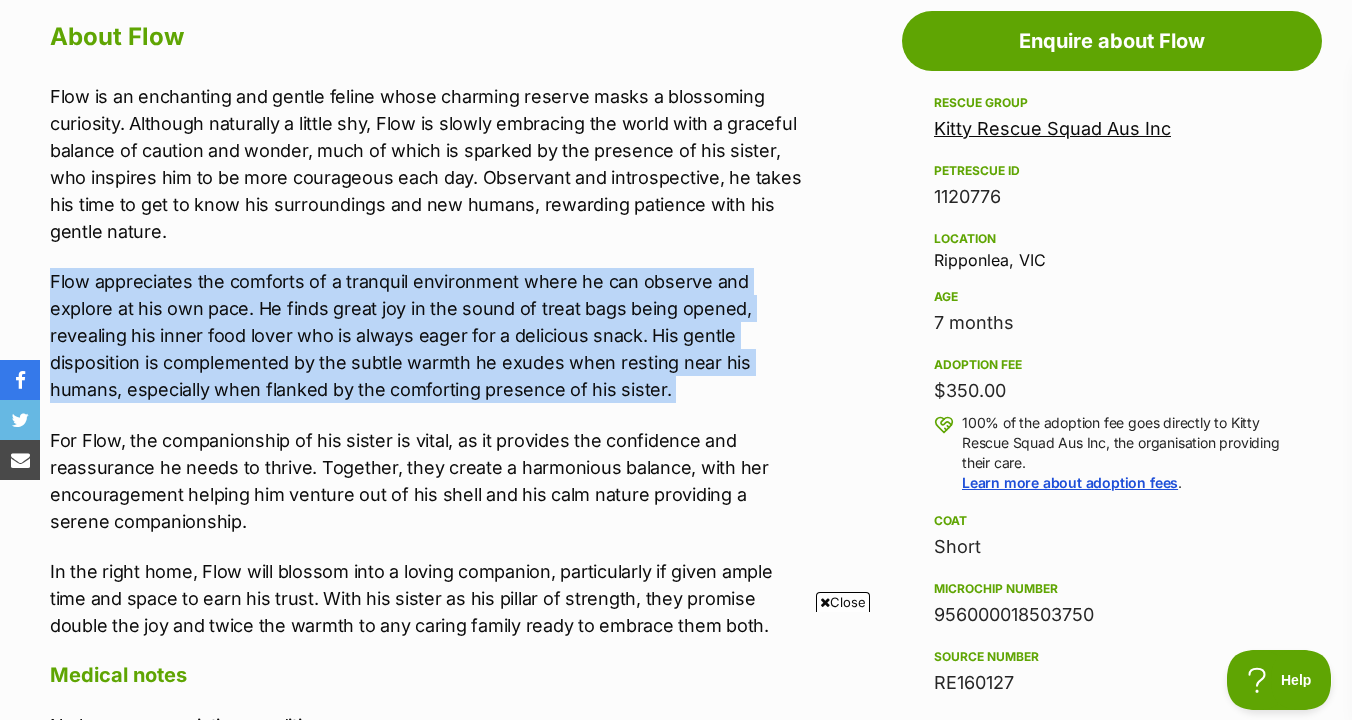 drag, startPoint x: 803, startPoint y: 232, endPoint x: 798, endPoint y: 421, distance: 189.06613 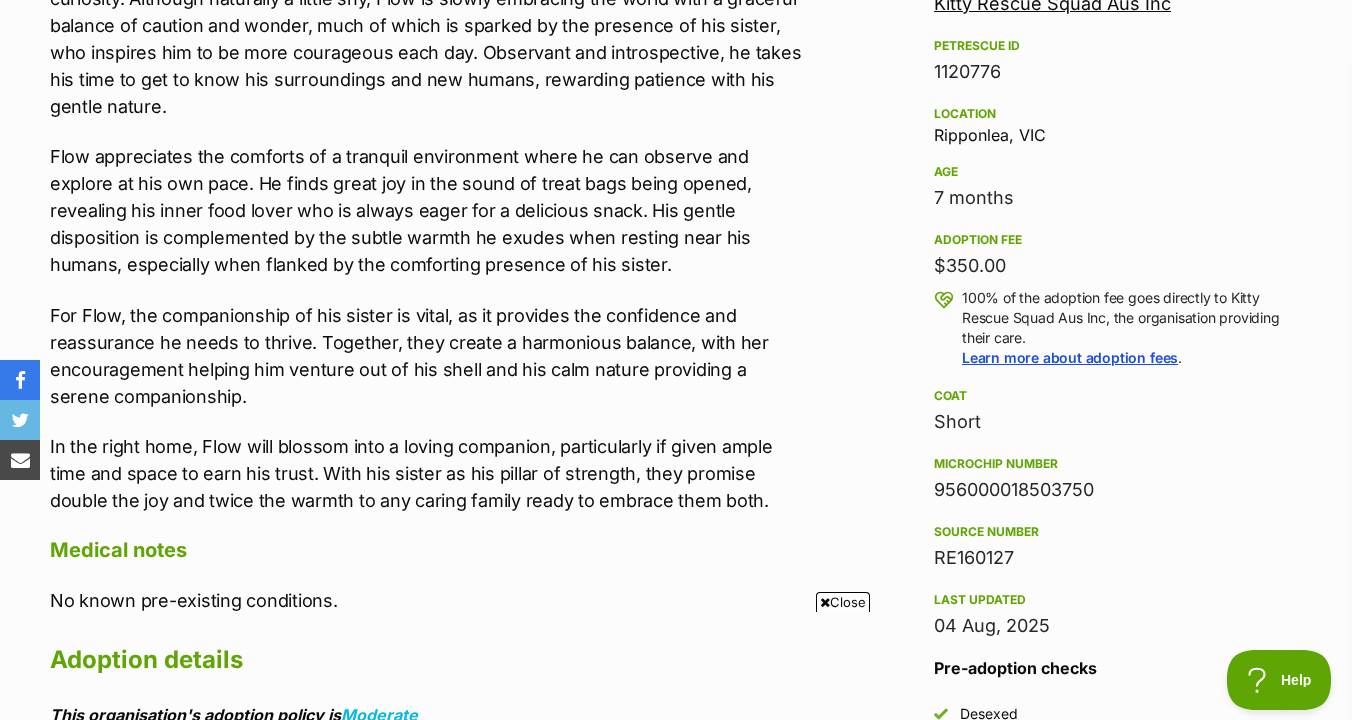 scroll, scrollTop: 1240, scrollLeft: 0, axis: vertical 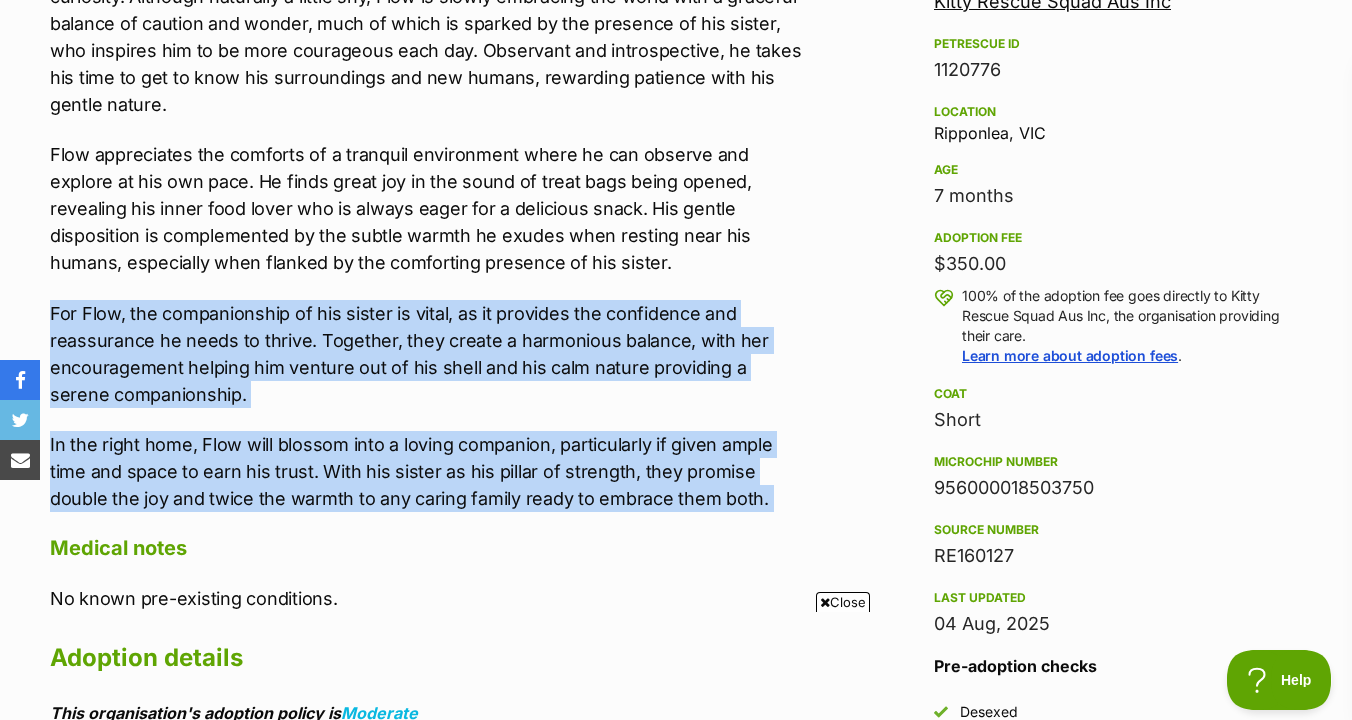 drag, startPoint x: 782, startPoint y: 515, endPoint x: 750, endPoint y: 286, distance: 231.225 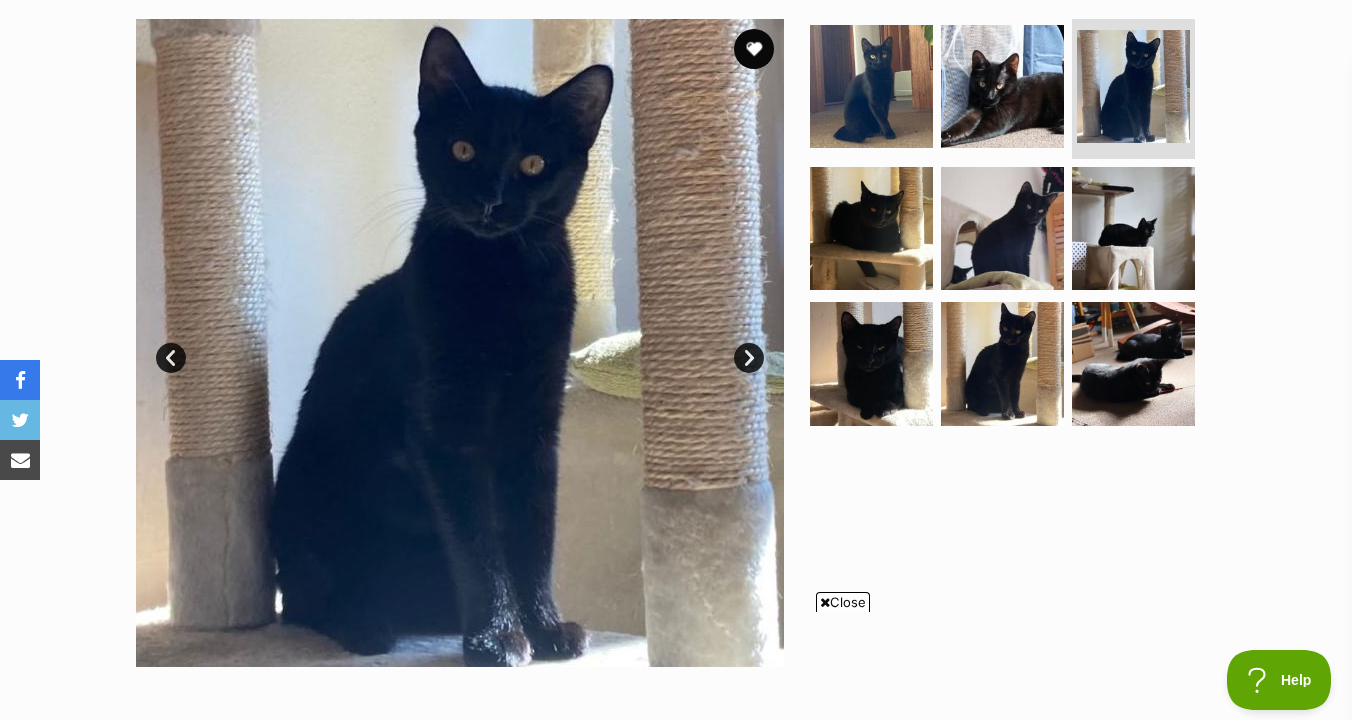 scroll, scrollTop: 209, scrollLeft: 0, axis: vertical 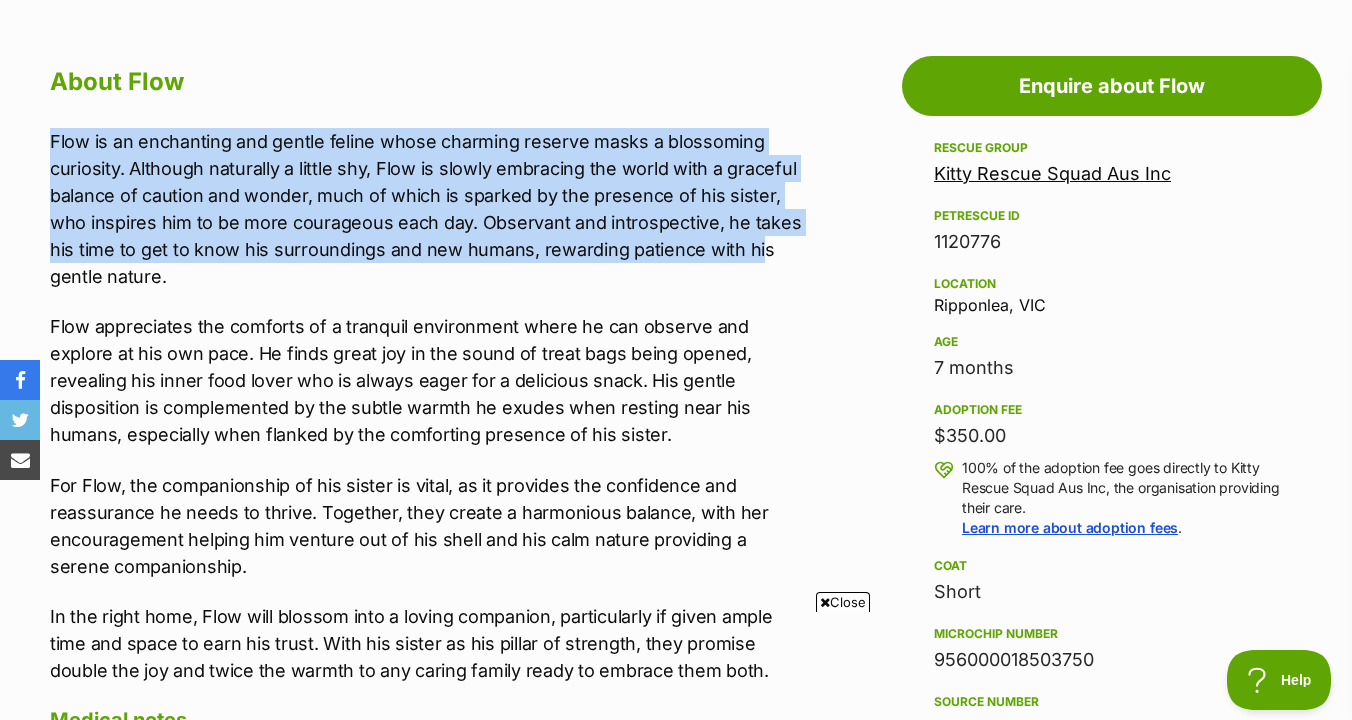 drag, startPoint x: 756, startPoint y: 117, endPoint x: 756, endPoint y: 256, distance: 139 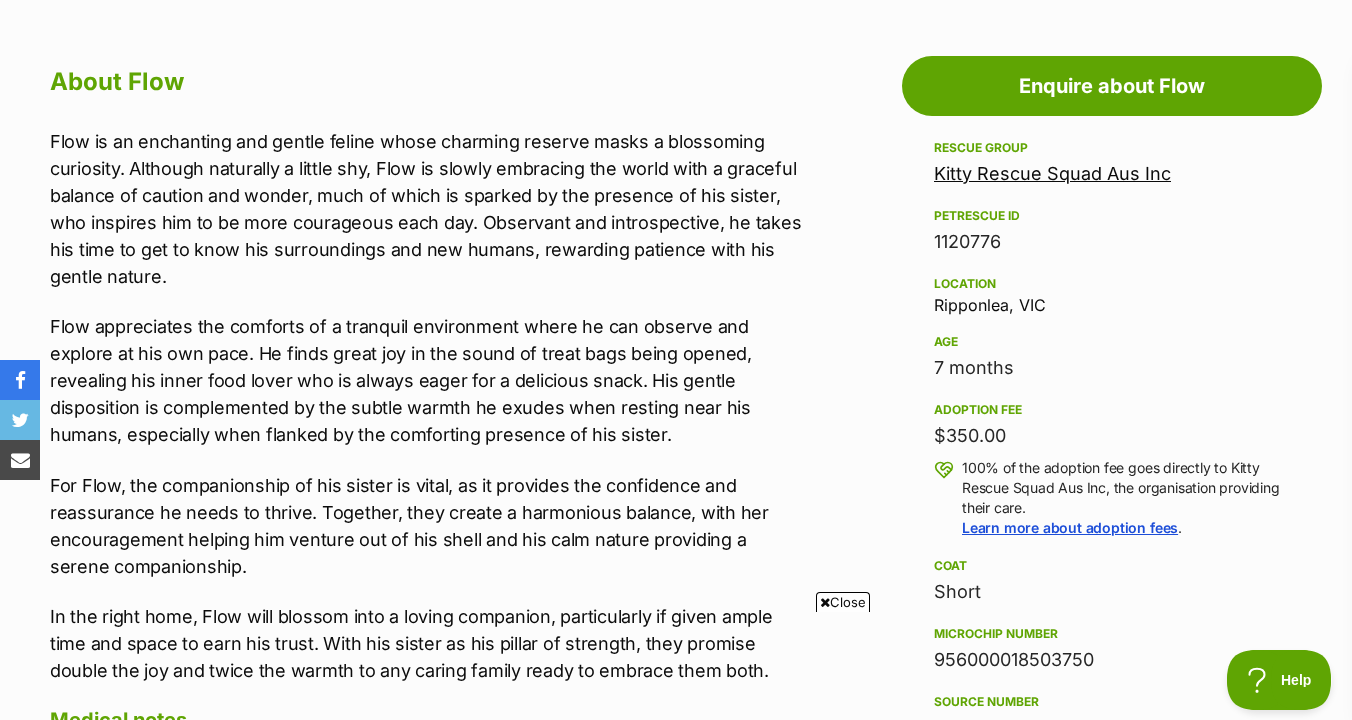 click on "Flow appreciates the comforts of a tranquil environment where he can observe and explore at his own pace. He finds great joy in the sound of treat bags being opened, revealing his inner food lover who is always eager for a delicious snack. His gentle disposition is complemented by the subtle warmth he exudes when resting near his humans, especially when flanked by the comforting presence of his sister." at bounding box center (427, 380) 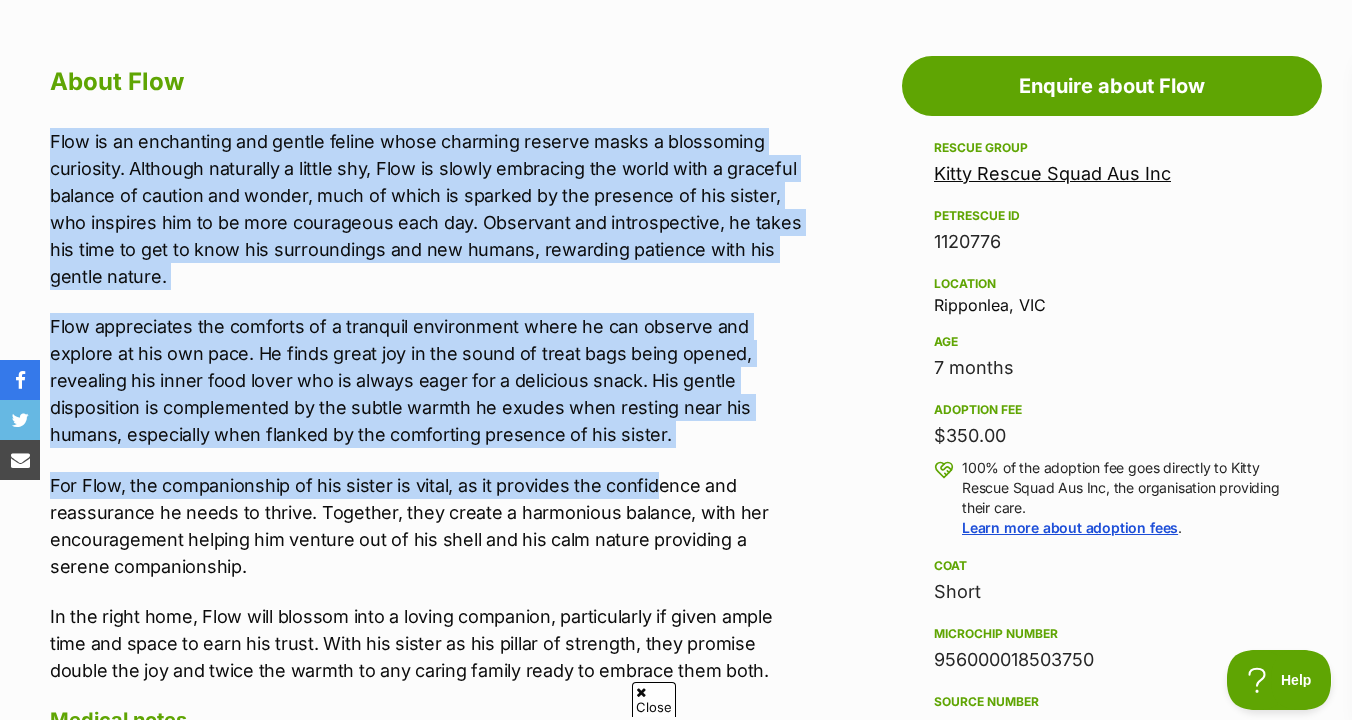 drag, startPoint x: 653, startPoint y: 474, endPoint x: 672, endPoint y: 108, distance: 366.49283 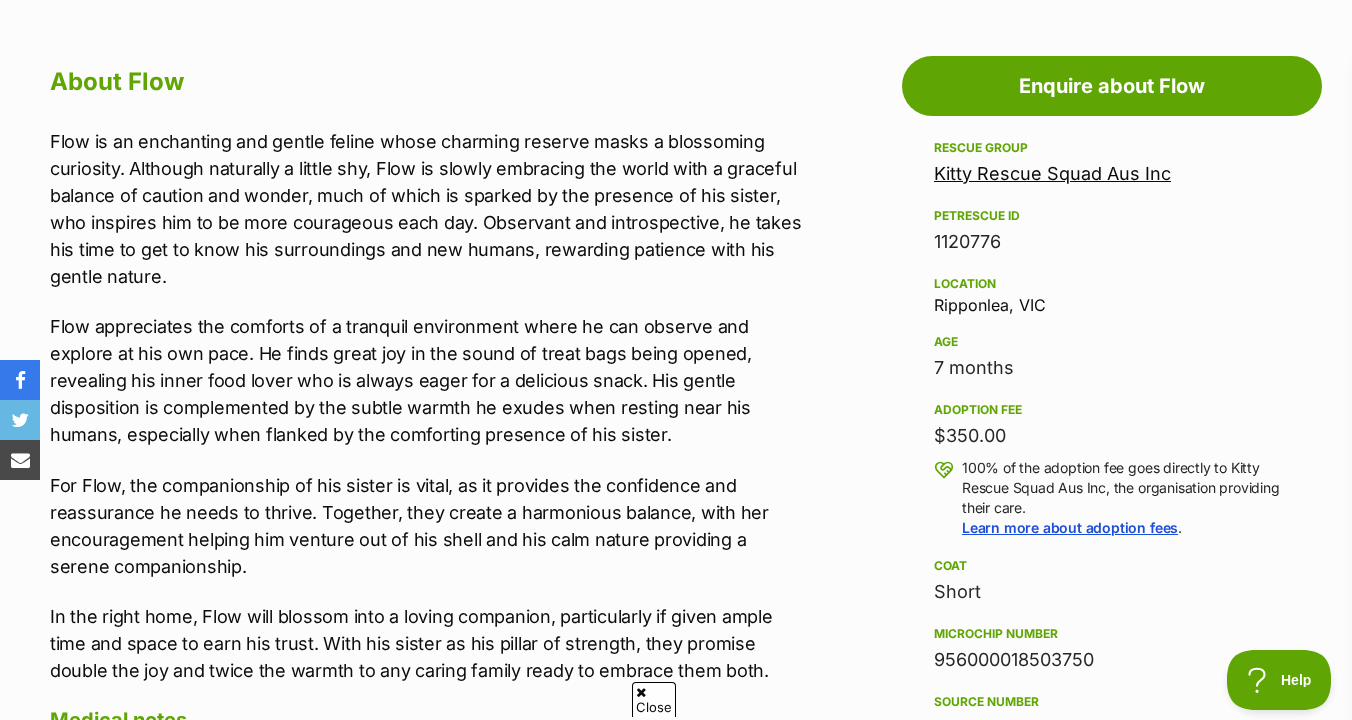 click on "Flow is an enchanting and gentle feline whose charming reserve masks a blossoming curiosity. Although naturally a little shy, Flow is slowly embracing the world with a graceful balance of caution and wonder, much of which is sparked by the presence of his sister, who inspires him to be more courageous each day. Observant and introspective, he takes his time to get to know his surroundings and new humans, rewarding patience with his gentle nature." at bounding box center (427, 209) 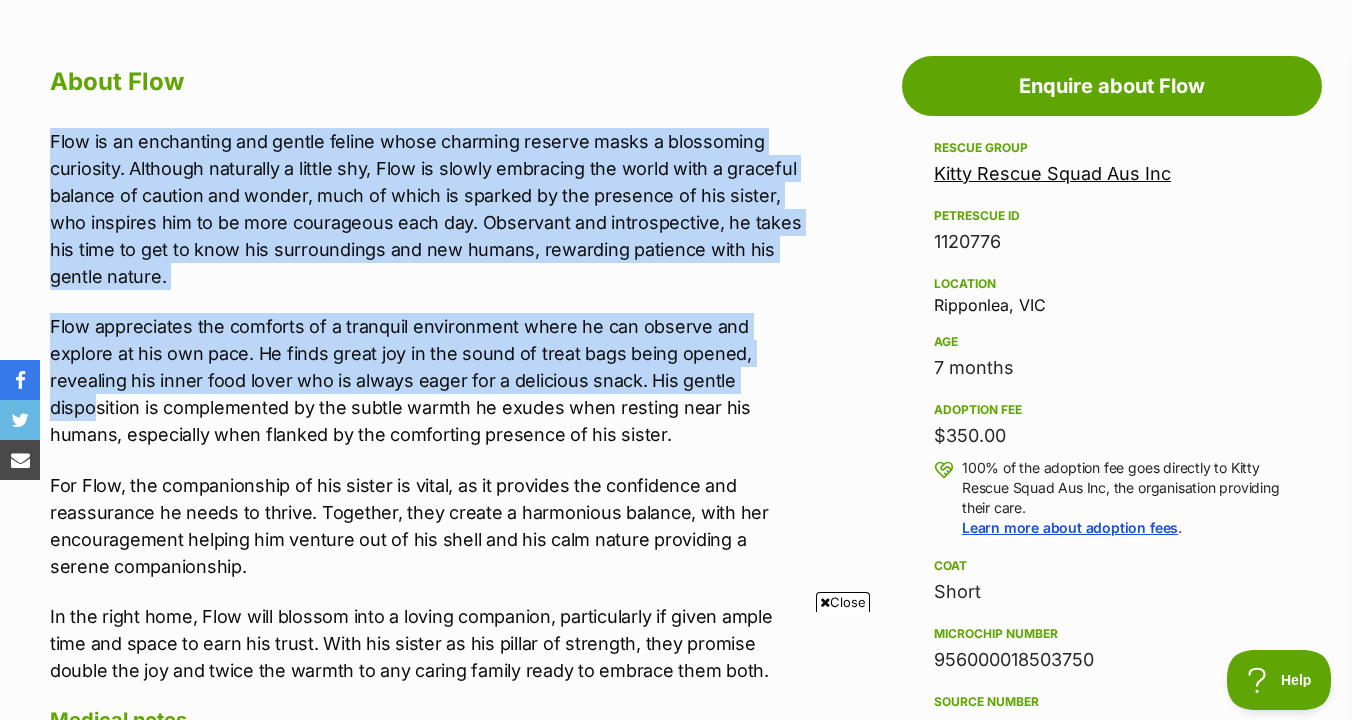 drag, startPoint x: 673, startPoint y: 113, endPoint x: 673, endPoint y: 376, distance: 263 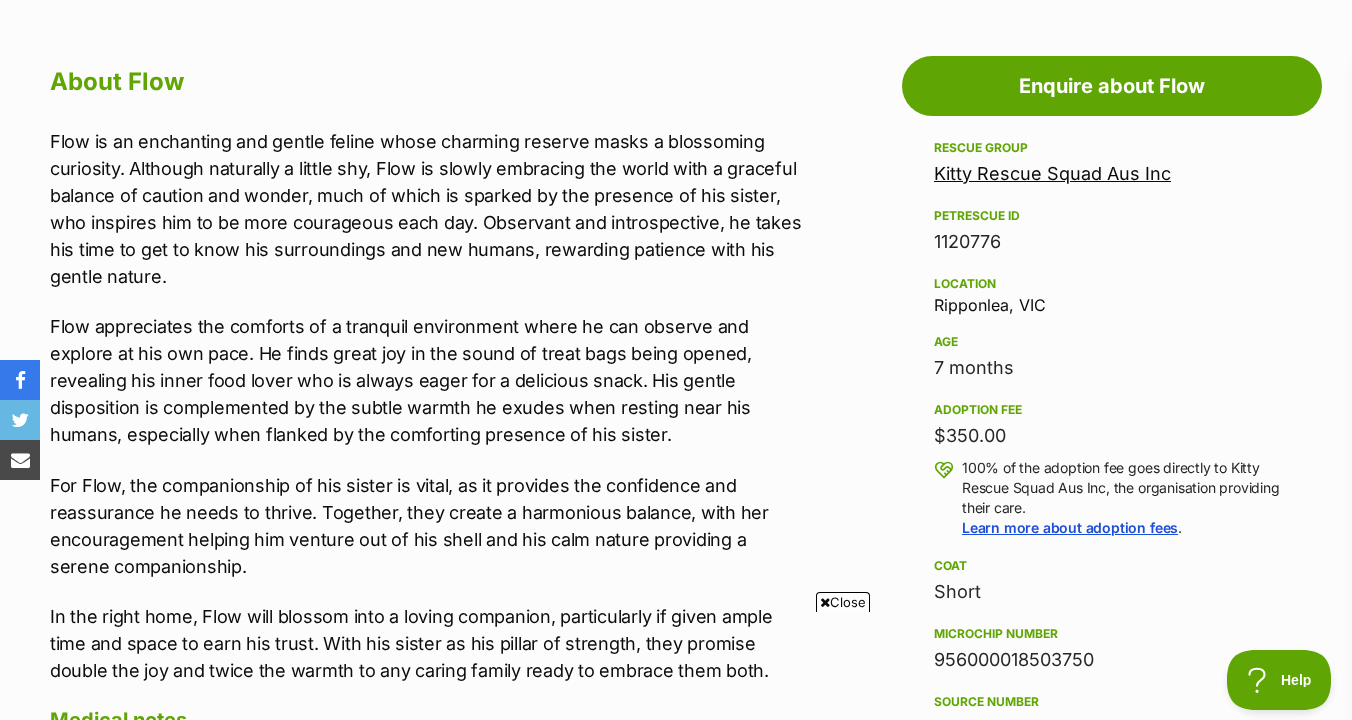 click on "Flow appreciates the comforts of a tranquil environment where he can observe and explore at his own pace. He finds great joy in the sound of treat bags being opened, revealing his inner food lover who is always eager for a delicious snack. His gentle disposition is complemented by the subtle warmth he exudes when resting near his humans, especially when flanked by the comforting presence of his sister." at bounding box center [427, 380] 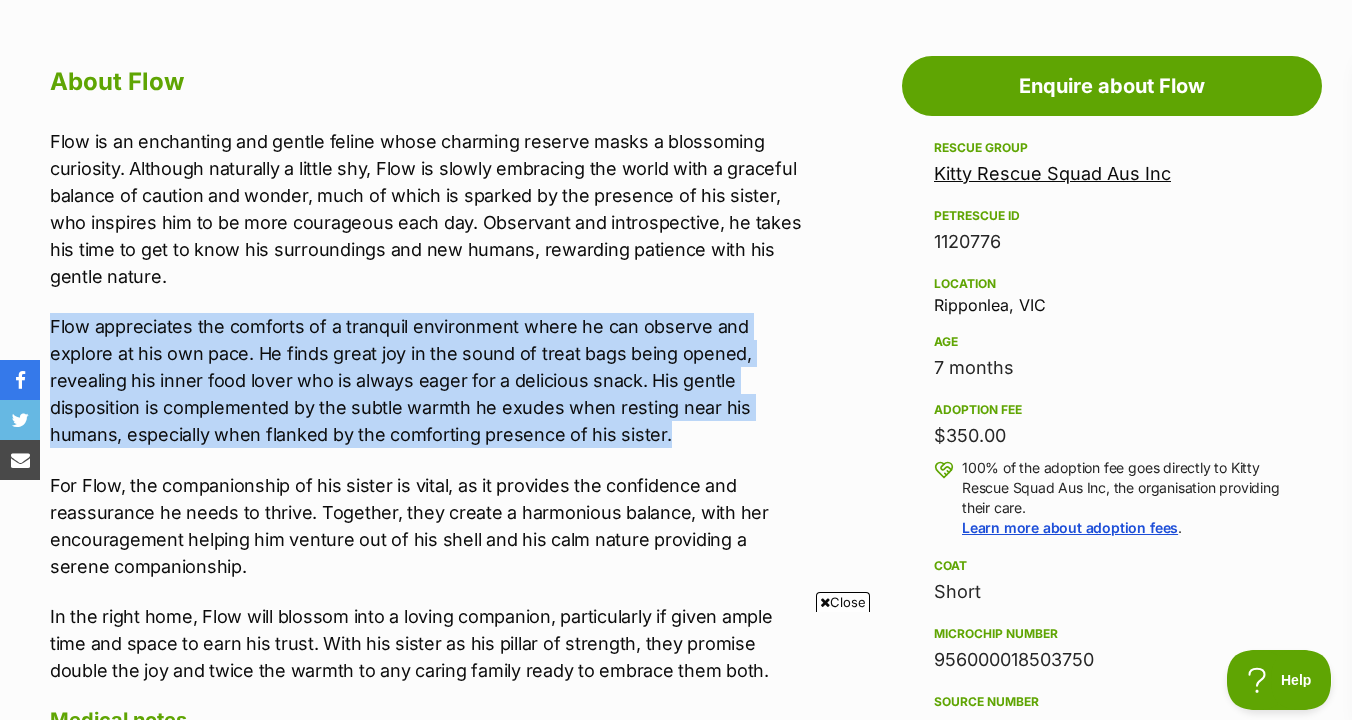 drag, startPoint x: 650, startPoint y: 429, endPoint x: 649, endPoint y: 303, distance: 126.00397 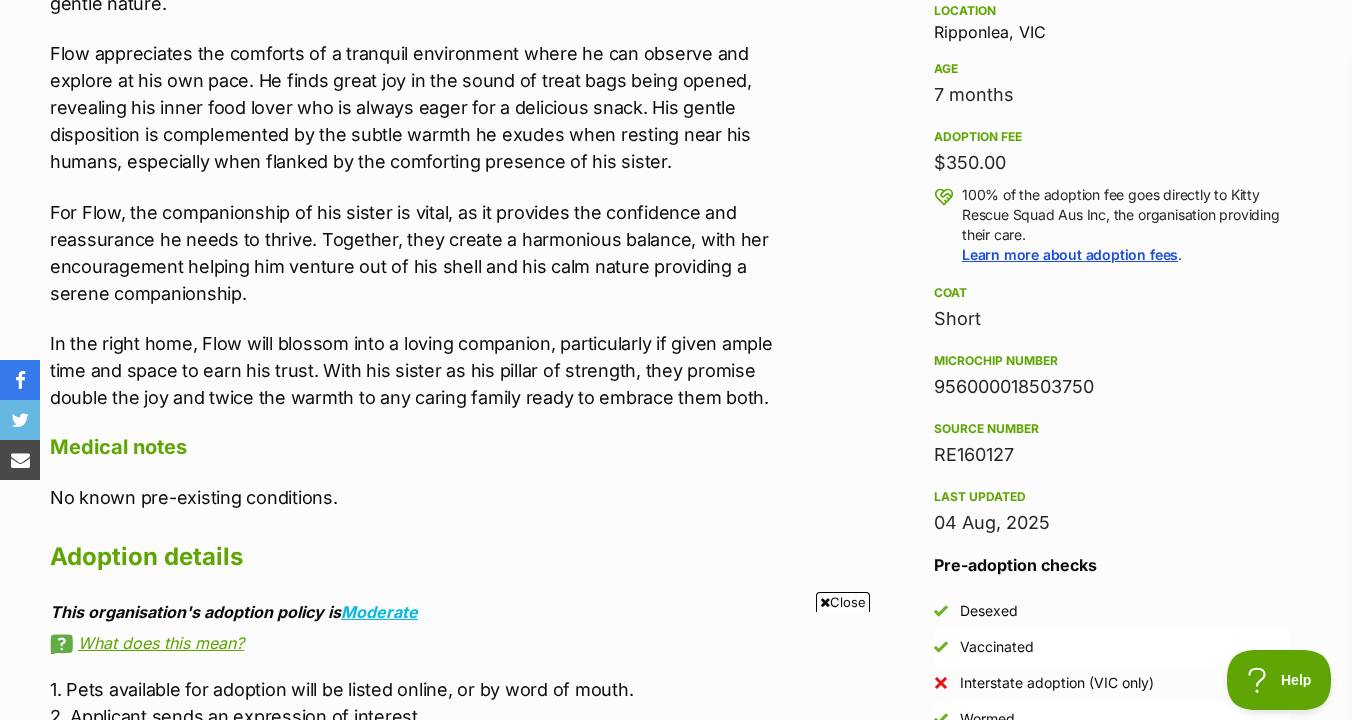 click on "For Flow, the companionship of his sister is vital, as it provides the confidence and reassurance he needs to thrive. Together, they create a harmonious balance, with her encouragement helping him venture out of his shell and his calm nature providing a serene companionship." at bounding box center [427, 253] 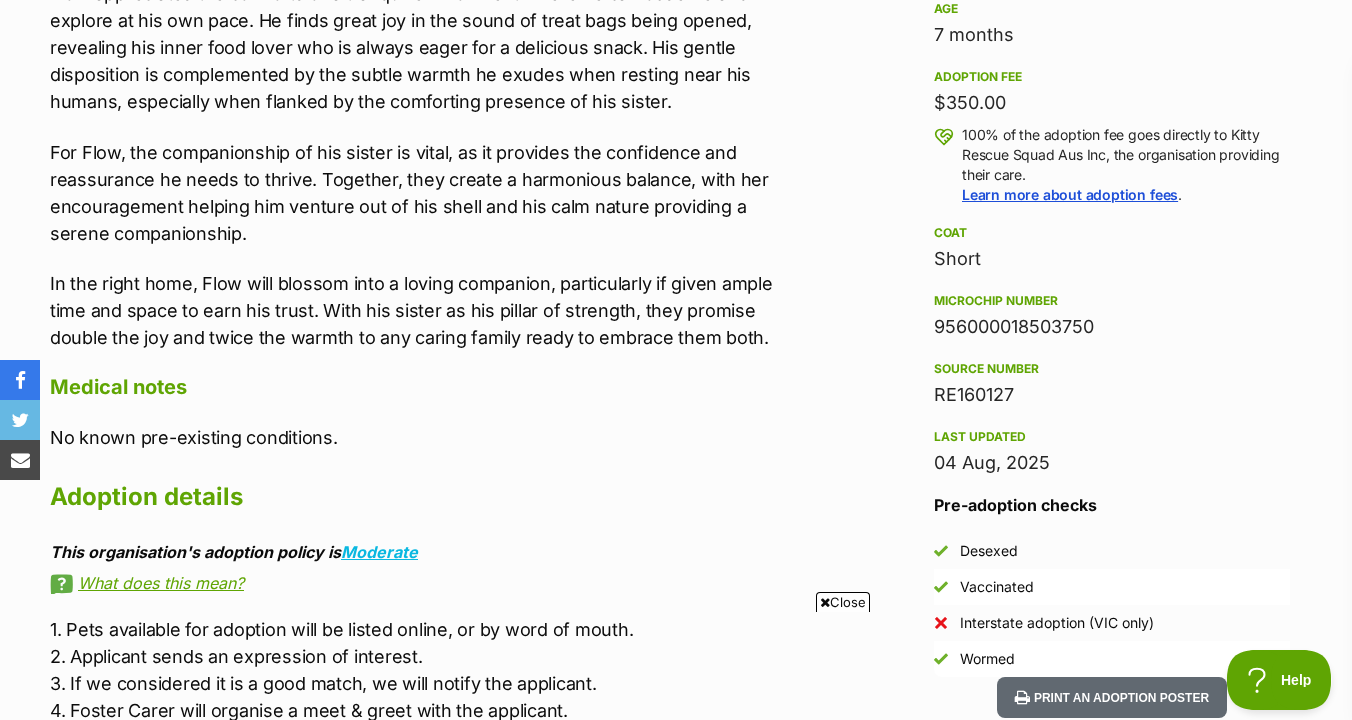 scroll, scrollTop: 1427, scrollLeft: 0, axis: vertical 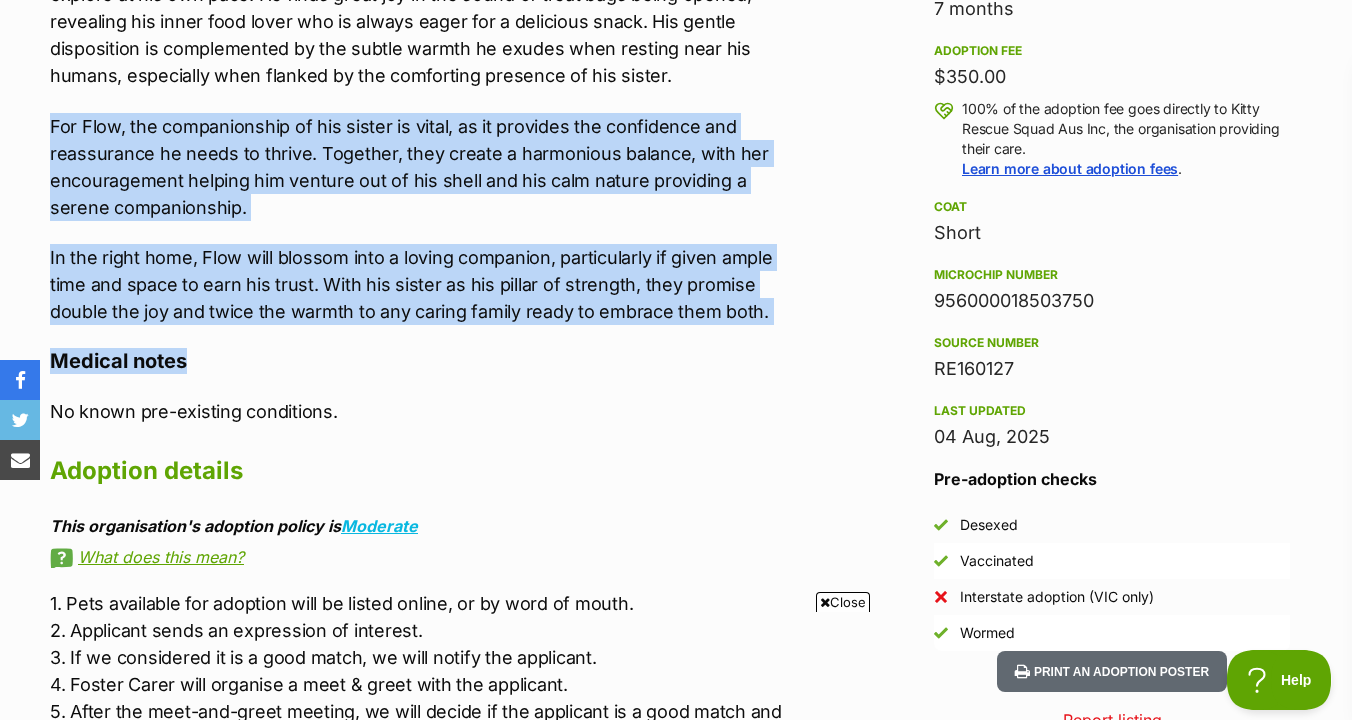 drag, startPoint x: 646, startPoint y: 350, endPoint x: 649, endPoint y: 111, distance: 239.01883 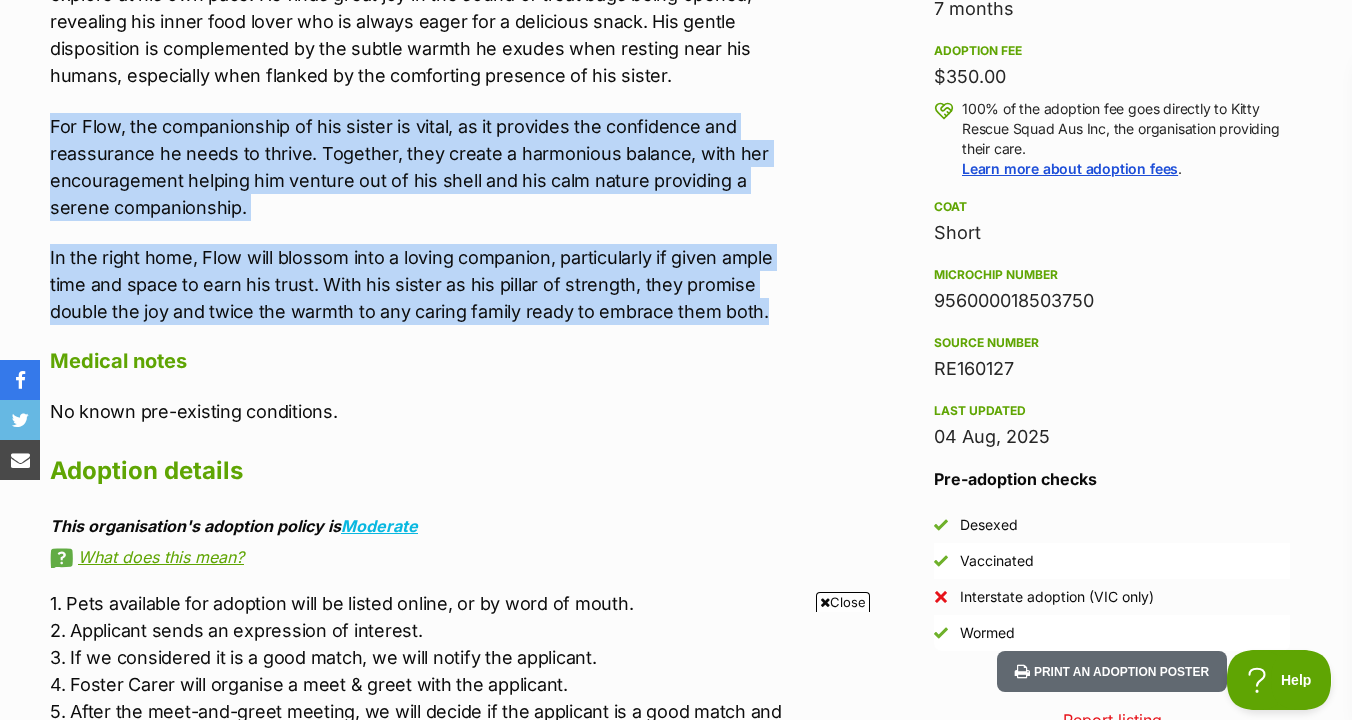 drag, startPoint x: 662, startPoint y: 105, endPoint x: 780, endPoint y: 311, distance: 237.40262 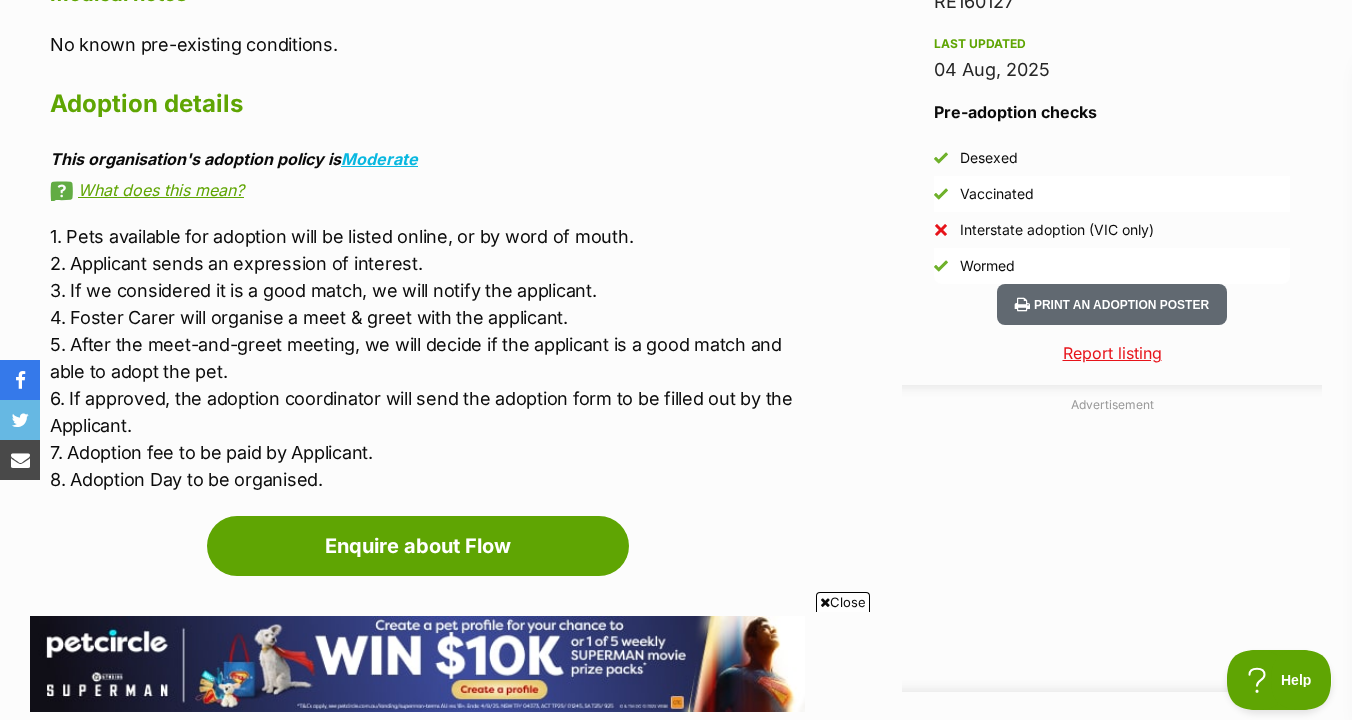 scroll, scrollTop: 1797, scrollLeft: 0, axis: vertical 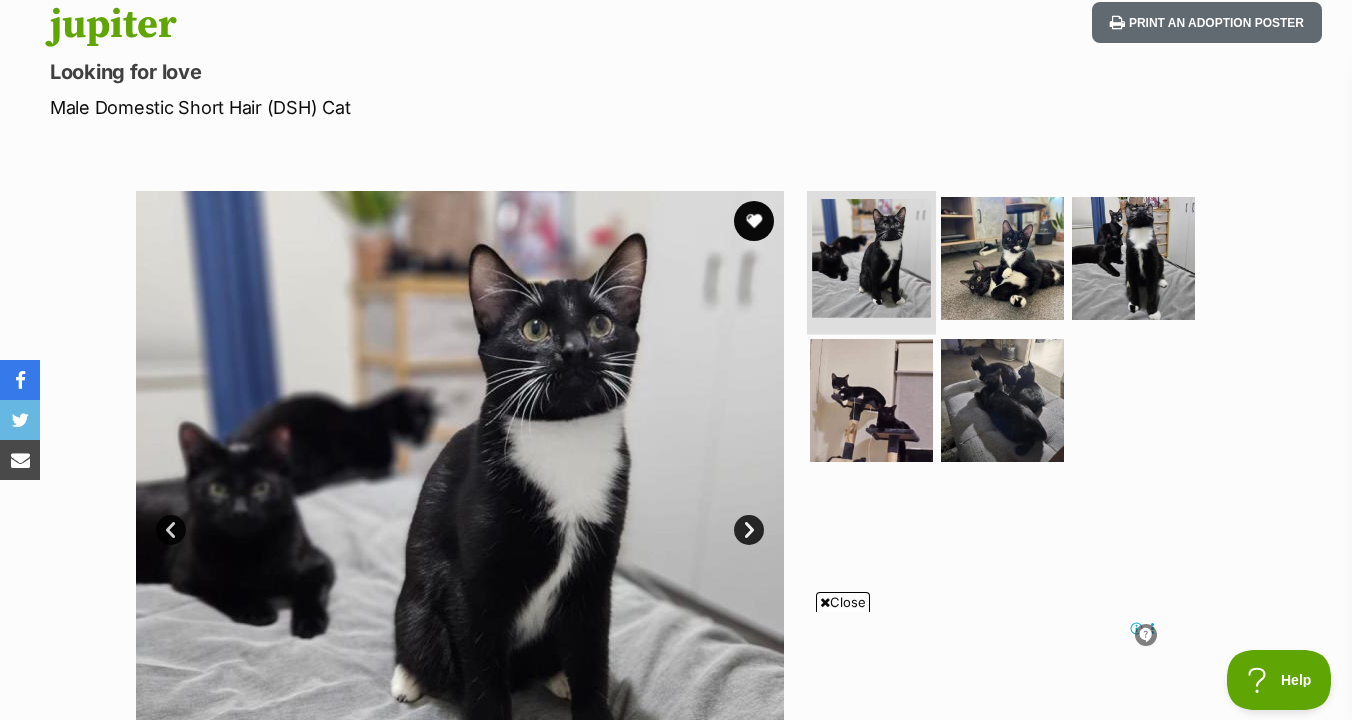 click at bounding box center [871, 258] 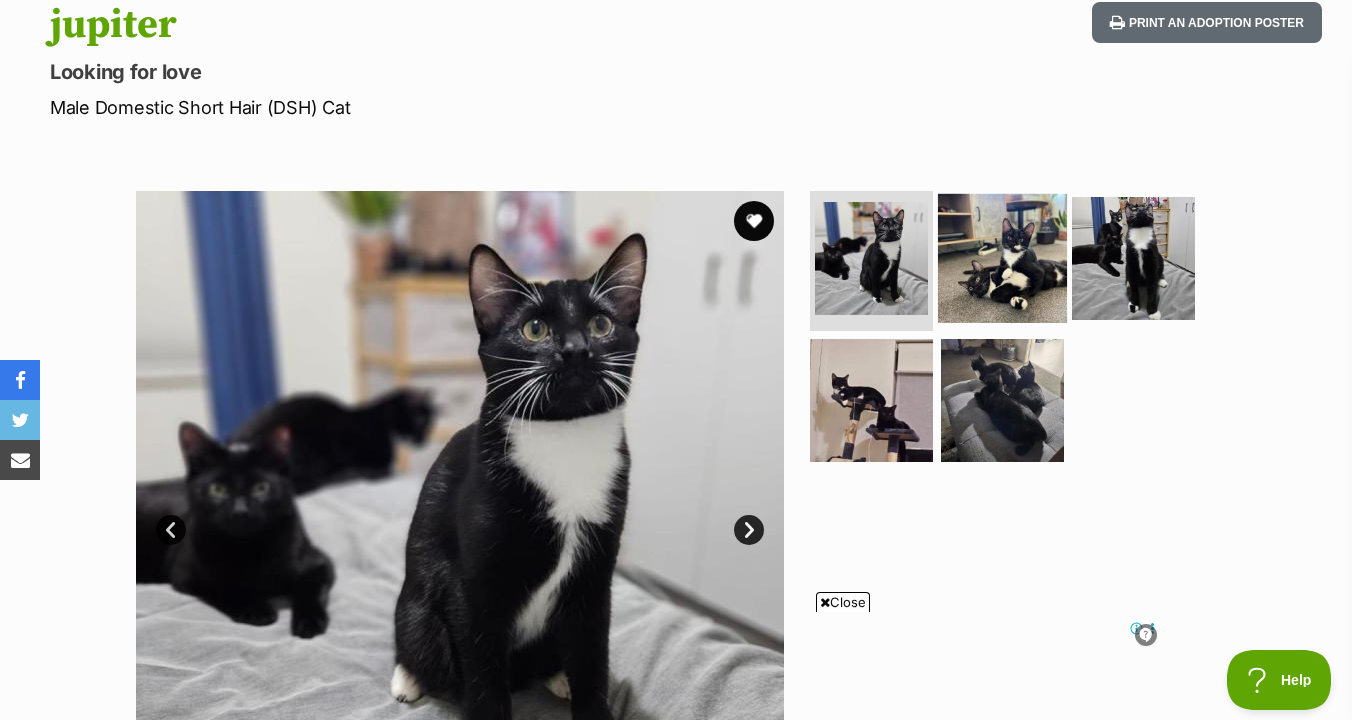 click at bounding box center [1002, 258] 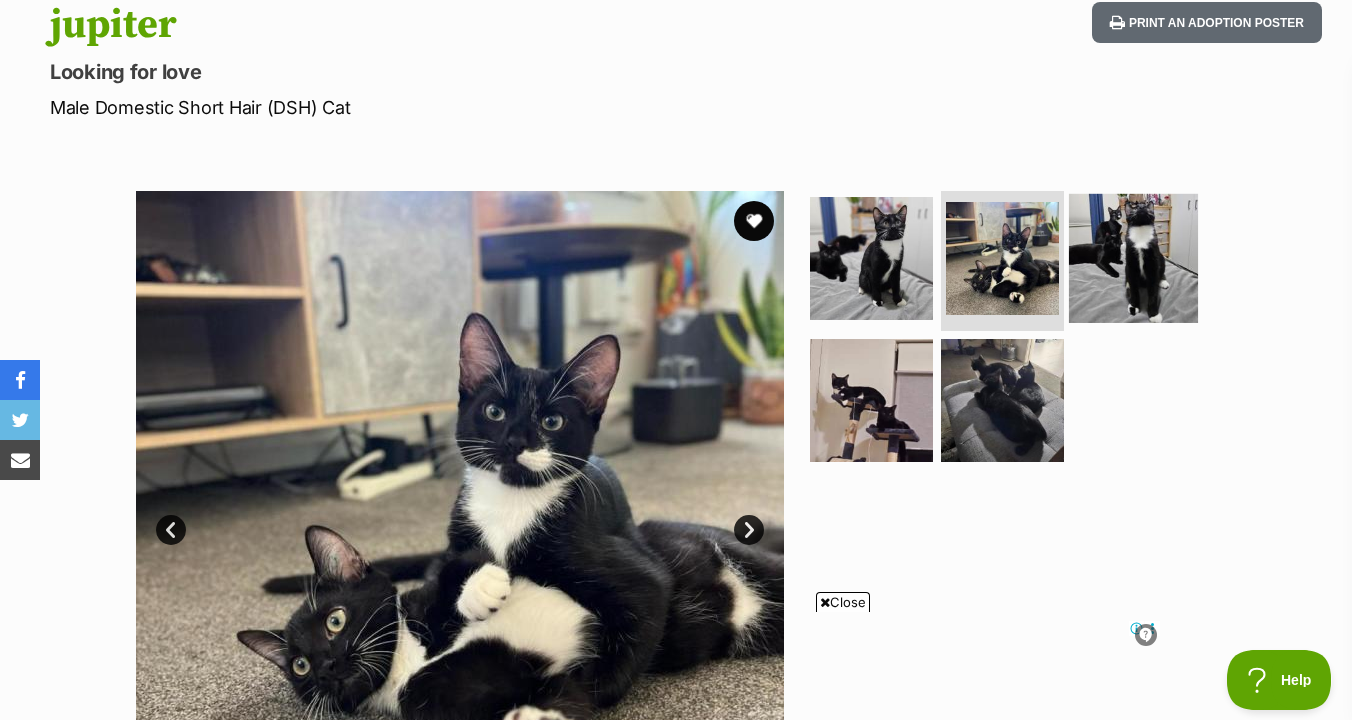 click at bounding box center [1133, 258] 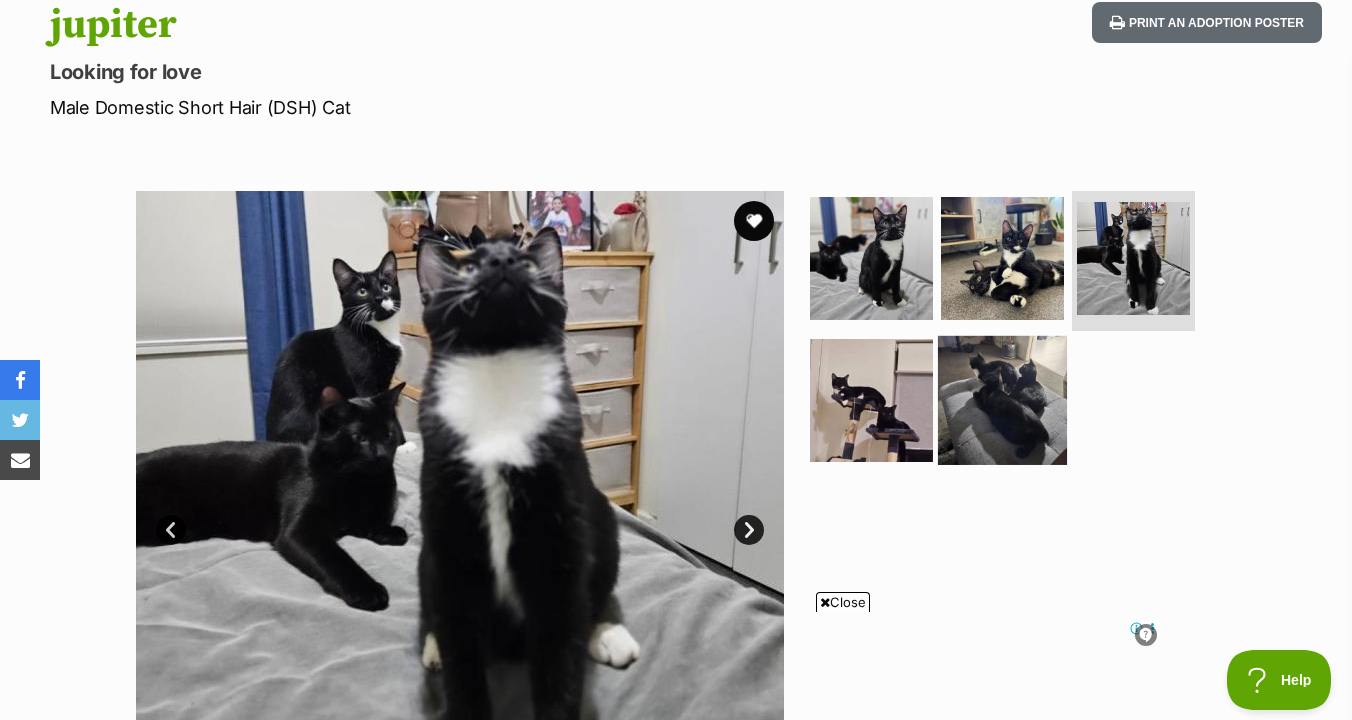 scroll, scrollTop: 285, scrollLeft: 0, axis: vertical 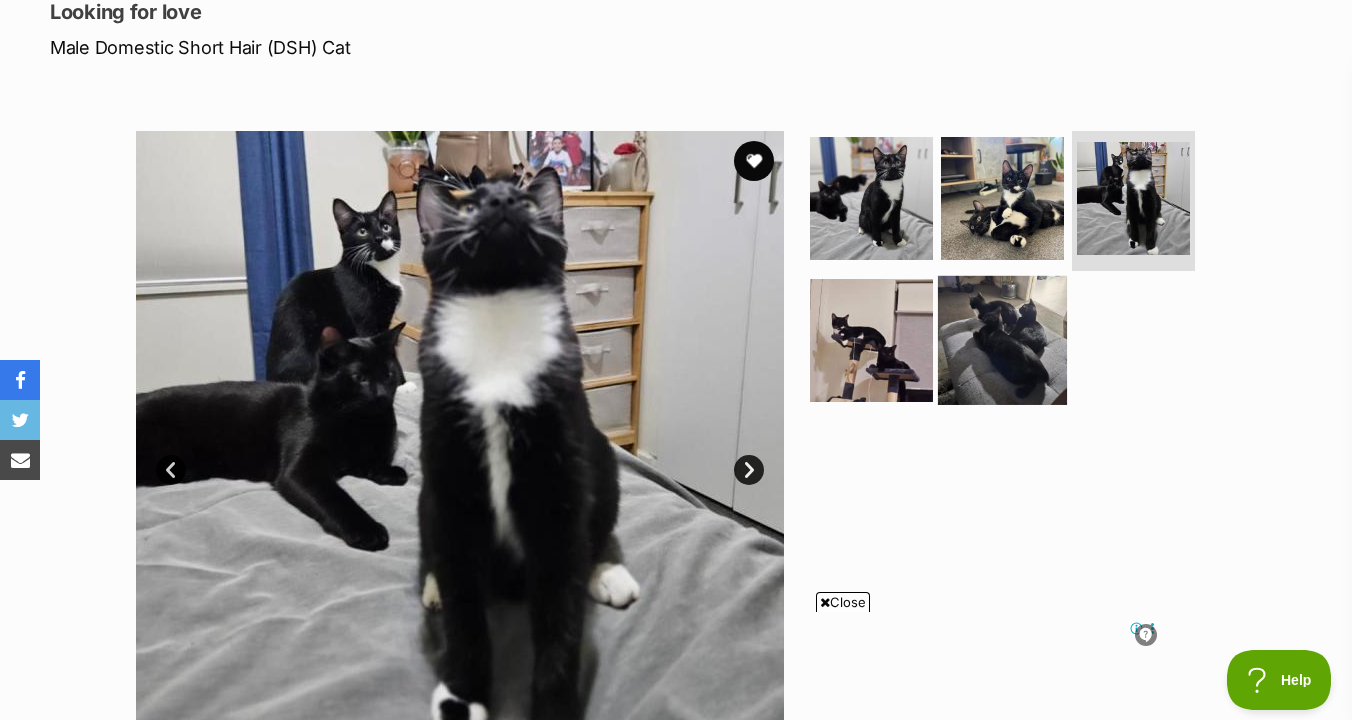 click at bounding box center (1002, 339) 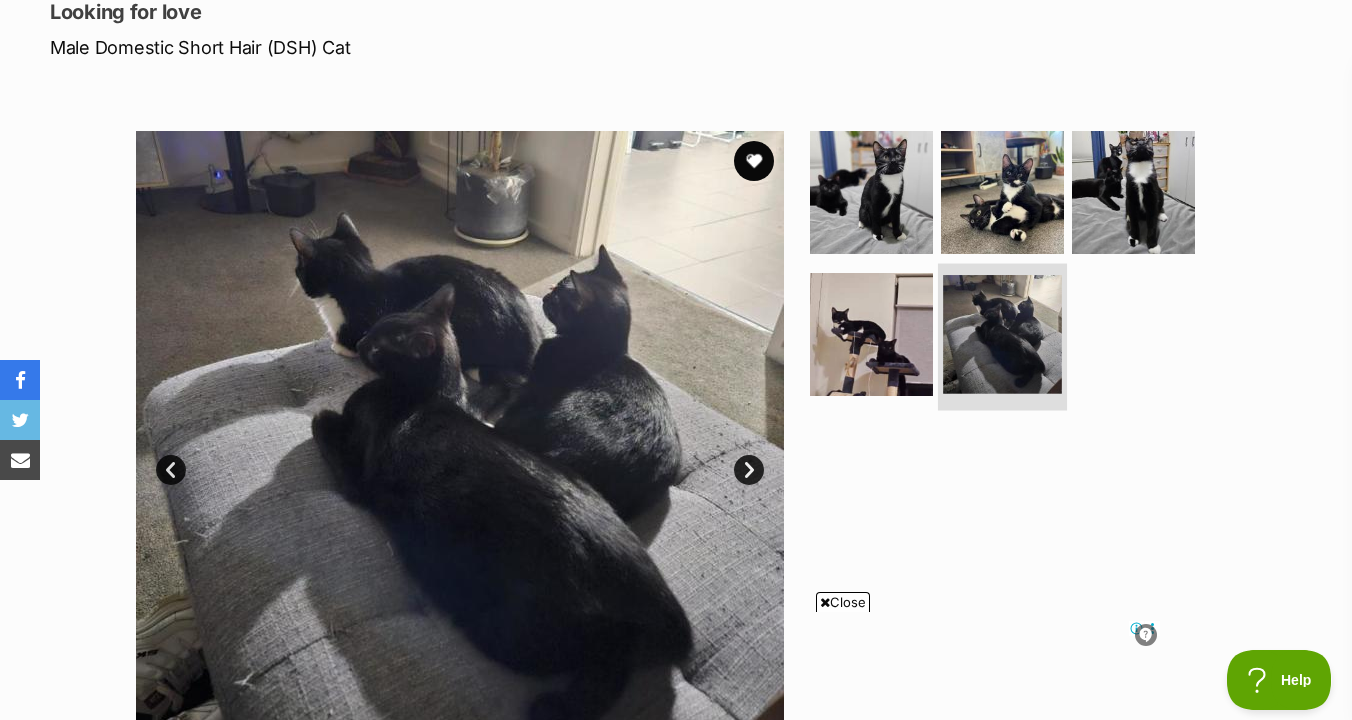 click at bounding box center [1002, 334] 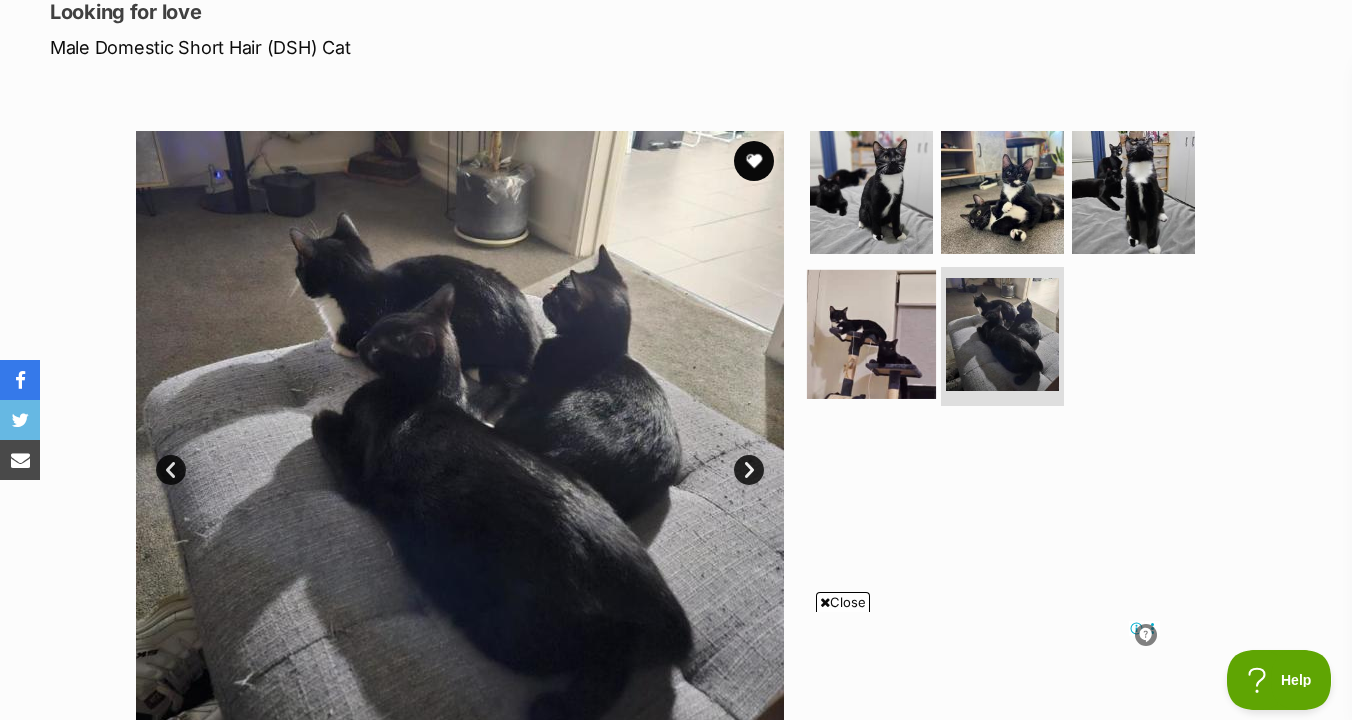 click at bounding box center [871, 333] 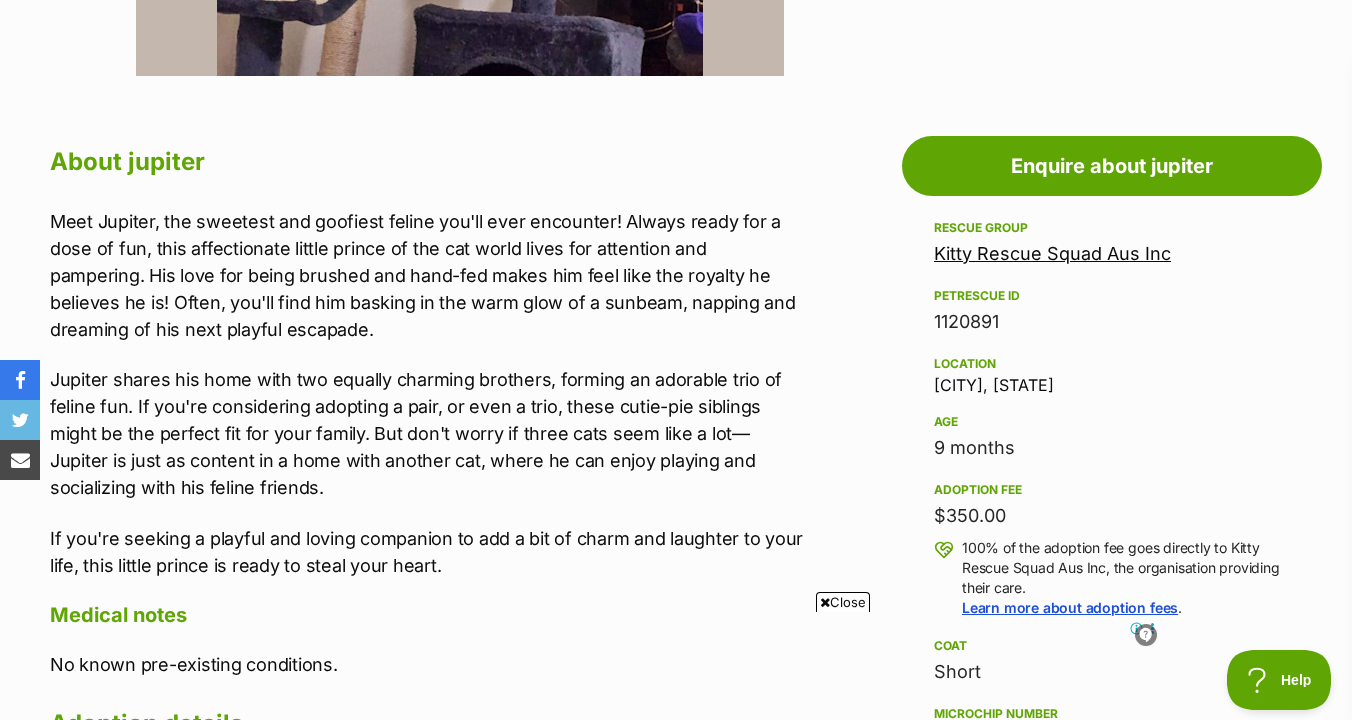 scroll, scrollTop: 1034, scrollLeft: 0, axis: vertical 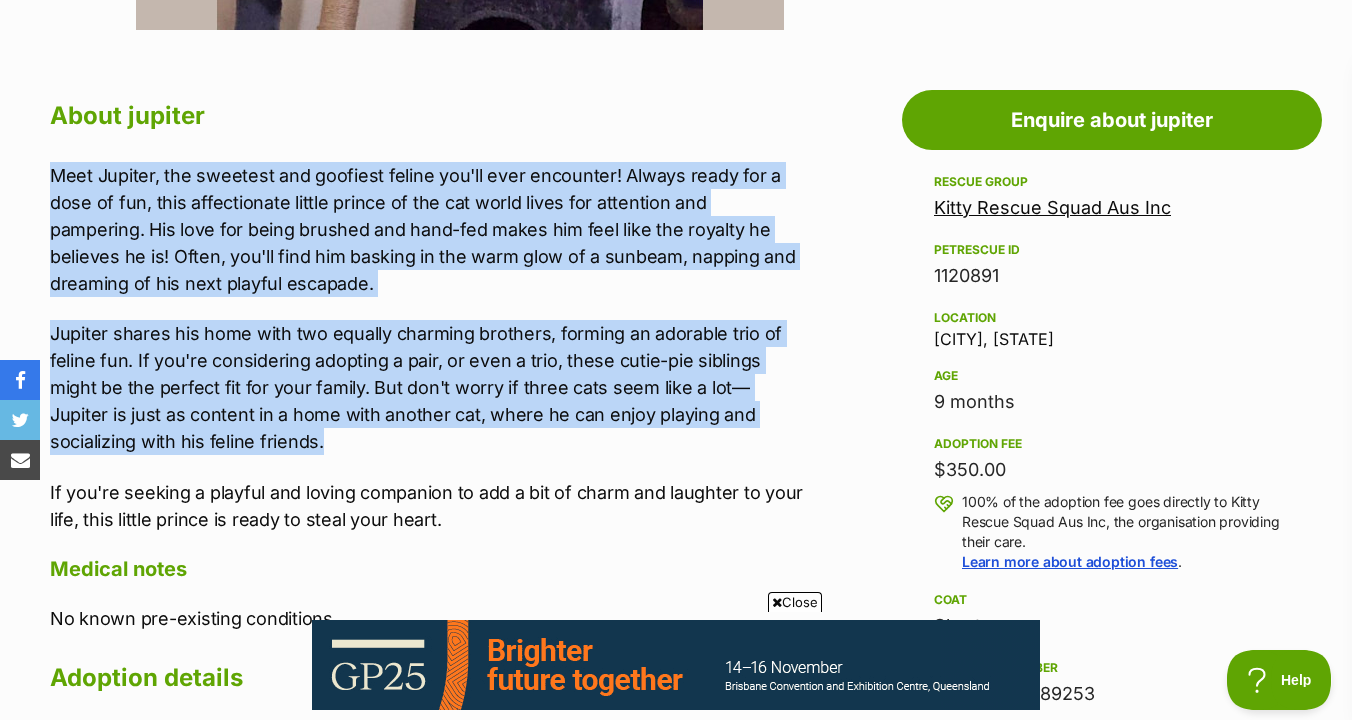 drag, startPoint x: 831, startPoint y: 153, endPoint x: 812, endPoint y: 429, distance: 276.6532 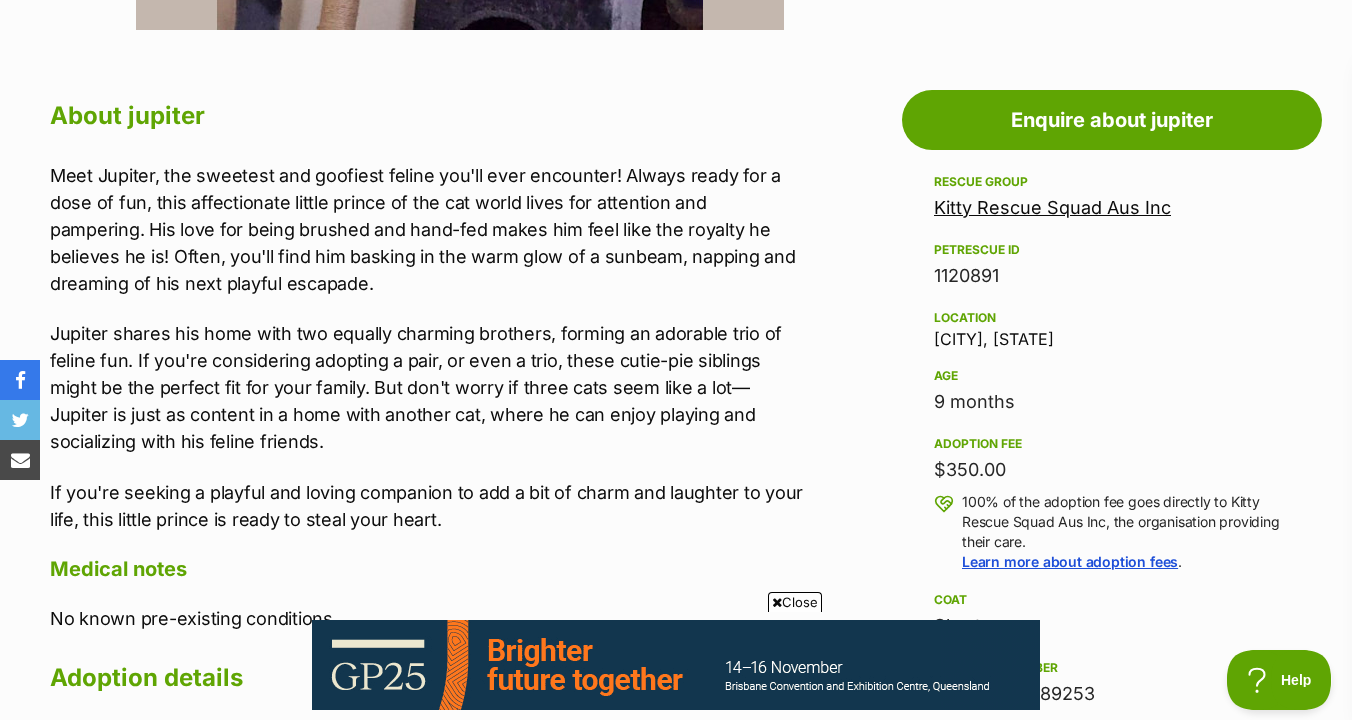 click on "Advertisement
Adoption information
I've been adopted!
This pet is no longer available
On Hold
Enquire about jupiter
Find available pets like this!
Rescue group
Kitty Rescue Squad Aus Inc
PetRescue ID
1120891
Location
Brunswick East, VIC
Age
9 months
Adoption fee
$350.00
100% of the adoption fee goes directly to Kitty Rescue Squad Aus Inc, the organisation providing their care.
Learn more about adoption fees .
Coat
Short
Microchip number
956000015989253
Source number
re160127
Last updated
04 Aug, 2025
Pre-adoption checks
Desexed
Vaccinated
Interstate adoption (VIC only)
Wormed
About jupiter
If you're seeking a playful and loving companion to add a bit of charm and laughter to your life, this little prince is ready to steal your heart." at bounding box center (676, 1131) 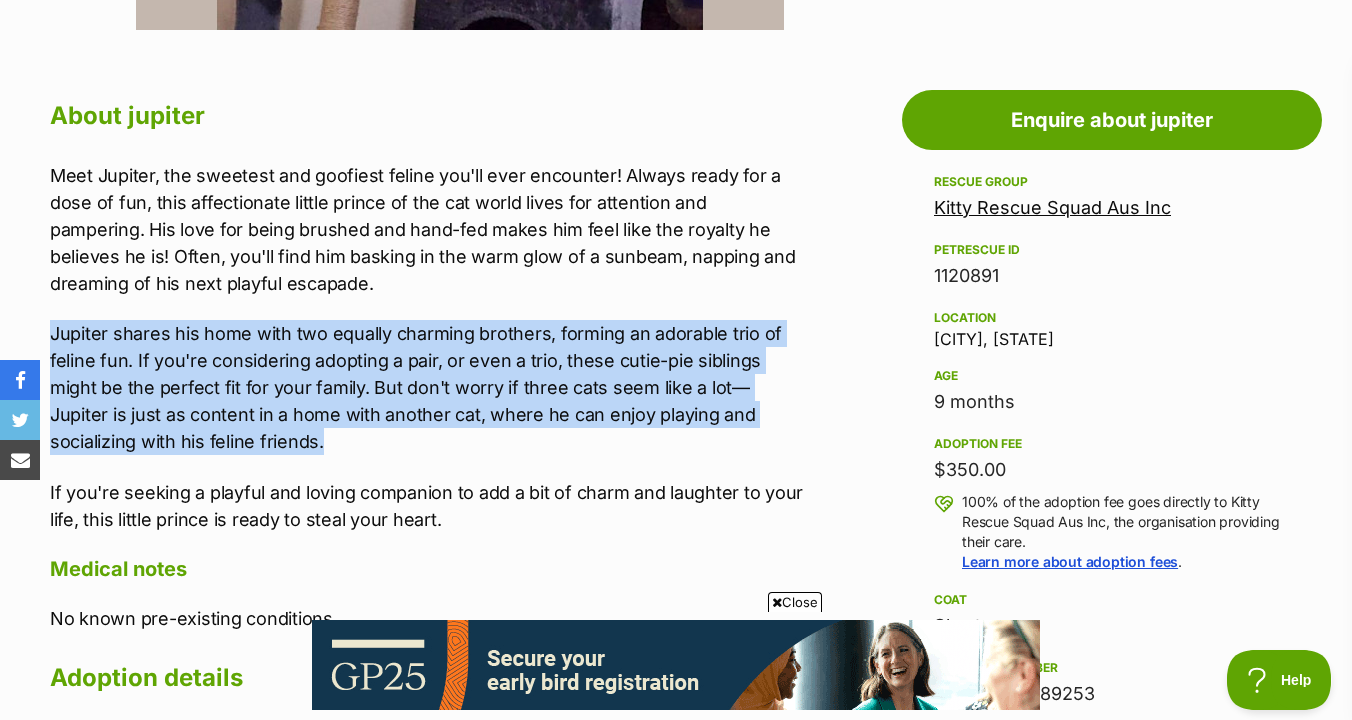drag, startPoint x: 808, startPoint y: 447, endPoint x: 798, endPoint y: 301, distance: 146.34207 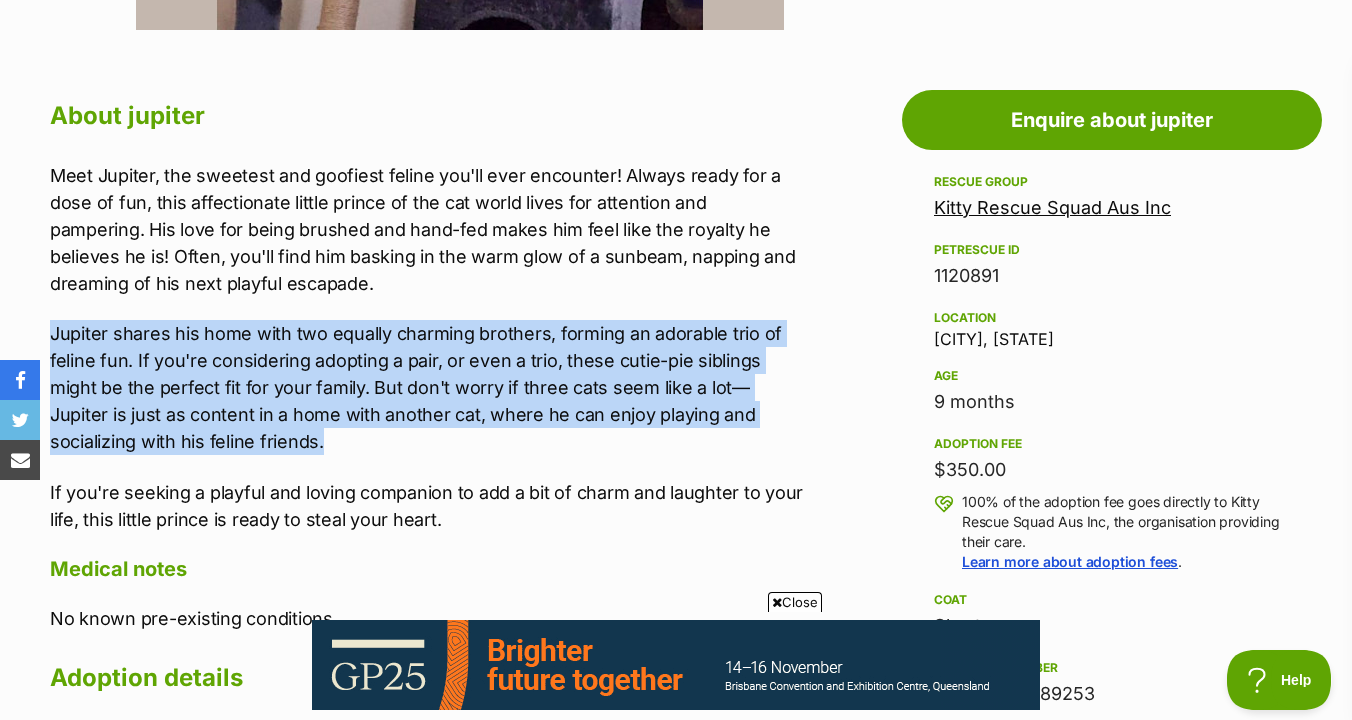 click on "Meet Jupiter, the sweetest and goofiest feline you'll ever encounter! Always ready for a dose of fun, this affectionate little prince of the cat world lives for attention and pampering. His love for being brushed and hand-fed makes him feel like the royalty he believes he is! Often, you'll find him basking in the warm glow of a sunbeam, napping and dreaming of his next playful escapade.
Jupiter shares his home with two equally charming brothers, forming an adorable trio of feline fun. If you're considering adopting a pair, or even a trio, these cutie-pie siblings might be the perfect fit for your family. But don't worry if three cats seem like a lot—Jupiter is just as content in a home with another cat, where he can enjoy playing and socializing with his feline friends.
If you're seeking a playful and loving companion to add a bit of charm and laughter to your life, this little prince is ready to steal your heart." at bounding box center (427, 347) 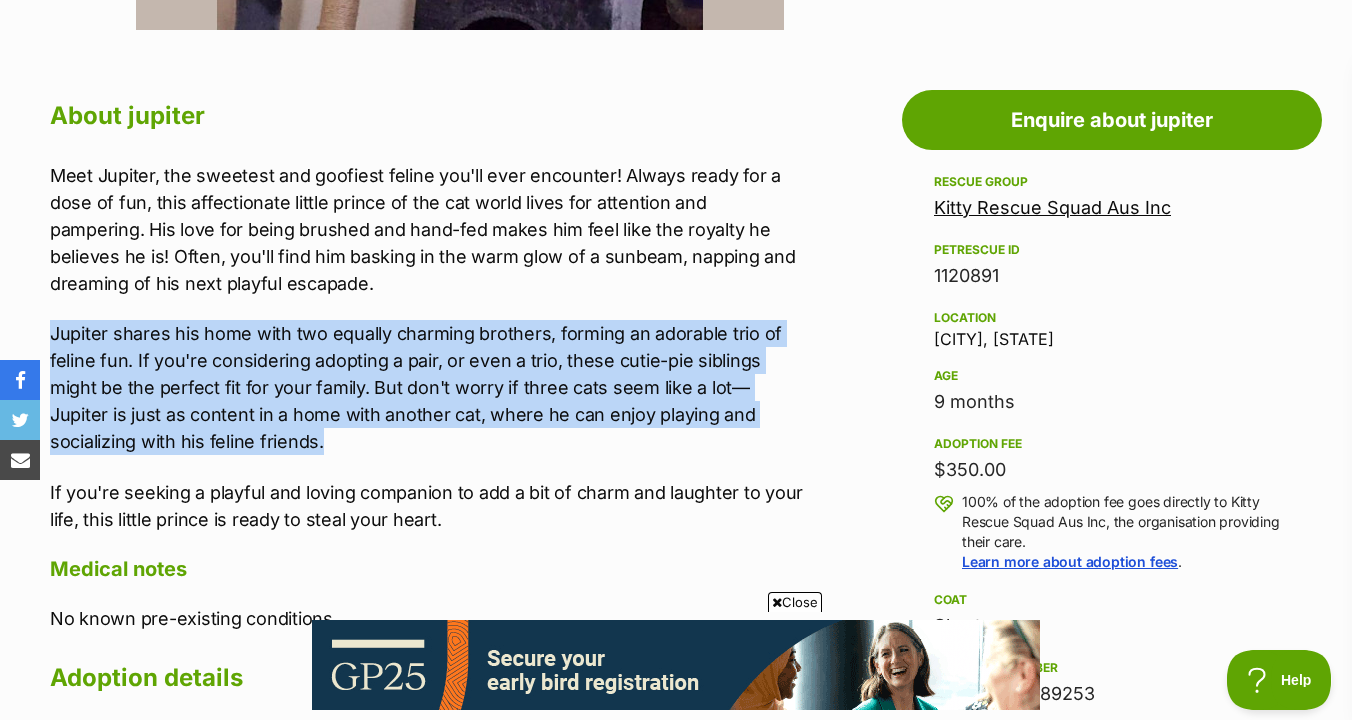 click on "Meet Jupiter, the sweetest and goofiest feline you'll ever encounter! Always ready for a dose of fun, this affectionate little prince of the cat world lives for attention and pampering. His love for being brushed and hand-fed makes him feel like the royalty he believes he is! Often, you'll find him basking in the warm glow of a sunbeam, napping and dreaming of his next playful escapade.
Jupiter shares his home with two equally charming brothers, forming an adorable trio of feline fun. If you're considering adopting a pair, or even a trio, these cutie-pie siblings might be the perfect fit for your family. But don't worry if three cats seem like a lot—Jupiter is just as content in a home with another cat, where he can enjoy playing and socializing with his feline friends.
If you're seeking a playful and loving companion to add a bit of charm and laughter to your life, this little prince is ready to steal your heart." at bounding box center [427, 347] 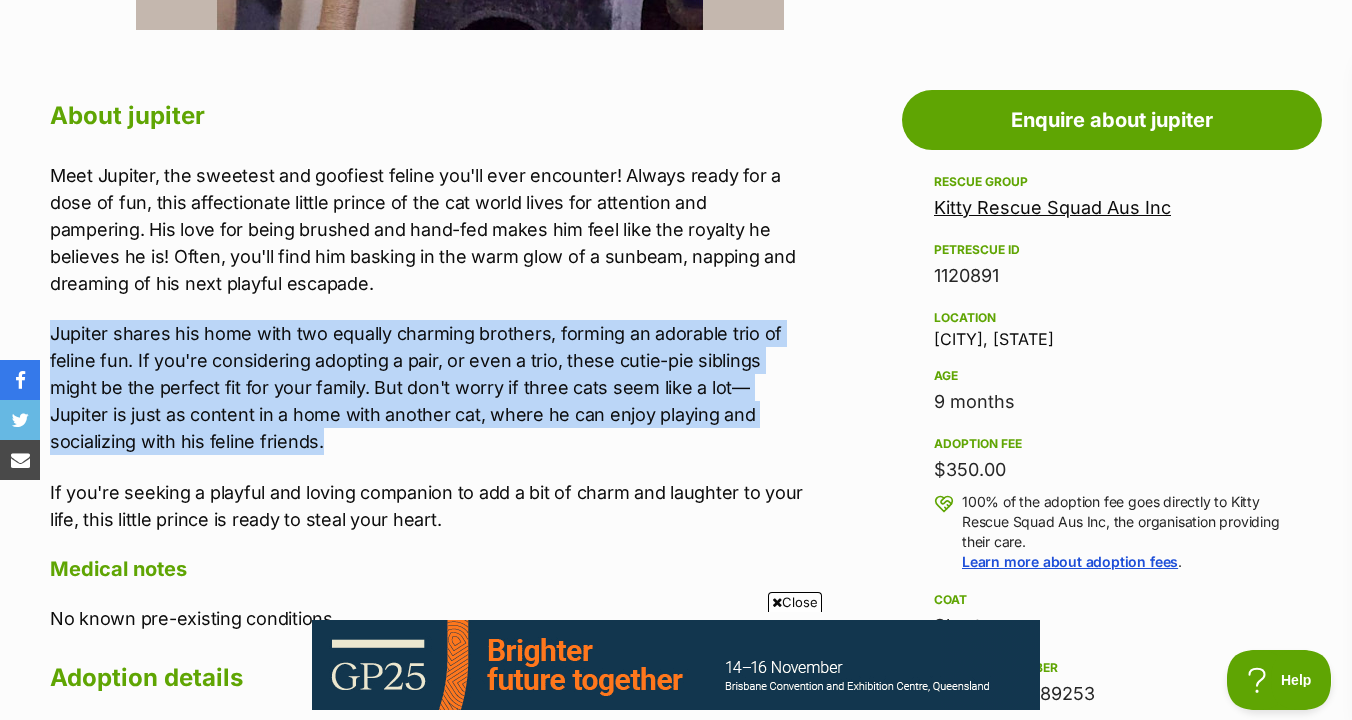 drag, startPoint x: 794, startPoint y: 435, endPoint x: 793, endPoint y: 308, distance: 127.00394 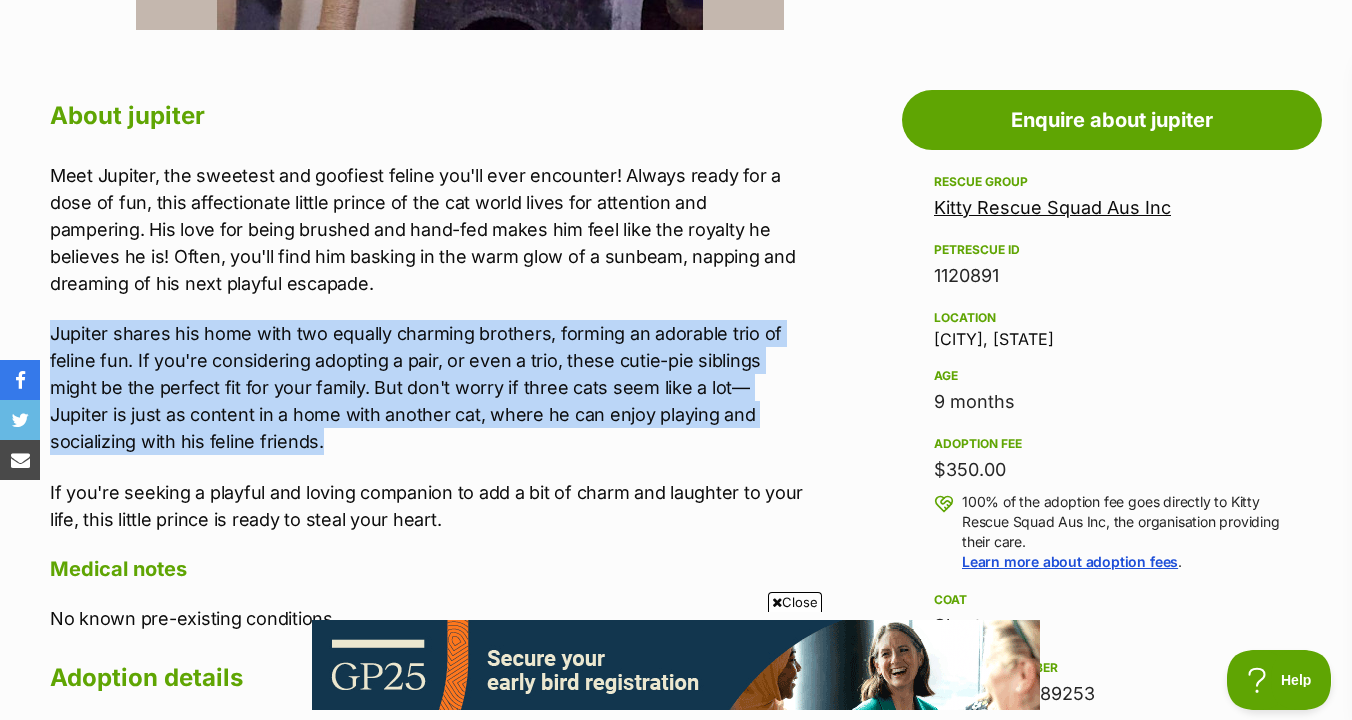 click on "Meet Jupiter, the sweetest and goofiest feline you'll ever encounter! Always ready for a dose of fun, this affectionate little prince of the cat world lives for attention and pampering. His love for being brushed and hand-fed makes him feel like the royalty he believes he is! Often, you'll find him basking in the warm glow of a sunbeam, napping and dreaming of his next playful escapade.
Jupiter shares his home with two equally charming brothers, forming an adorable trio of feline fun. If you're considering adopting a pair, or even a trio, these cutie-pie siblings might be the perfect fit for your family. But don't worry if three cats seem like a lot—Jupiter is just as content in a home with another cat, where he can enjoy playing and socializing with his feline friends.
If you're seeking a playful and loving companion to add a bit of charm and laughter to your life, this little prince is ready to steal your heart." at bounding box center (427, 347) 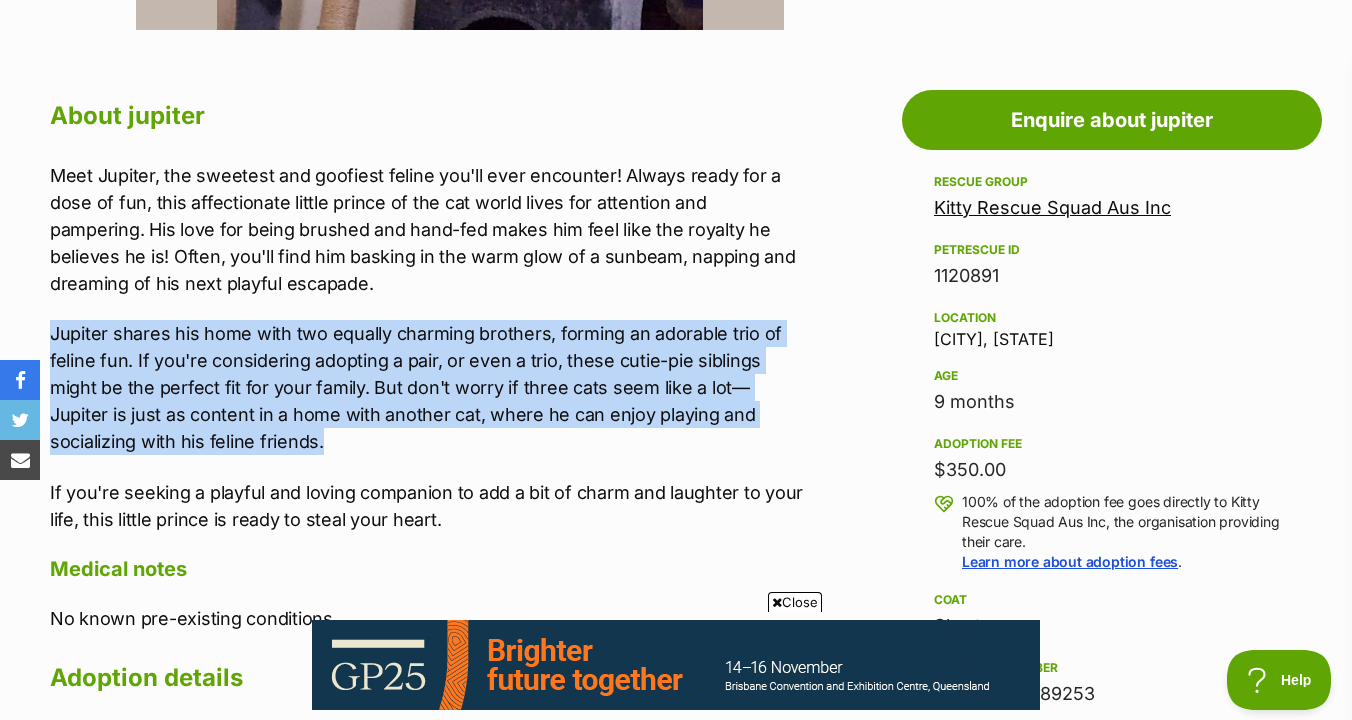 scroll, scrollTop: 0, scrollLeft: 0, axis: both 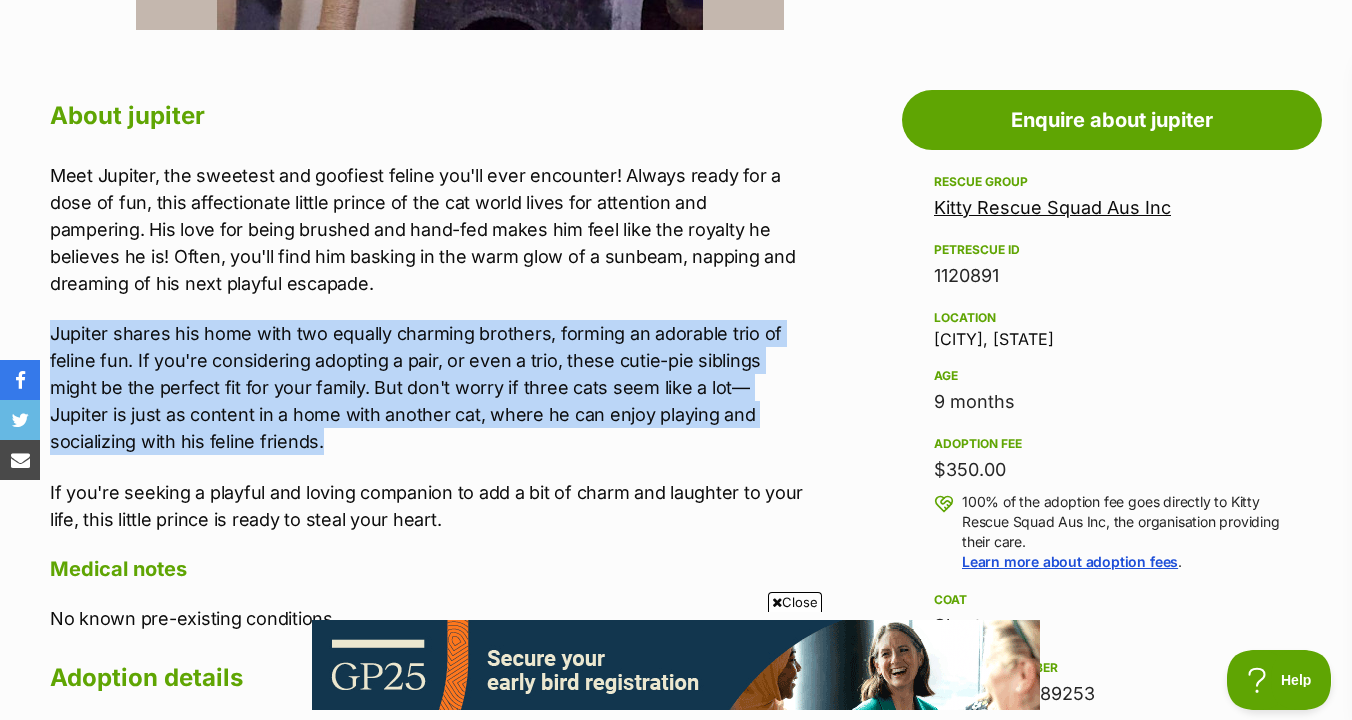 click on "Meet Jupiter, the sweetest and goofiest feline you'll ever encounter! Always ready for a dose of fun, this affectionate little prince of the cat world lives for attention and pampering. His love for being brushed and hand-fed makes him feel like the royalty he believes he is! Often, you'll find him basking in the warm glow of a sunbeam, napping and dreaming of his next playful escapade.
Jupiter shares his home with two equally charming brothers, forming an adorable trio of feline fun. If you're considering adopting a pair, or even a trio, these cutie-pie siblings might be the perfect fit for your family. But don't worry if three cats seem like a lot—Jupiter is just as content in a home with another cat, where he can enjoy playing and socializing with his feline friends.
If you're seeking a playful and loving companion to add a bit of charm and laughter to your life, this little prince is ready to steal your heart." at bounding box center (427, 347) 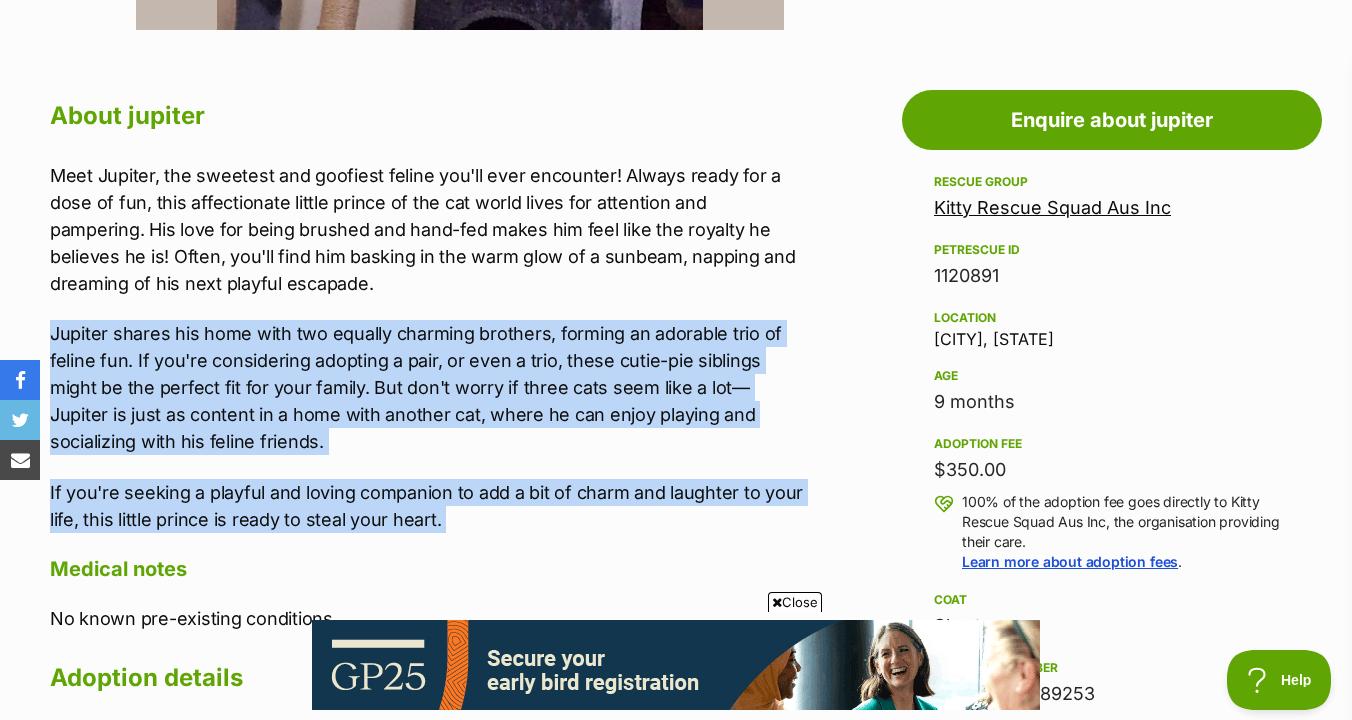 drag, startPoint x: 793, startPoint y: 308, endPoint x: 774, endPoint y: 531, distance: 223.80795 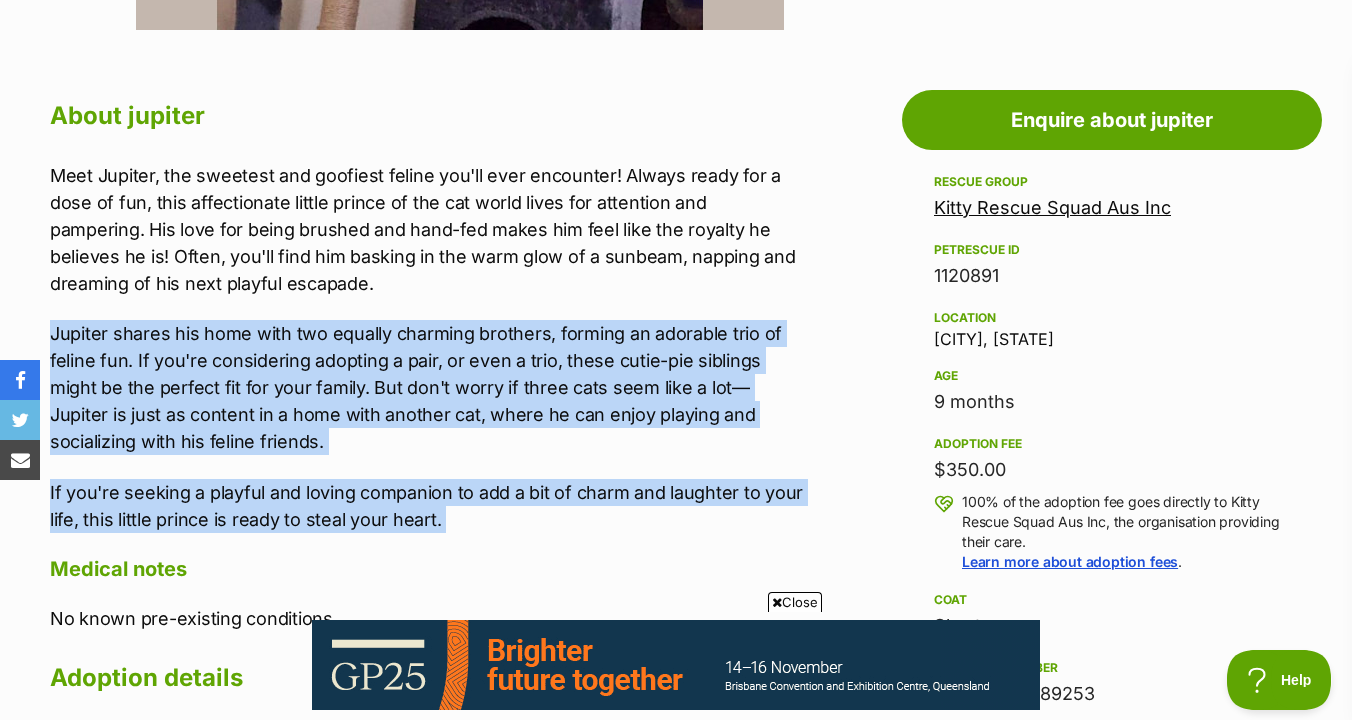 click on "If you're seeking a playful and loving companion to add a bit of charm and laughter to your life, this little prince is ready to steal your heart." at bounding box center (427, 506) 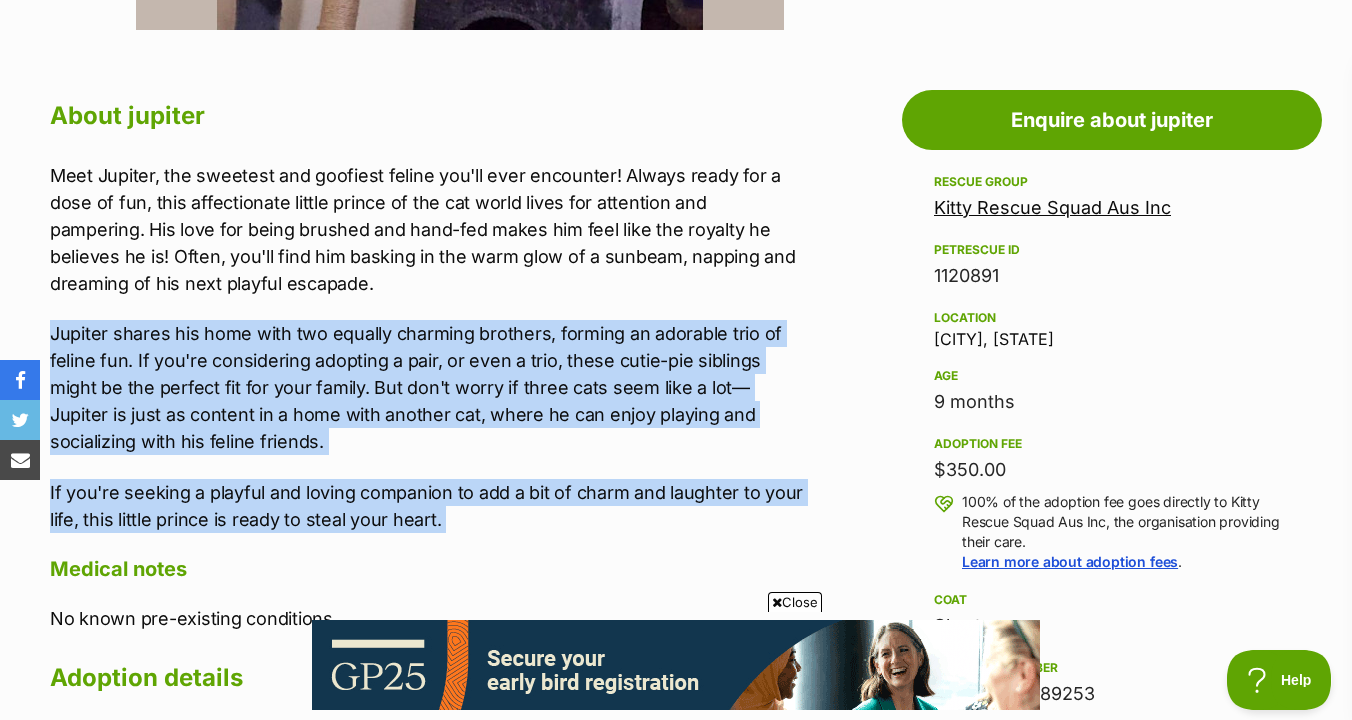 drag, startPoint x: 774, startPoint y: 531, endPoint x: 773, endPoint y: 312, distance: 219.00229 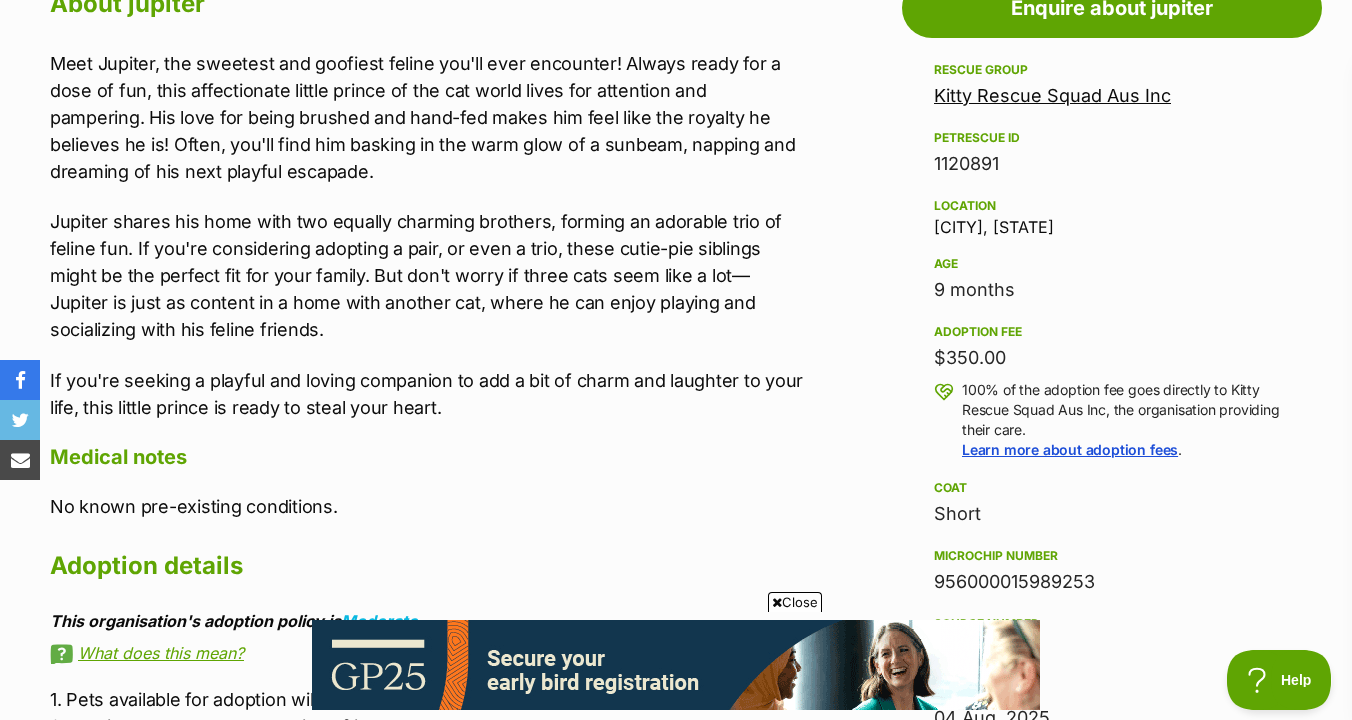 scroll, scrollTop: 1156, scrollLeft: 0, axis: vertical 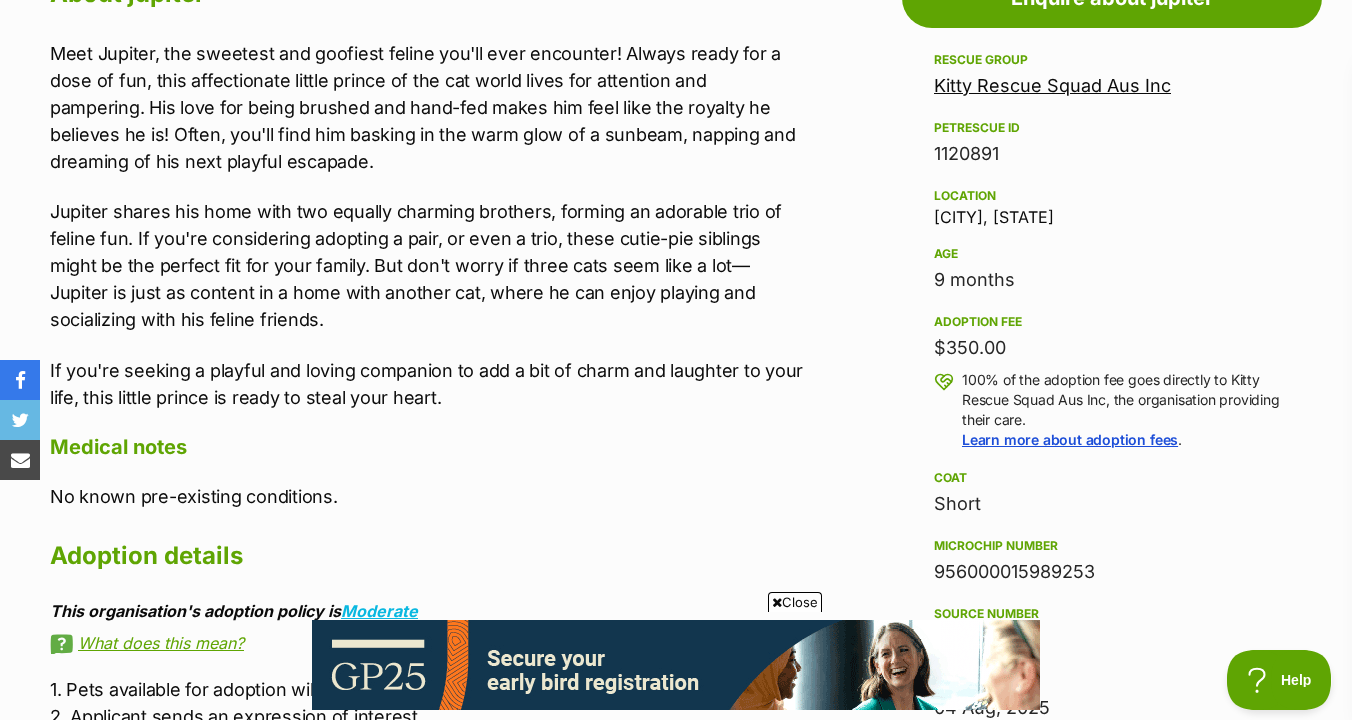 drag, startPoint x: 706, startPoint y: 403, endPoint x: 708, endPoint y: 188, distance: 215.00931 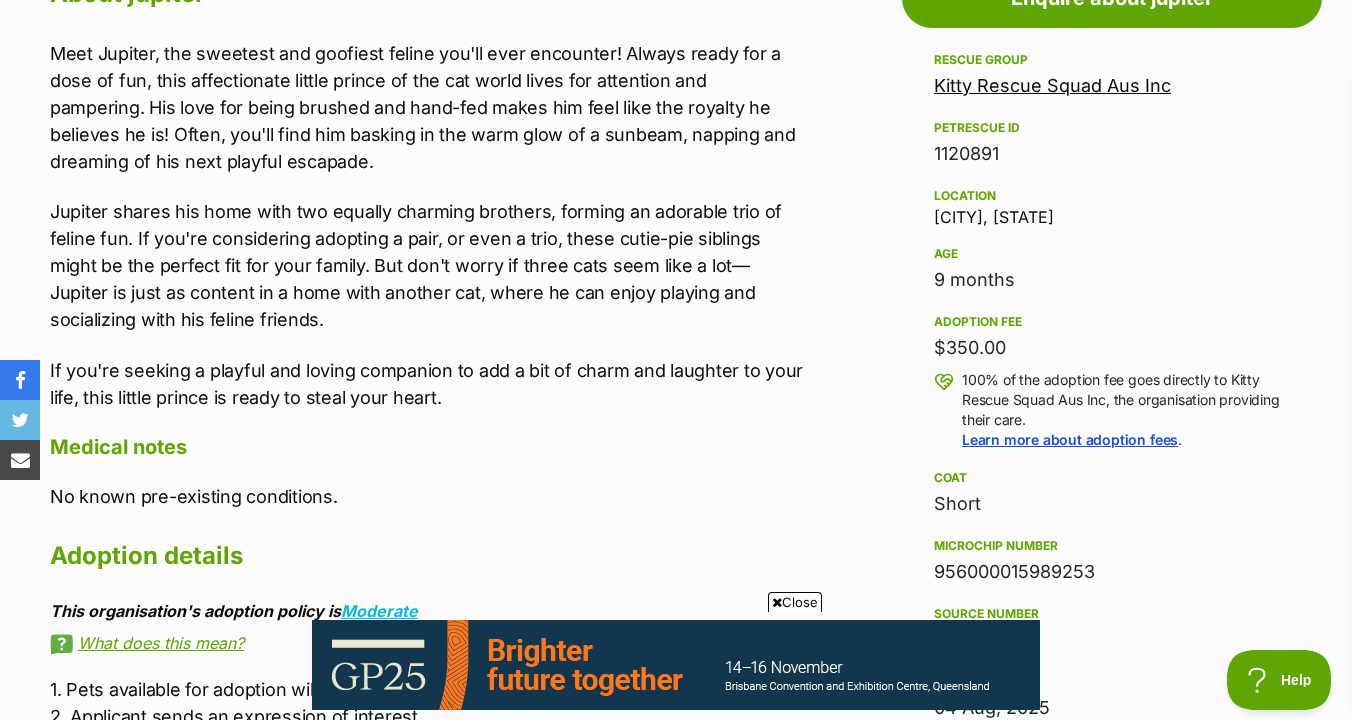 click on "Meet Jupiter, the sweetest and goofiest feline you'll ever encounter! Always ready for a dose of fun, this affectionate little prince of the cat world lives for attention and pampering. His love for being brushed and hand-fed makes him feel like the royalty he believes he is! Often, you'll find him basking in the warm glow of a sunbeam, napping and dreaming of his next playful escapade.
Jupiter shares his home with two equally charming brothers, forming an adorable trio of feline fun. If you're considering adopting a pair, or even a trio, these cutie-pie siblings might be the perfect fit for your family. But don't worry if three cats seem like a lot—Jupiter is just as content in a home with another cat, where he can enjoy playing and socializing with his feline friends.
If you're seeking a playful and loving companion to add a bit of charm and laughter to your life, this little prince is ready to steal your heart." at bounding box center [427, 225] 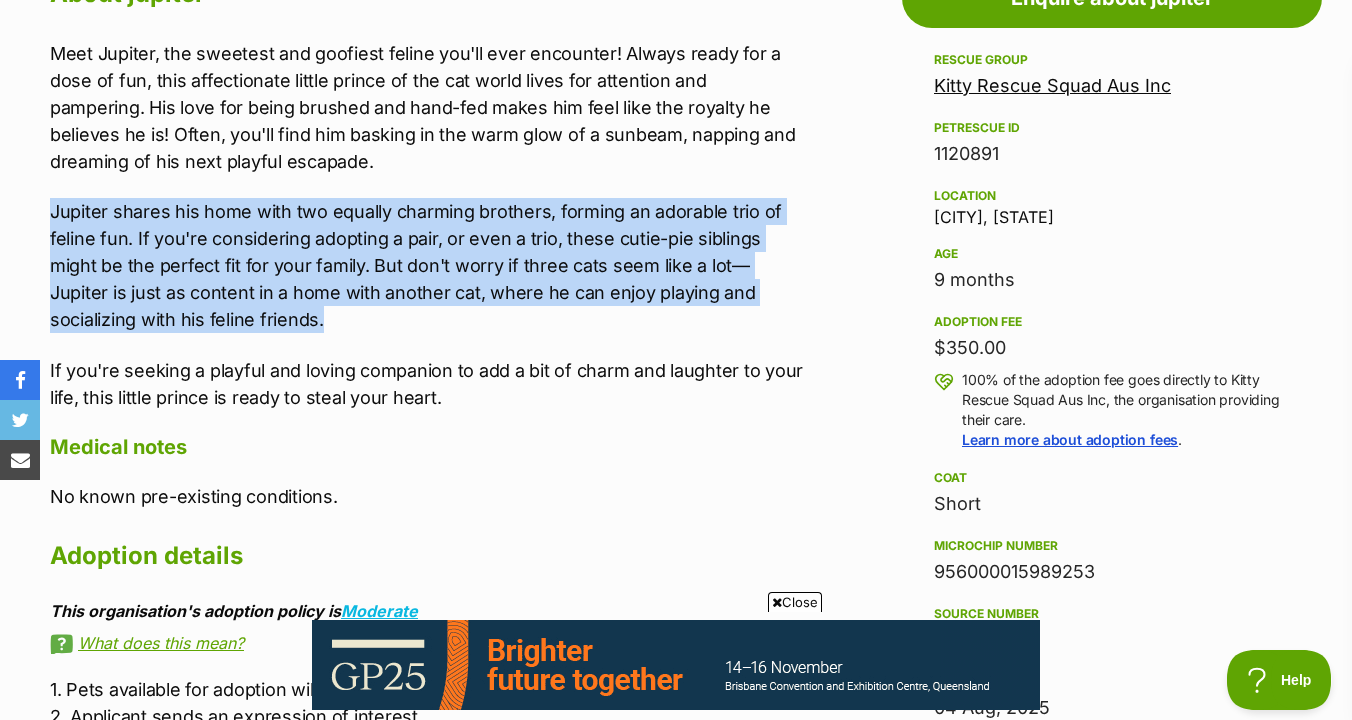 drag, startPoint x: 731, startPoint y: 188, endPoint x: 730, endPoint y: 318, distance: 130.00385 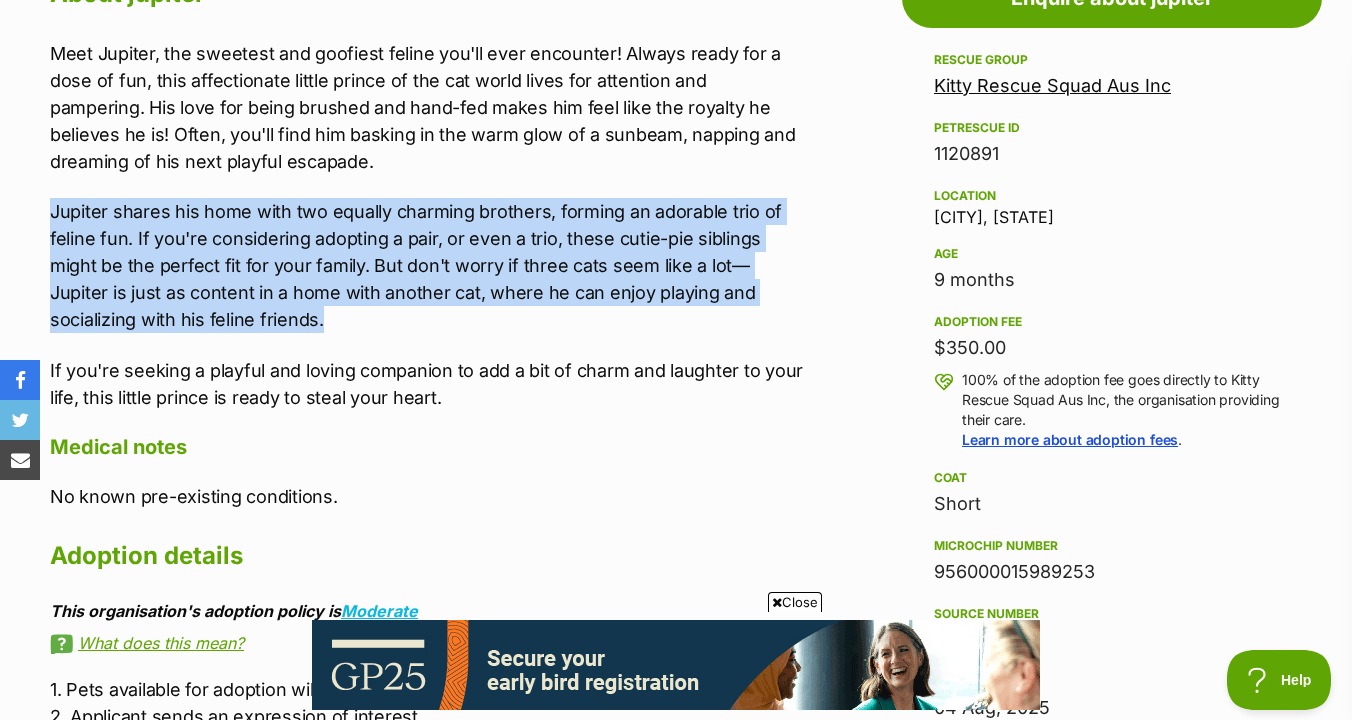 click on "Jupiter shares his home with two equally charming brothers, forming an adorable trio of feline fun. If you're considering adopting a pair, or even a trio, these cutie-pie siblings might be the perfect fit for your family. But don't worry if three cats seem like a lot—Jupiter is just as content in a home with another cat, where he can enjoy playing and socializing with his feline friends." at bounding box center [427, 265] 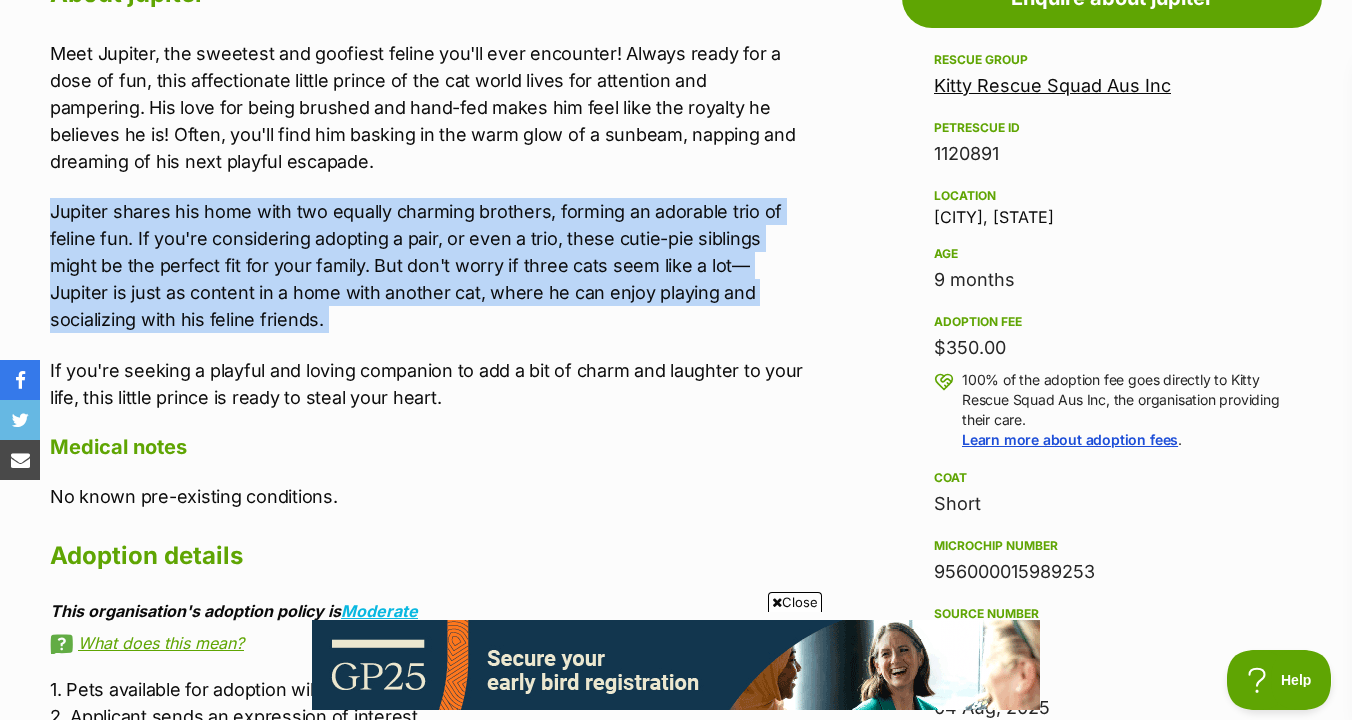 drag, startPoint x: 730, startPoint y: 336, endPoint x: 733, endPoint y: 172, distance: 164.02744 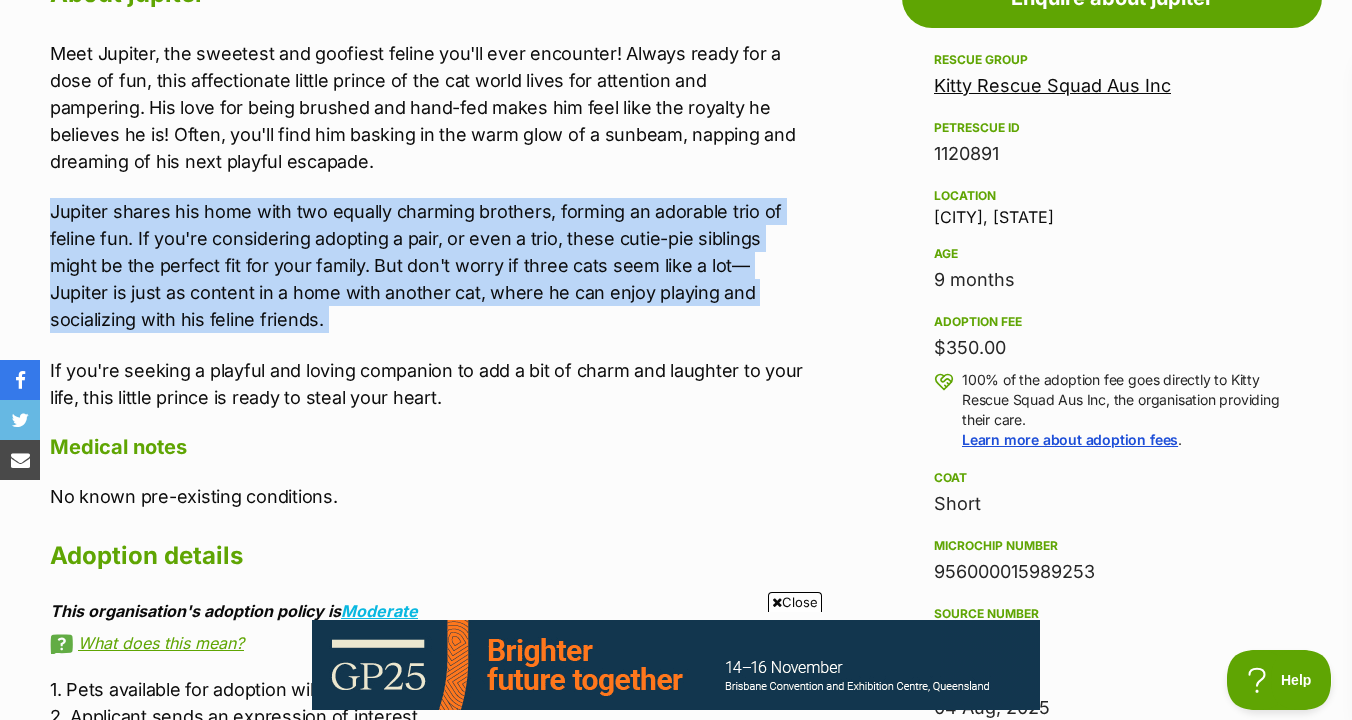 click on "Meet Jupiter, the sweetest and goofiest feline you'll ever encounter! Always ready for a dose of fun, this affectionate little prince of the cat world lives for attention and pampering. His love for being brushed and hand-fed makes him feel like the royalty he believes he is! Often, you'll find him basking in the warm glow of a sunbeam, napping and dreaming of his next playful escapade." at bounding box center [427, 107] 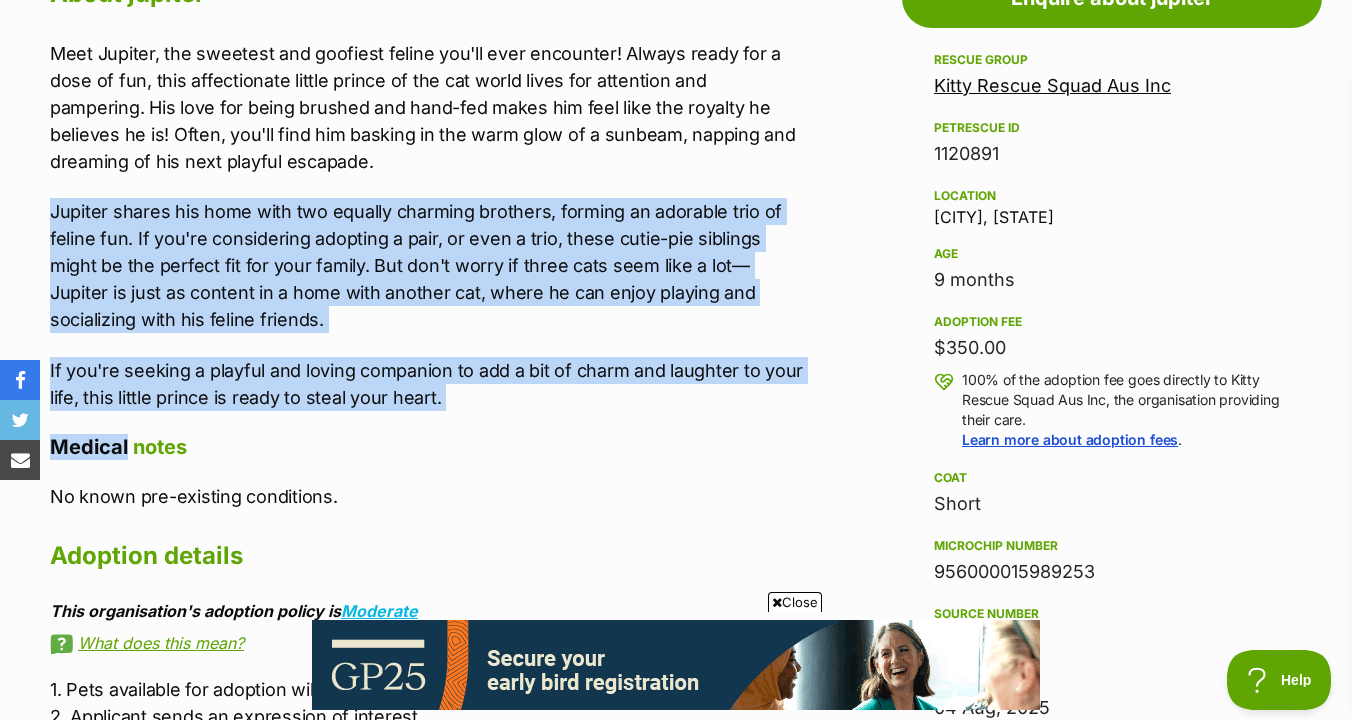 drag, startPoint x: 733, startPoint y: 172, endPoint x: 723, endPoint y: 412, distance: 240.20824 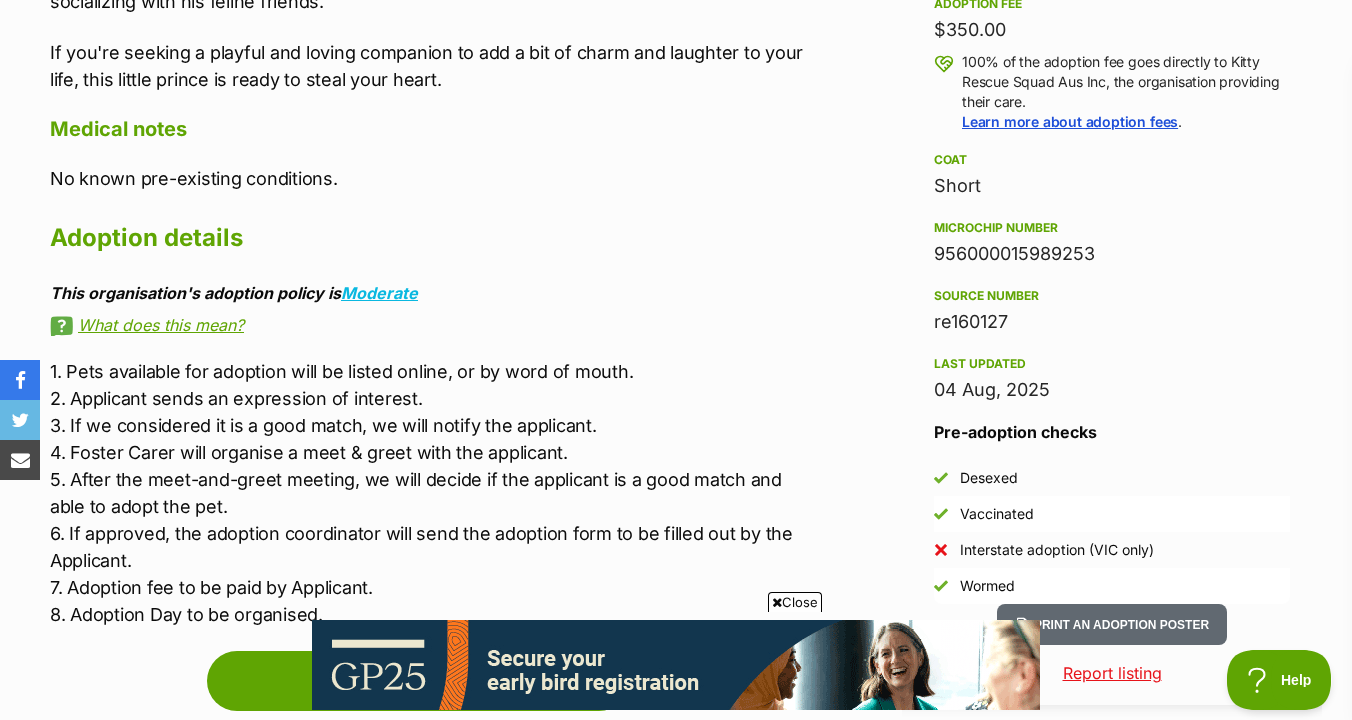 scroll, scrollTop: 1486, scrollLeft: 0, axis: vertical 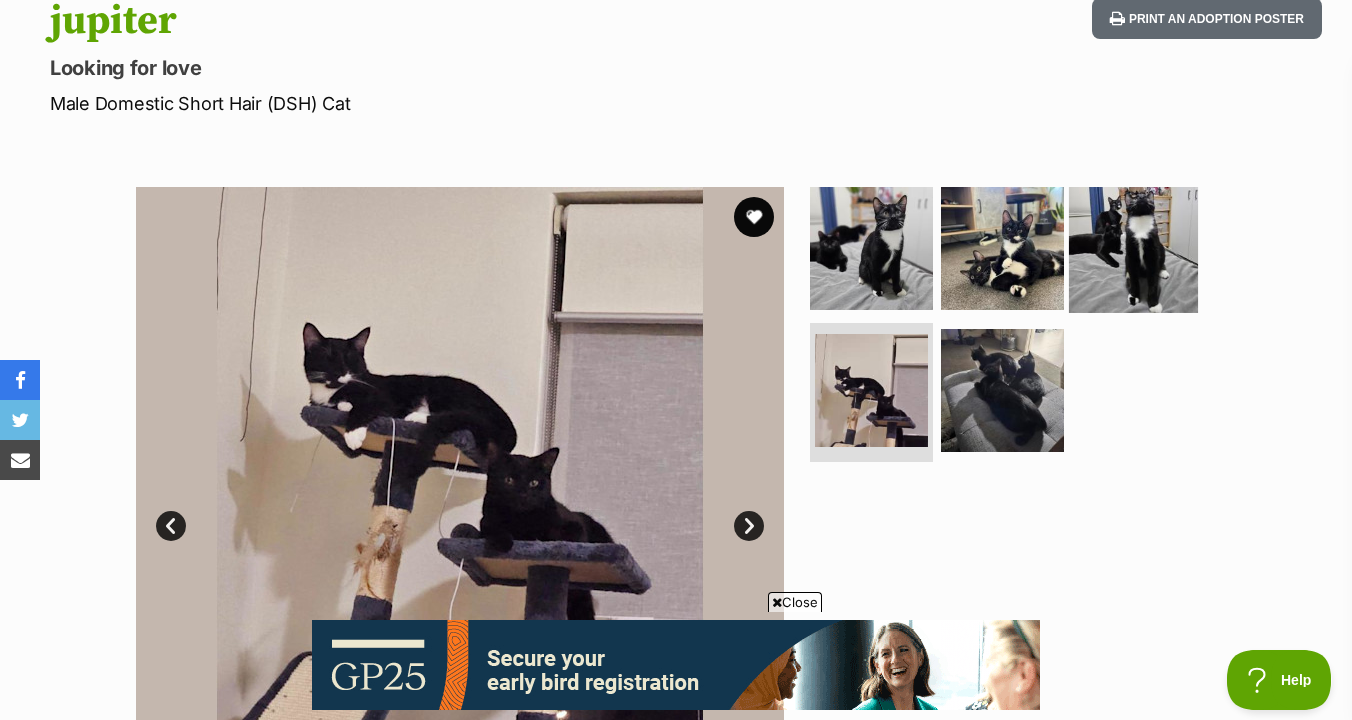 click at bounding box center [1133, 248] 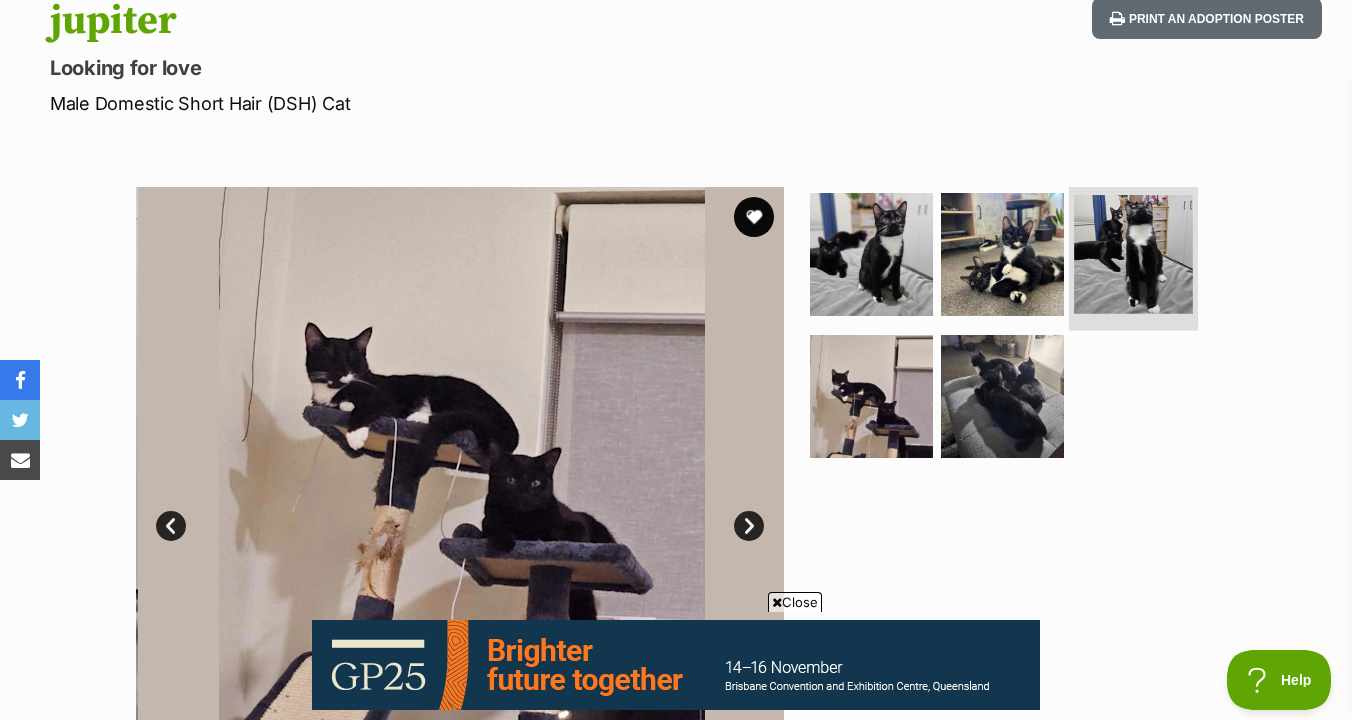 click at bounding box center [1133, 254] 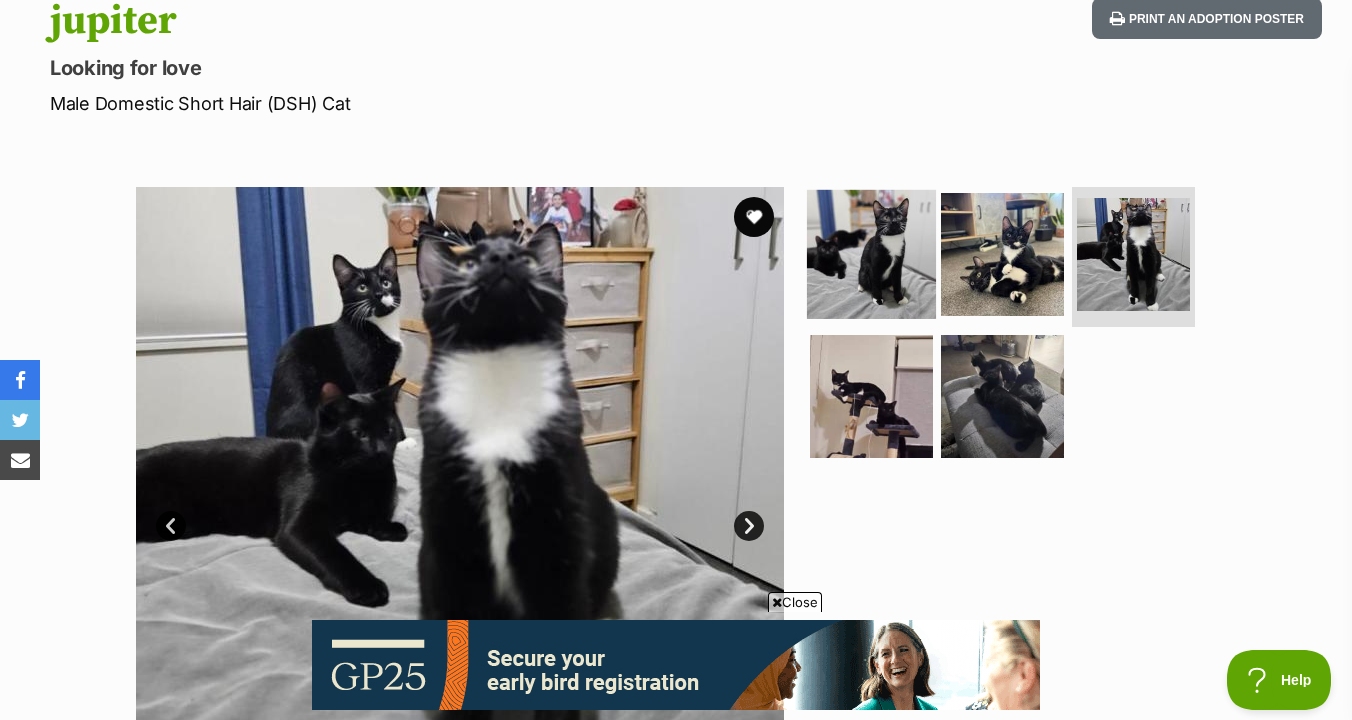 click at bounding box center [871, 254] 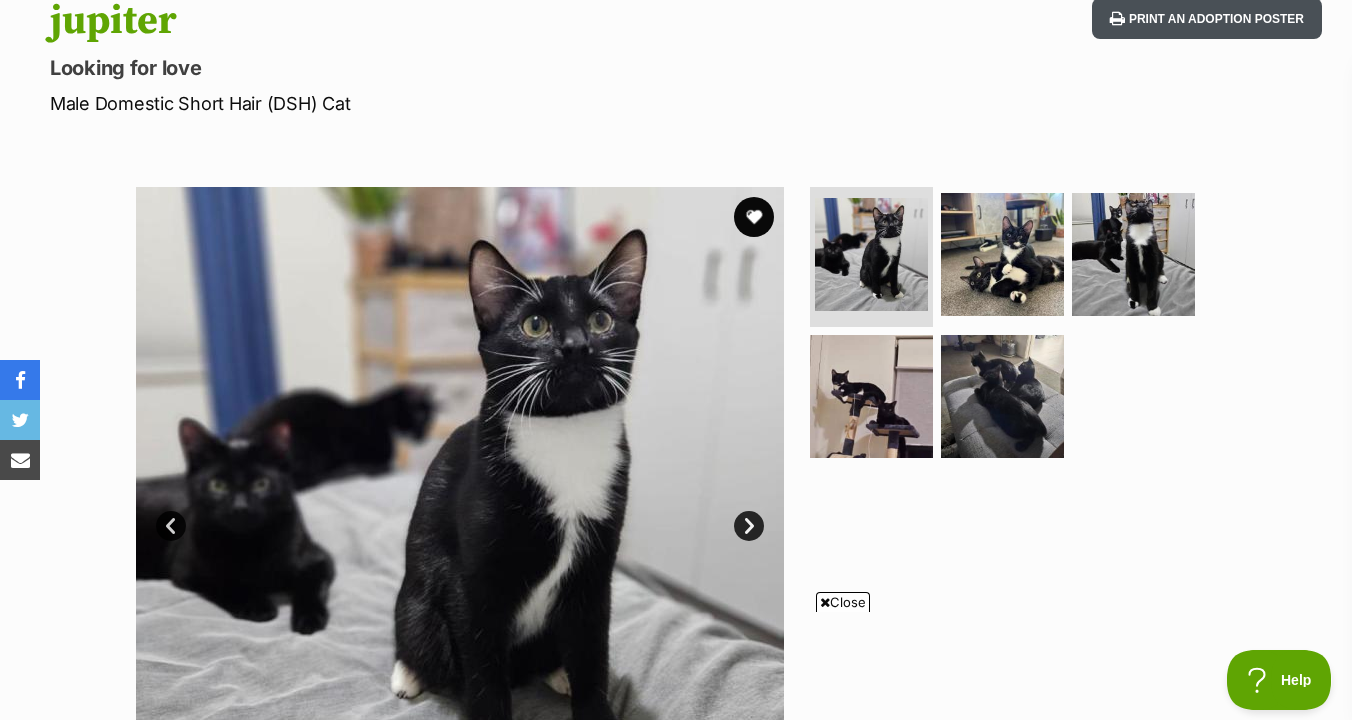 scroll, scrollTop: 0, scrollLeft: 0, axis: both 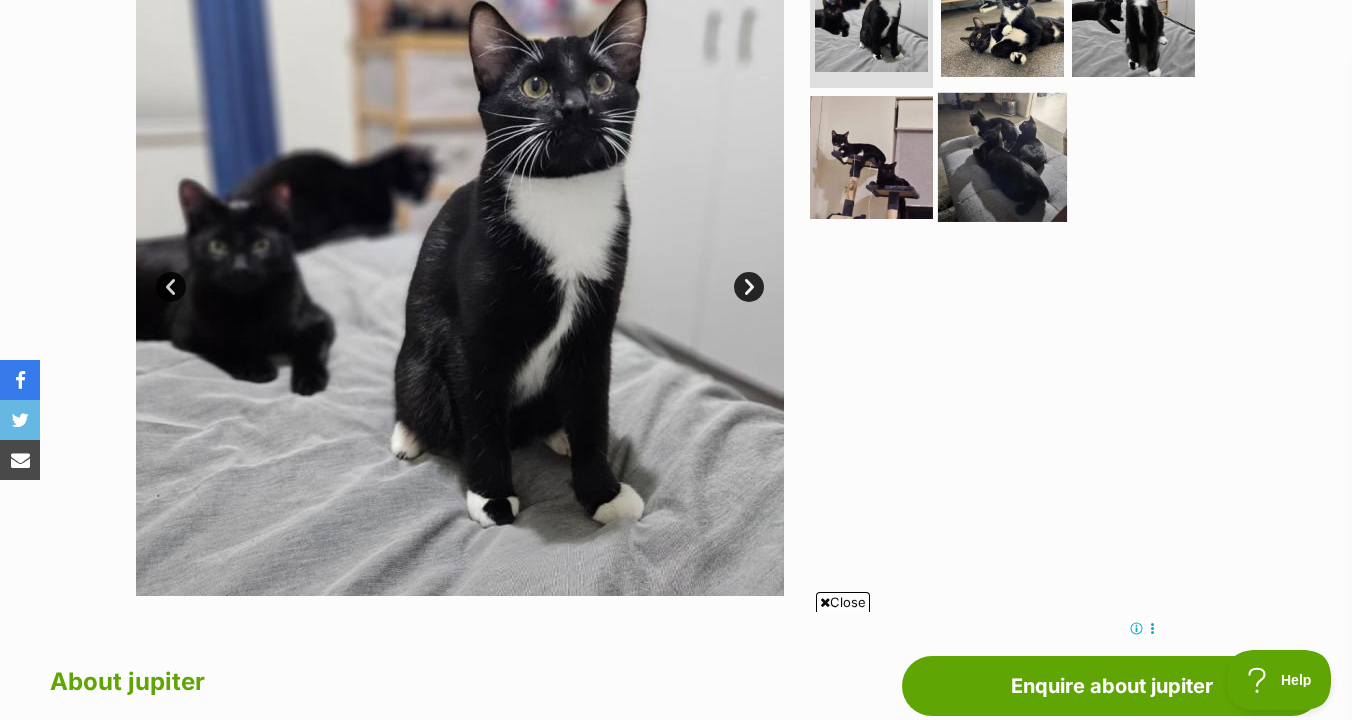click at bounding box center (1002, 156) 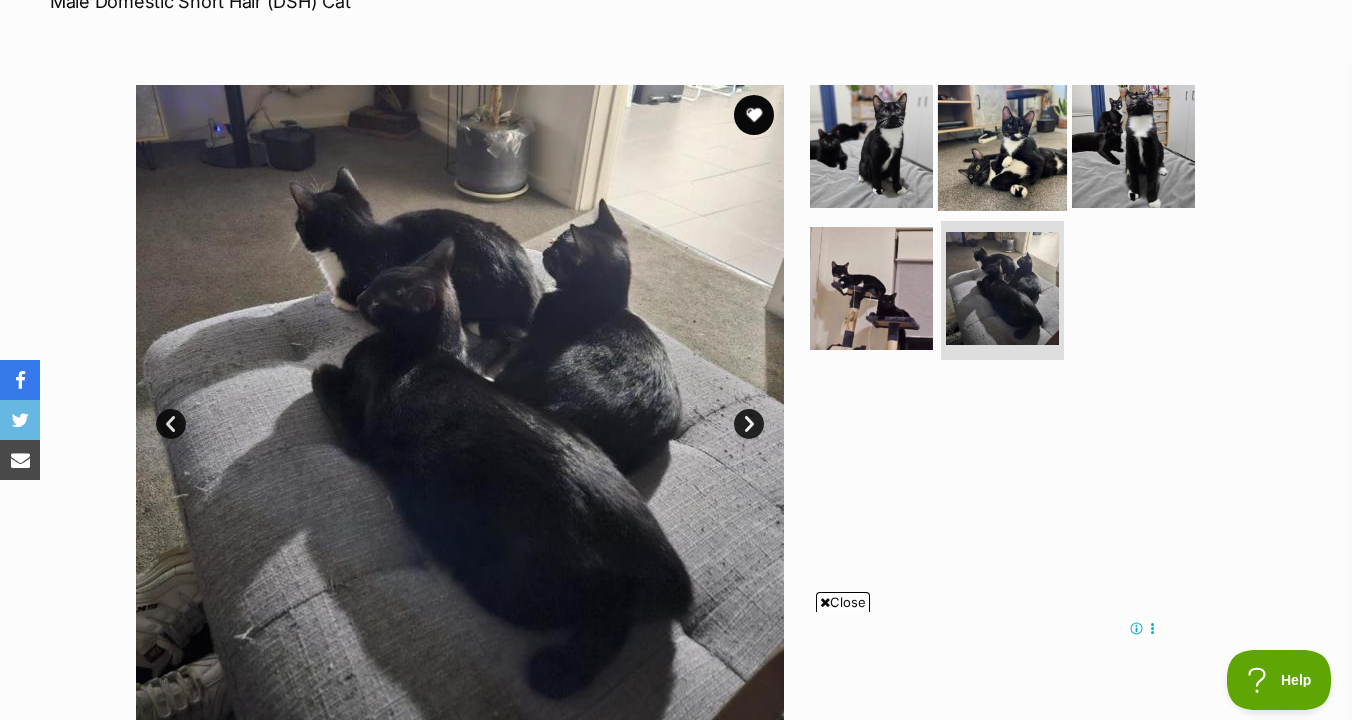 scroll, scrollTop: 328, scrollLeft: 0, axis: vertical 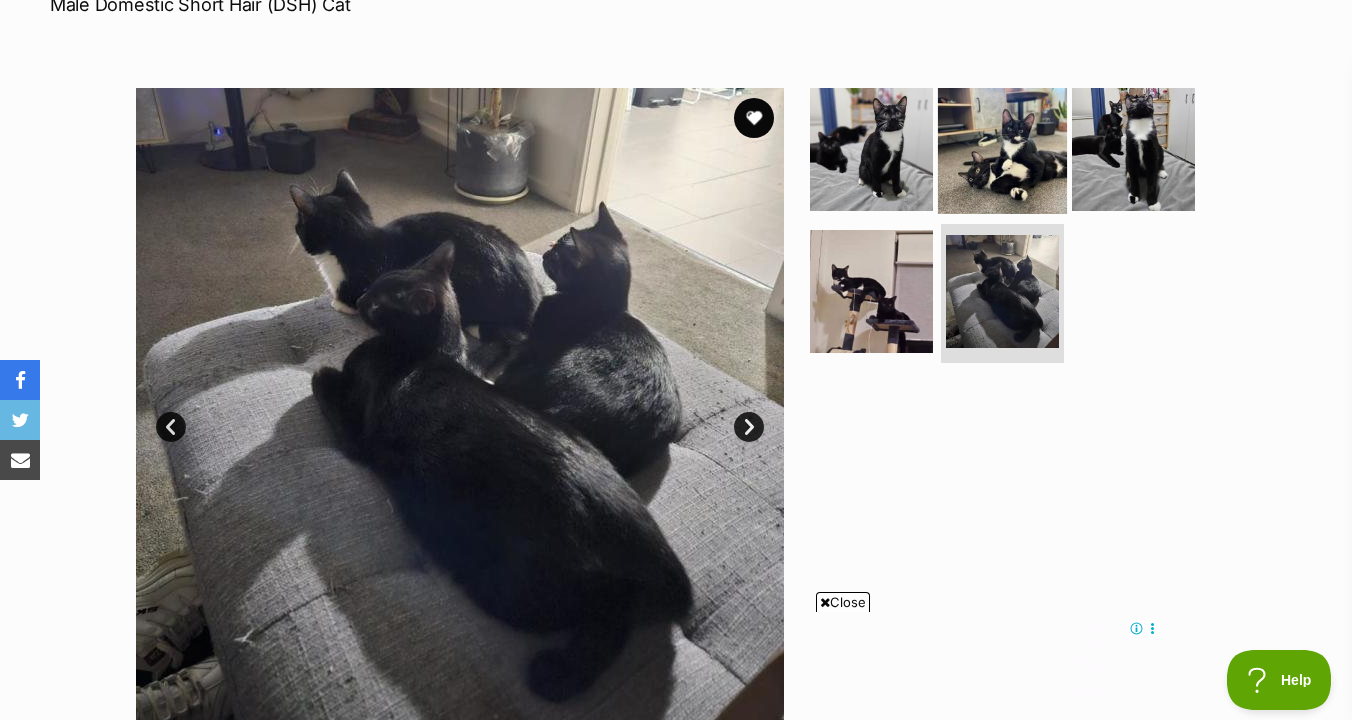 click at bounding box center [1002, 149] 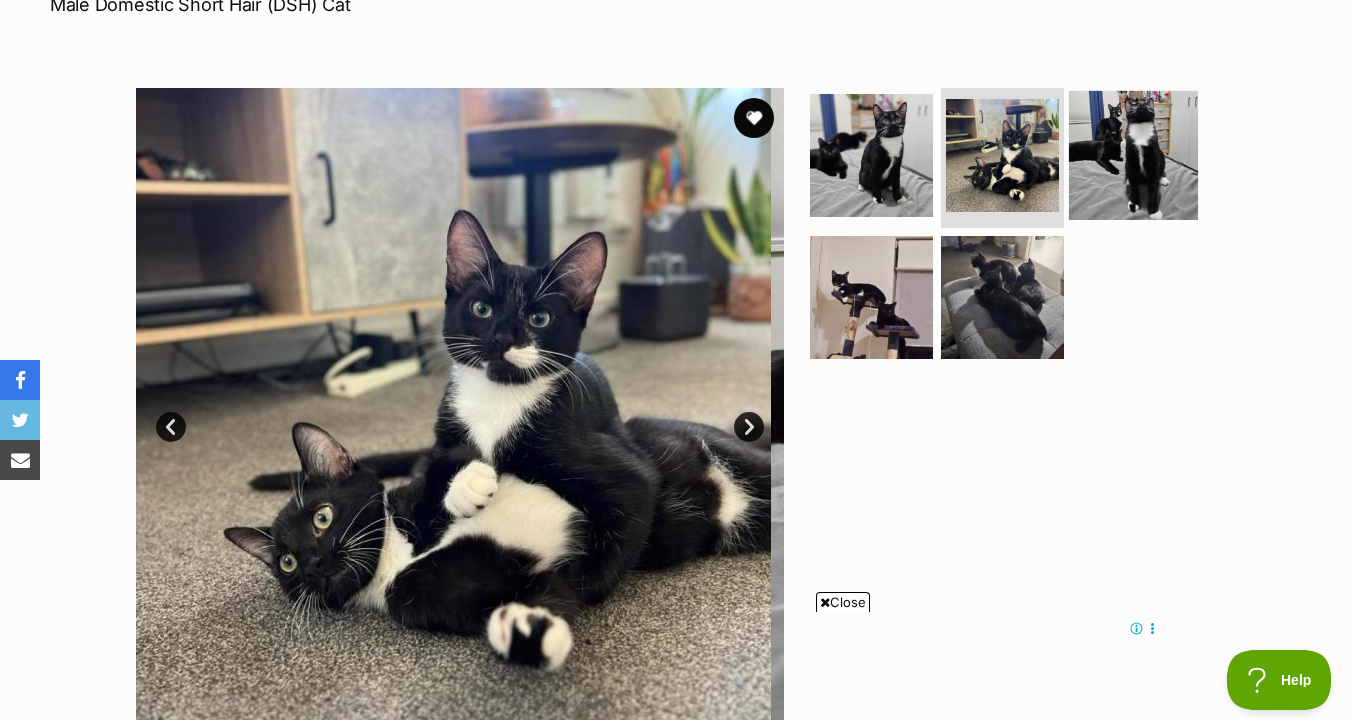 click at bounding box center (1133, 155) 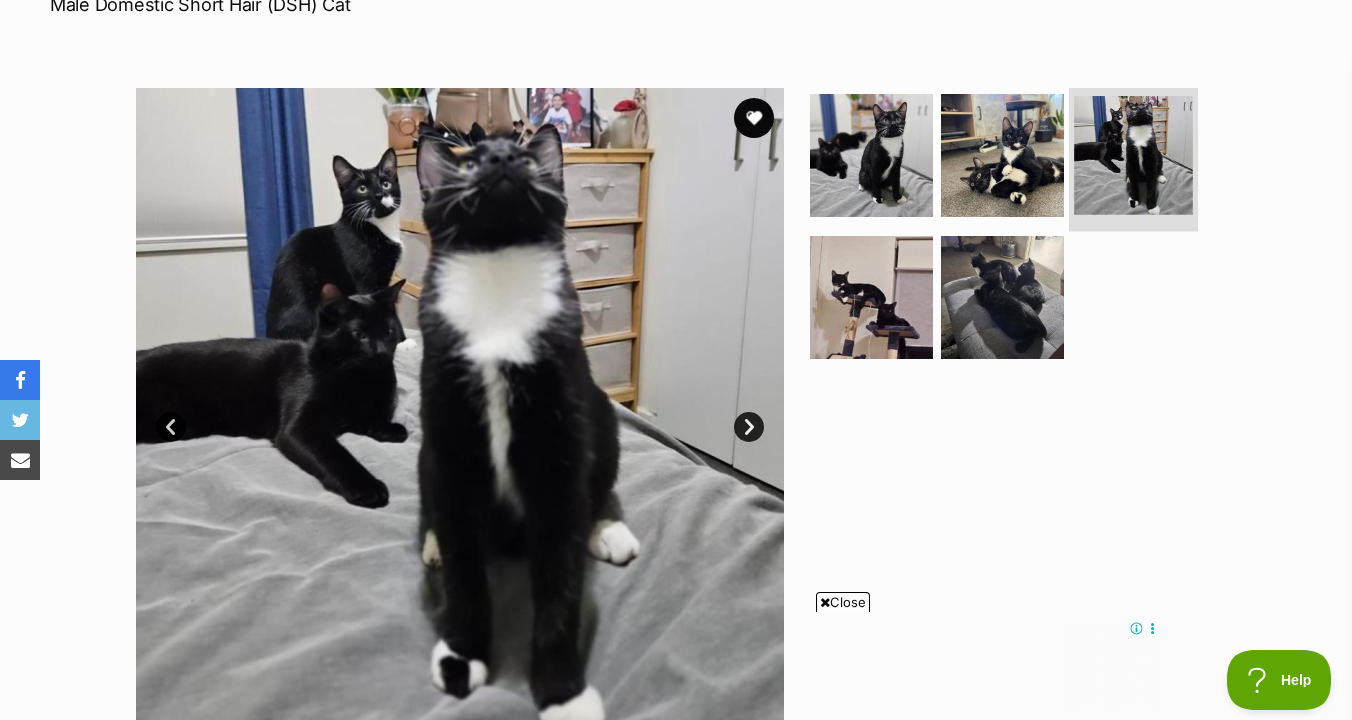 scroll, scrollTop: 0, scrollLeft: 0, axis: both 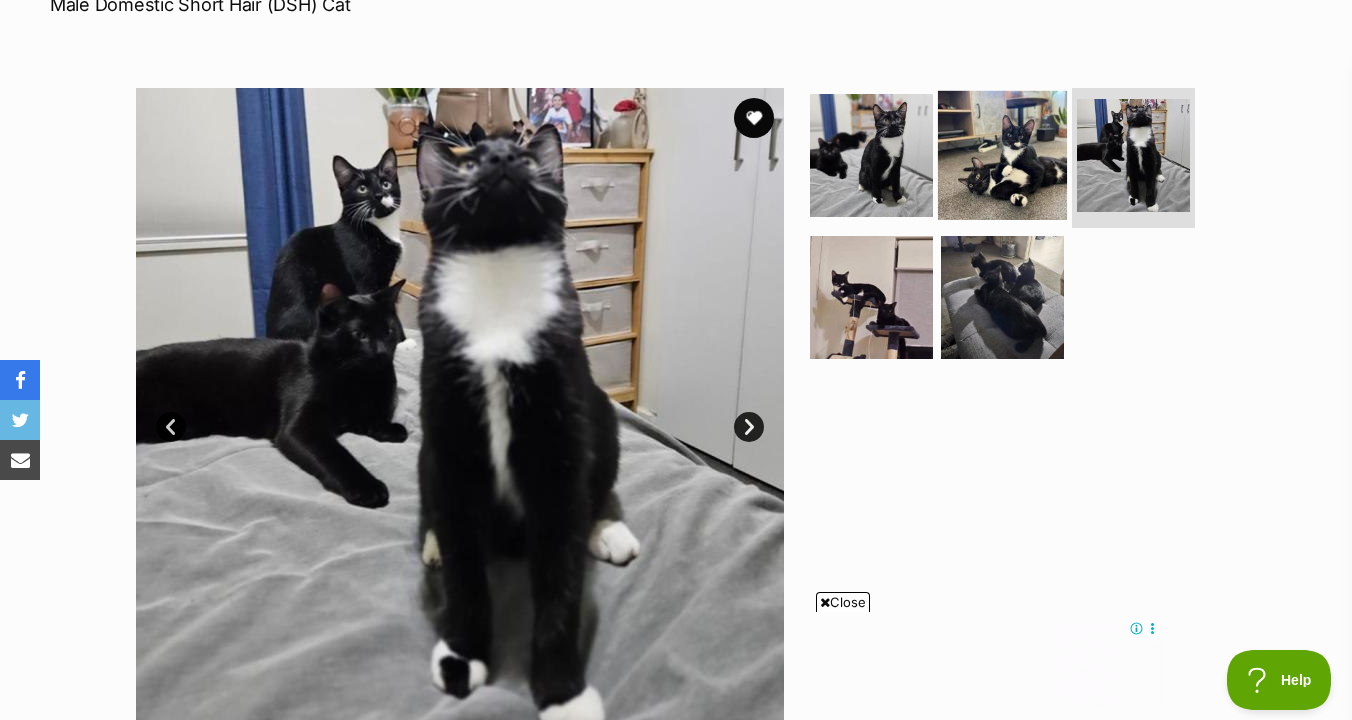 click at bounding box center (1002, 155) 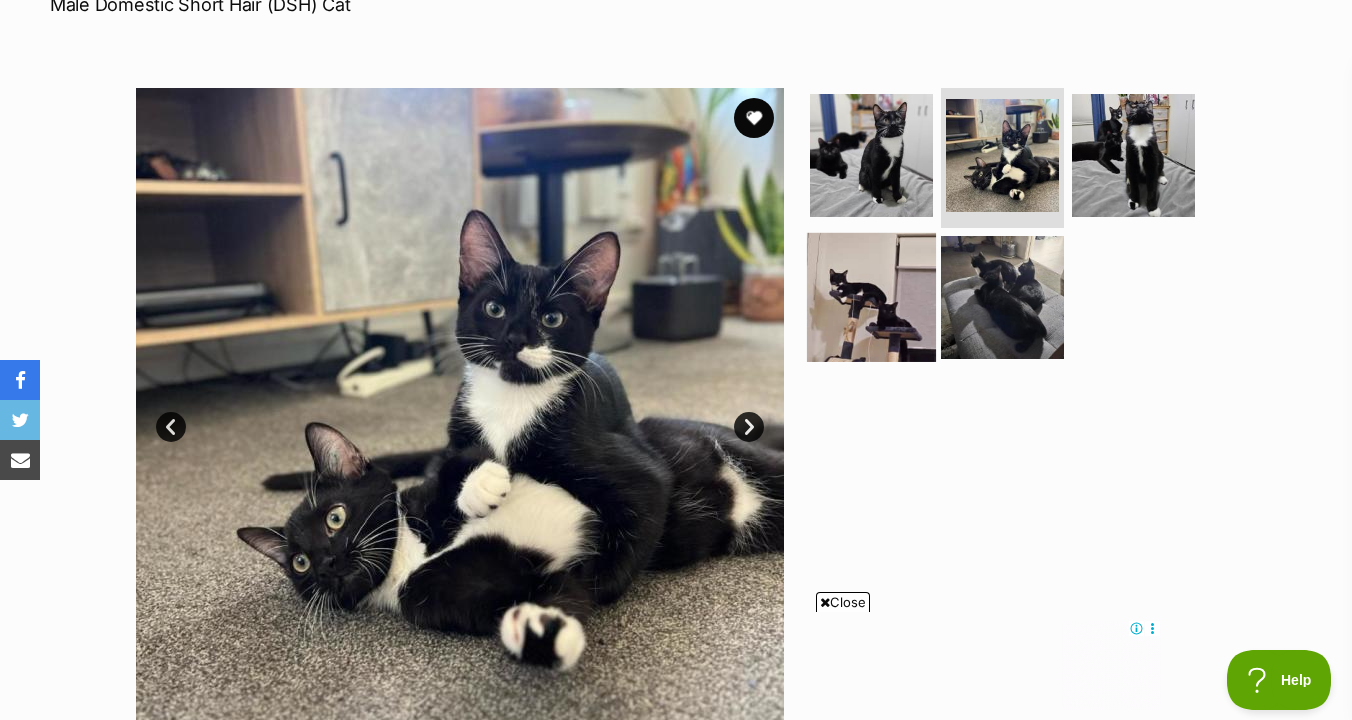 click at bounding box center (871, 296) 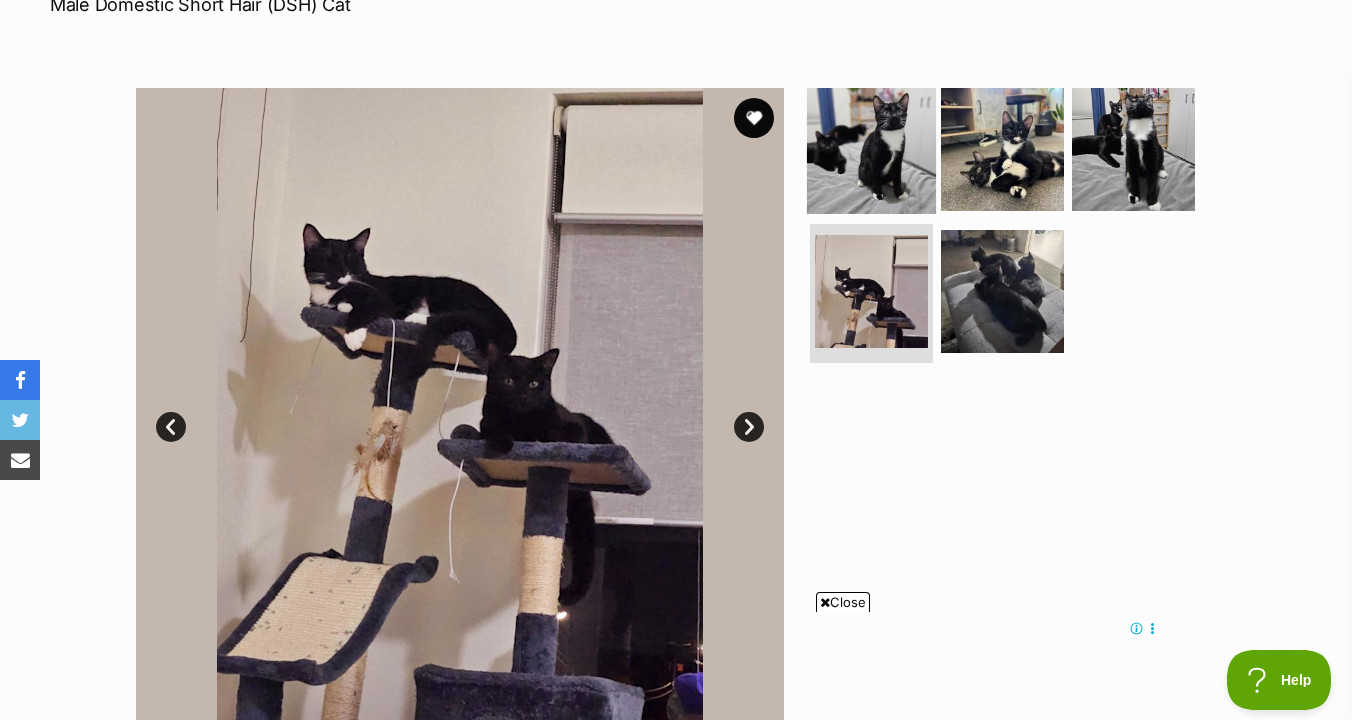 click at bounding box center (871, 149) 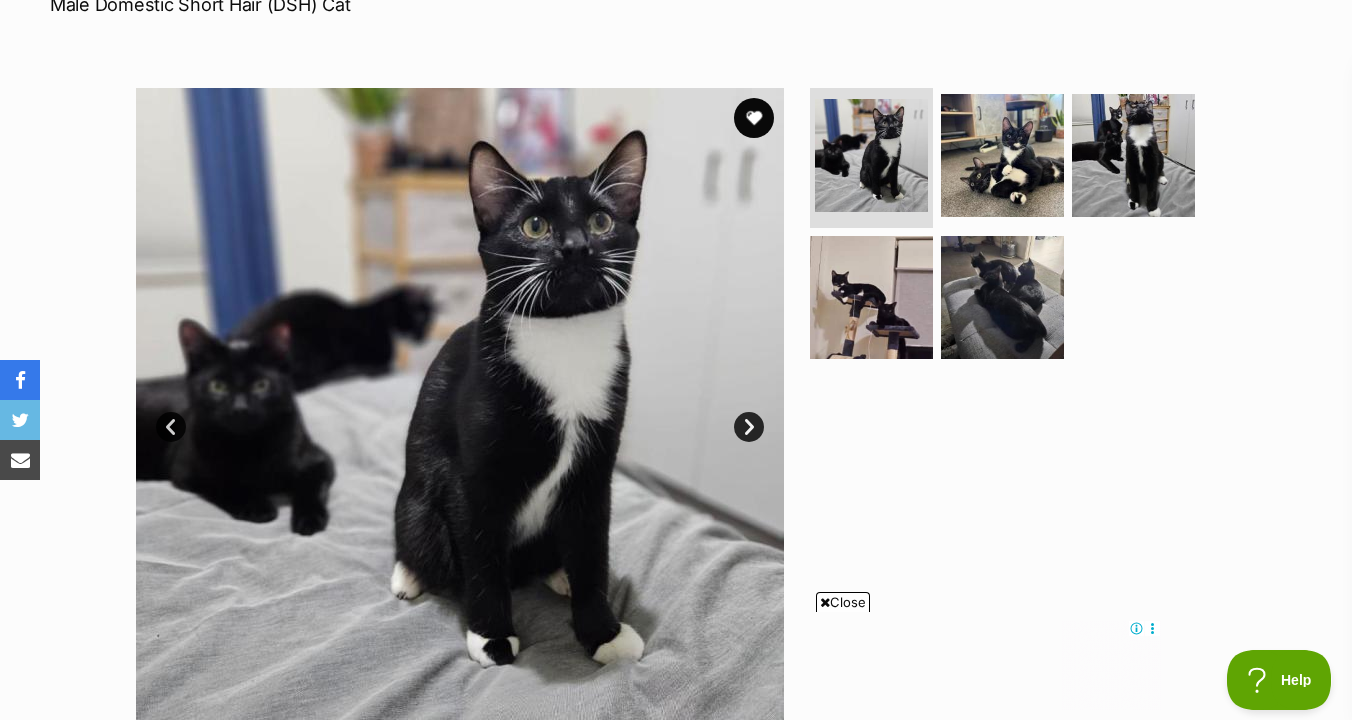 scroll, scrollTop: 0, scrollLeft: 0, axis: both 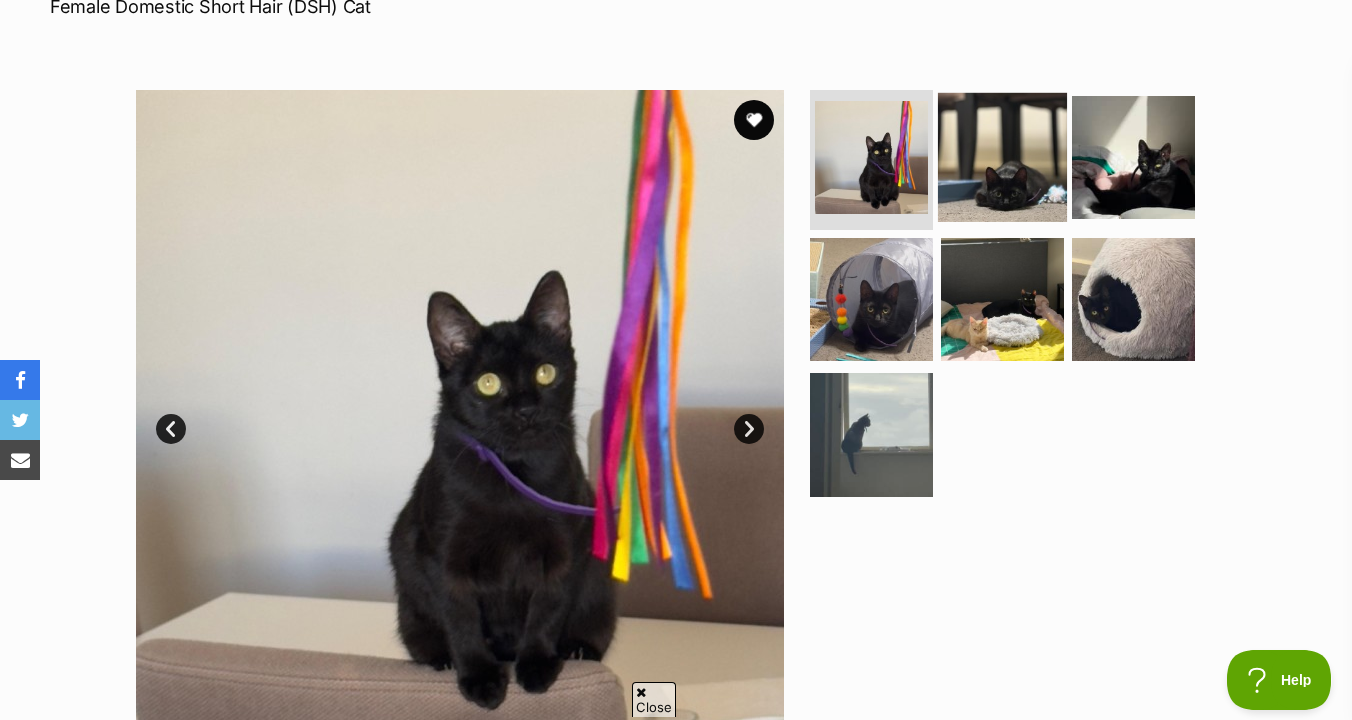 click at bounding box center (1002, 157) 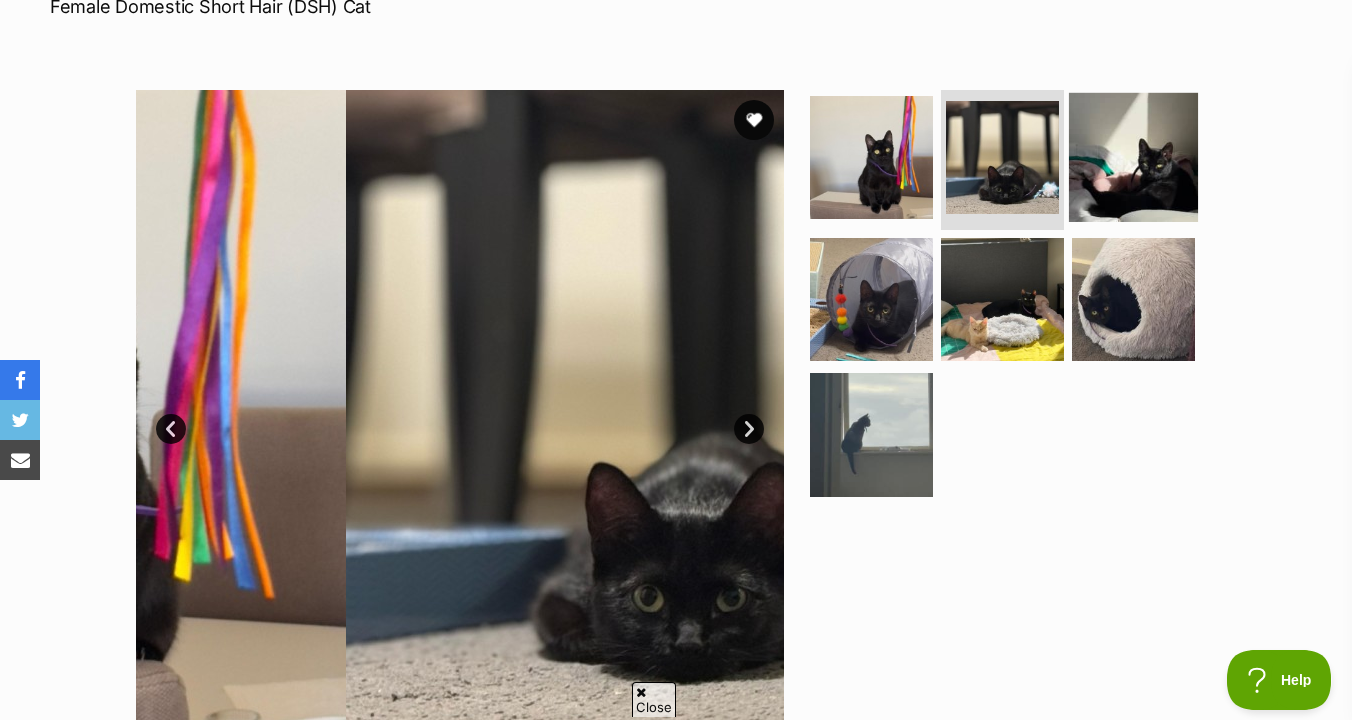 click at bounding box center [1133, 157] 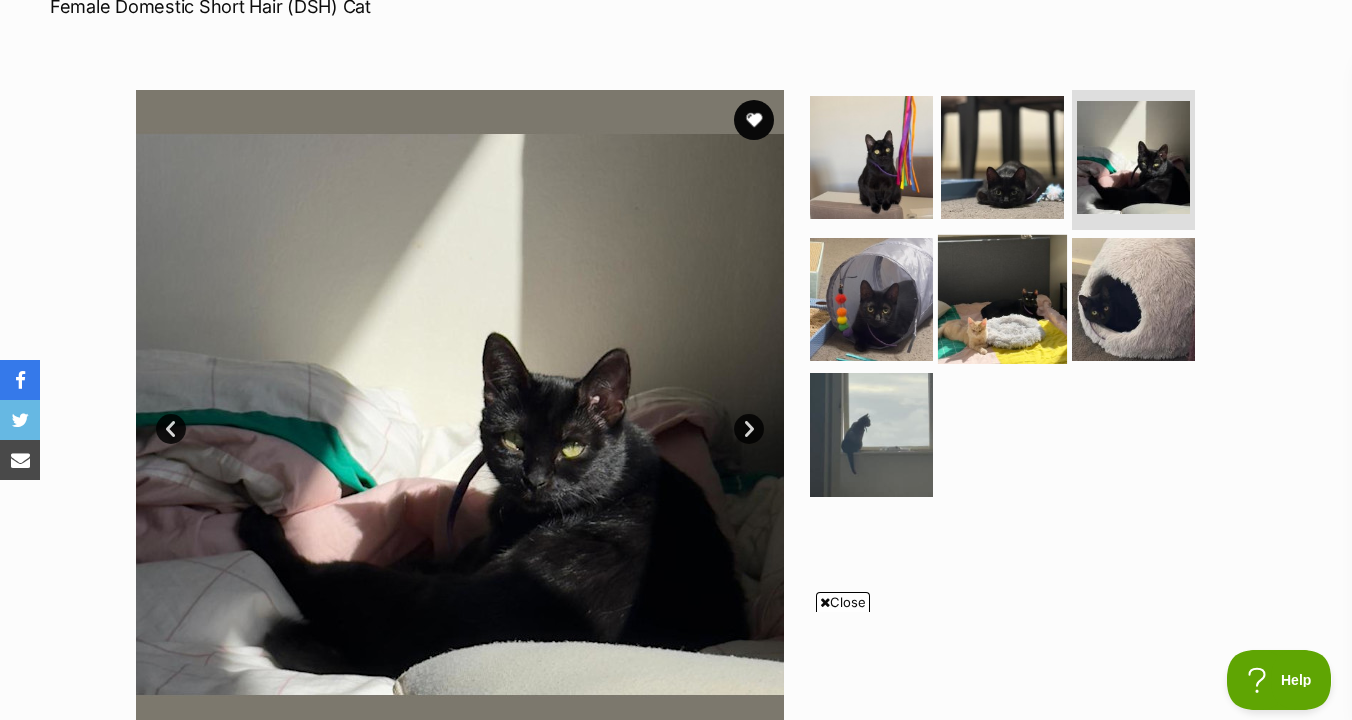 click at bounding box center (1002, 298) 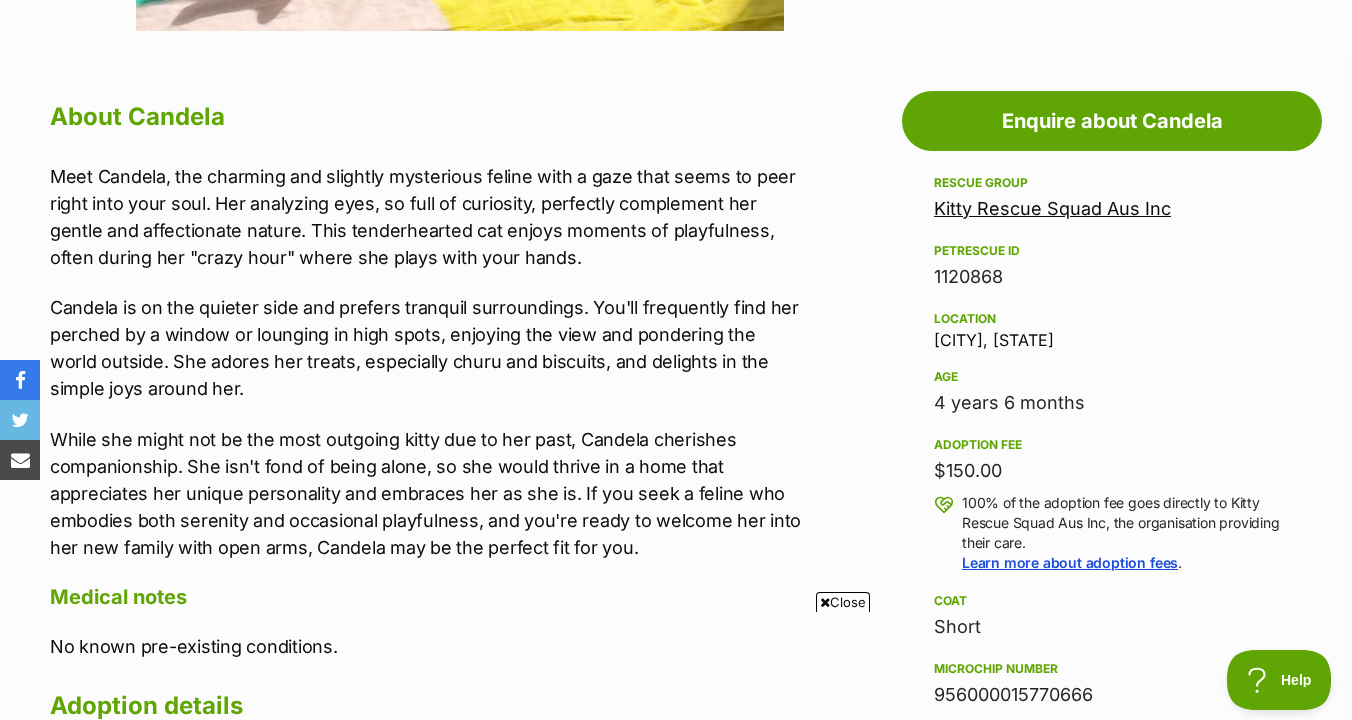 scroll, scrollTop: 1034, scrollLeft: 0, axis: vertical 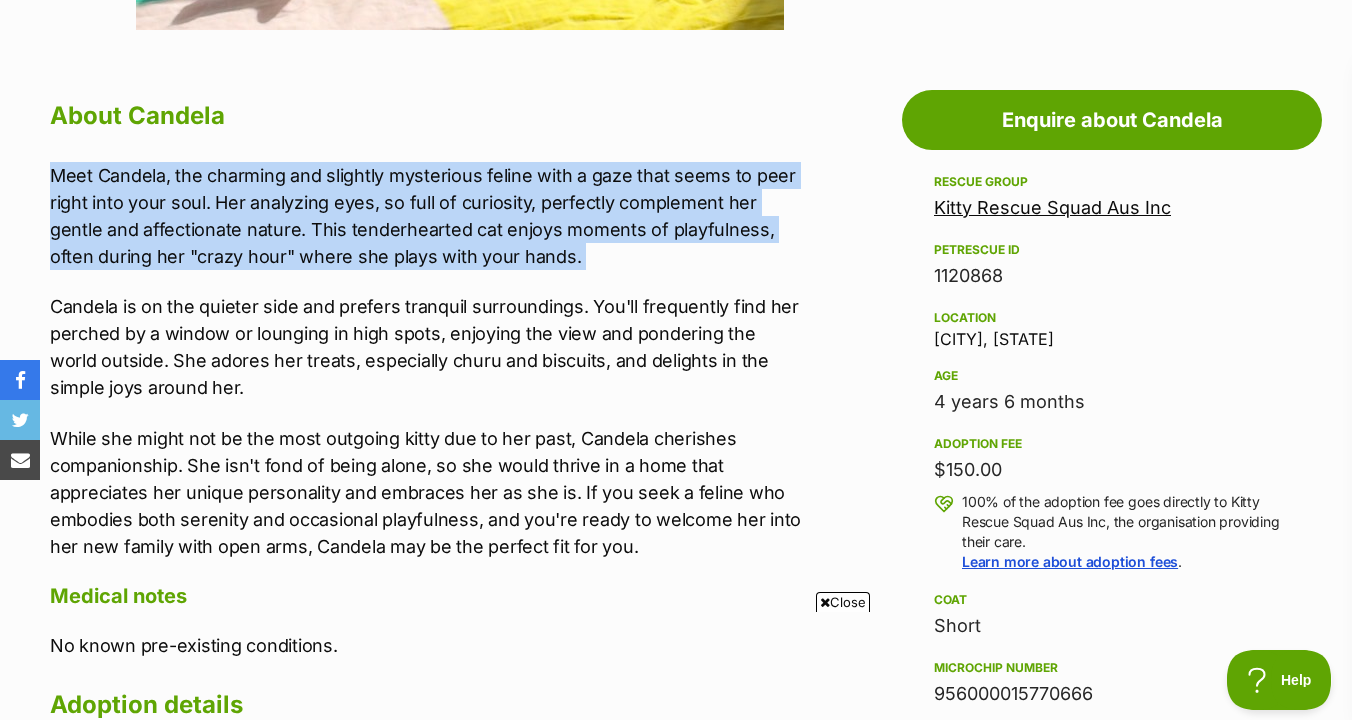 drag, startPoint x: 814, startPoint y: 131, endPoint x: 814, endPoint y: 274, distance: 143 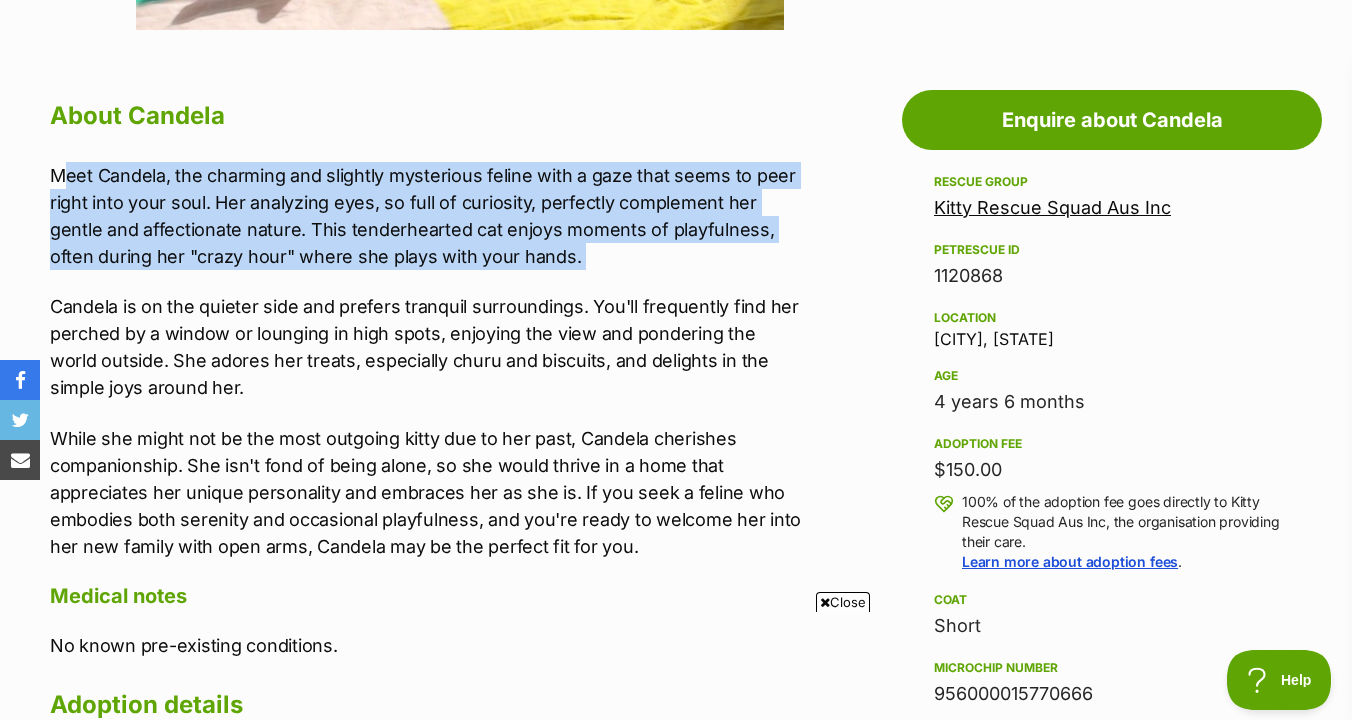 drag, startPoint x: 814, startPoint y: 274, endPoint x: 816, endPoint y: 144, distance: 130.01538 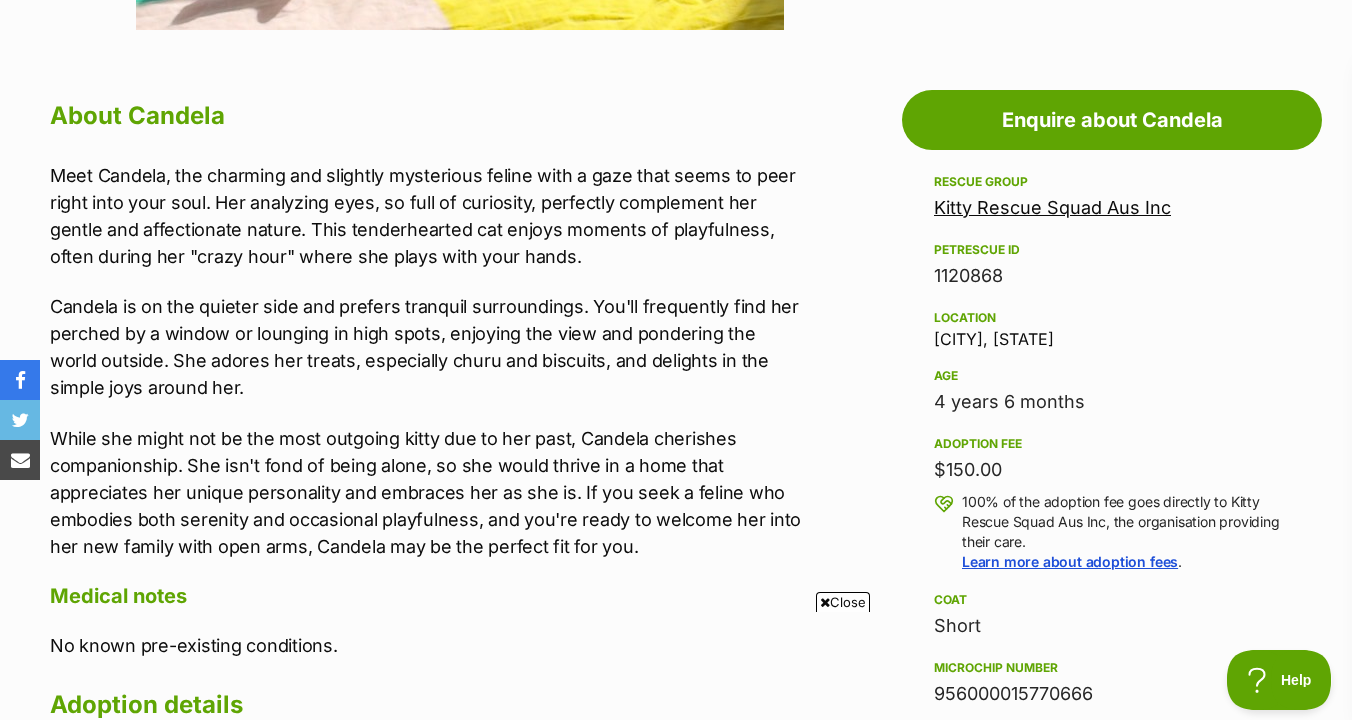 drag, startPoint x: 802, startPoint y: 148, endPoint x: 802, endPoint y: 258, distance: 110 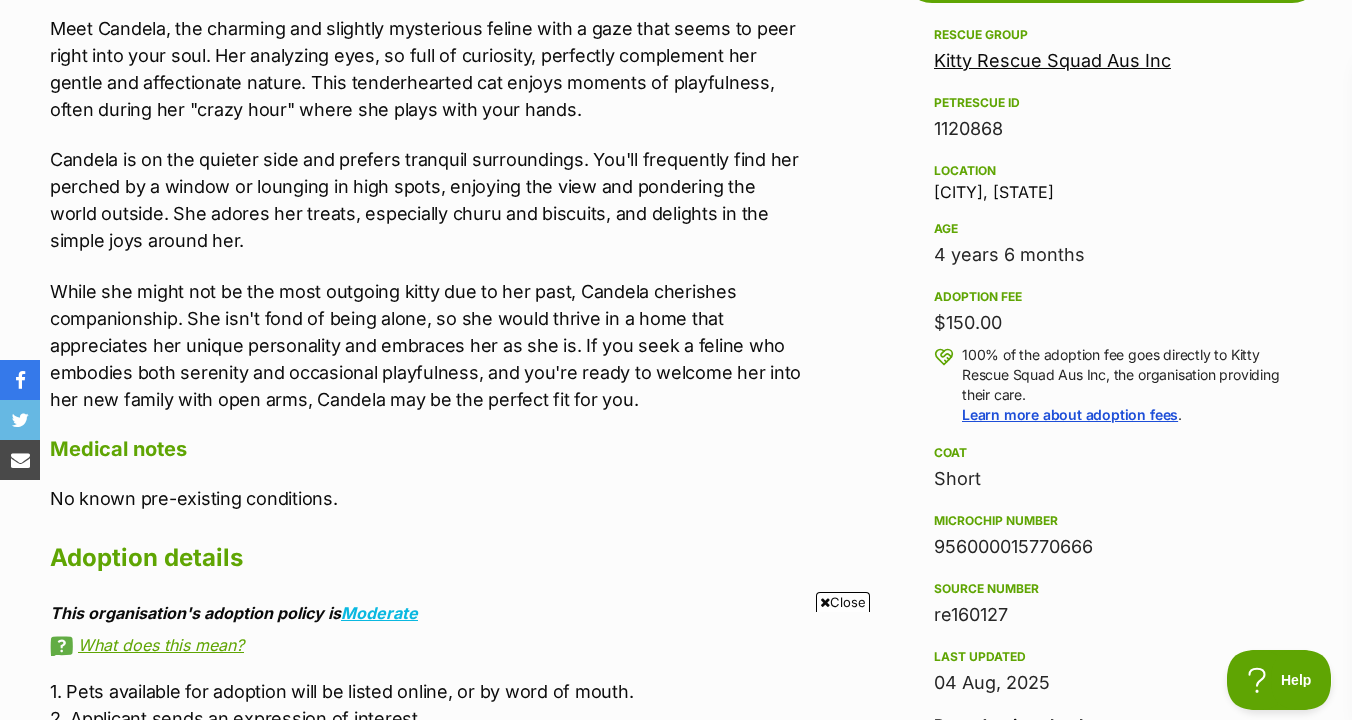 scroll, scrollTop: 1180, scrollLeft: 0, axis: vertical 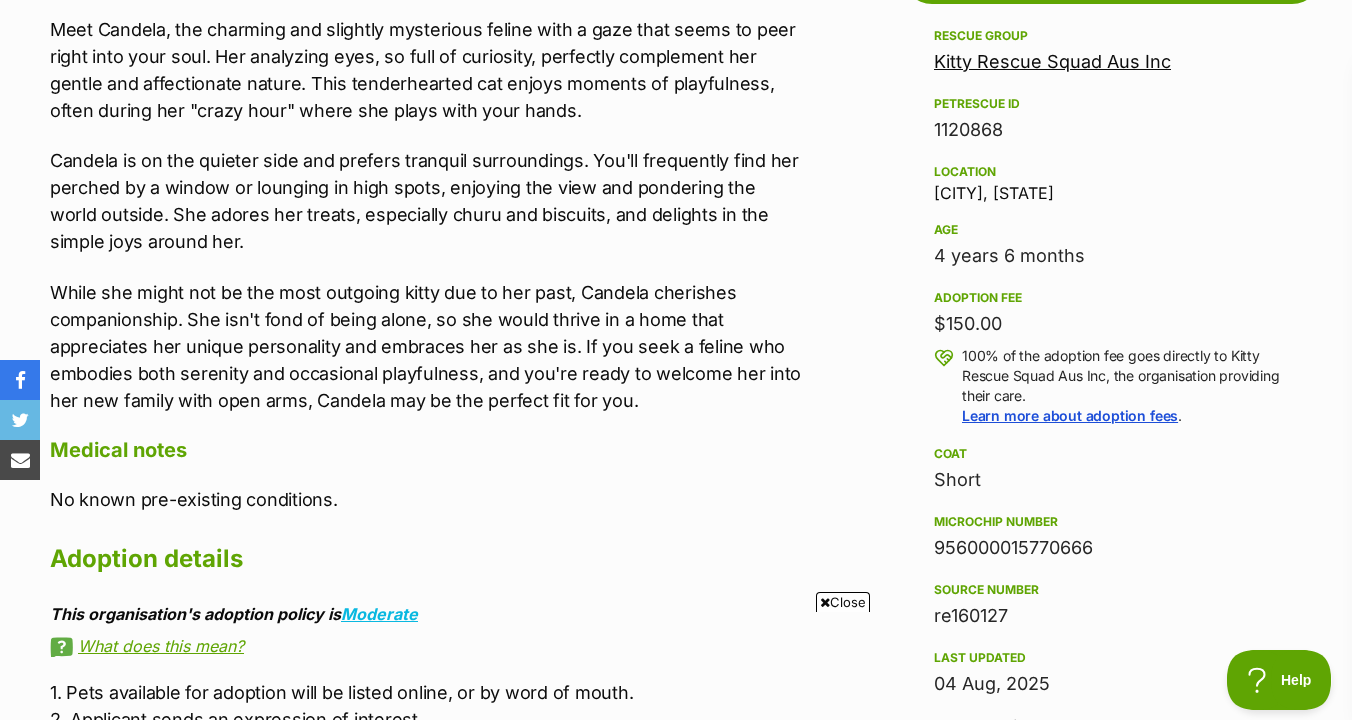 drag, startPoint x: 810, startPoint y: 249, endPoint x: 827, endPoint y: 102, distance: 147.97972 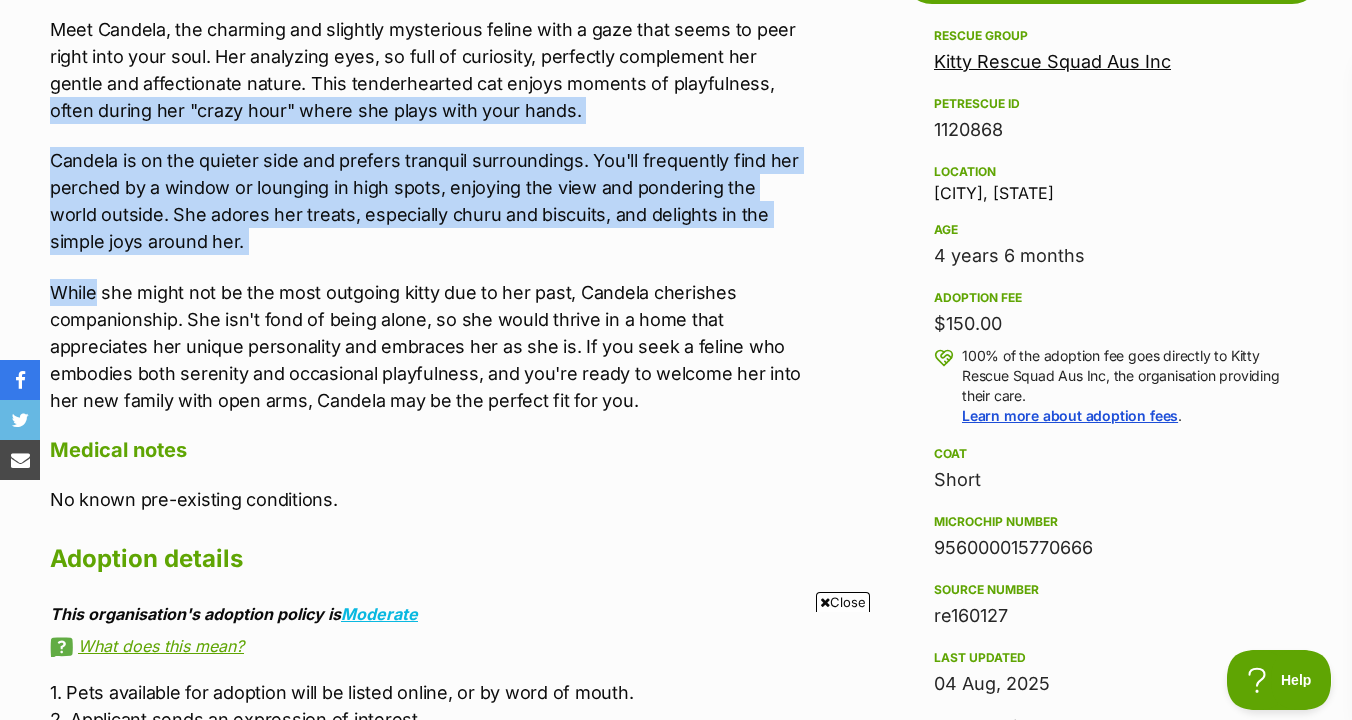 drag, startPoint x: 818, startPoint y: 272, endPoint x: 818, endPoint y: 89, distance: 183 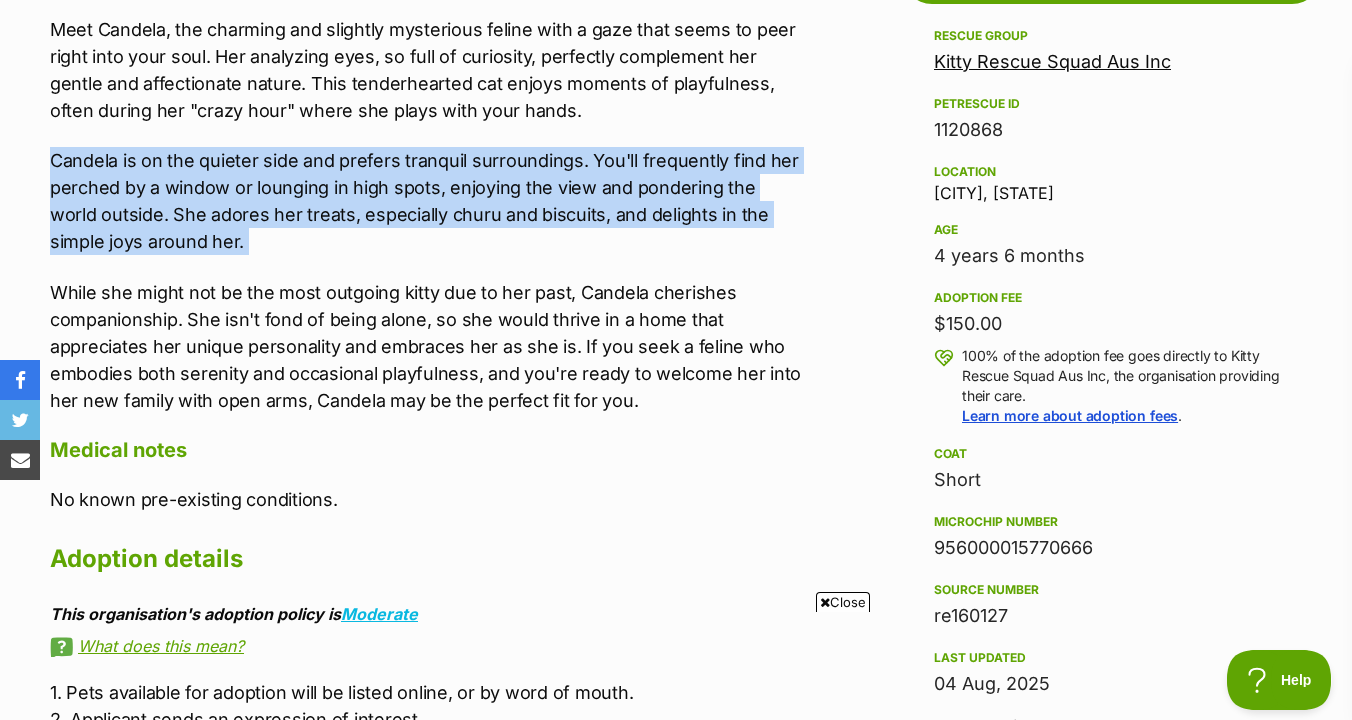 drag, startPoint x: 801, startPoint y: 260, endPoint x: 799, endPoint y: 142, distance: 118.016945 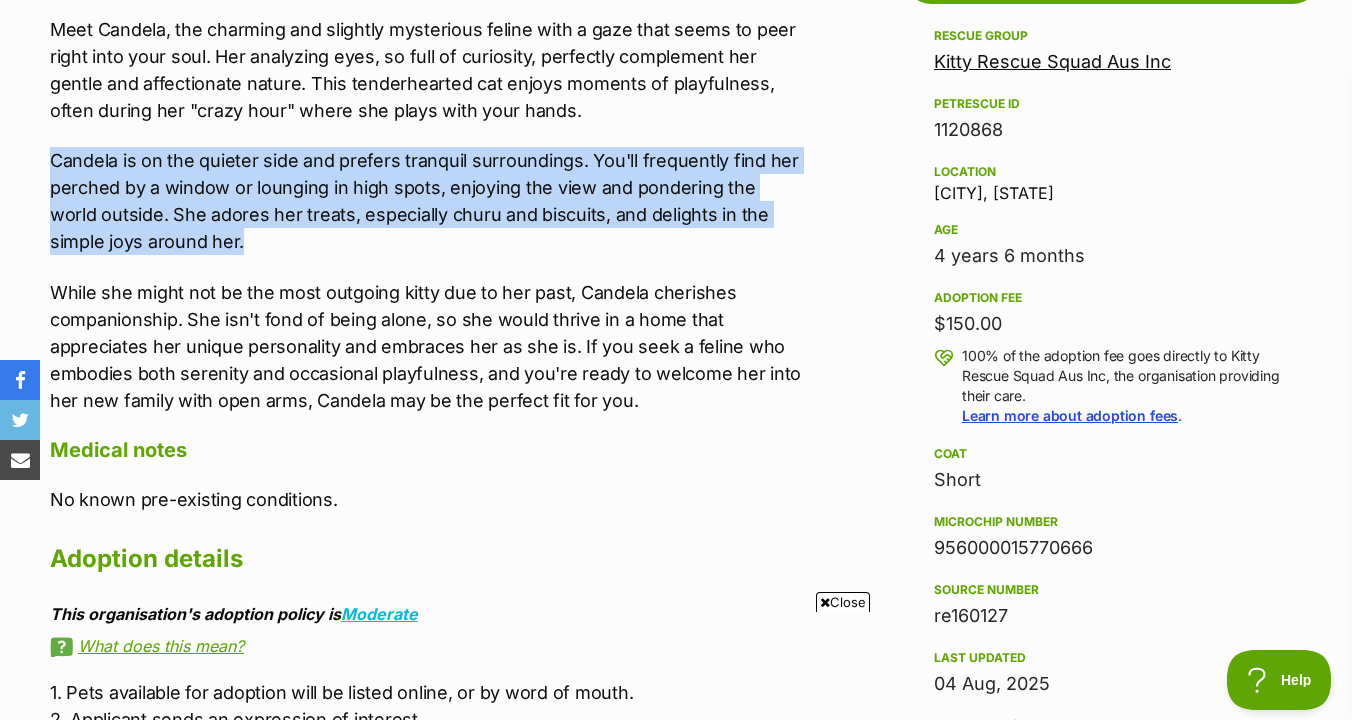 drag, startPoint x: 804, startPoint y: 131, endPoint x: 804, endPoint y: 239, distance: 108 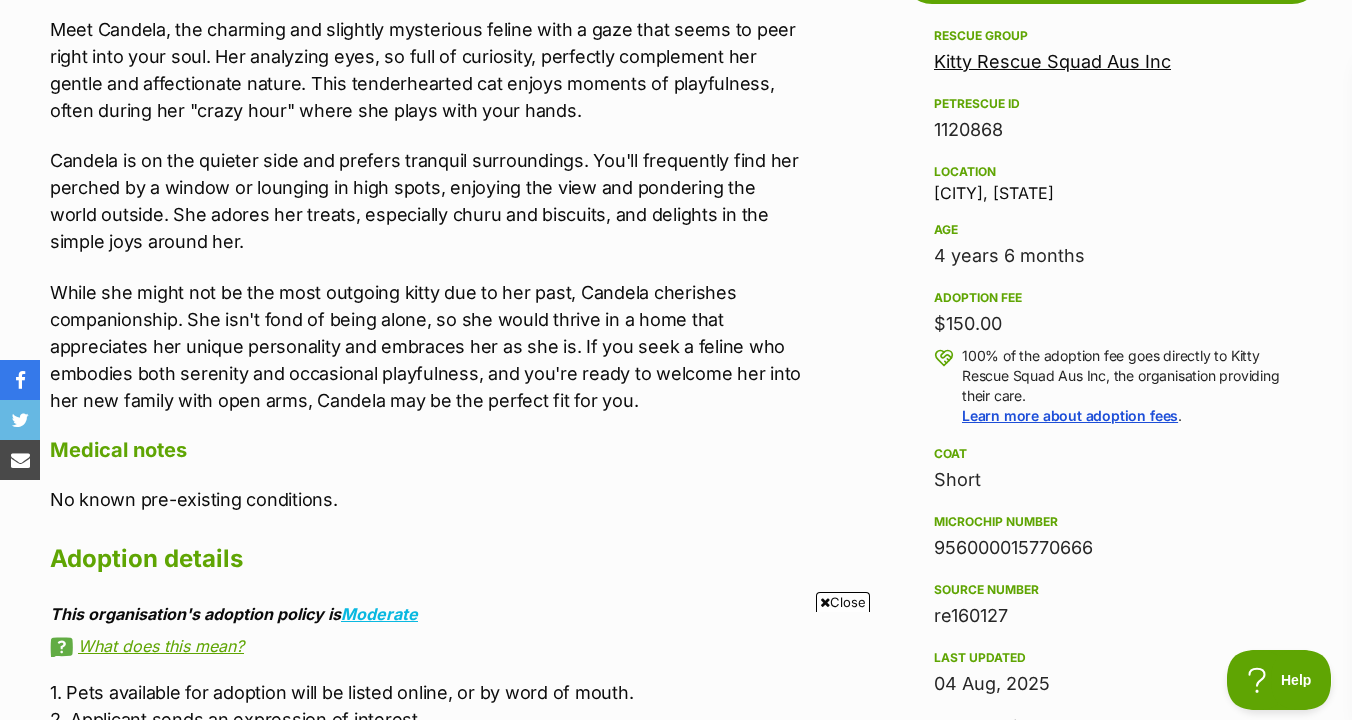 scroll, scrollTop: 0, scrollLeft: 0, axis: both 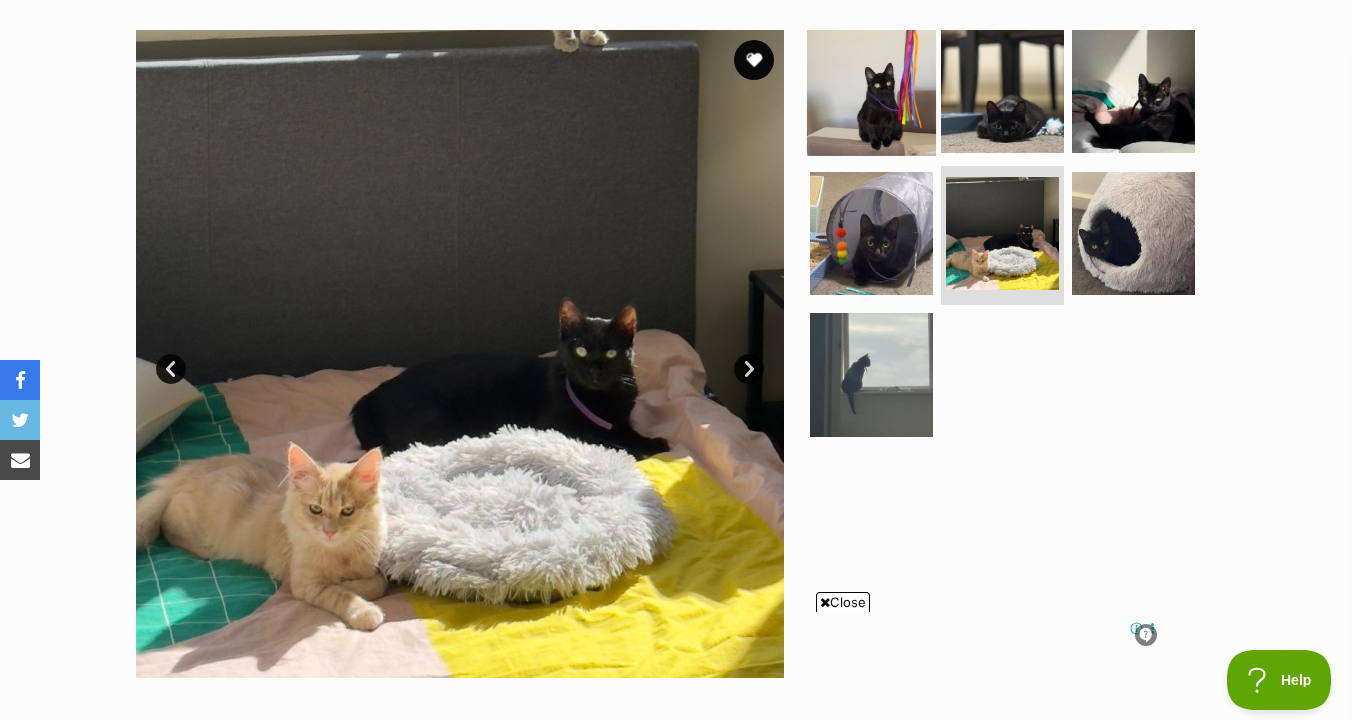 click at bounding box center [871, 91] 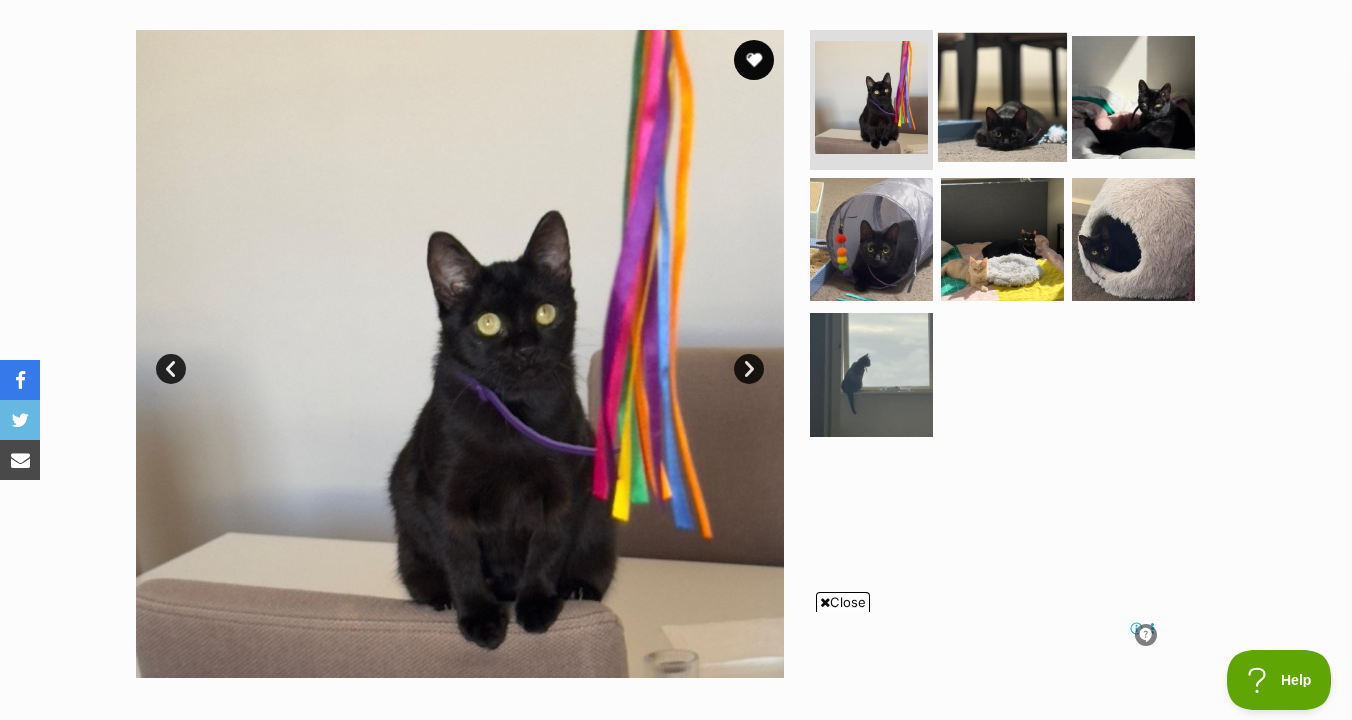 click at bounding box center [1002, 97] 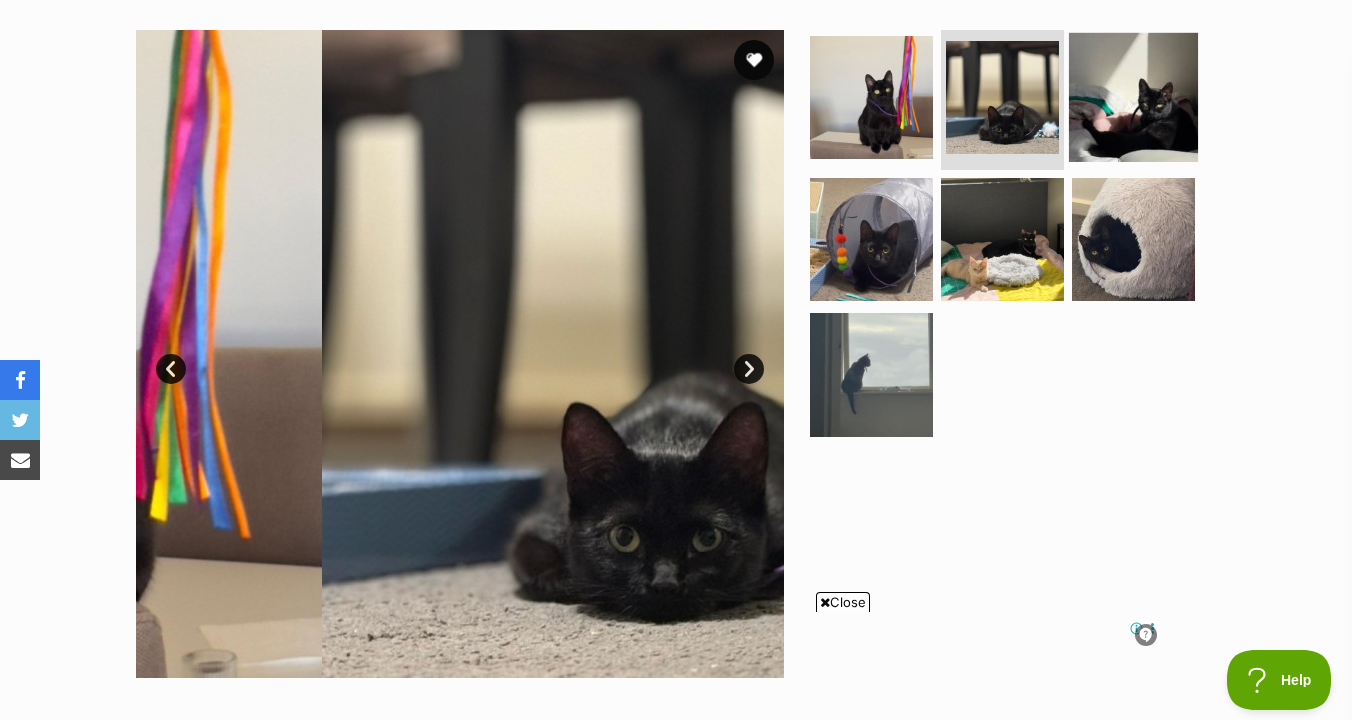 click at bounding box center [1133, 97] 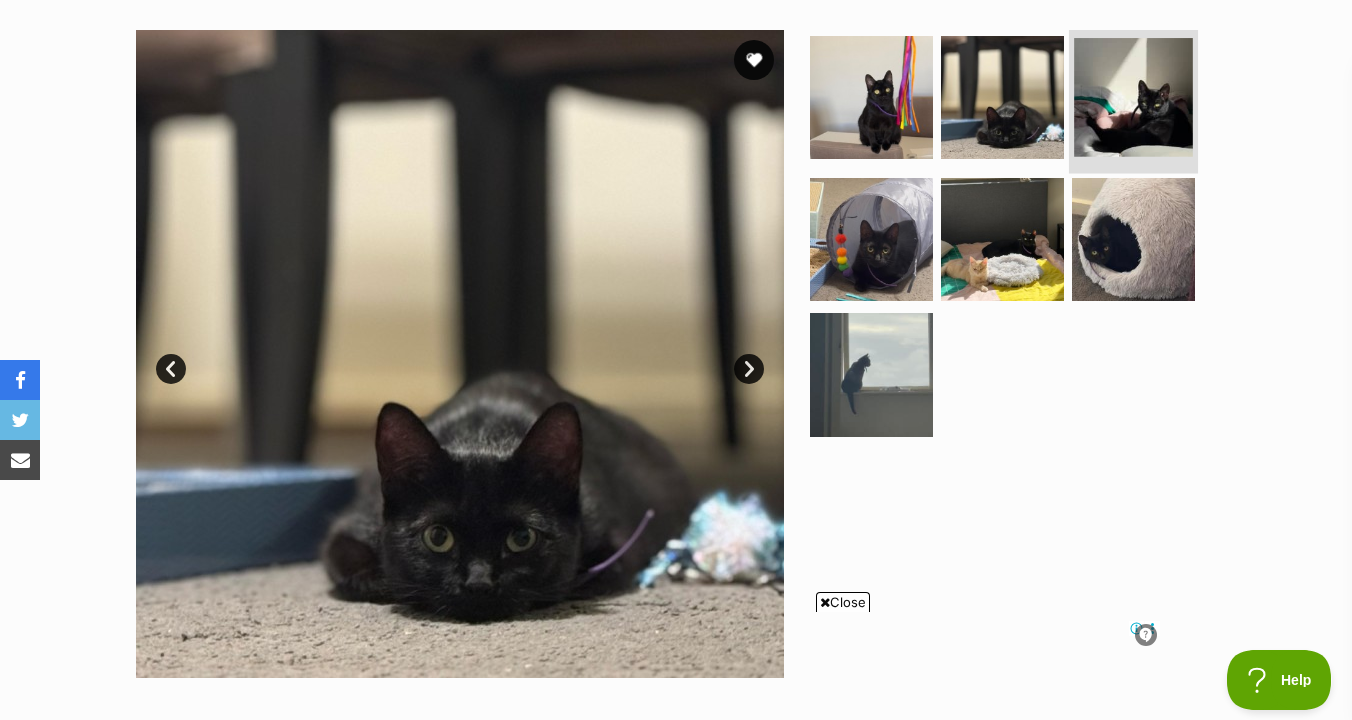 scroll, scrollTop: 0, scrollLeft: 0, axis: both 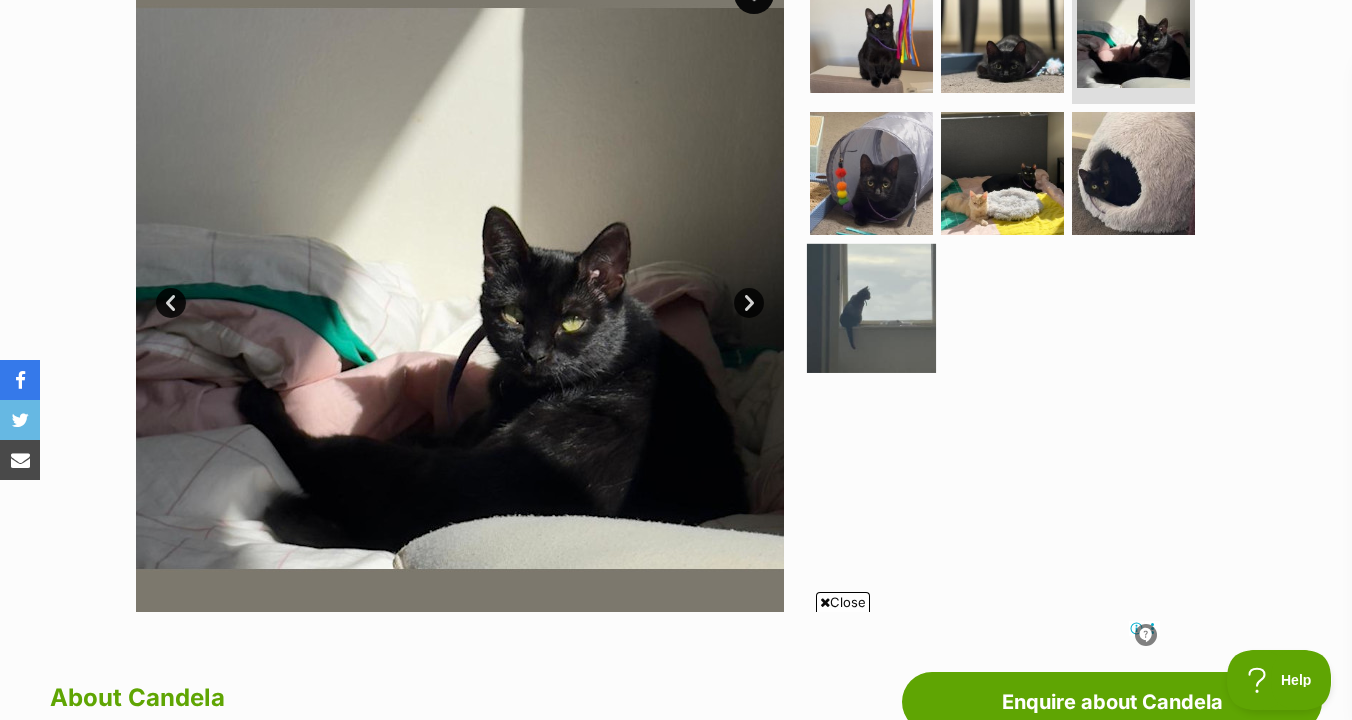 click at bounding box center (871, 308) 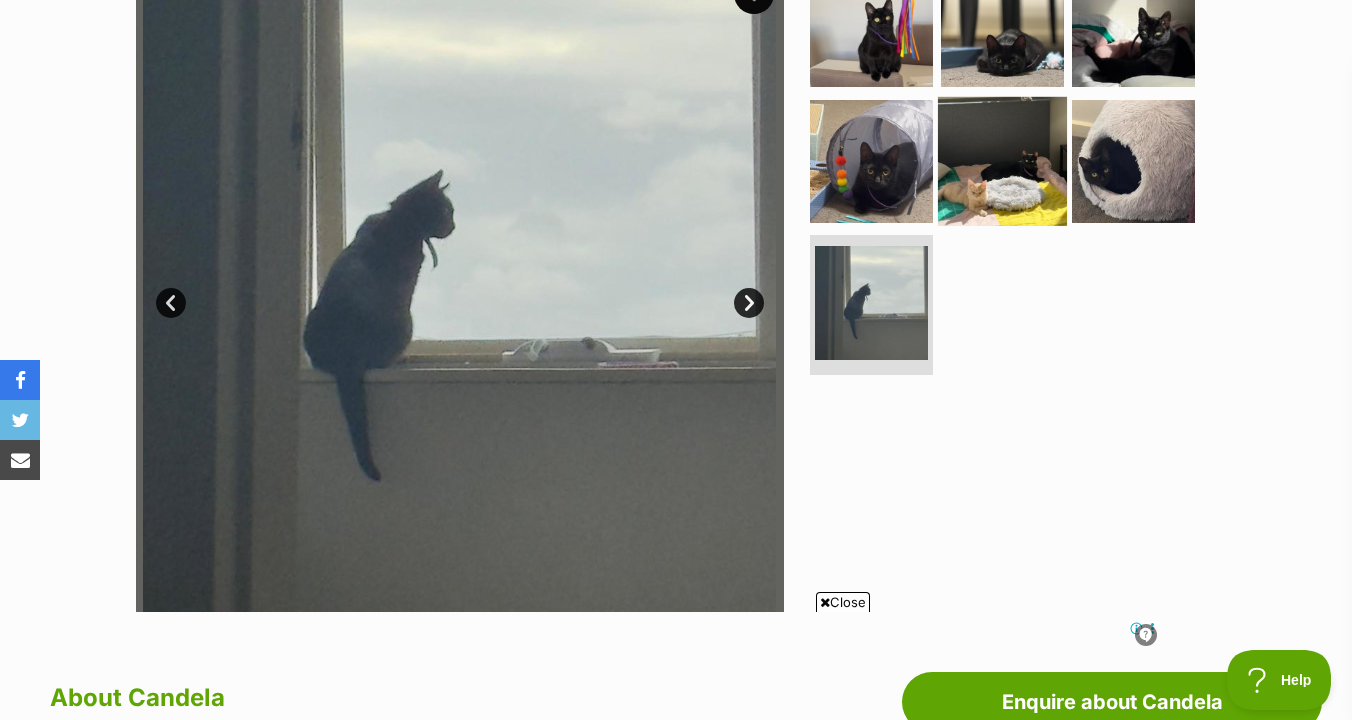 click at bounding box center (1002, 160) 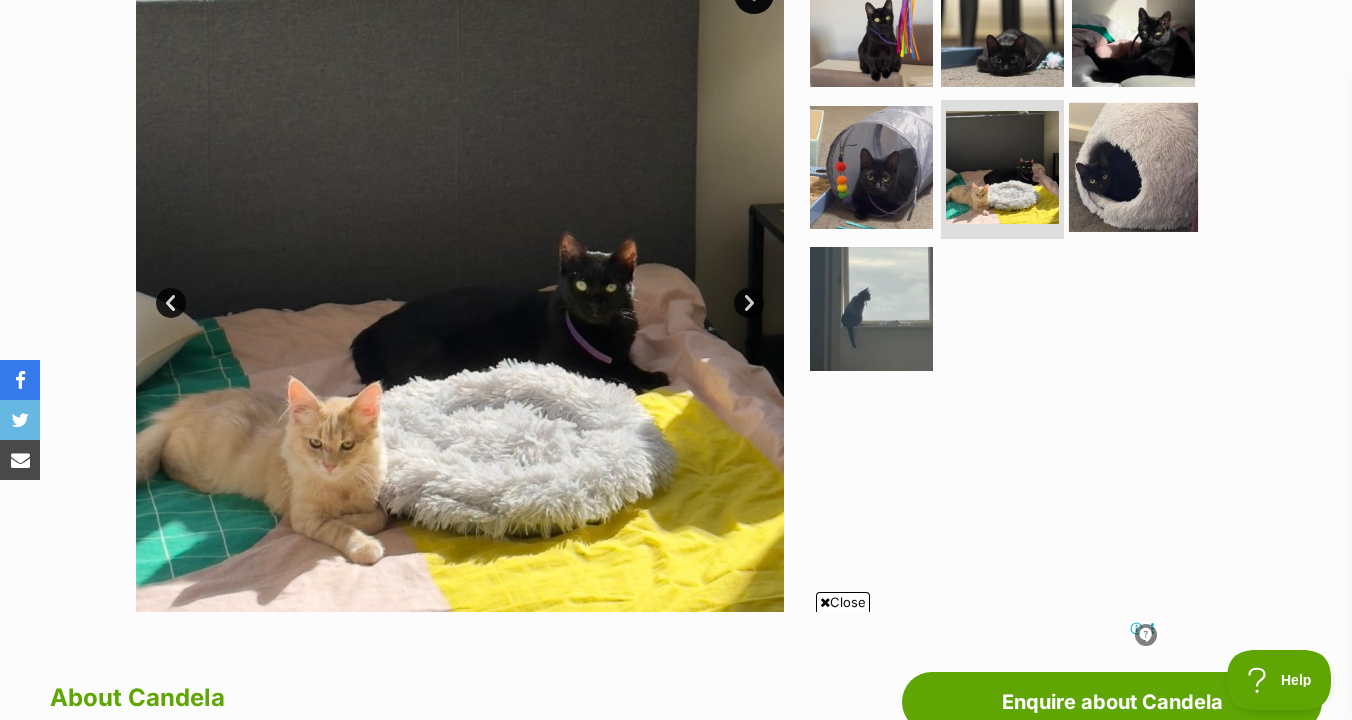 click at bounding box center (1133, 166) 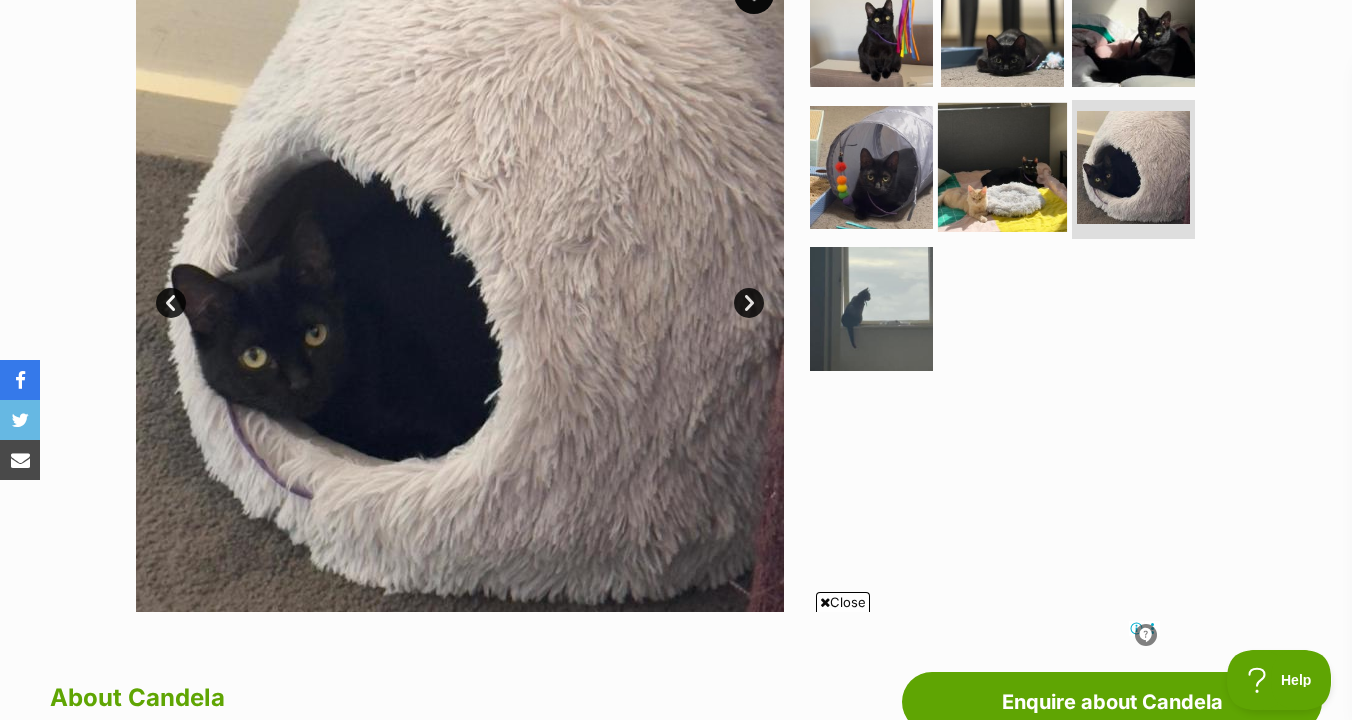 click at bounding box center (1002, 166) 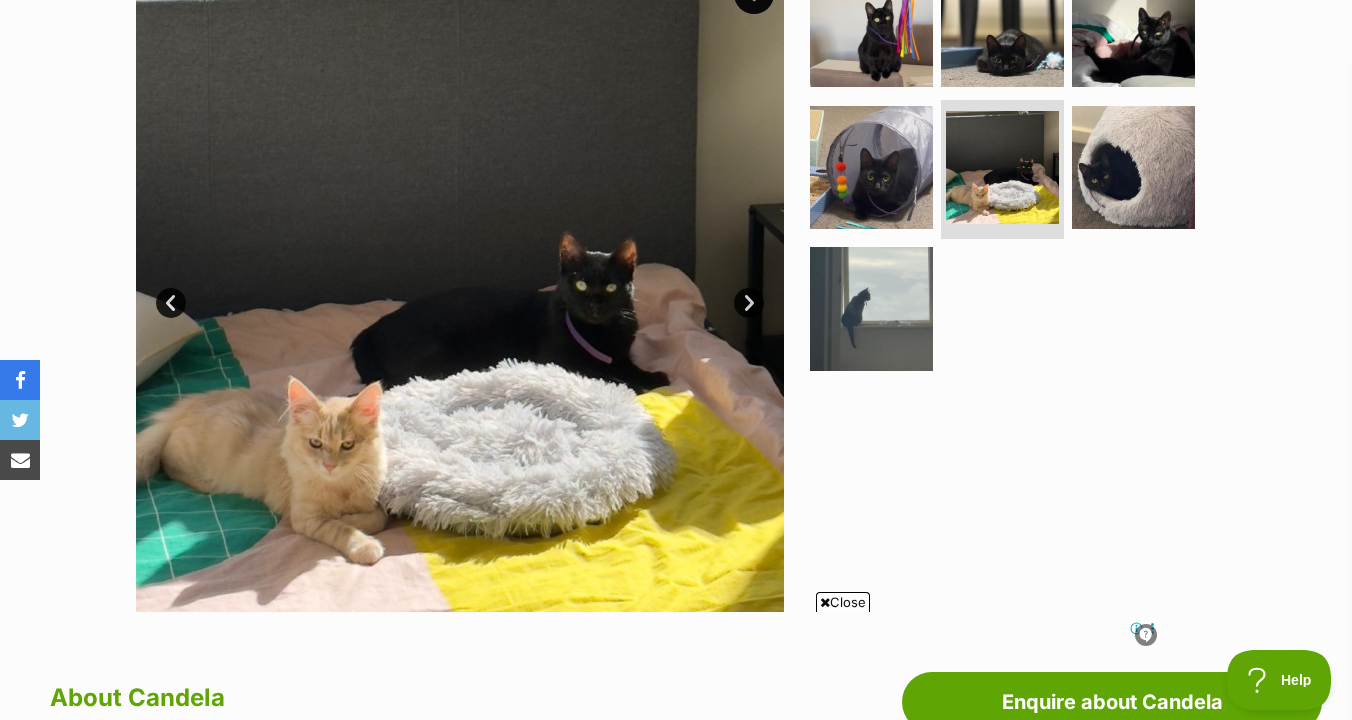scroll, scrollTop: 0, scrollLeft: 0, axis: both 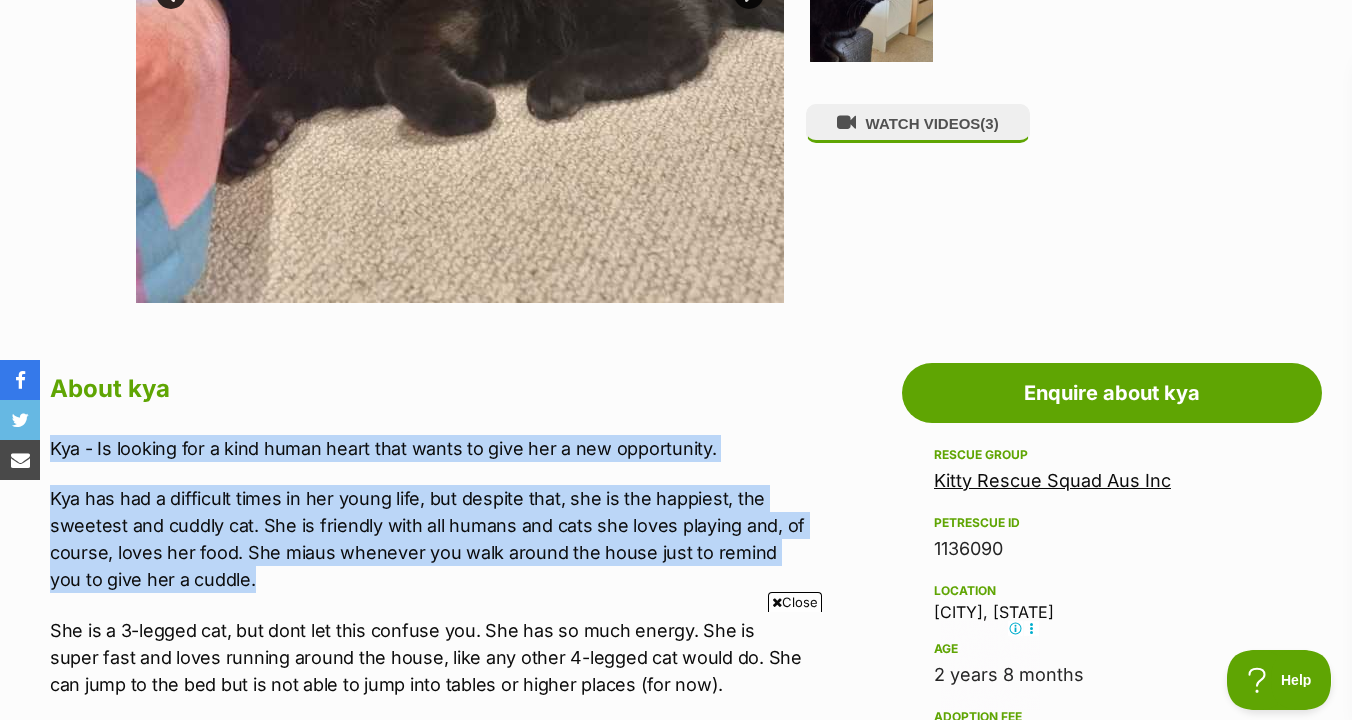 drag, startPoint x: 656, startPoint y: 583, endPoint x: 671, endPoint y: 405, distance: 178.6309 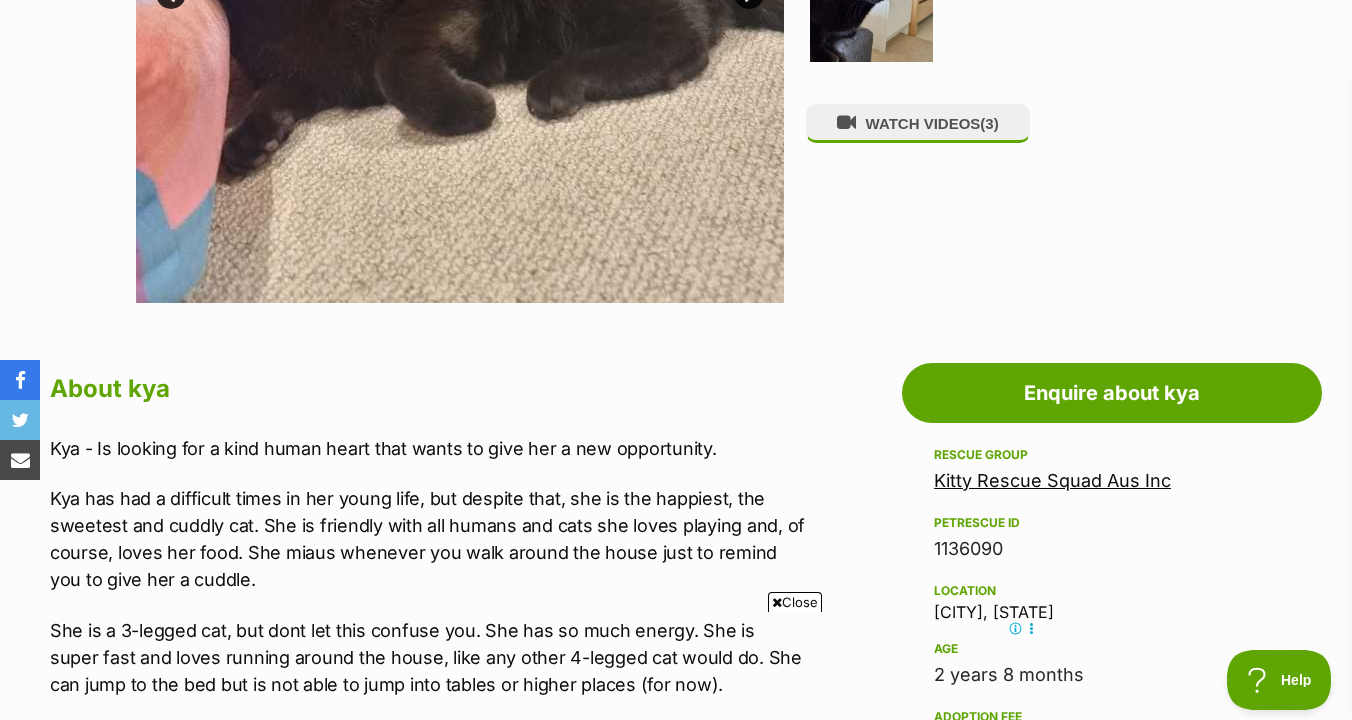 click on "Kya has had a difficult times  in her young life, but despite that, she is the happiest, the sweetest and cuddly cat. She is friendly with all humans and cats  she loves playing and, of course, loves her food. She miaus whenever you walk around the house just to remind you to give her a cuddle." at bounding box center [427, 539] 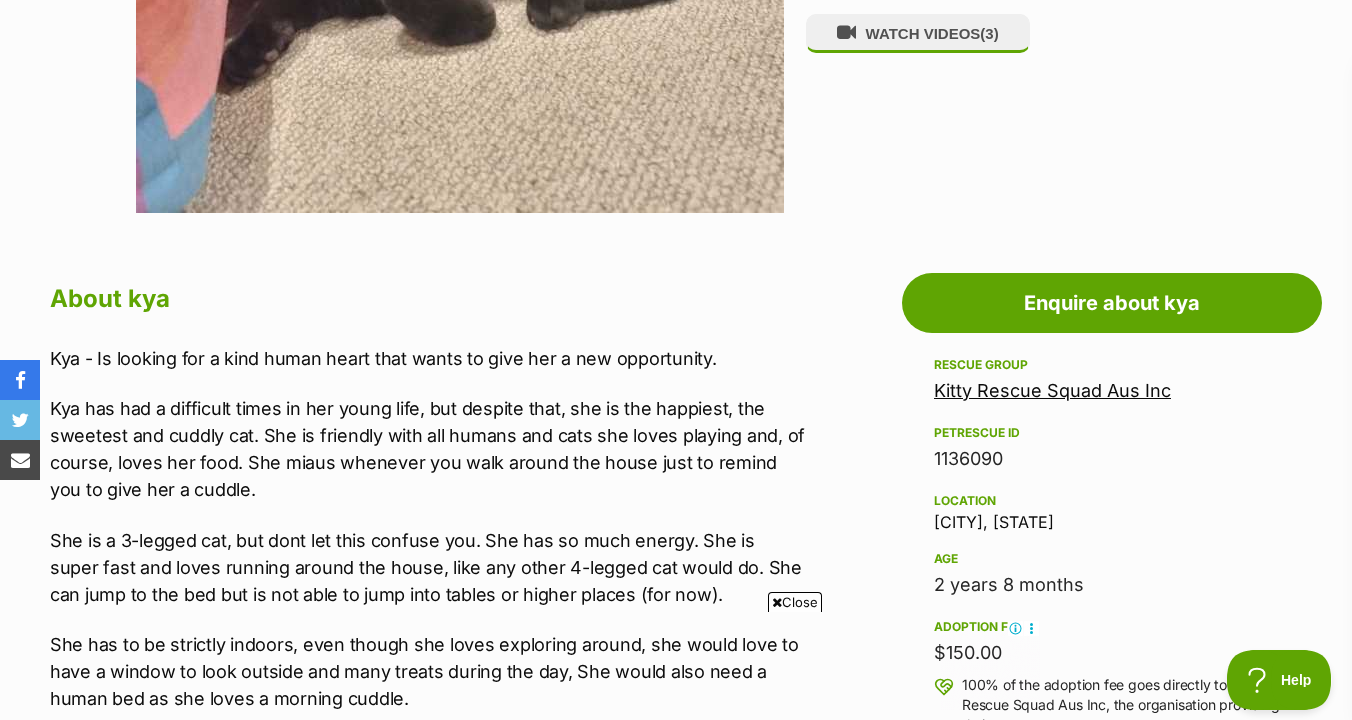 scroll, scrollTop: 469, scrollLeft: 0, axis: vertical 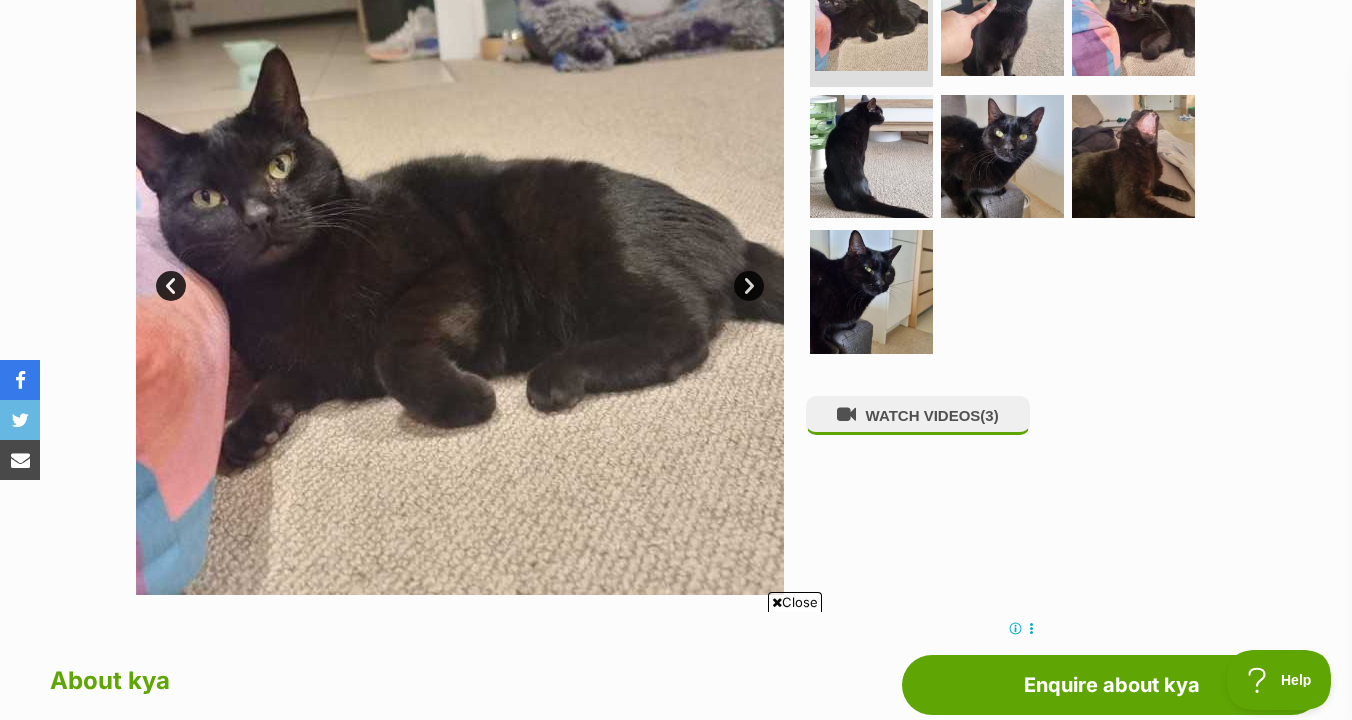 click at bounding box center [1011, 156] 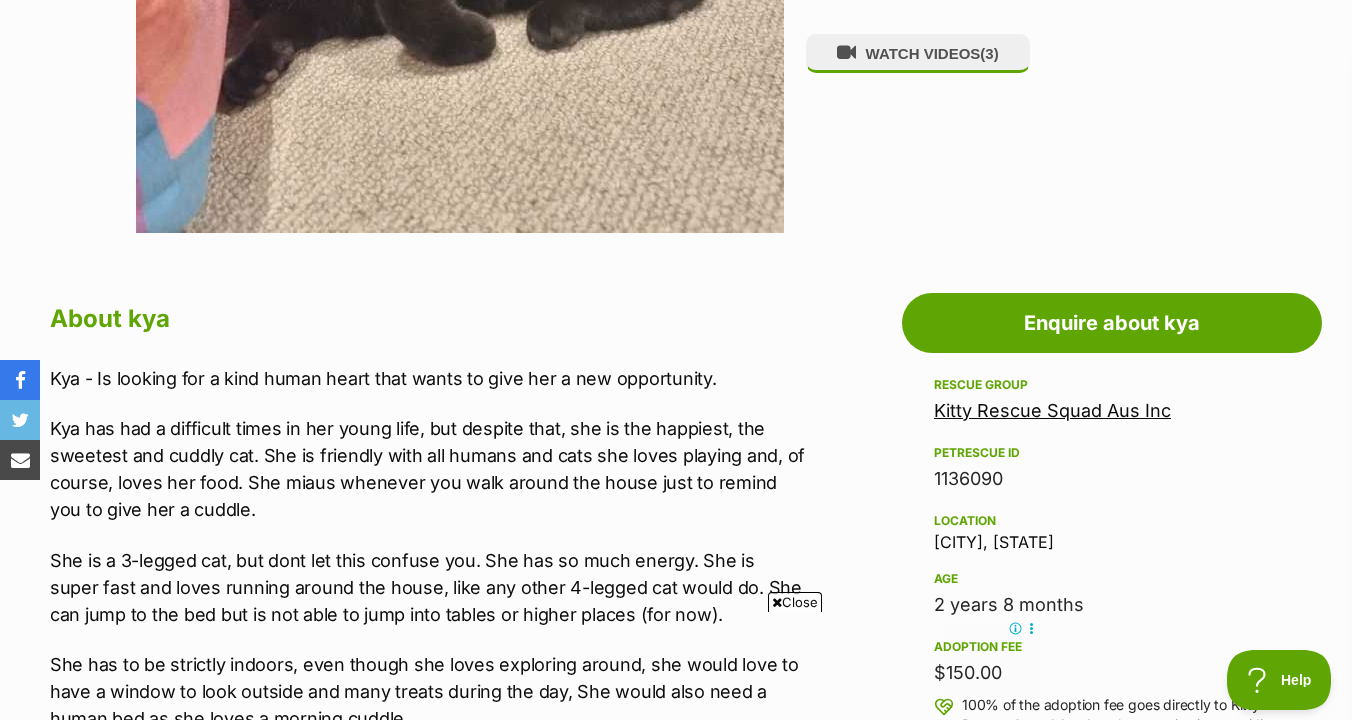 scroll, scrollTop: 837, scrollLeft: 0, axis: vertical 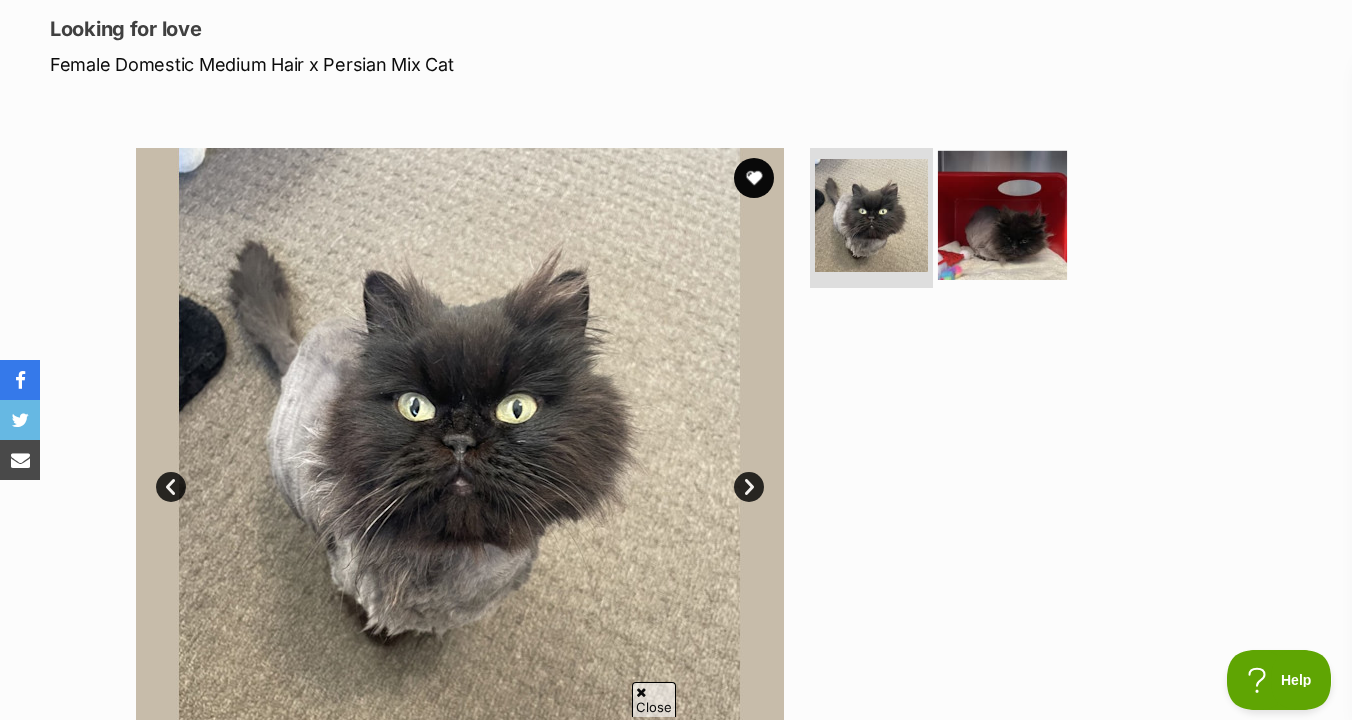 click at bounding box center [1002, 215] 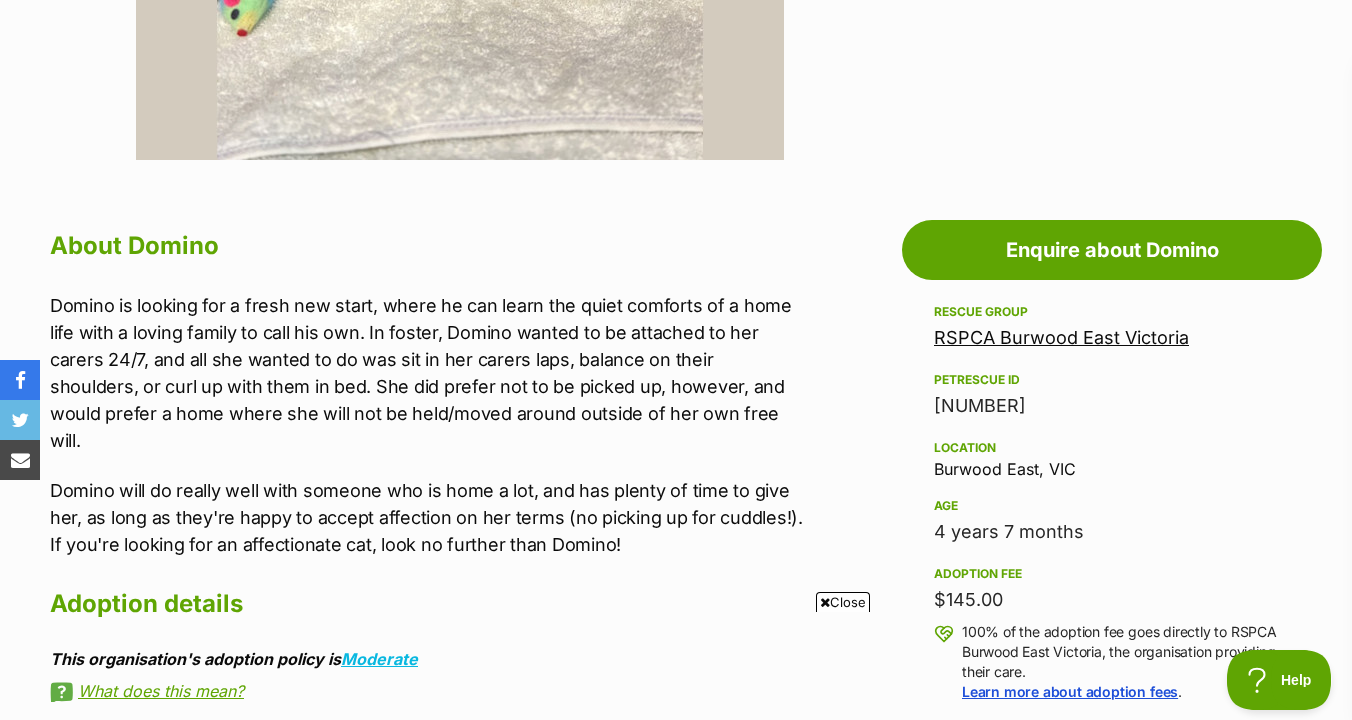 scroll, scrollTop: 906, scrollLeft: 0, axis: vertical 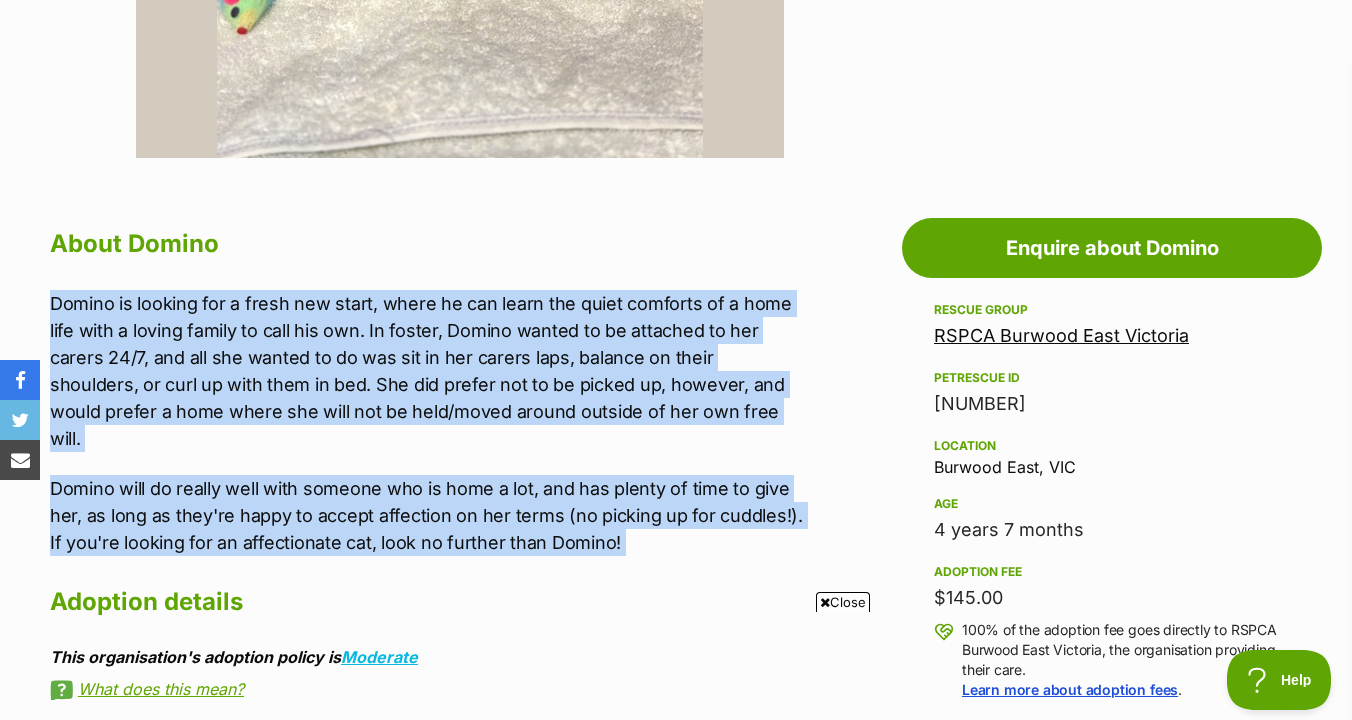 drag, startPoint x: 784, startPoint y: 544, endPoint x: 789, endPoint y: 276, distance: 268.04663 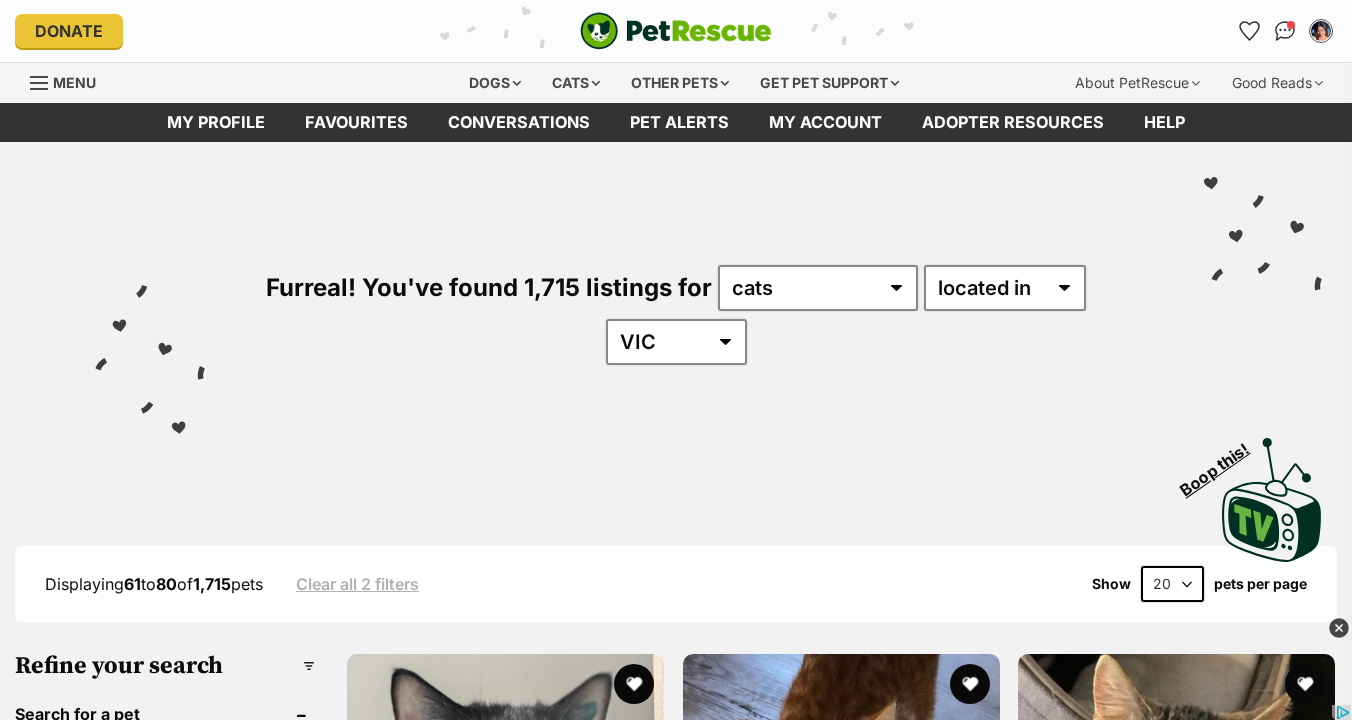 scroll, scrollTop: 0, scrollLeft: 0, axis: both 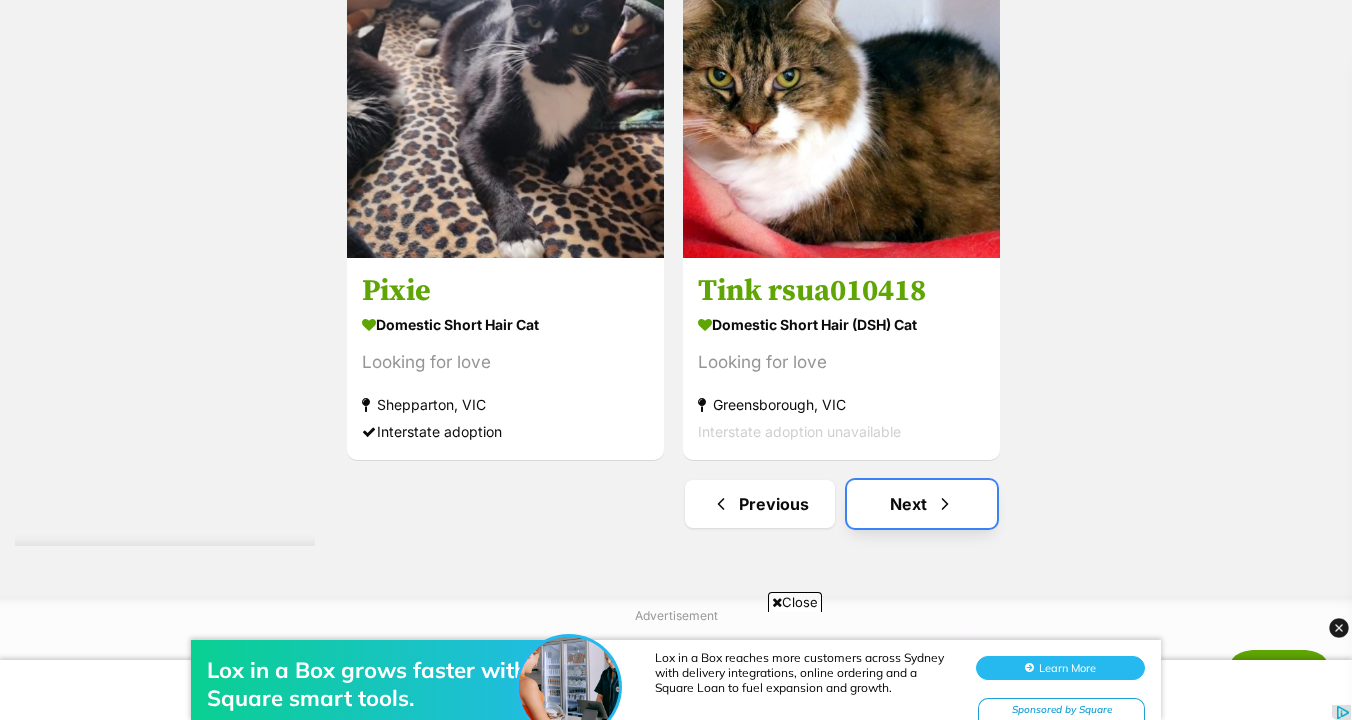 click on "Next" at bounding box center [922, 504] 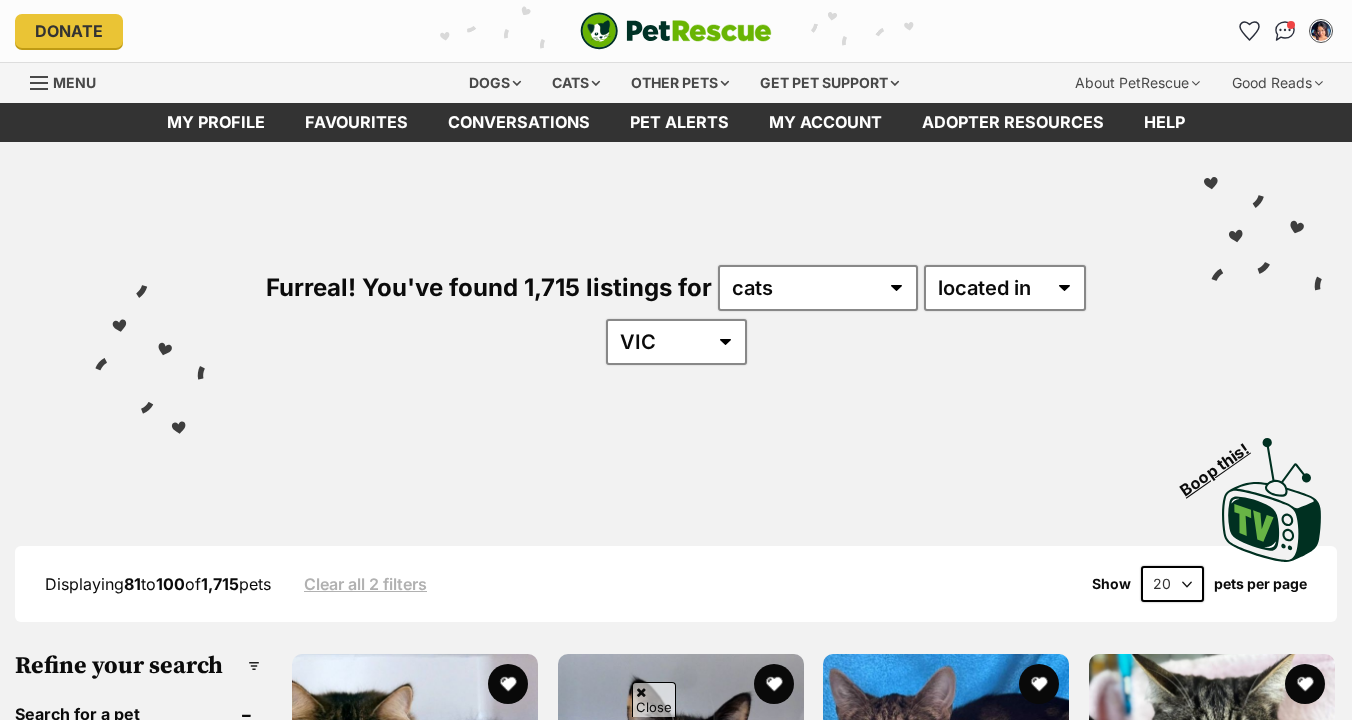 scroll, scrollTop: 452, scrollLeft: 0, axis: vertical 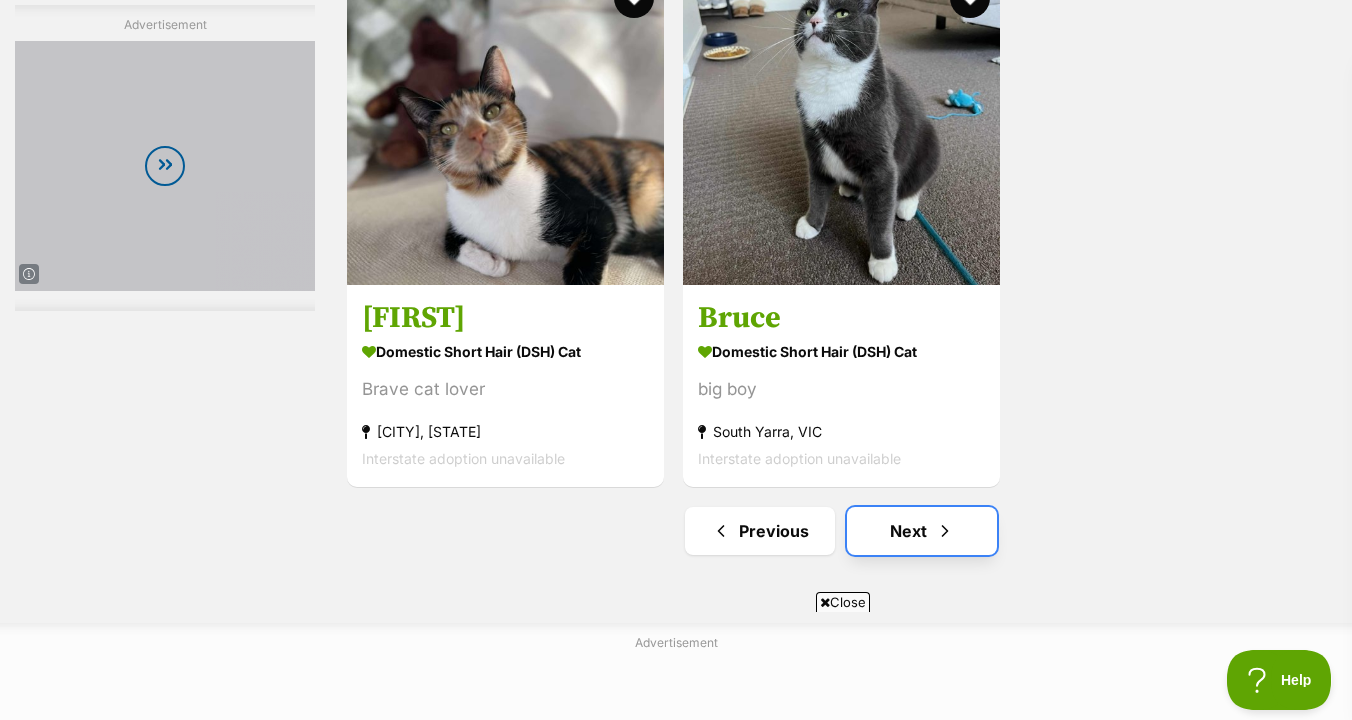 click on "Next" at bounding box center [922, 531] 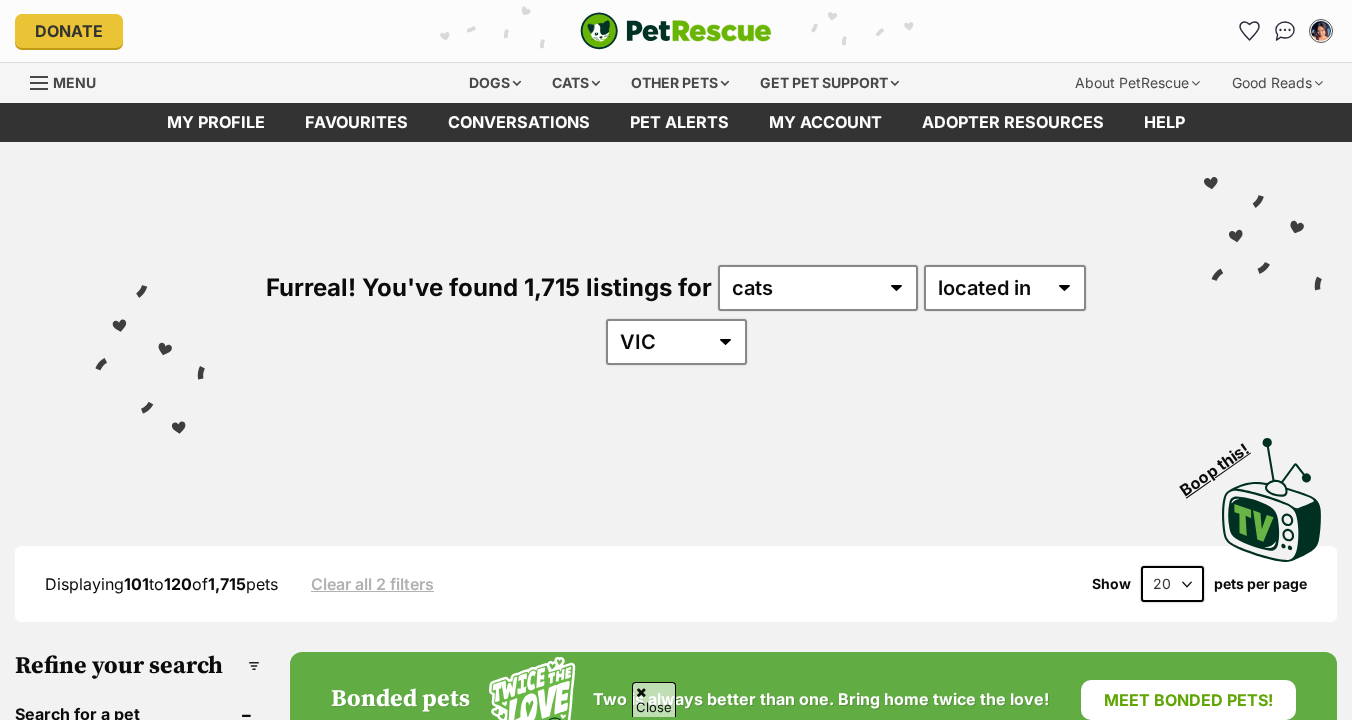 scroll, scrollTop: 1428, scrollLeft: 0, axis: vertical 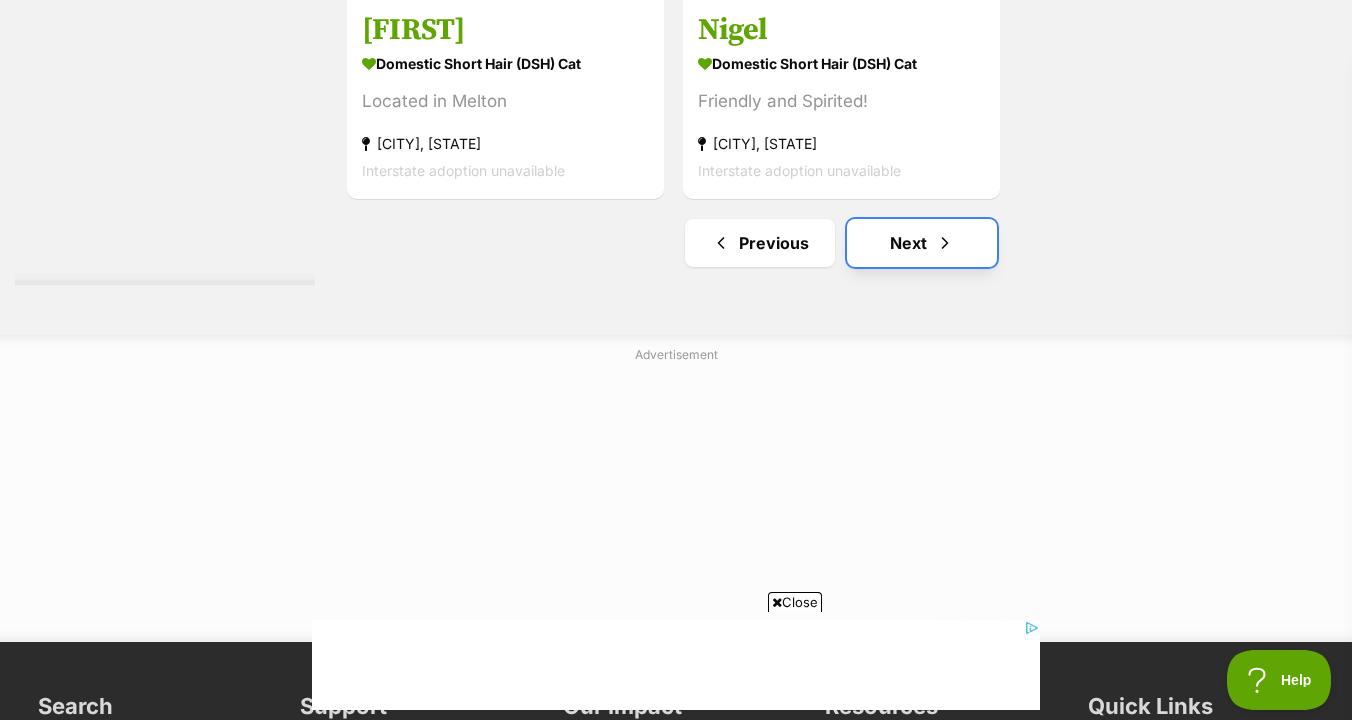 click on "Next" at bounding box center [922, 243] 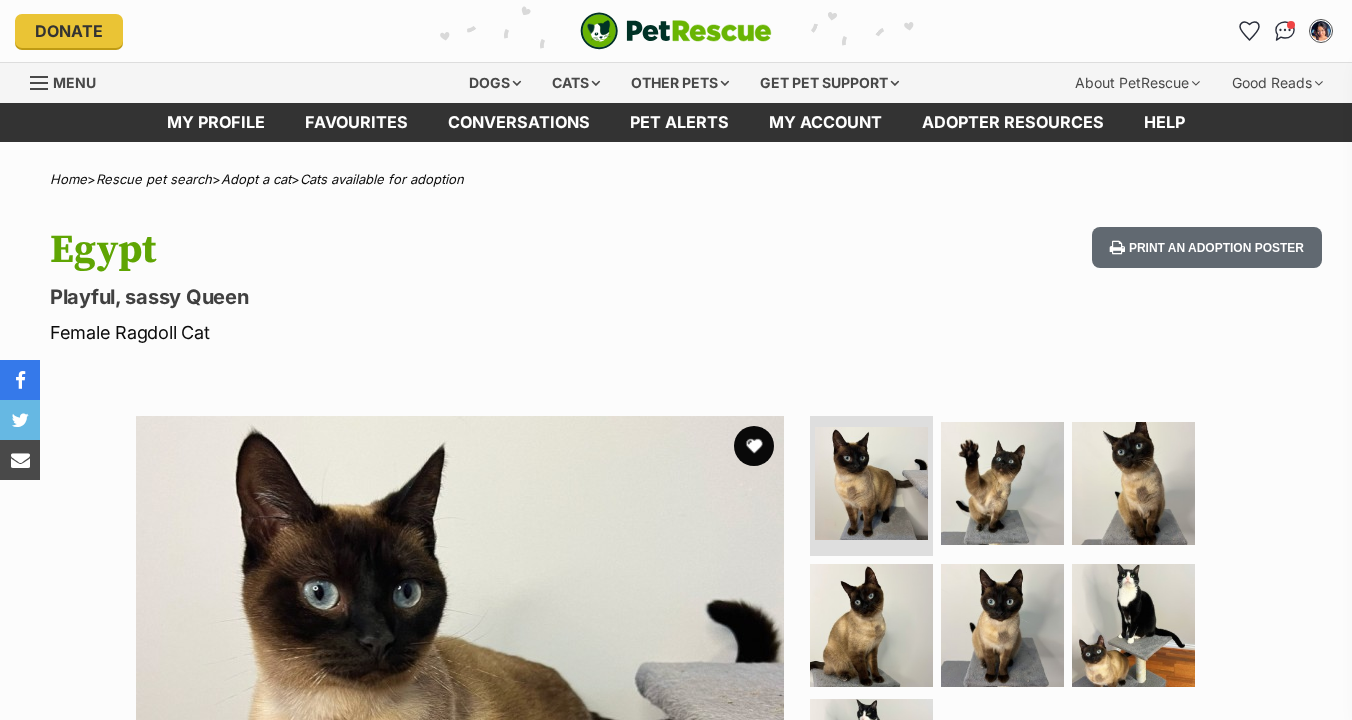 scroll, scrollTop: 0, scrollLeft: 0, axis: both 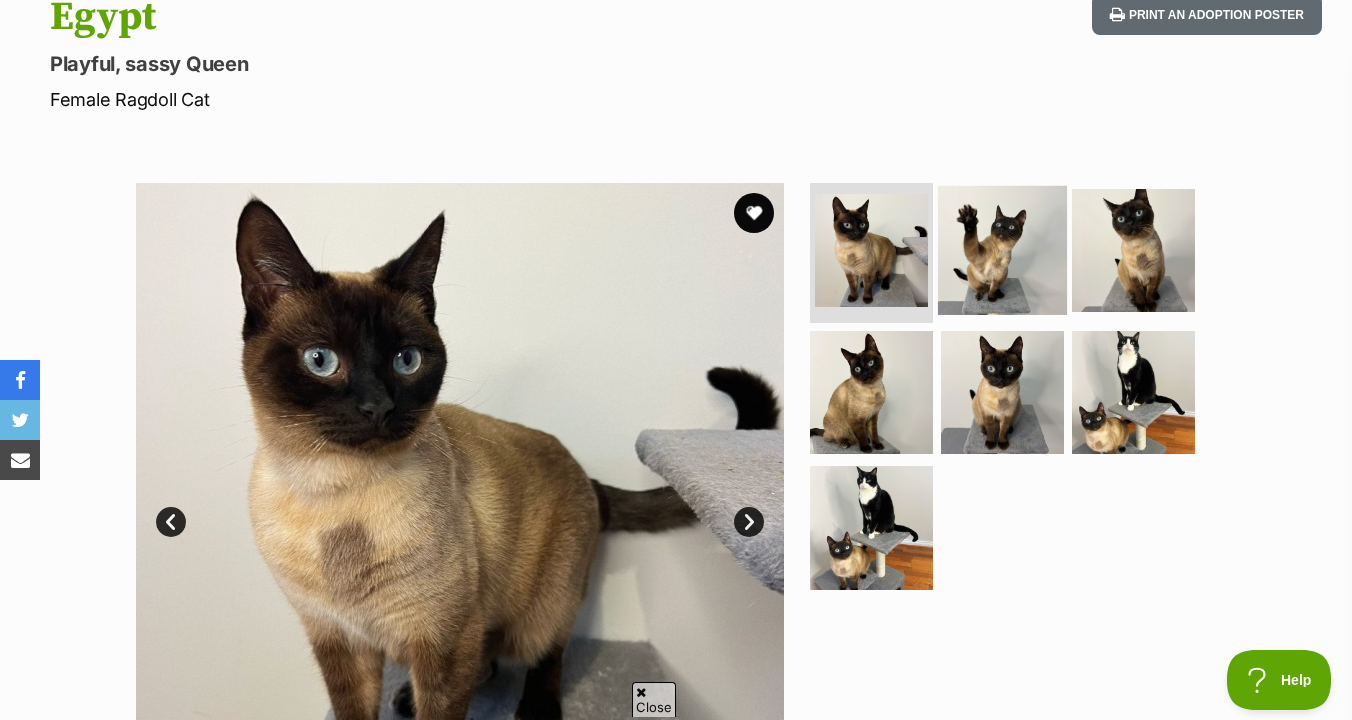 click at bounding box center [1002, 250] 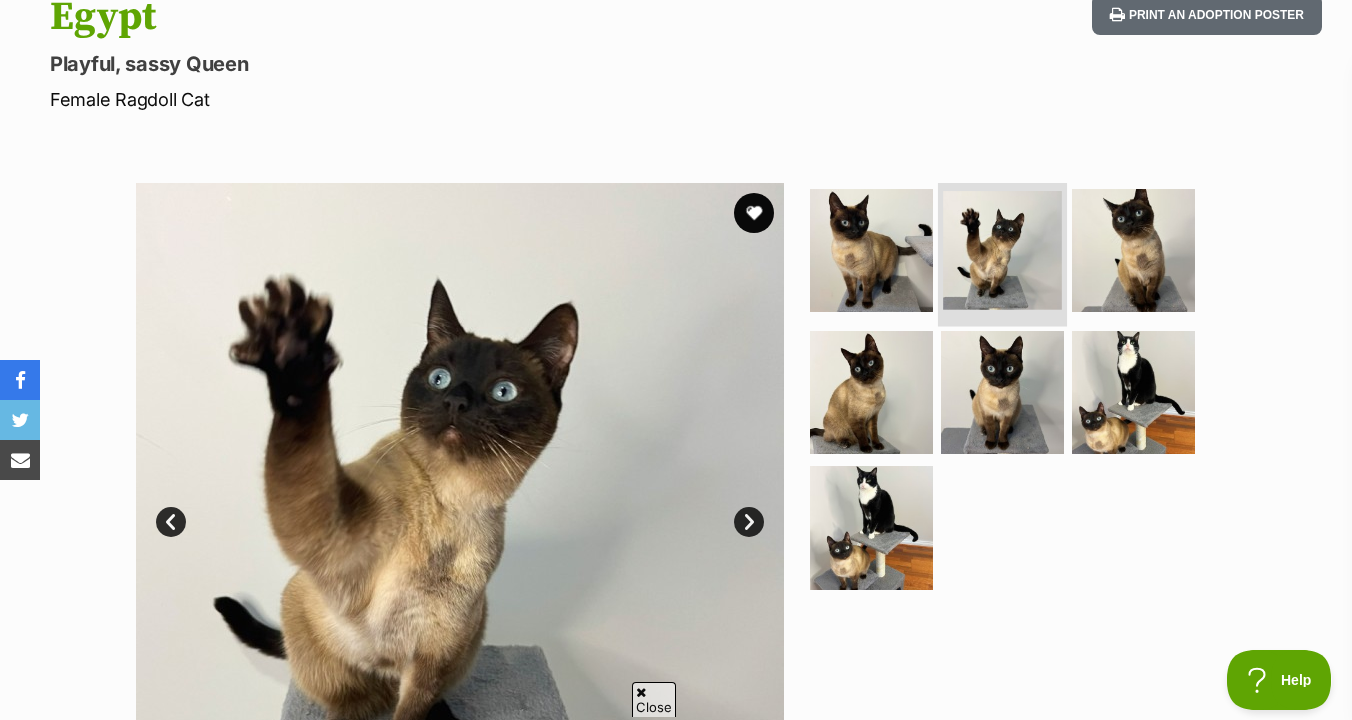scroll, scrollTop: 0, scrollLeft: 0, axis: both 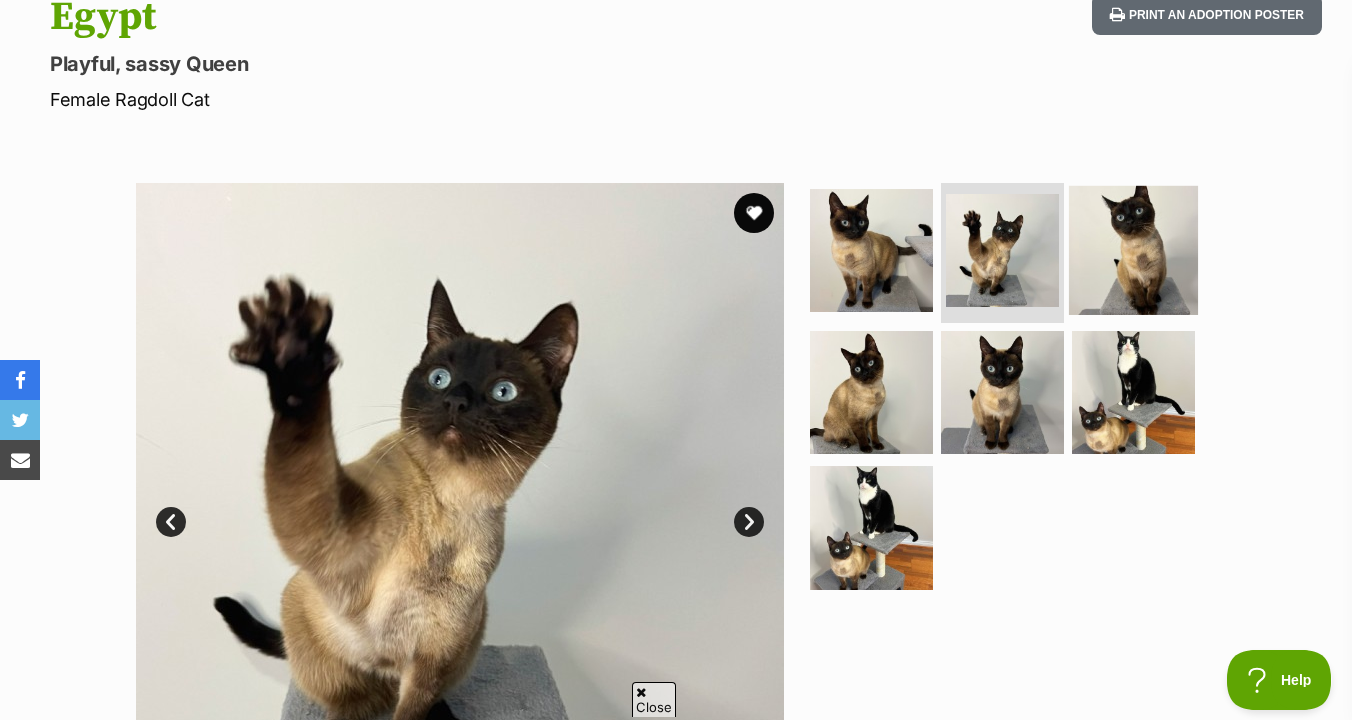 click at bounding box center (1133, 250) 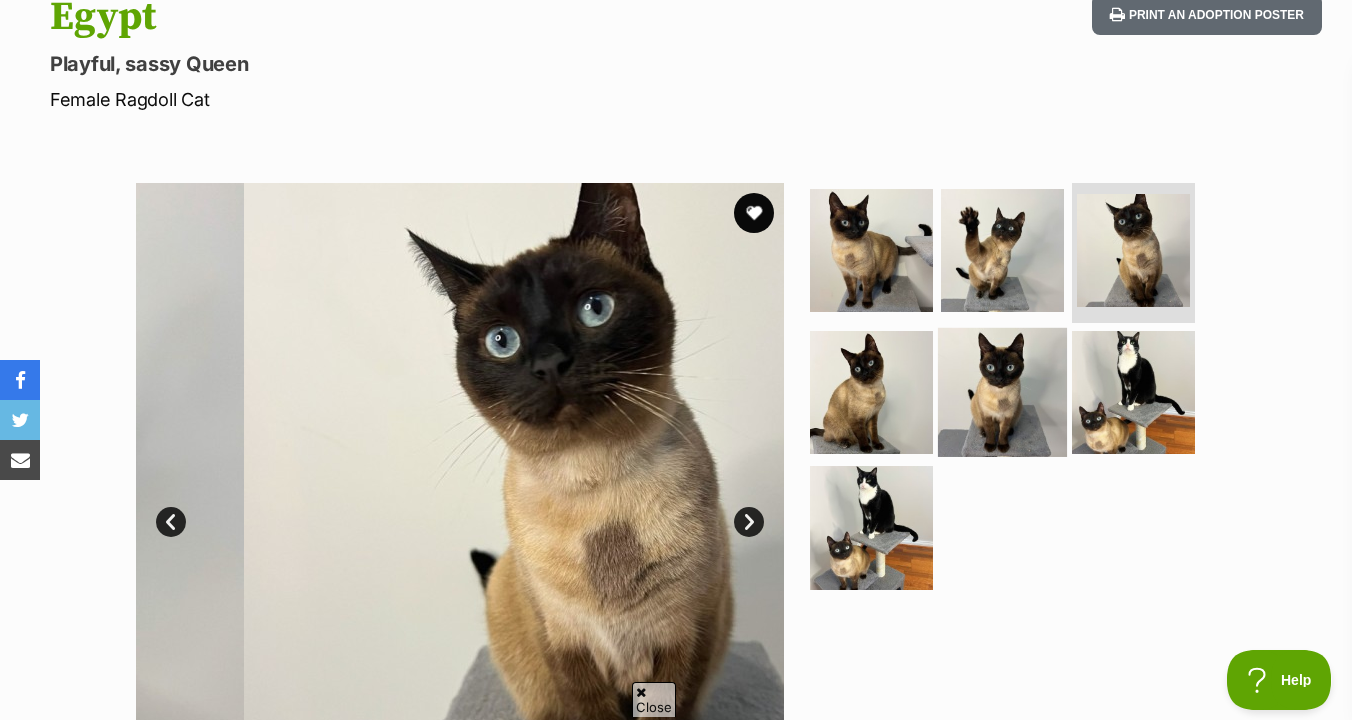 scroll, scrollTop: 0, scrollLeft: 0, axis: both 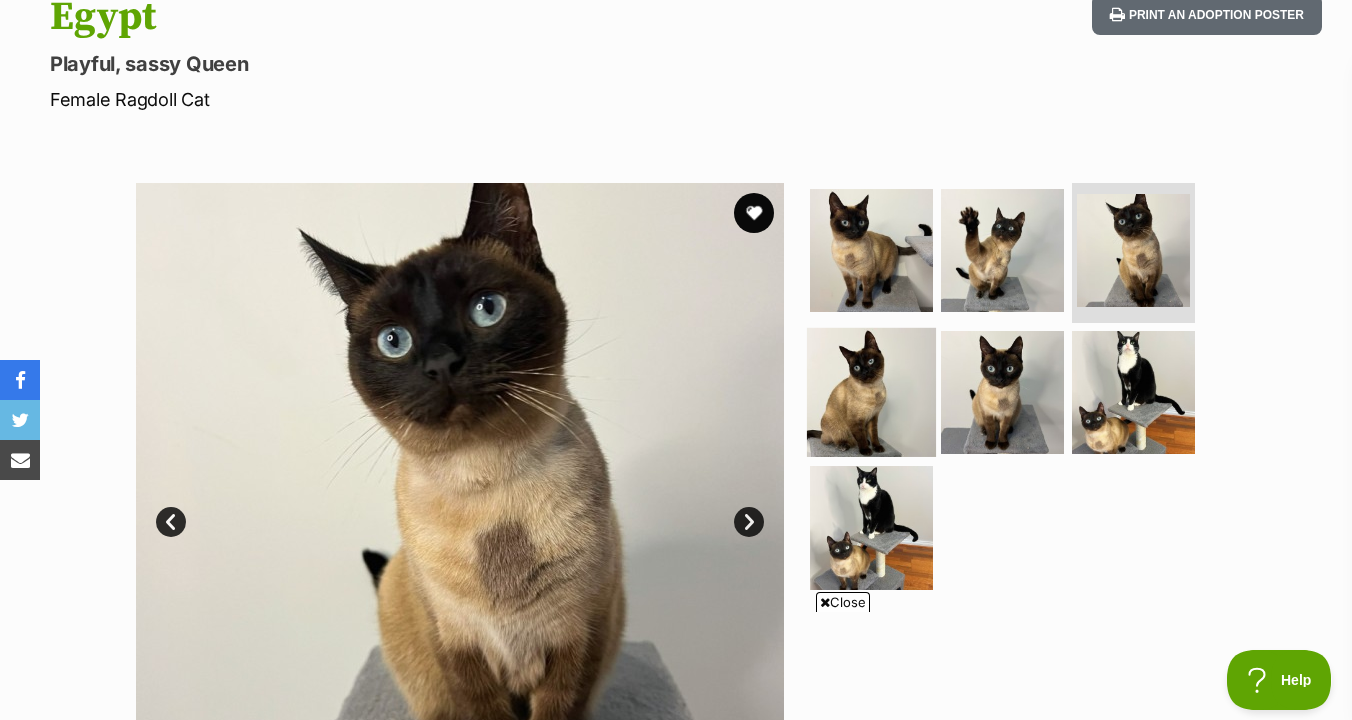 click at bounding box center [871, 391] 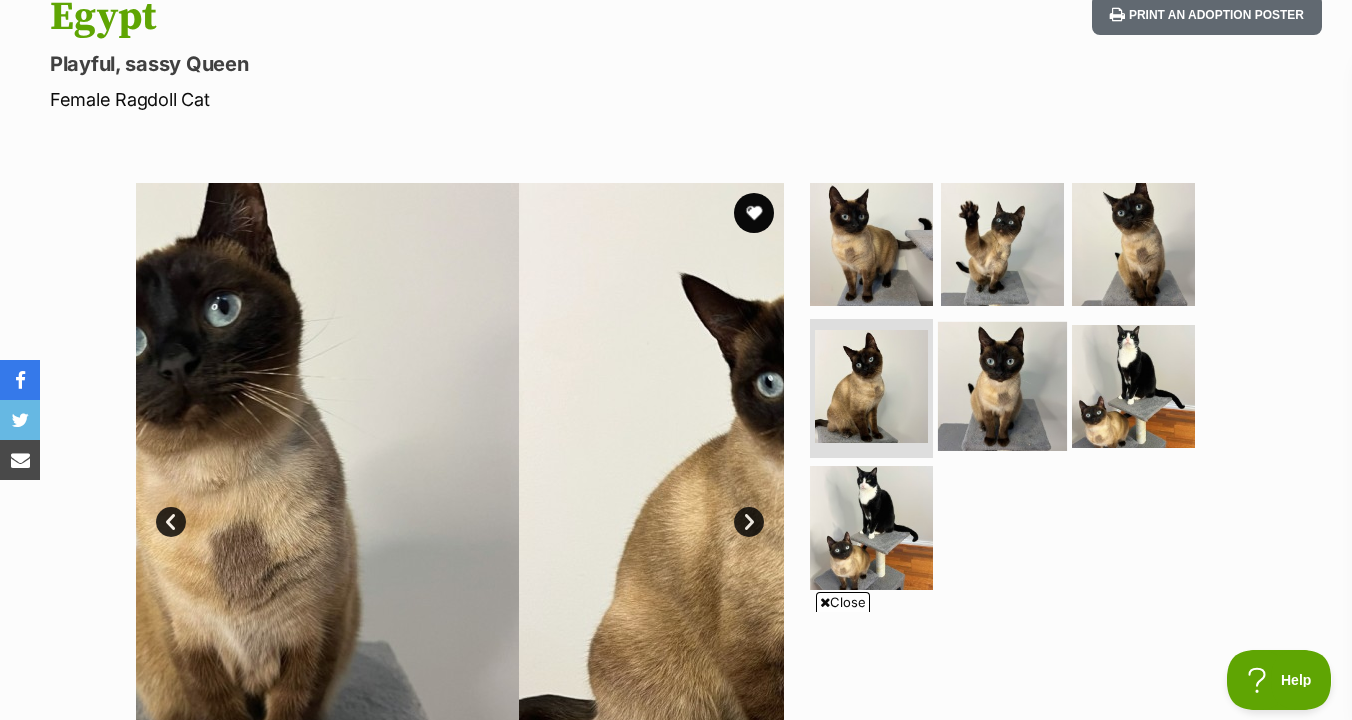 scroll, scrollTop: 0, scrollLeft: 0, axis: both 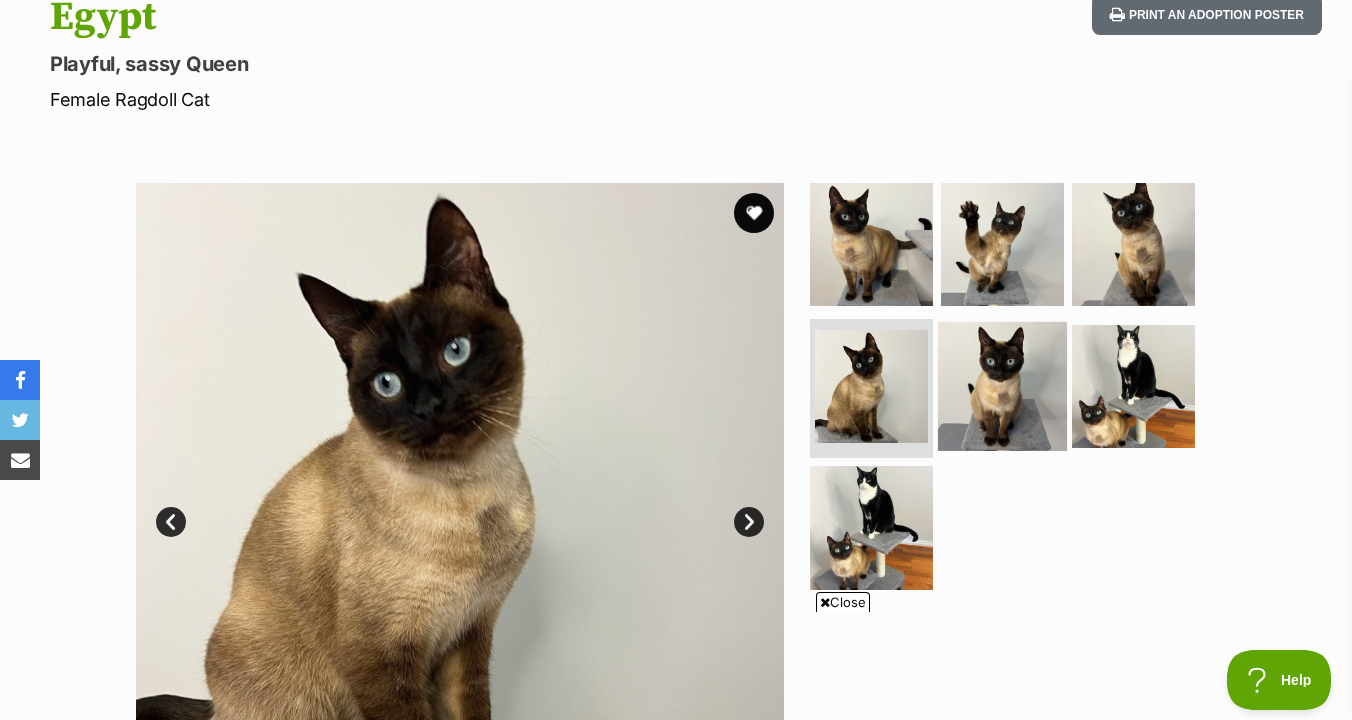 click at bounding box center (1002, 385) 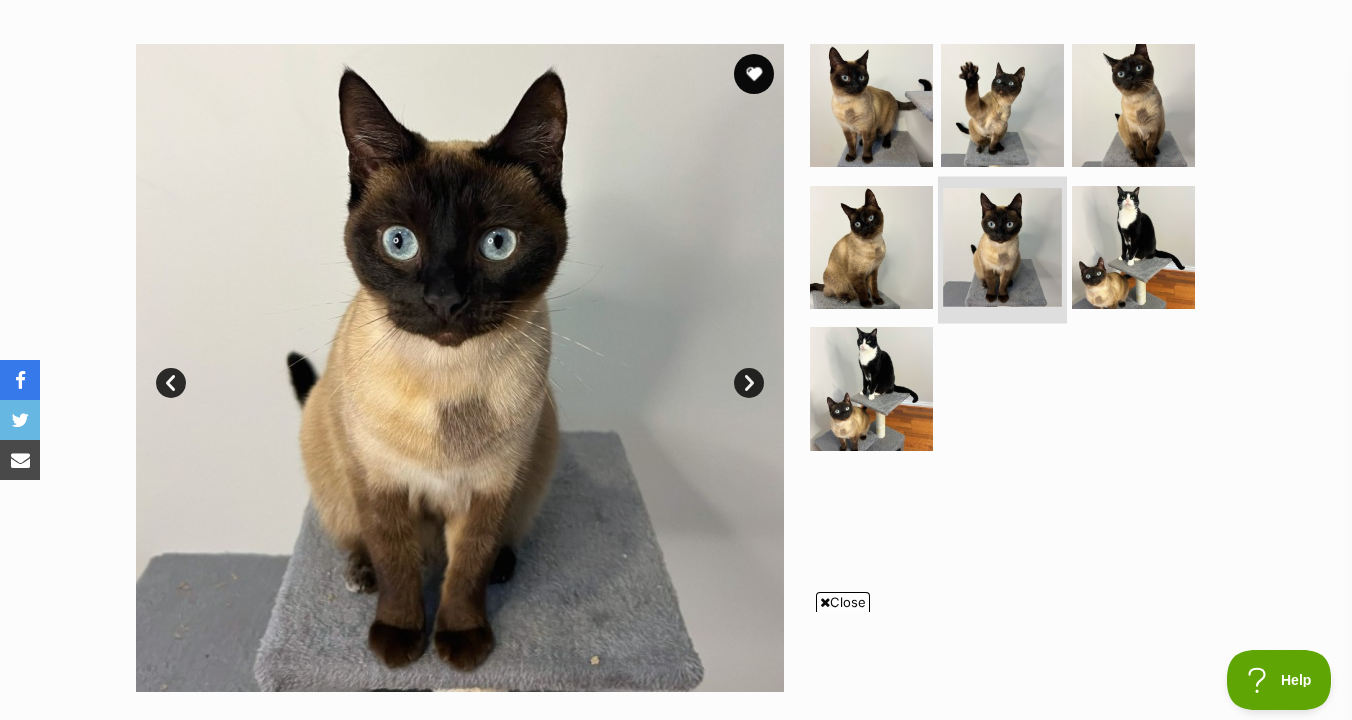 scroll, scrollTop: 376, scrollLeft: 0, axis: vertical 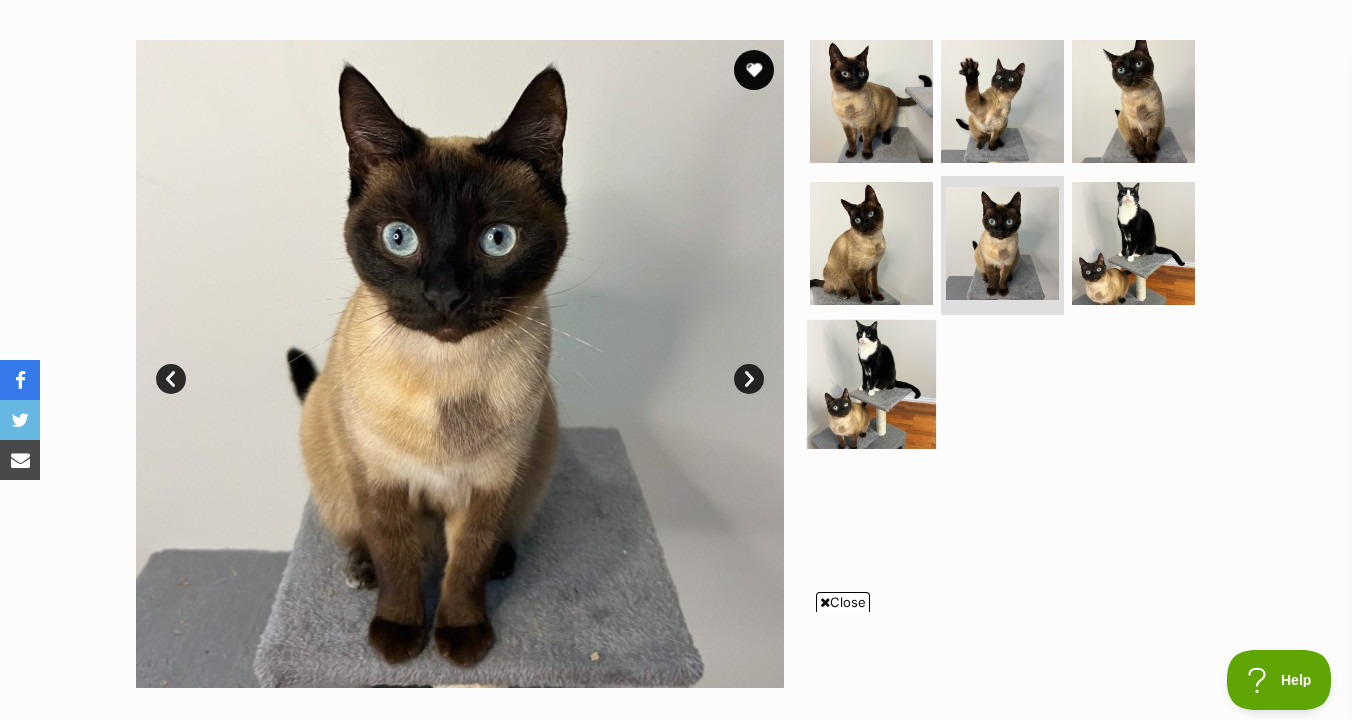click at bounding box center (871, 384) 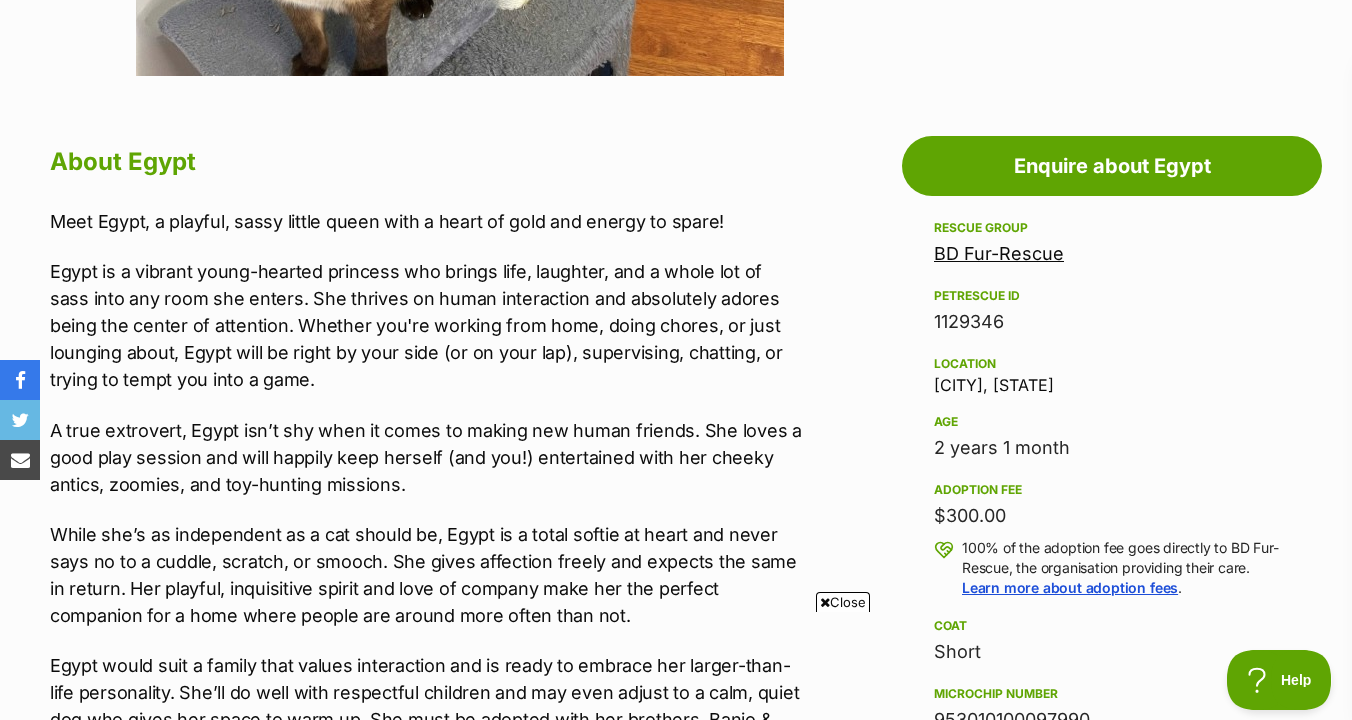 scroll, scrollTop: 1093, scrollLeft: 0, axis: vertical 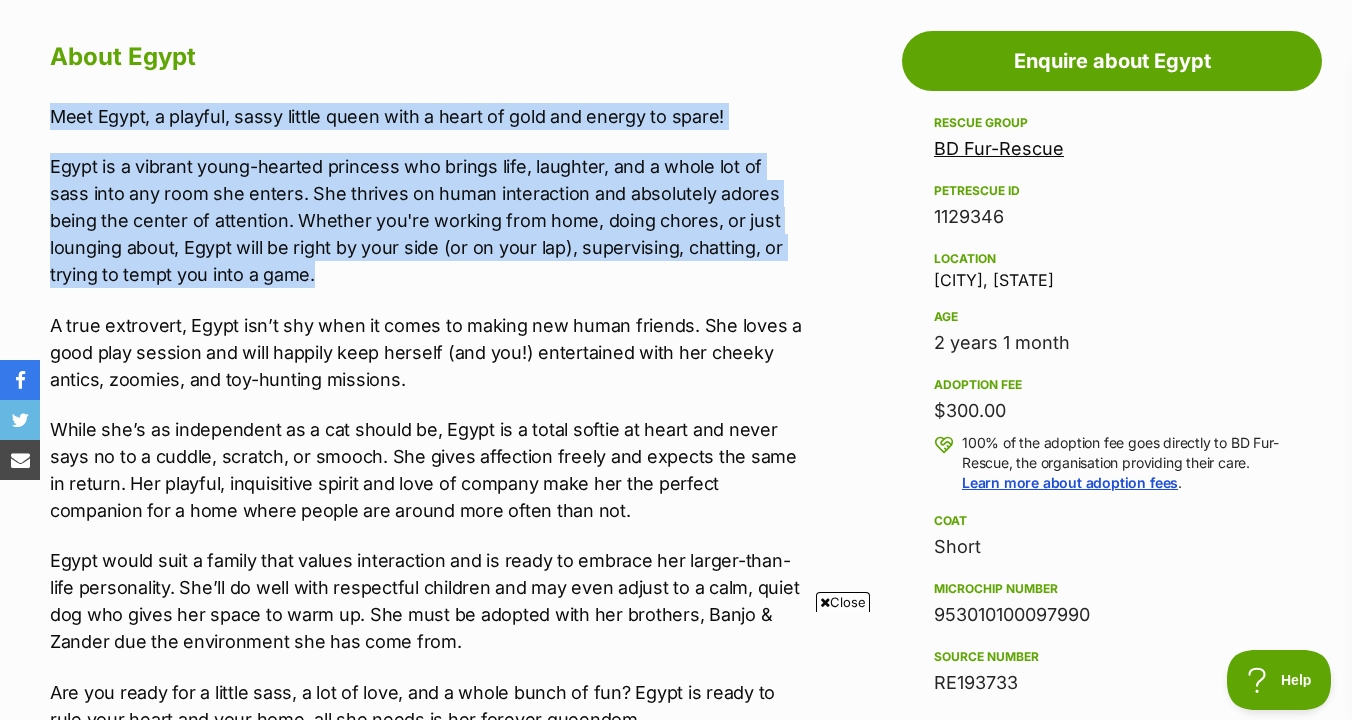 drag, startPoint x: 809, startPoint y: 100, endPoint x: 809, endPoint y: 267, distance: 167 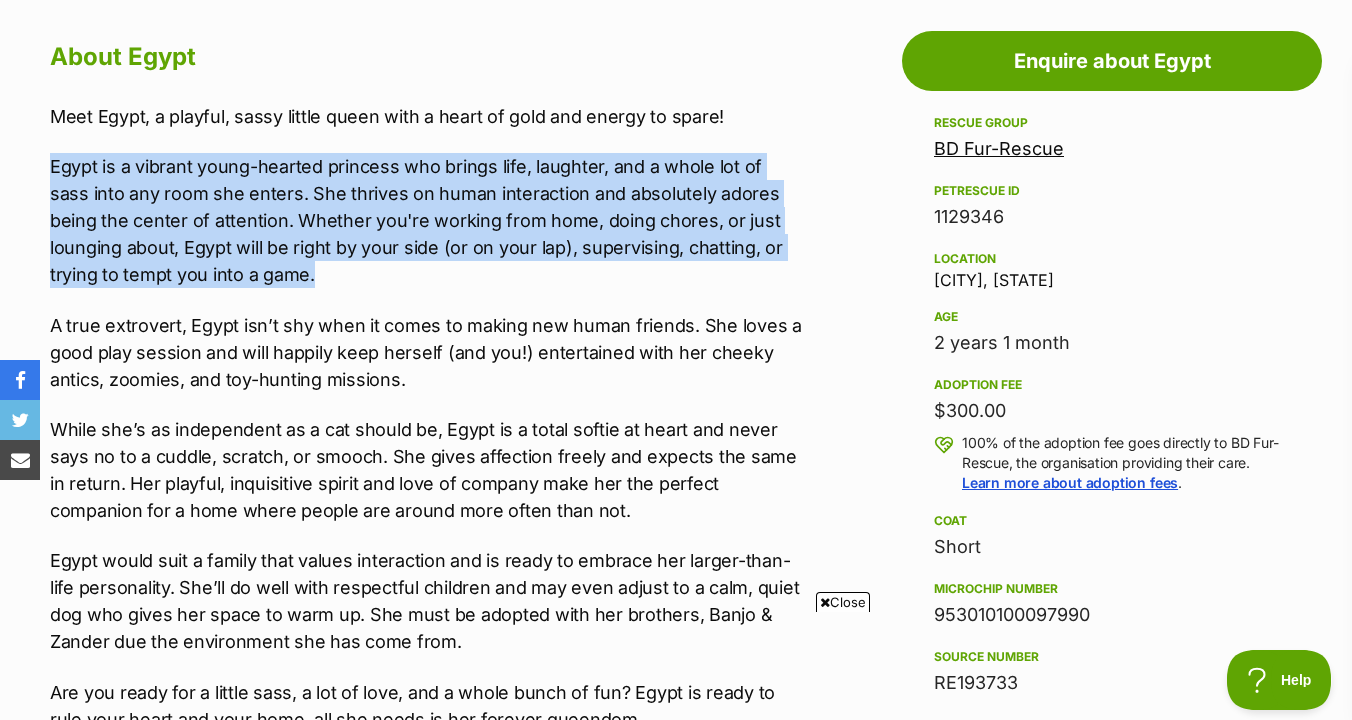 drag, startPoint x: 809, startPoint y: 267, endPoint x: 806, endPoint y: 141, distance: 126.035706 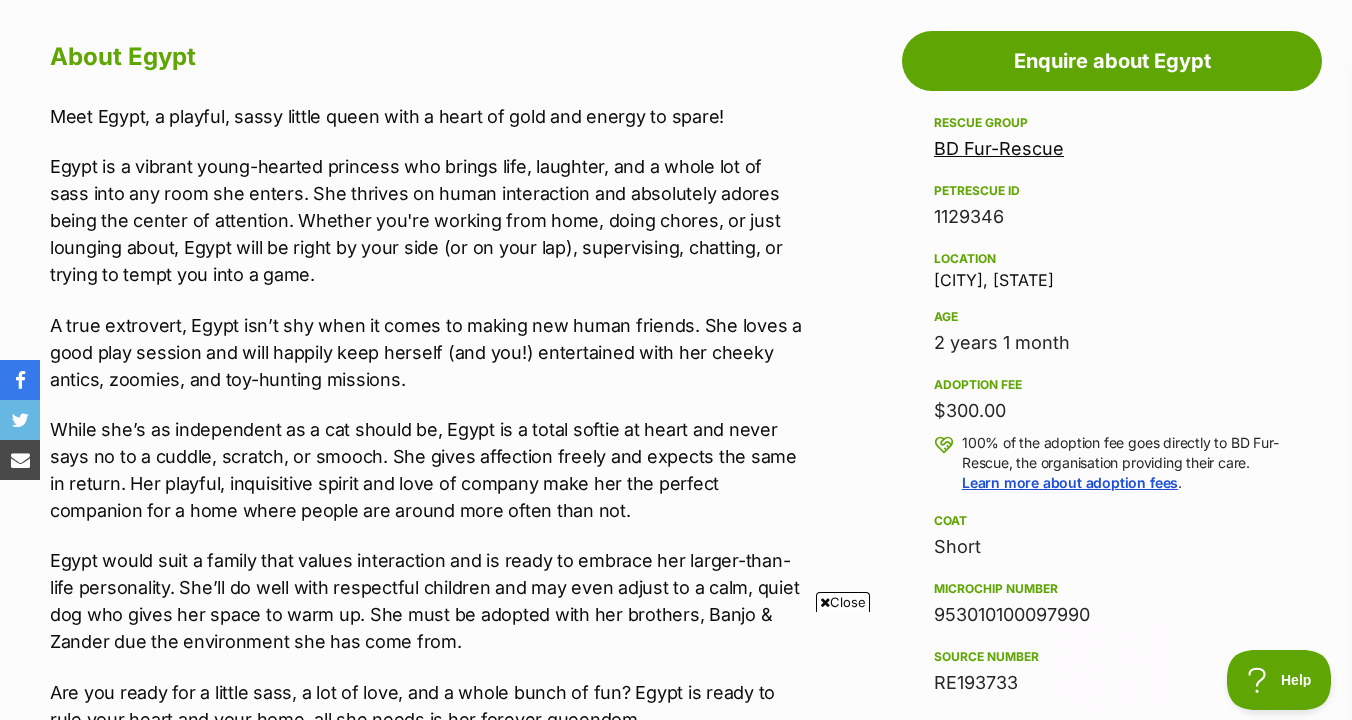 scroll, scrollTop: 0, scrollLeft: 0, axis: both 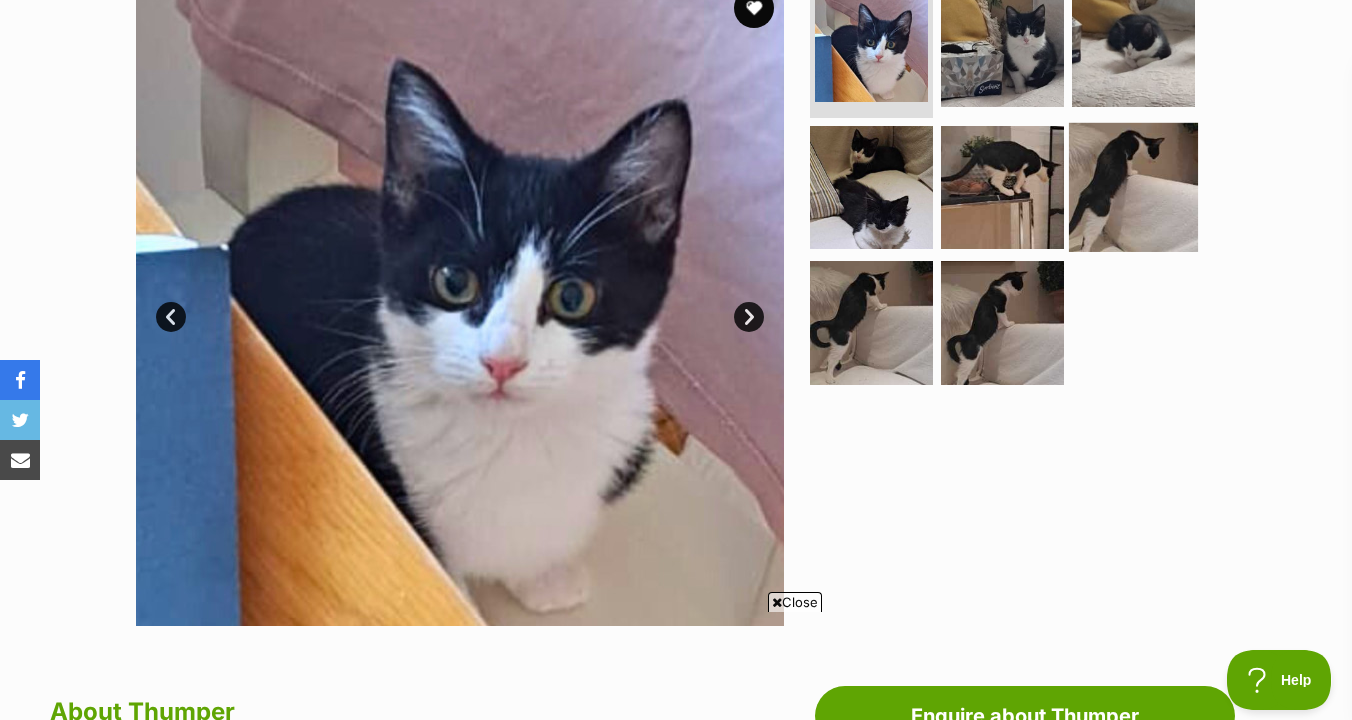 click at bounding box center (1133, 186) 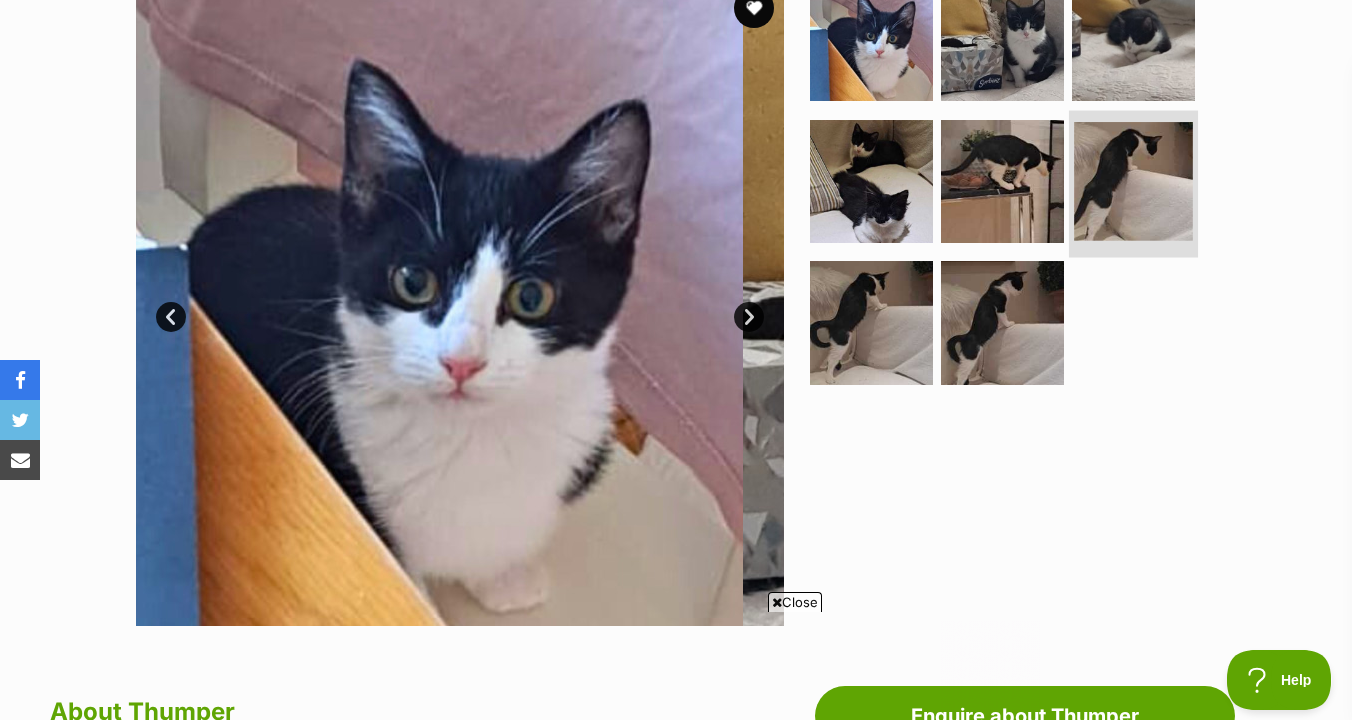 scroll, scrollTop: 0, scrollLeft: 0, axis: both 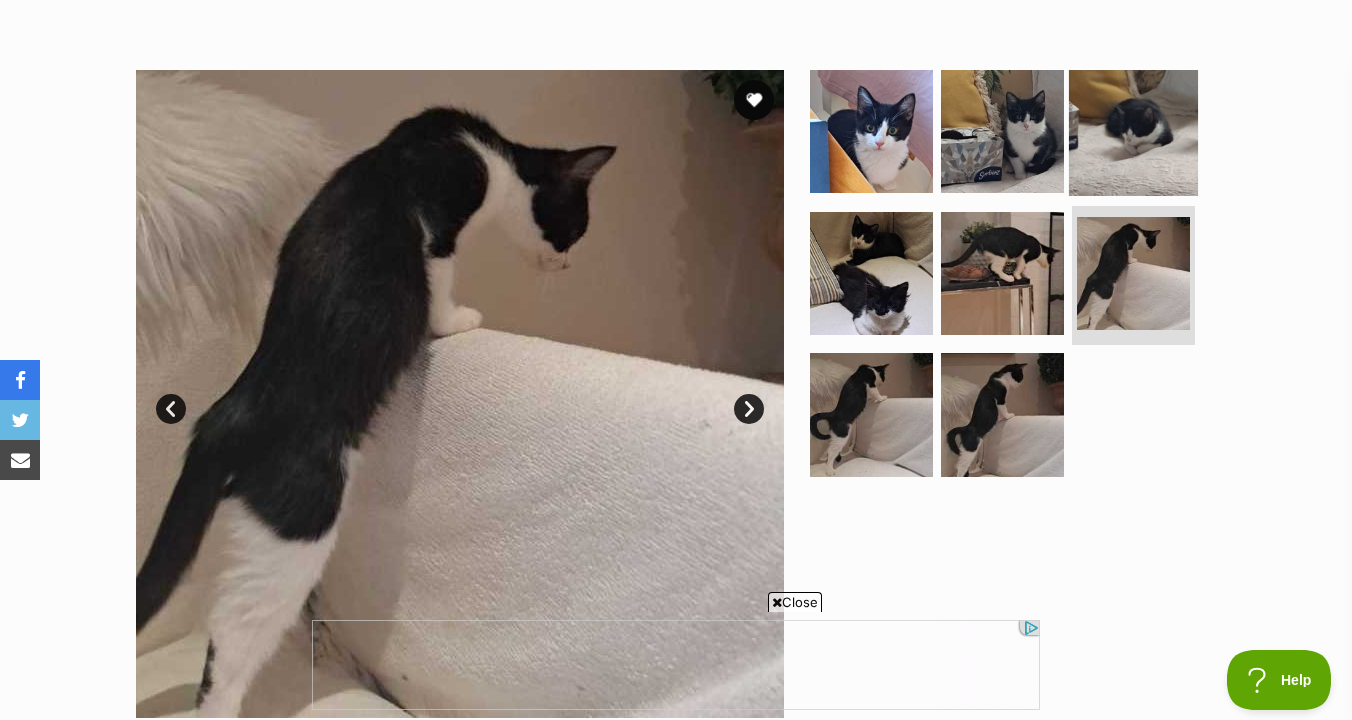 click at bounding box center (1133, 131) 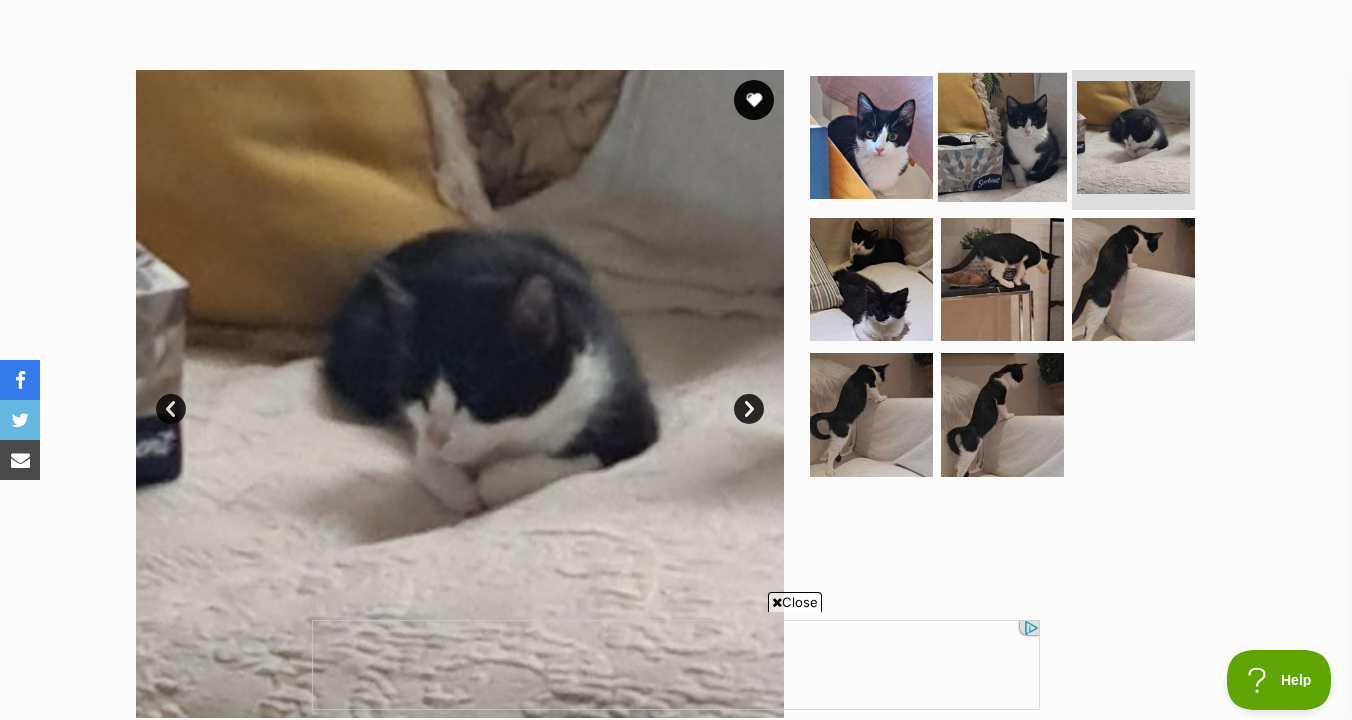 click at bounding box center (1002, 137) 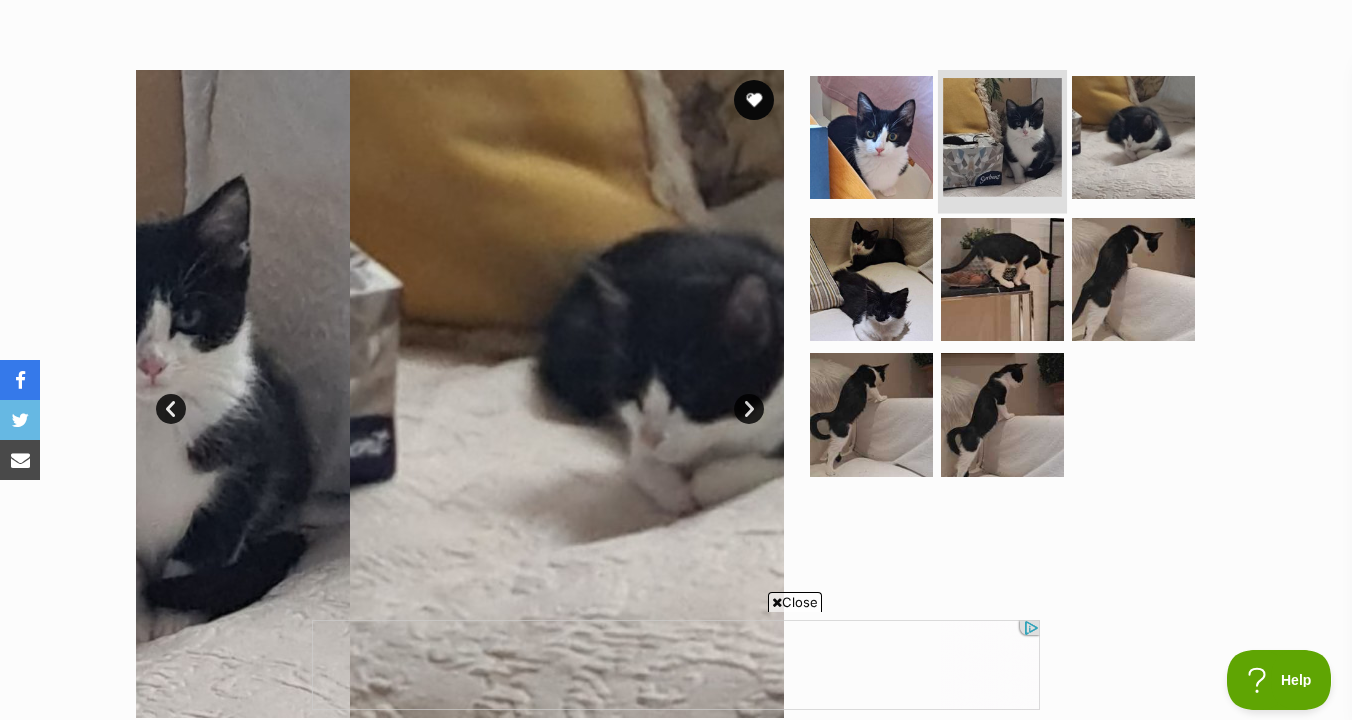 scroll, scrollTop: 0, scrollLeft: 0, axis: both 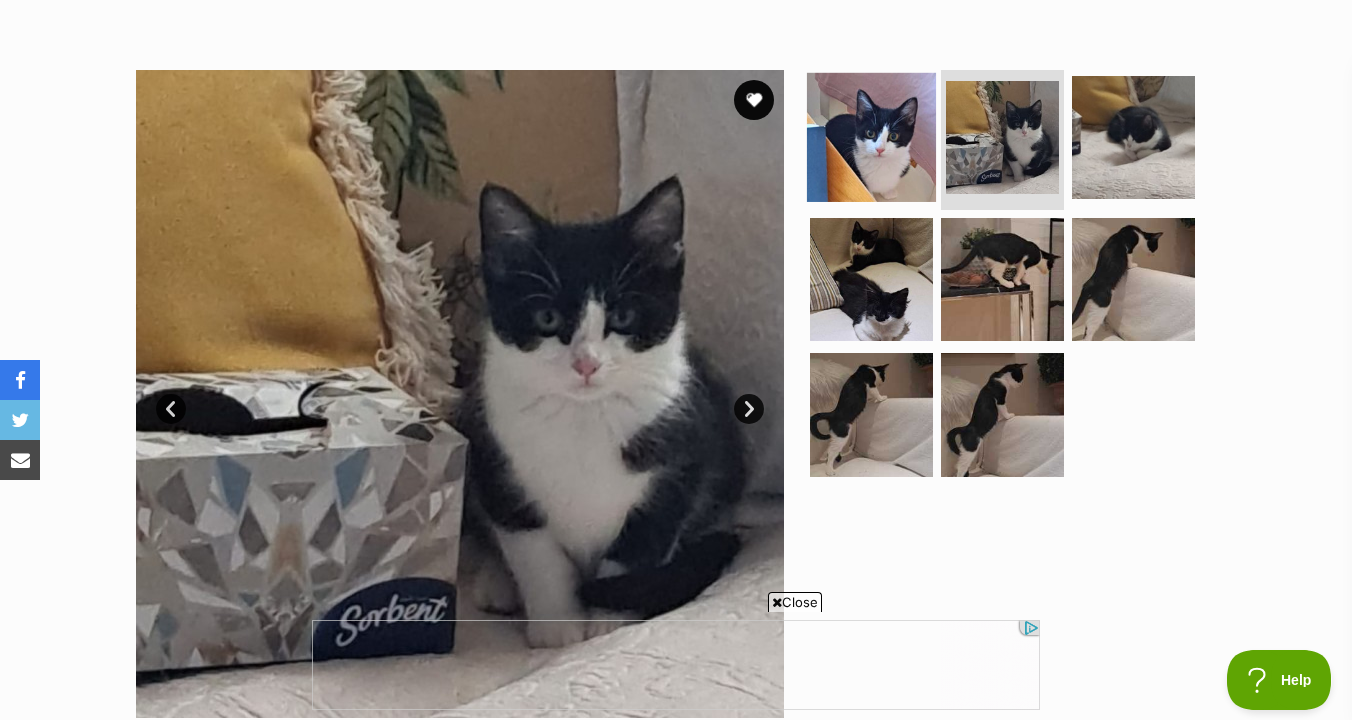click at bounding box center [871, 137] 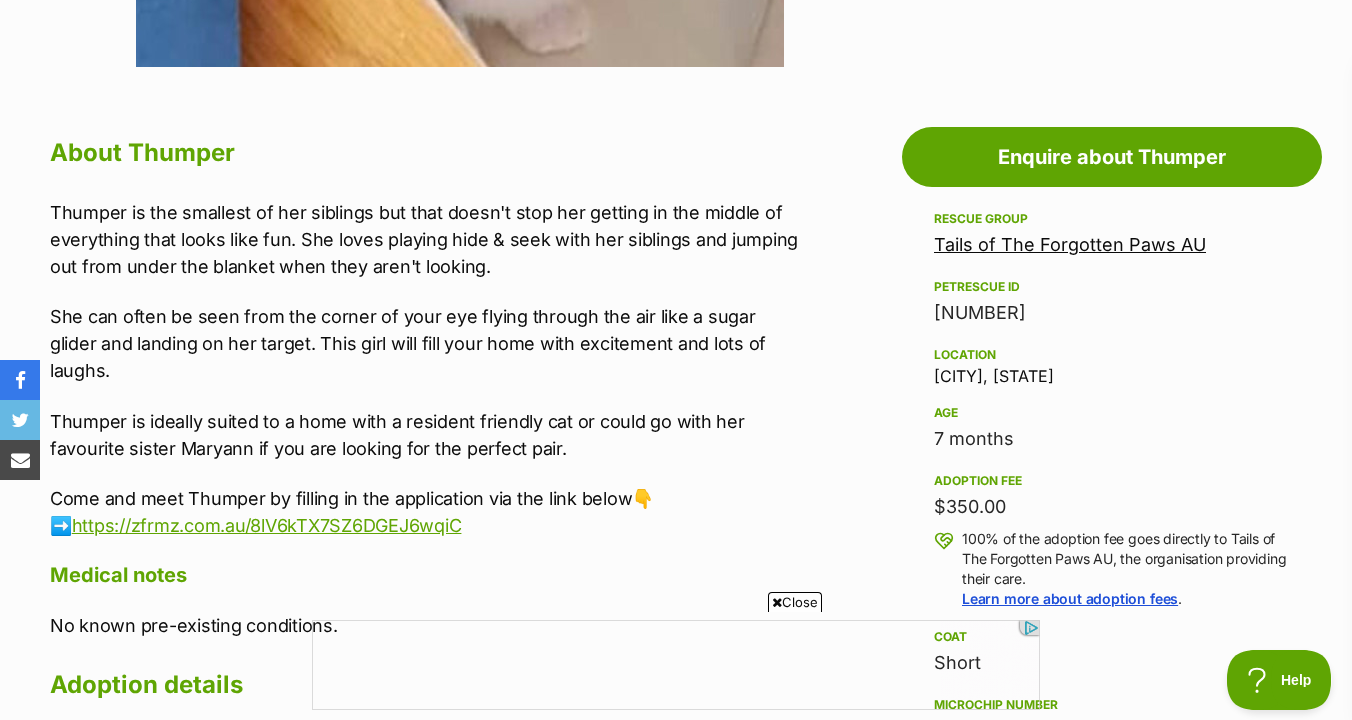 scroll, scrollTop: 1005, scrollLeft: 0, axis: vertical 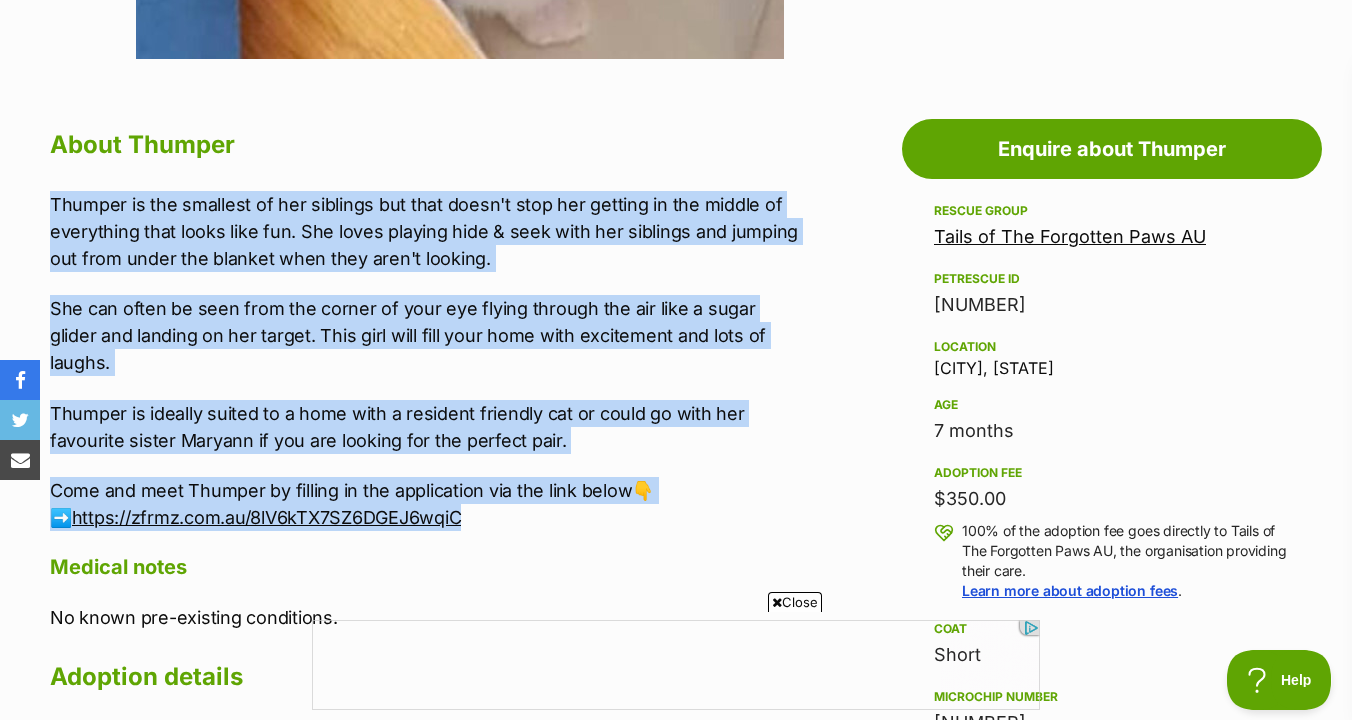 drag, startPoint x: 730, startPoint y: 500, endPoint x: 738, endPoint y: 181, distance: 319.1003 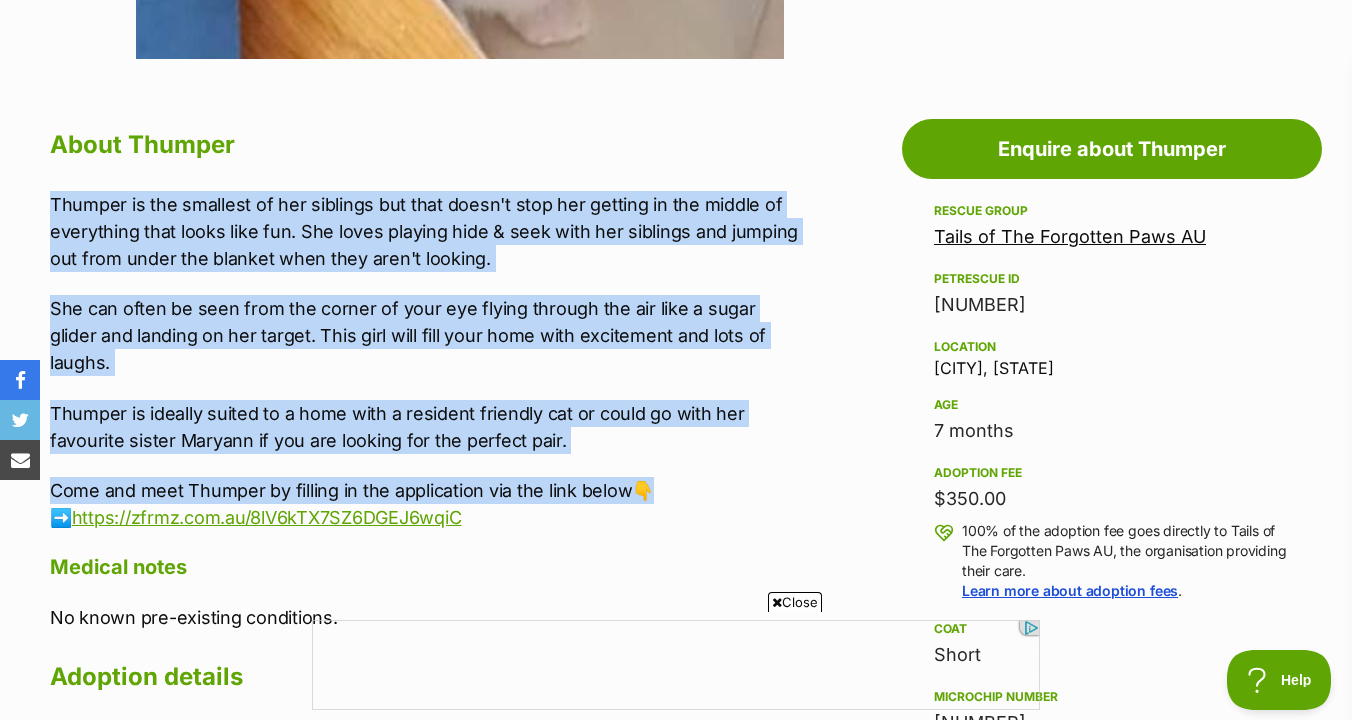 drag, startPoint x: 768, startPoint y: 168, endPoint x: 751, endPoint y: 462, distance: 294.4911 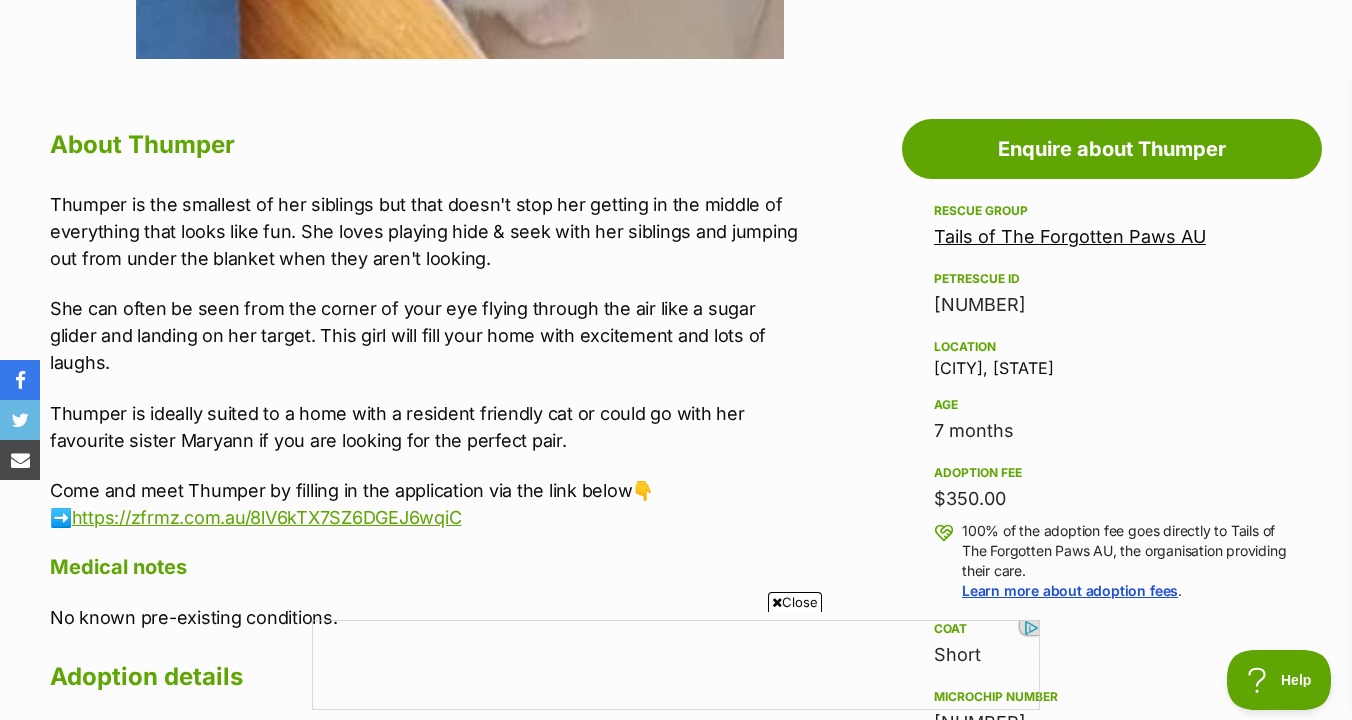 click on "About Thumper
Thumper is the smallest of her siblings but that doesn't stop her getting in the middle of everything that looks like fun. She loves playing hide & seek with her siblings and jumping out from under the blanket when they aren't looking.
She can often be seen from the corner of your eye flying through the air like a sugar glider and landing on her target. This girl will fill your home with excitement and lots of laughs.
Thumper is ideally suited to a home with a resident friendly cat or could go with her favourite sister Maryann if you are looking for the perfect pair.
Come and meet Thumper by filling in the application via the link below👇
➡️  https://zfrmz.com.au/8lV6kTX7SZ6DGEJ6wqiC
Medical notes
No known pre-existing conditions.
Adoption details
This organisation's adoption policy is
Strict
What does this mean?
We have a mandatory house inspection
We do follow-ups throughout the life of the animal" at bounding box center [427, 604] 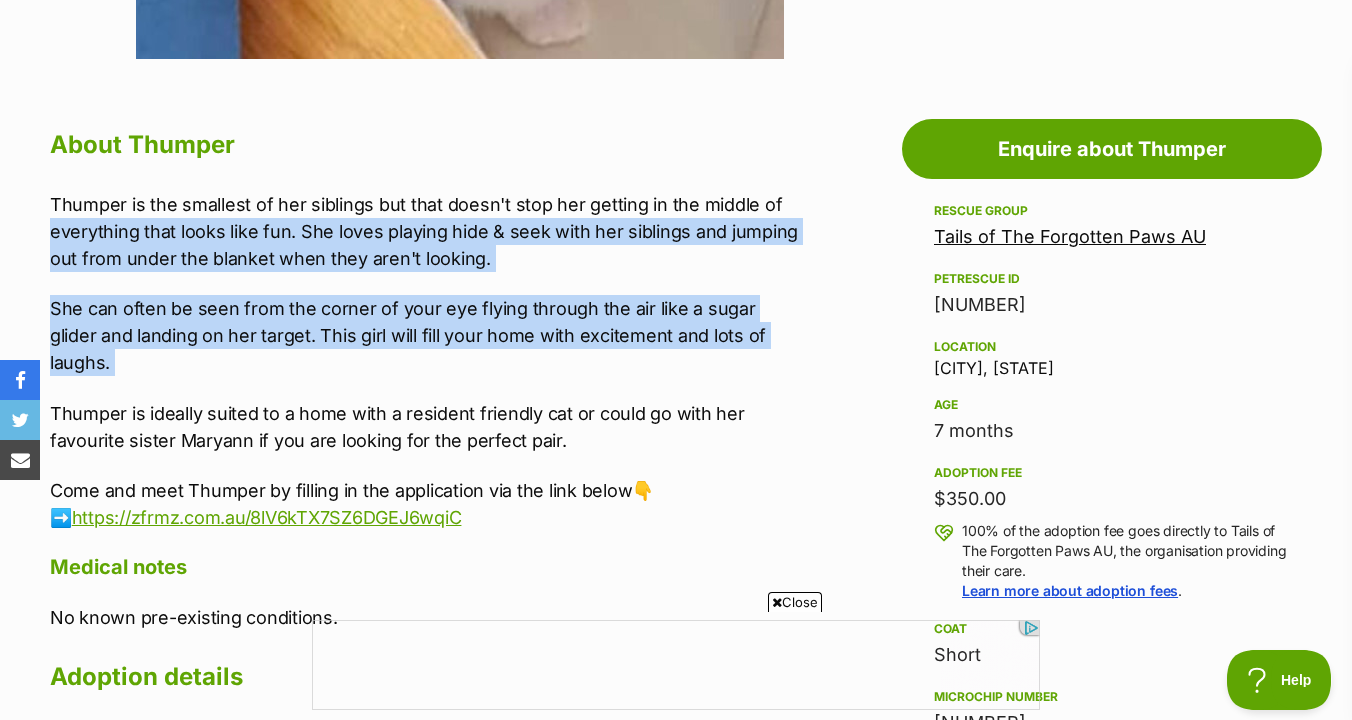 drag, startPoint x: 766, startPoint y: 362, endPoint x: 776, endPoint y: 196, distance: 166.30093 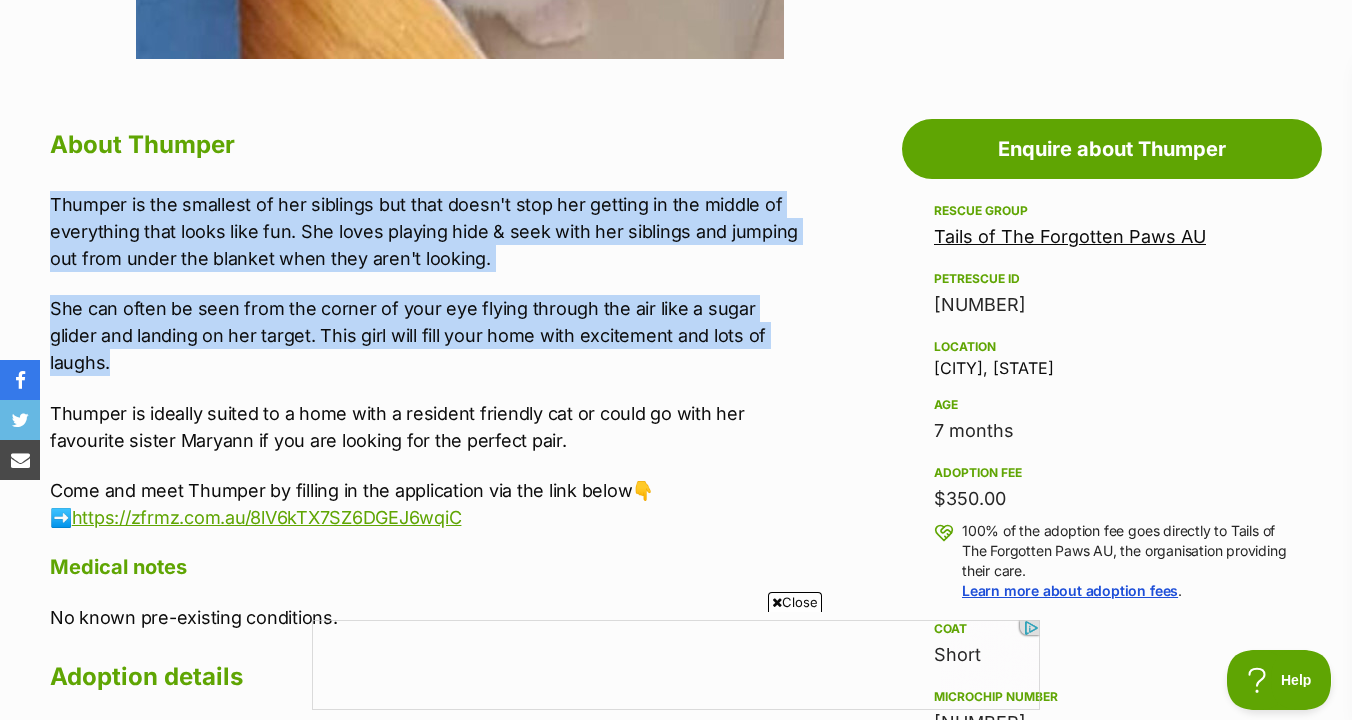 drag, startPoint x: 778, startPoint y: 175, endPoint x: 774, endPoint y: 346, distance: 171.04678 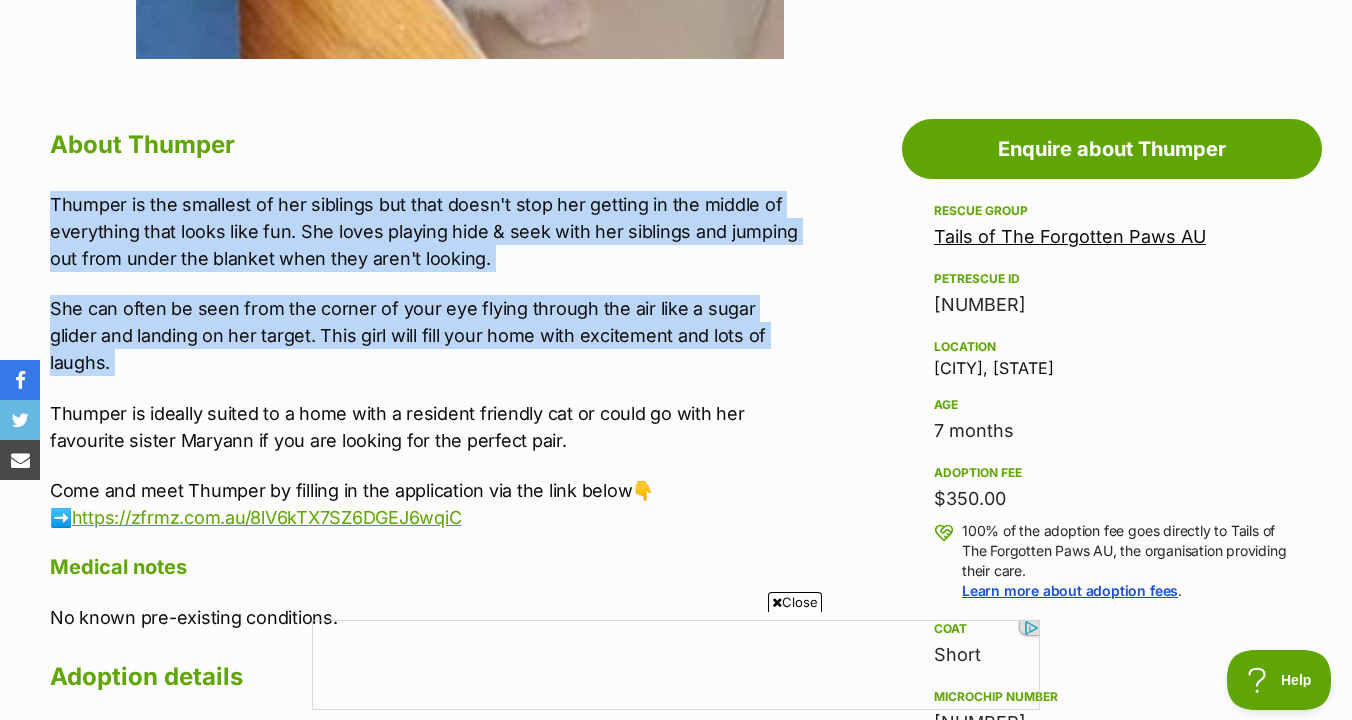 drag, startPoint x: 774, startPoint y: 353, endPoint x: 771, endPoint y: 166, distance: 187.02406 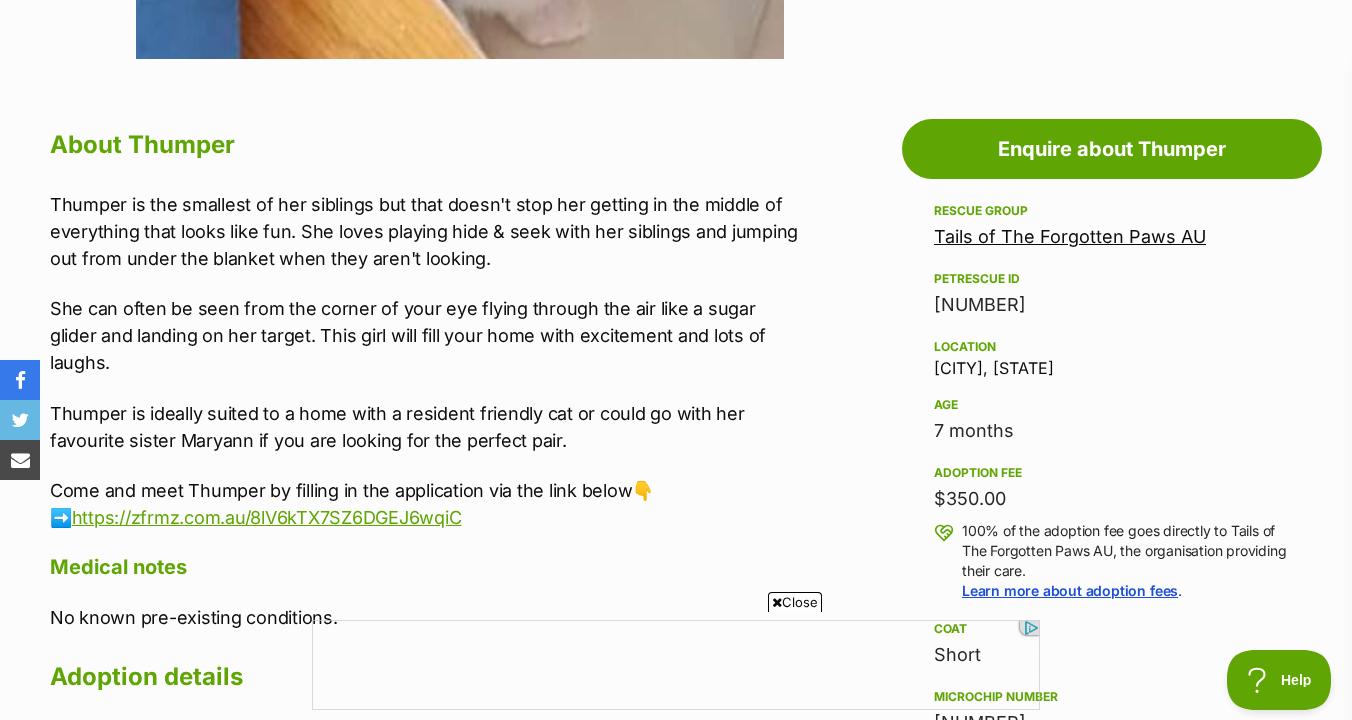 click on "Thumper is ideally suited to a home with a resident friendly cat or could go with her favourite sister Maryann if you are looking for the perfect pair." at bounding box center (427, 427) 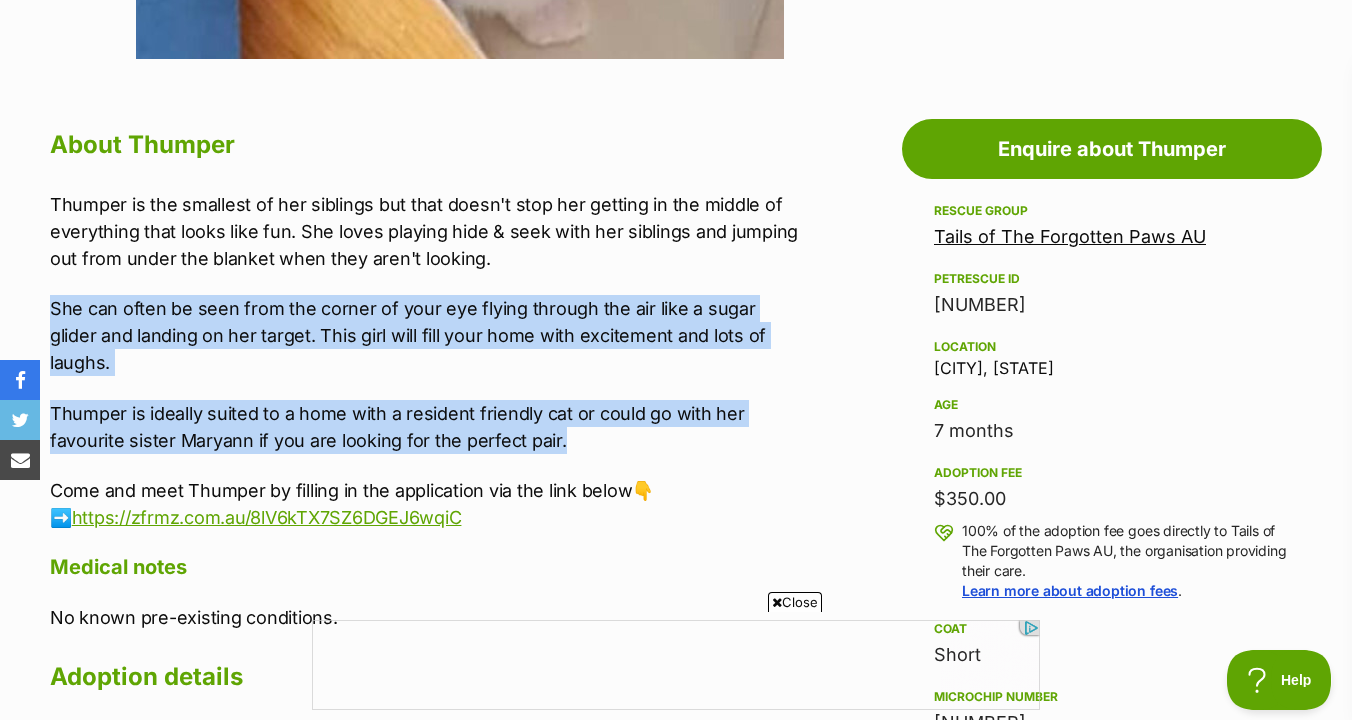 drag, startPoint x: 714, startPoint y: 421, endPoint x: 714, endPoint y: 284, distance: 137 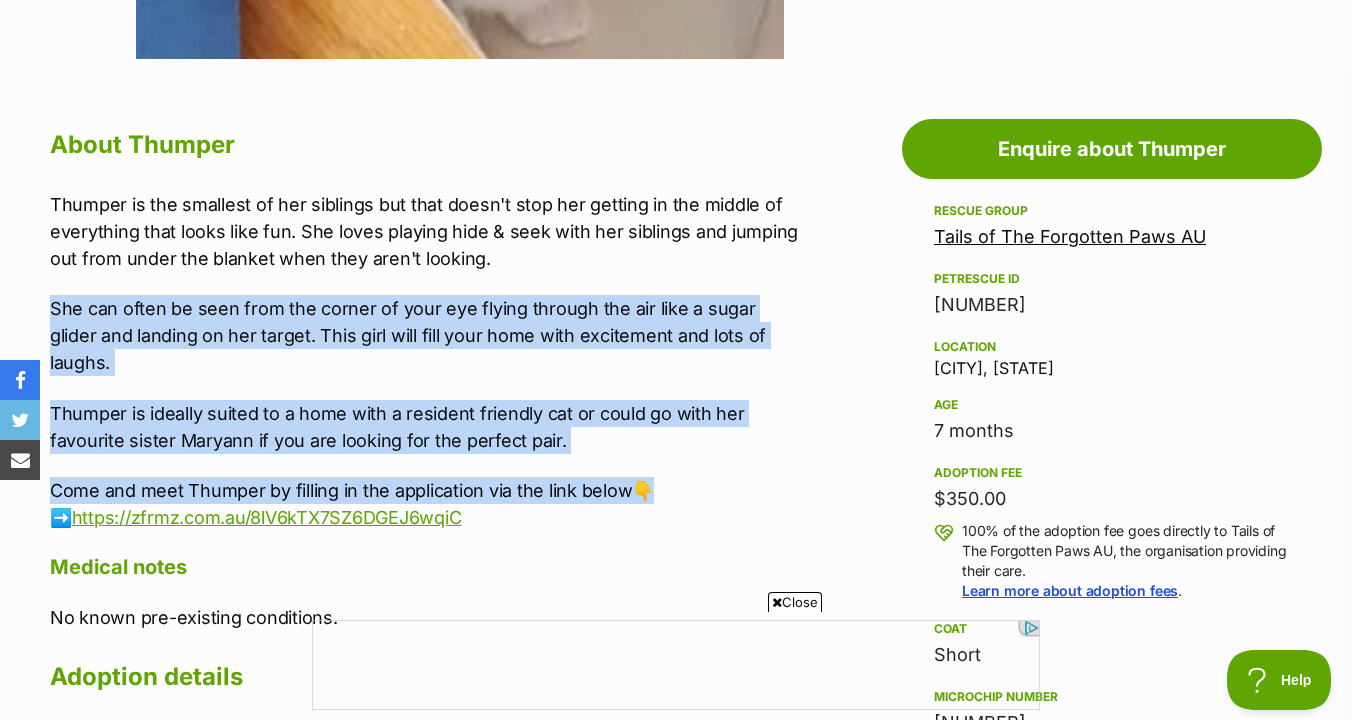 drag, startPoint x: 707, startPoint y: 477, endPoint x: 707, endPoint y: 281, distance: 196 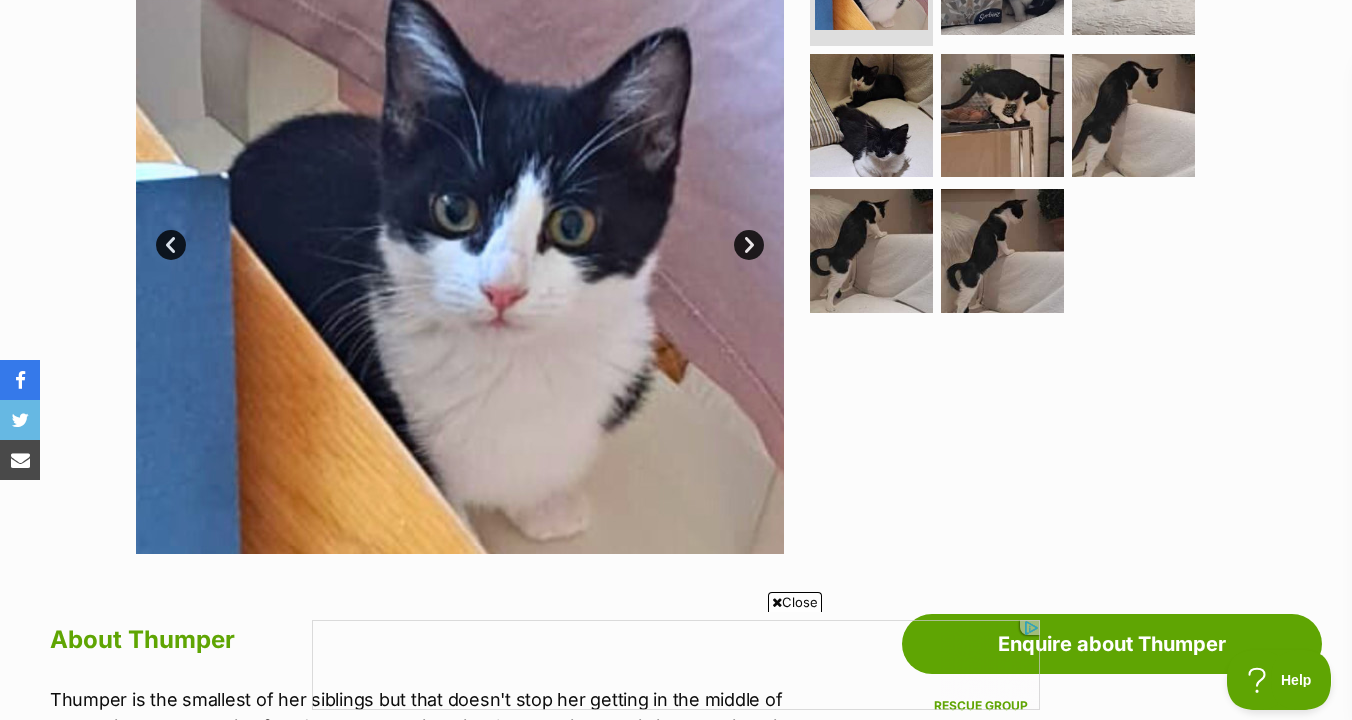 scroll, scrollTop: 501, scrollLeft: 0, axis: vertical 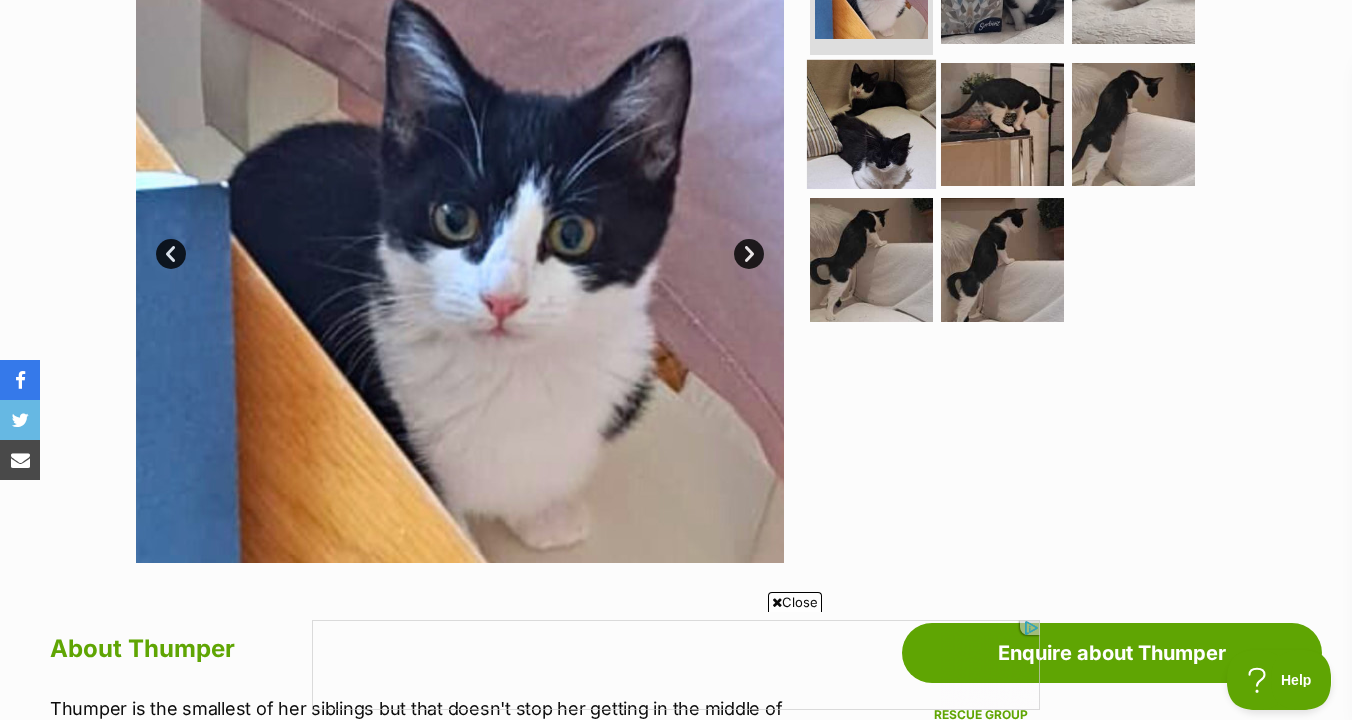 click at bounding box center (871, 123) 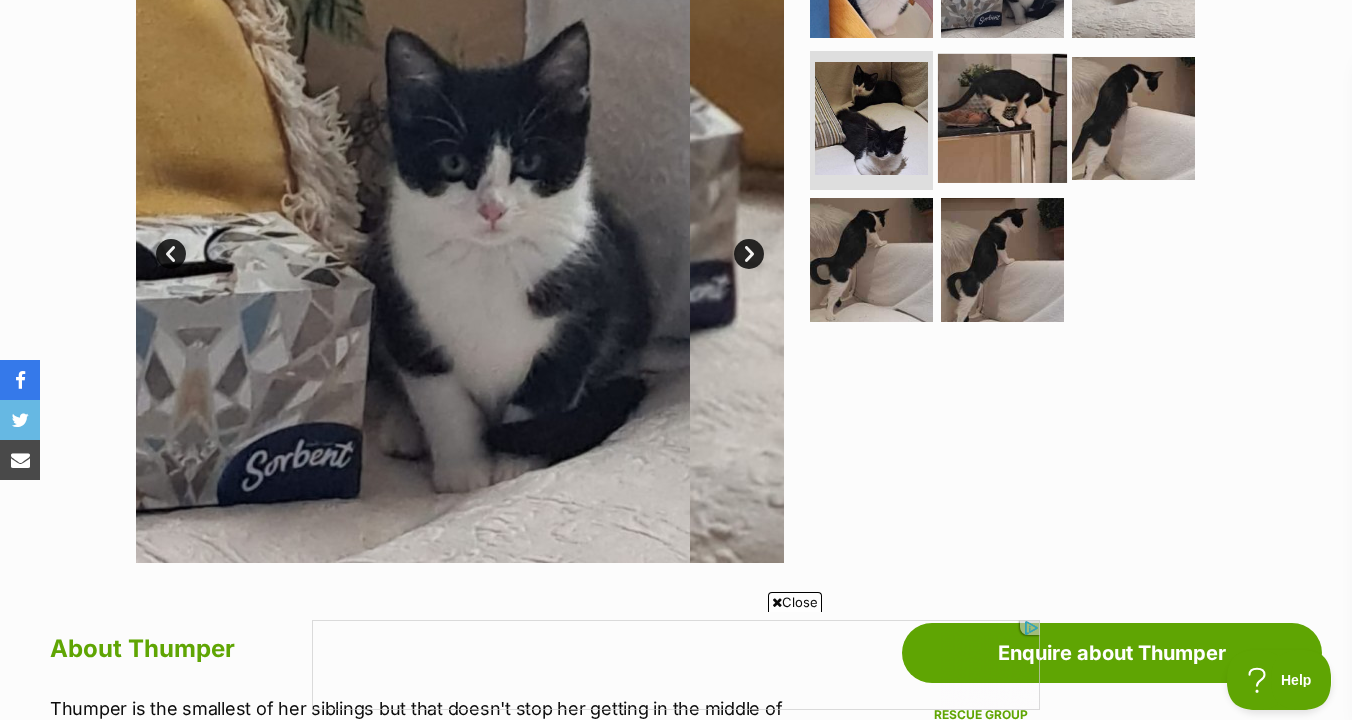 click at bounding box center [1002, 117] 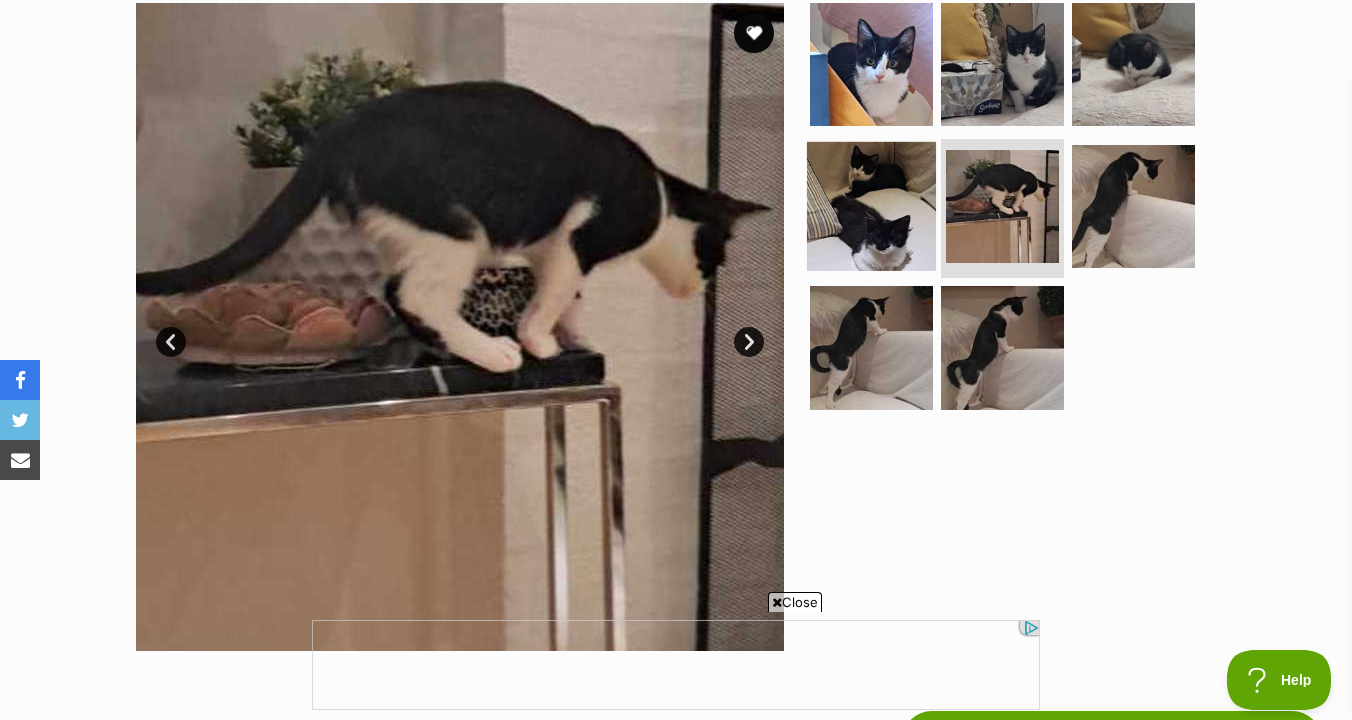 scroll, scrollTop: 412, scrollLeft: 0, axis: vertical 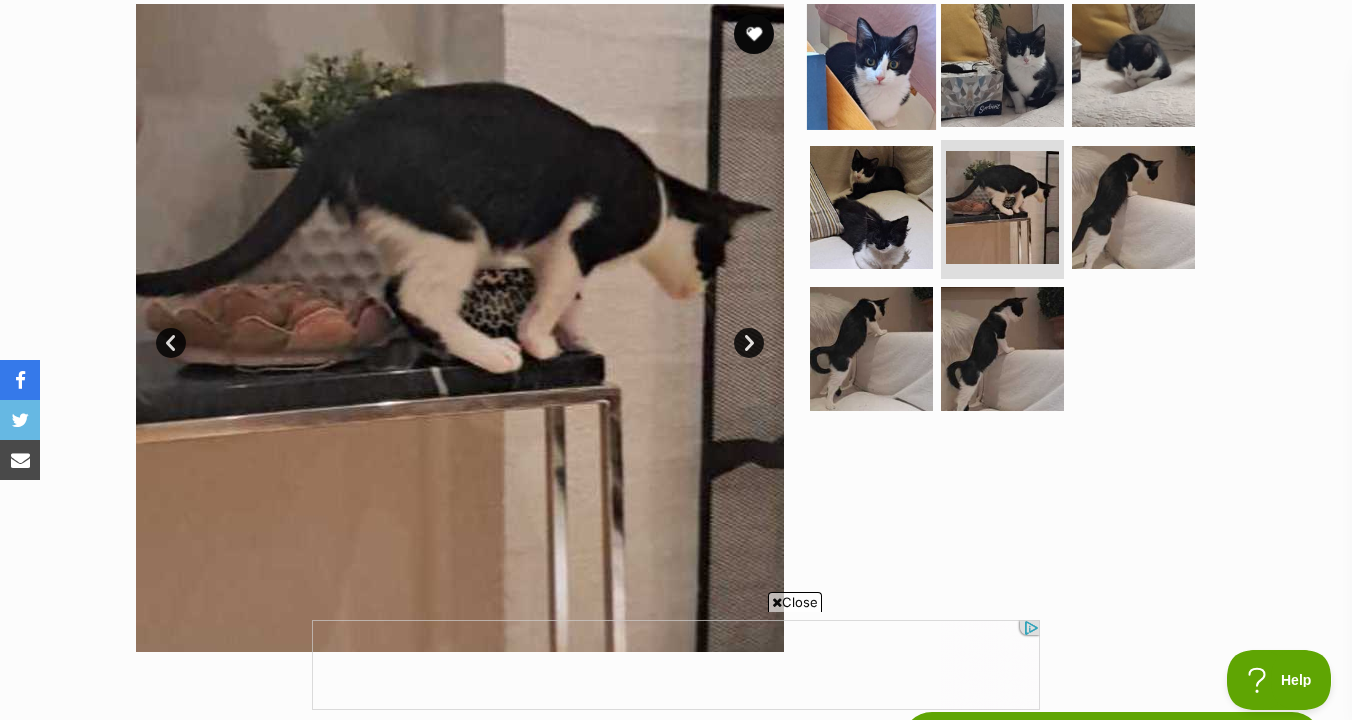 click at bounding box center (871, 65) 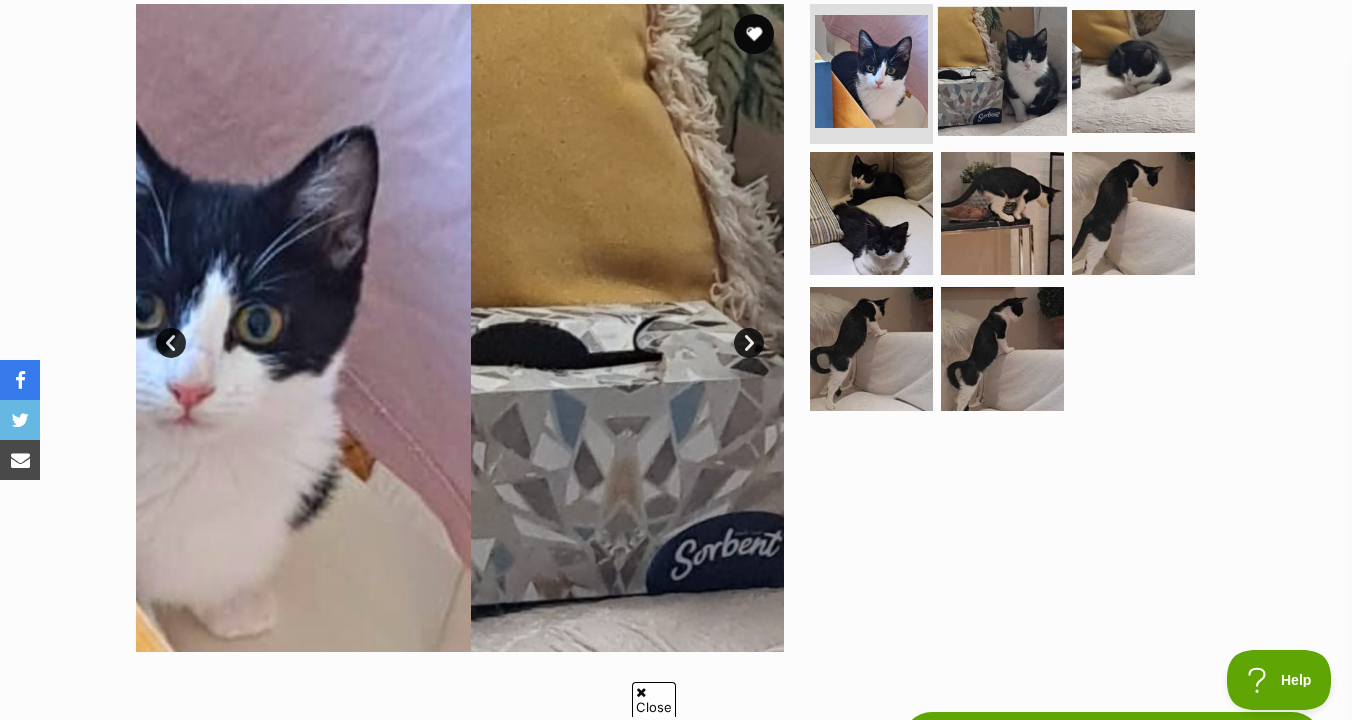click at bounding box center [1002, 71] 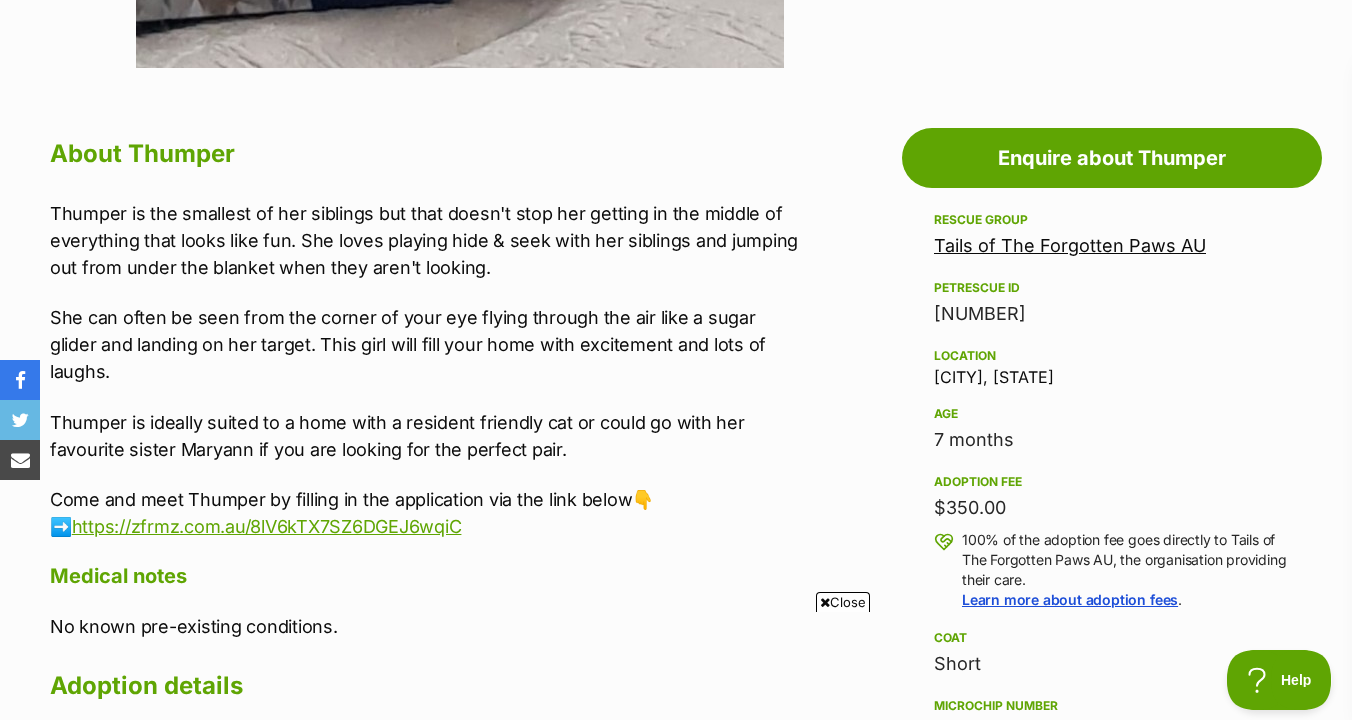 scroll, scrollTop: 993, scrollLeft: 0, axis: vertical 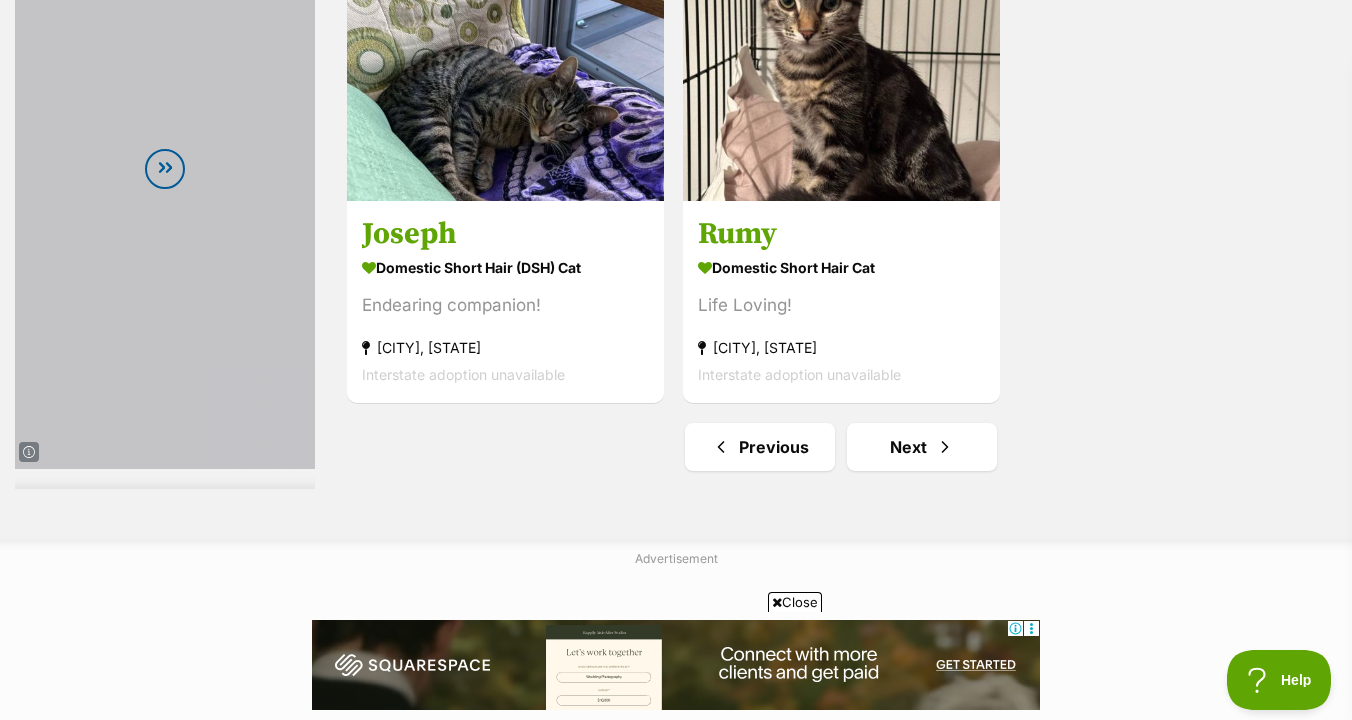 drag, startPoint x: 922, startPoint y: 464, endPoint x: 1163, endPoint y: -64, distance: 580.4007 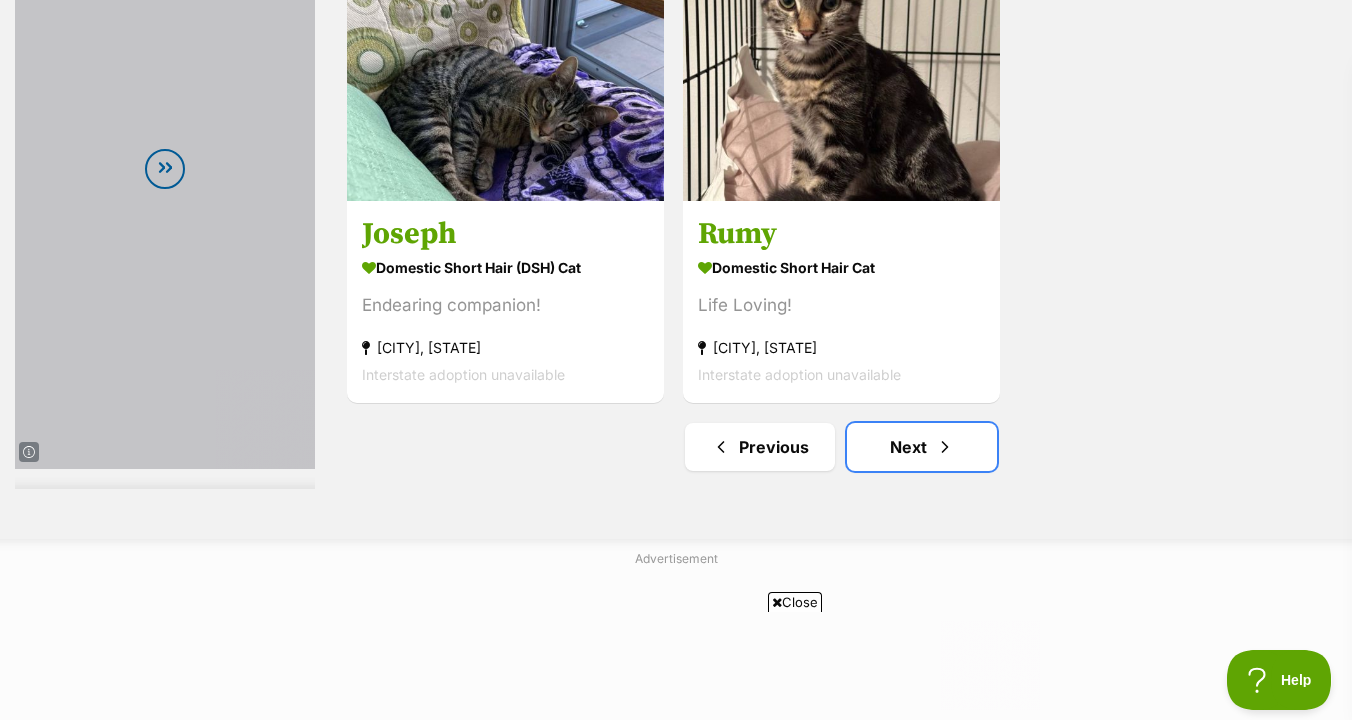 scroll, scrollTop: 0, scrollLeft: 0, axis: both 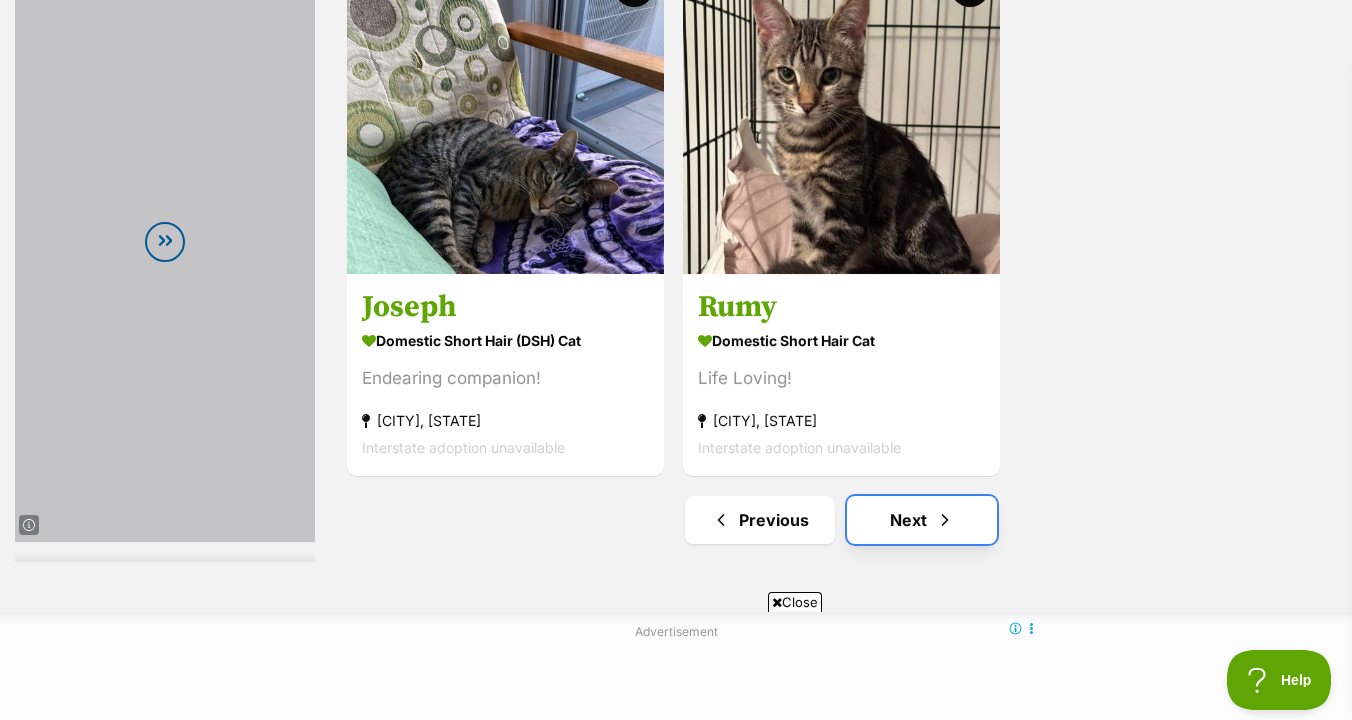 click on "Next" at bounding box center (922, 520) 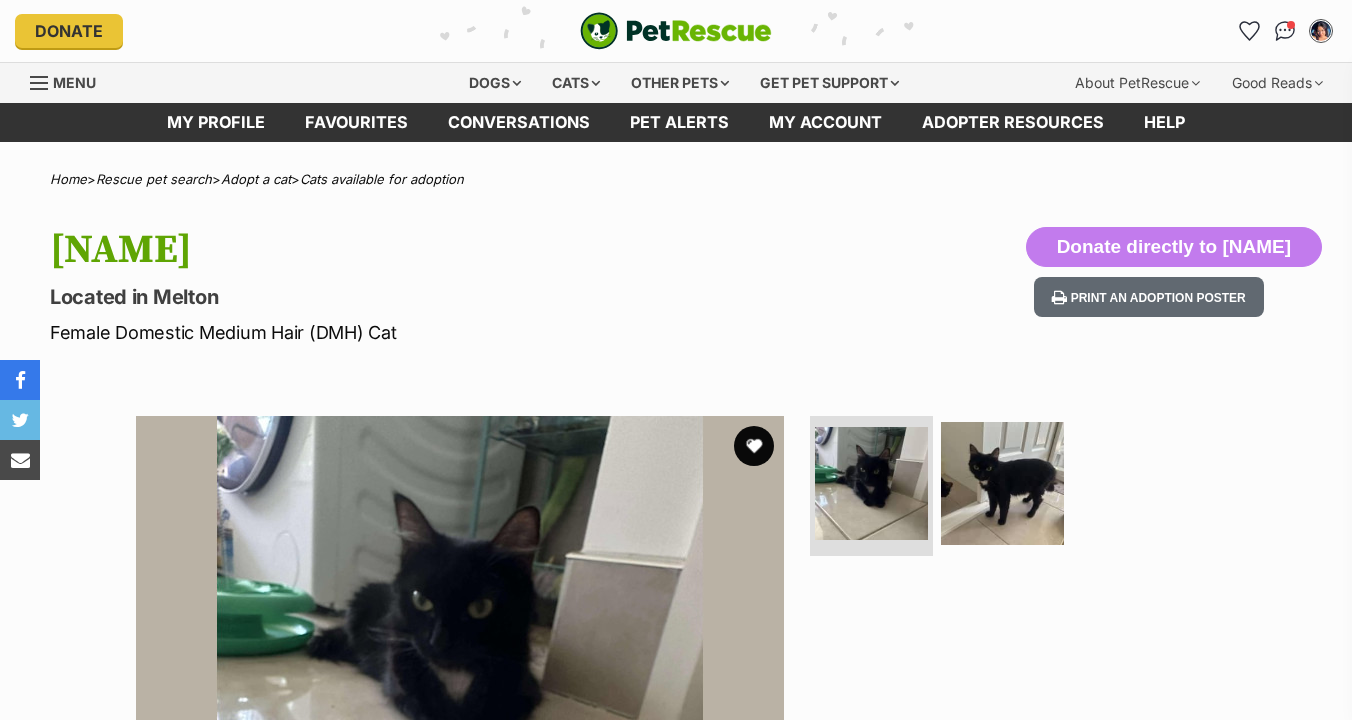 scroll, scrollTop: 0, scrollLeft: 0, axis: both 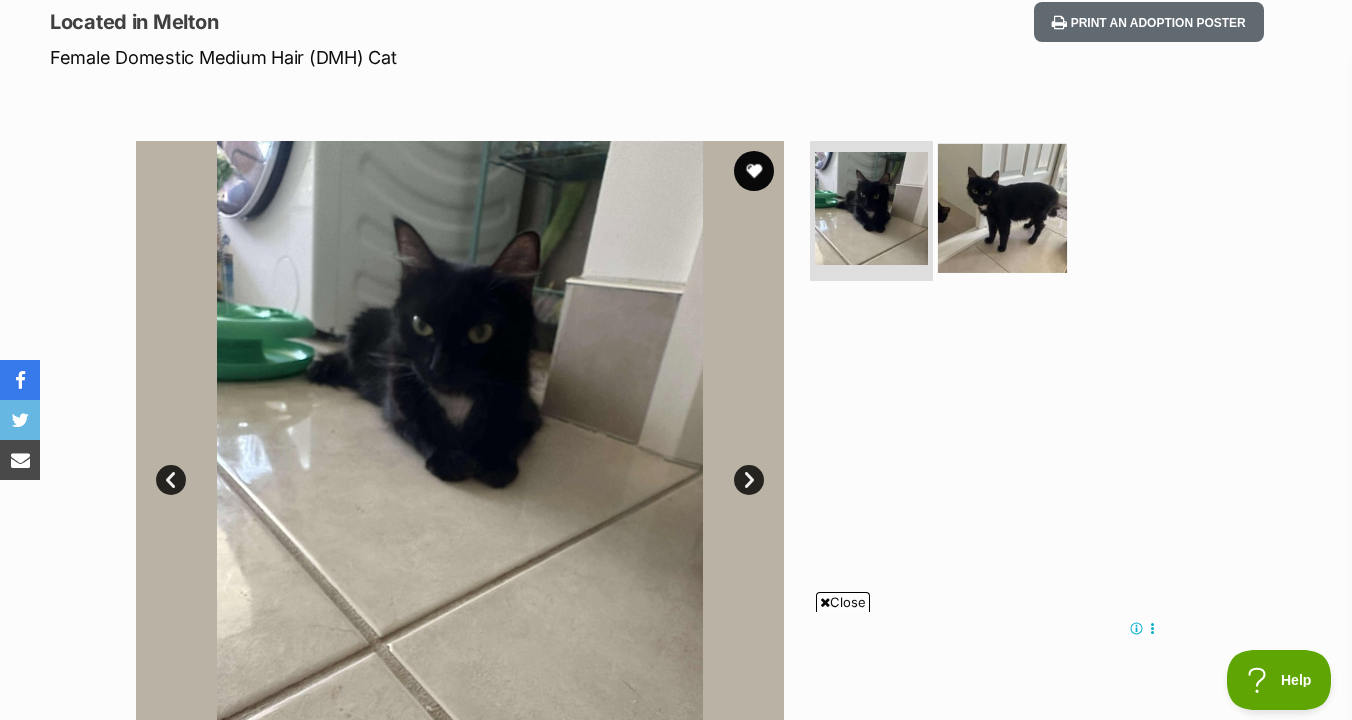 click at bounding box center (1002, 208) 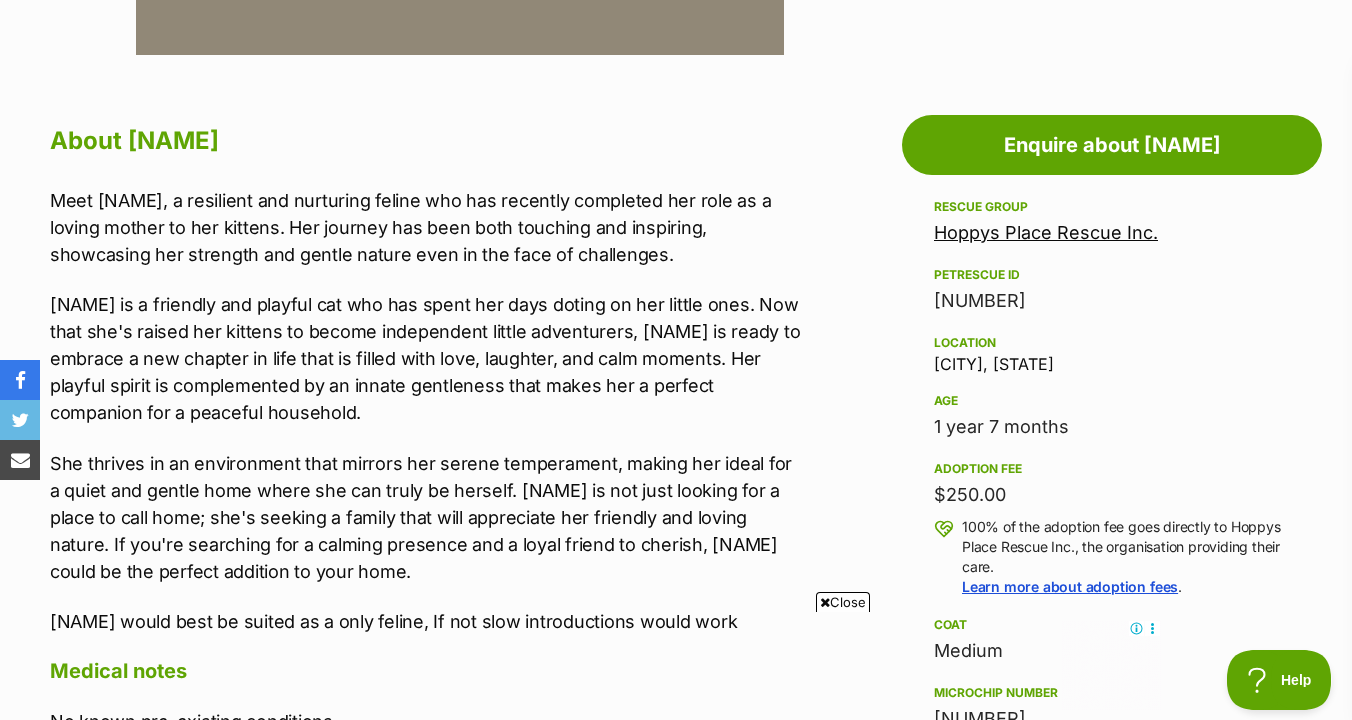 scroll, scrollTop: 1012, scrollLeft: 0, axis: vertical 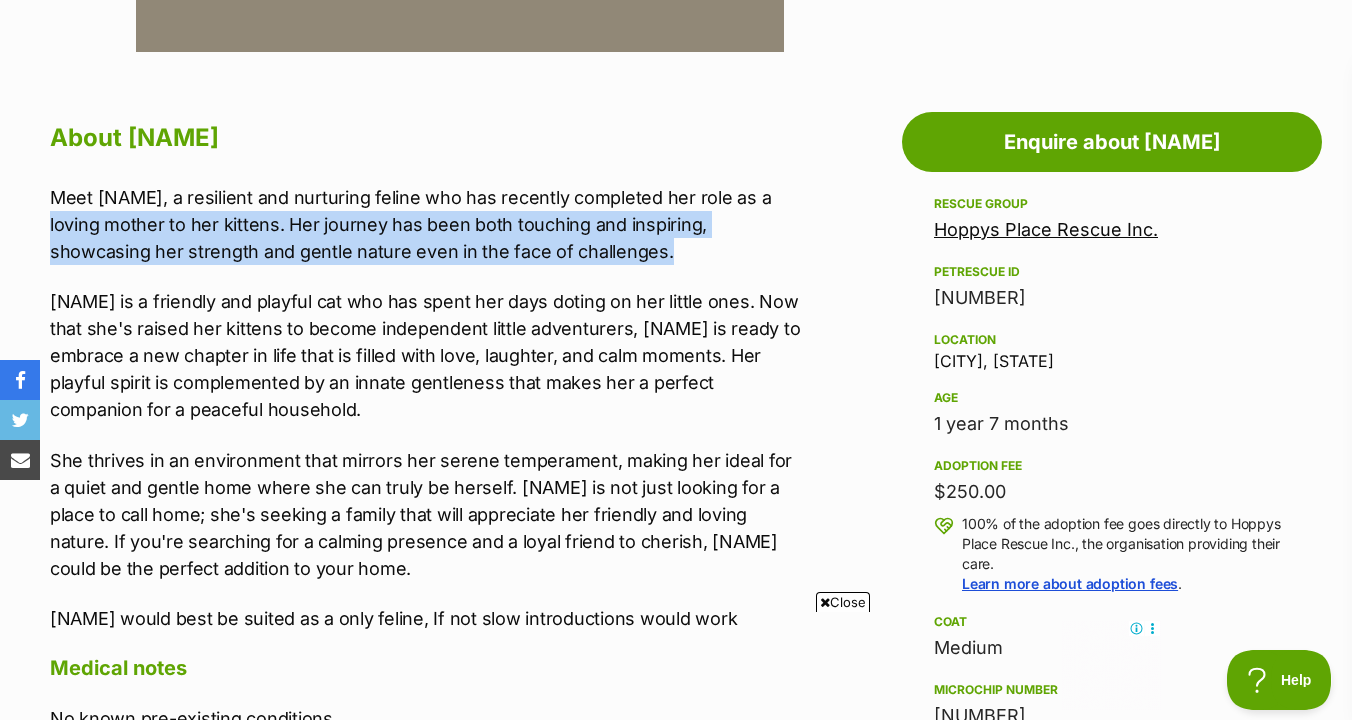 drag, startPoint x: 796, startPoint y: 194, endPoint x: 796, endPoint y: 263, distance: 69 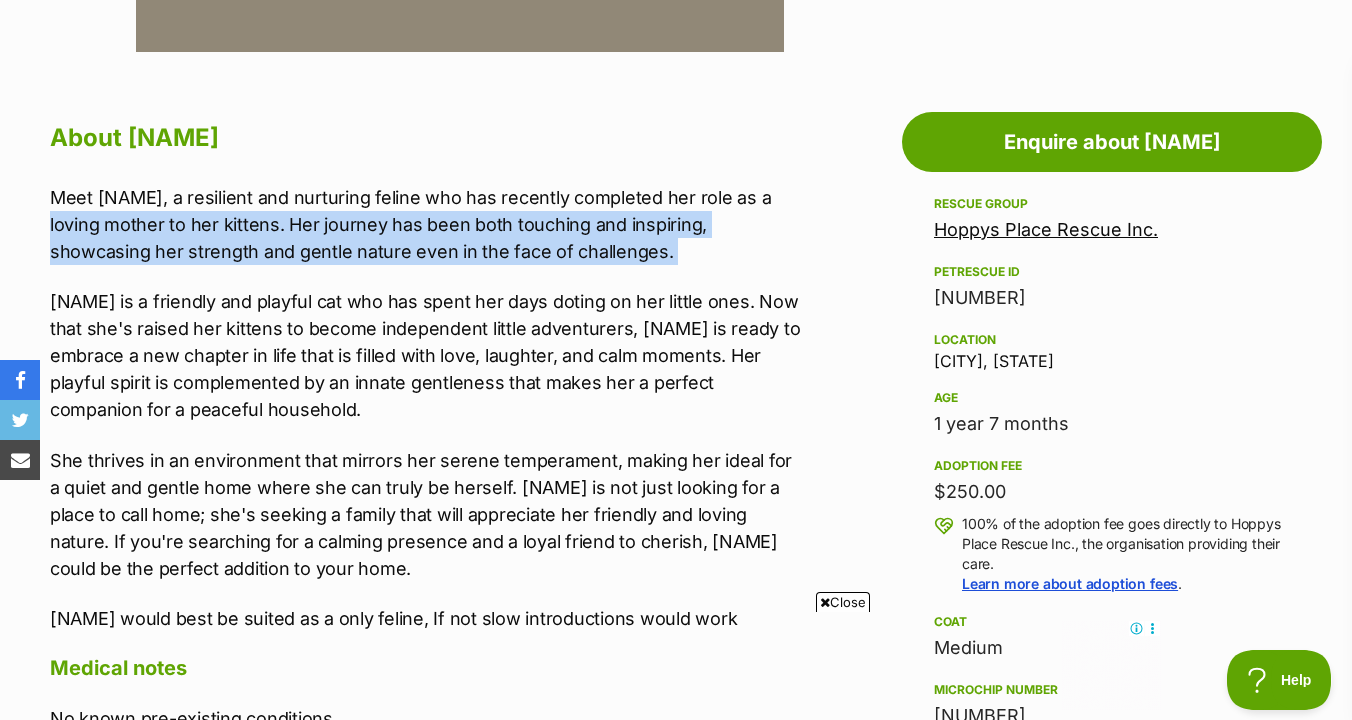 drag, startPoint x: 796, startPoint y: 270, endPoint x: 790, endPoint y: 198, distance: 72.249565 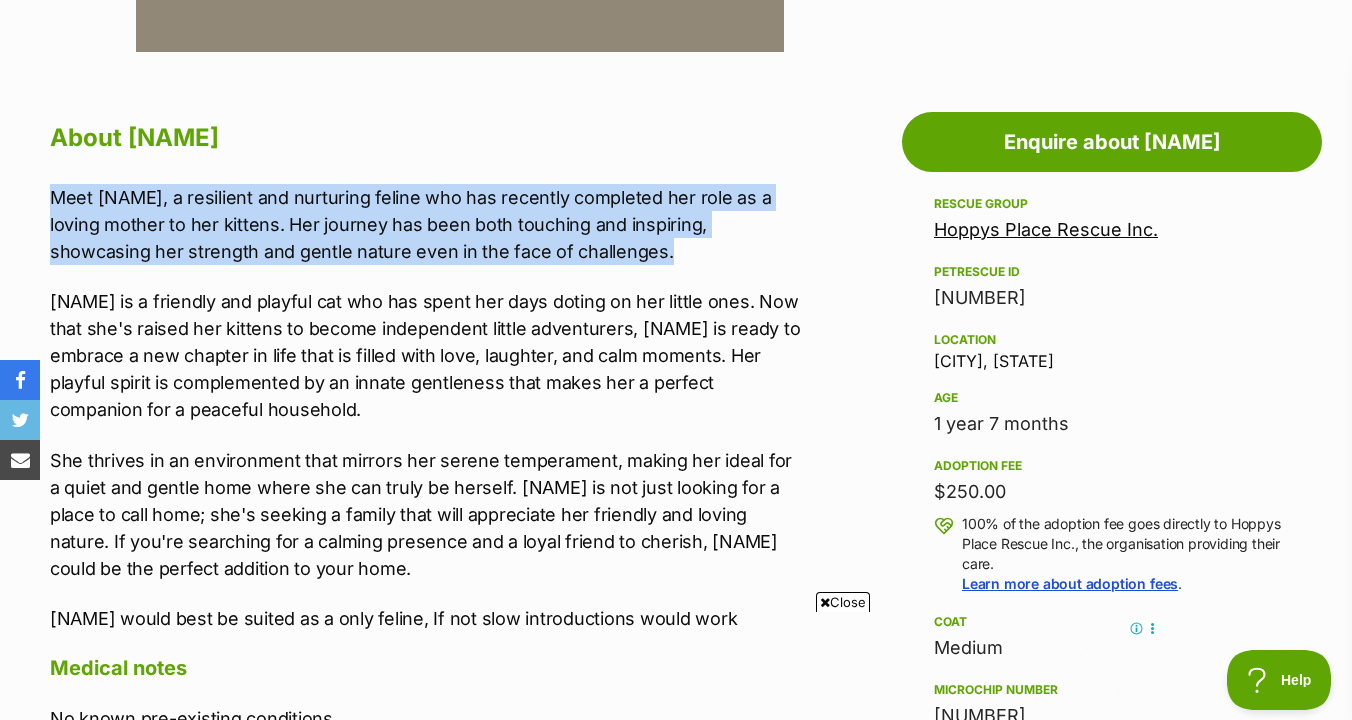 drag, startPoint x: 790, startPoint y: 261, endPoint x: 790, endPoint y: 158, distance: 103 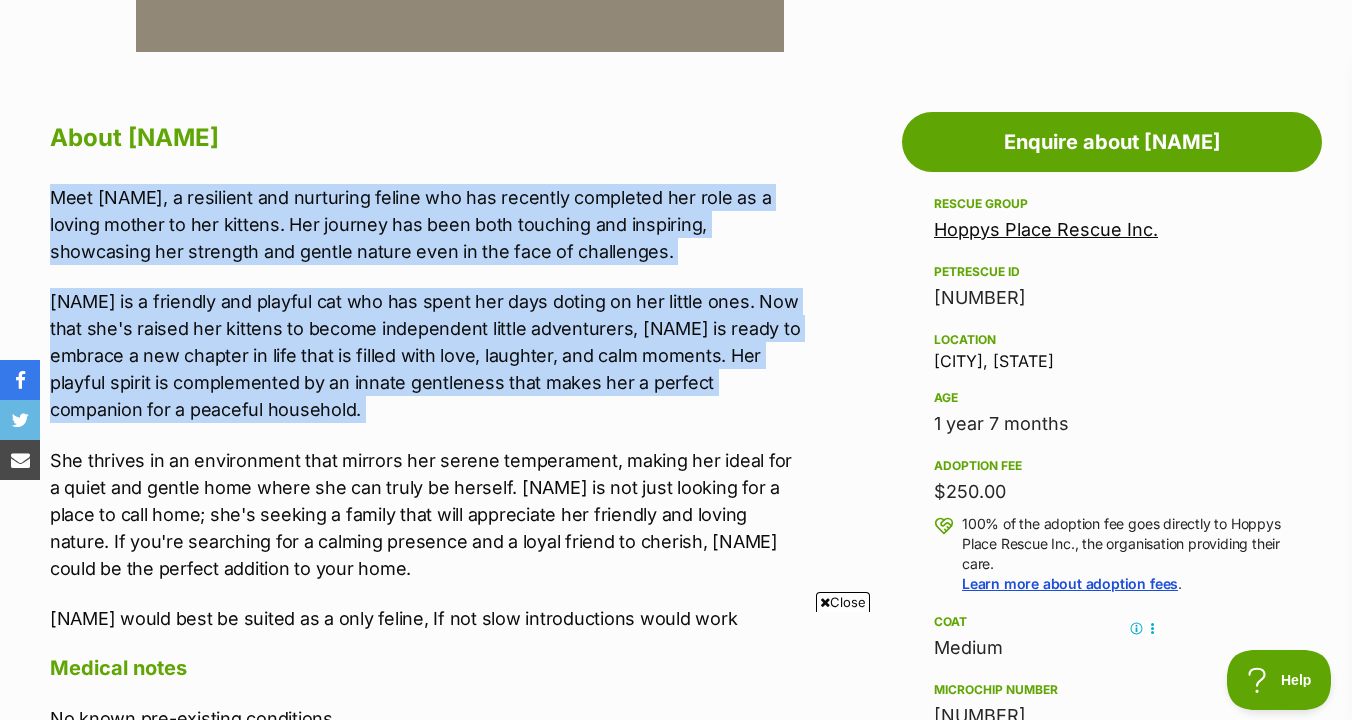 drag, startPoint x: 791, startPoint y: 155, endPoint x: 793, endPoint y: 431, distance: 276.00723 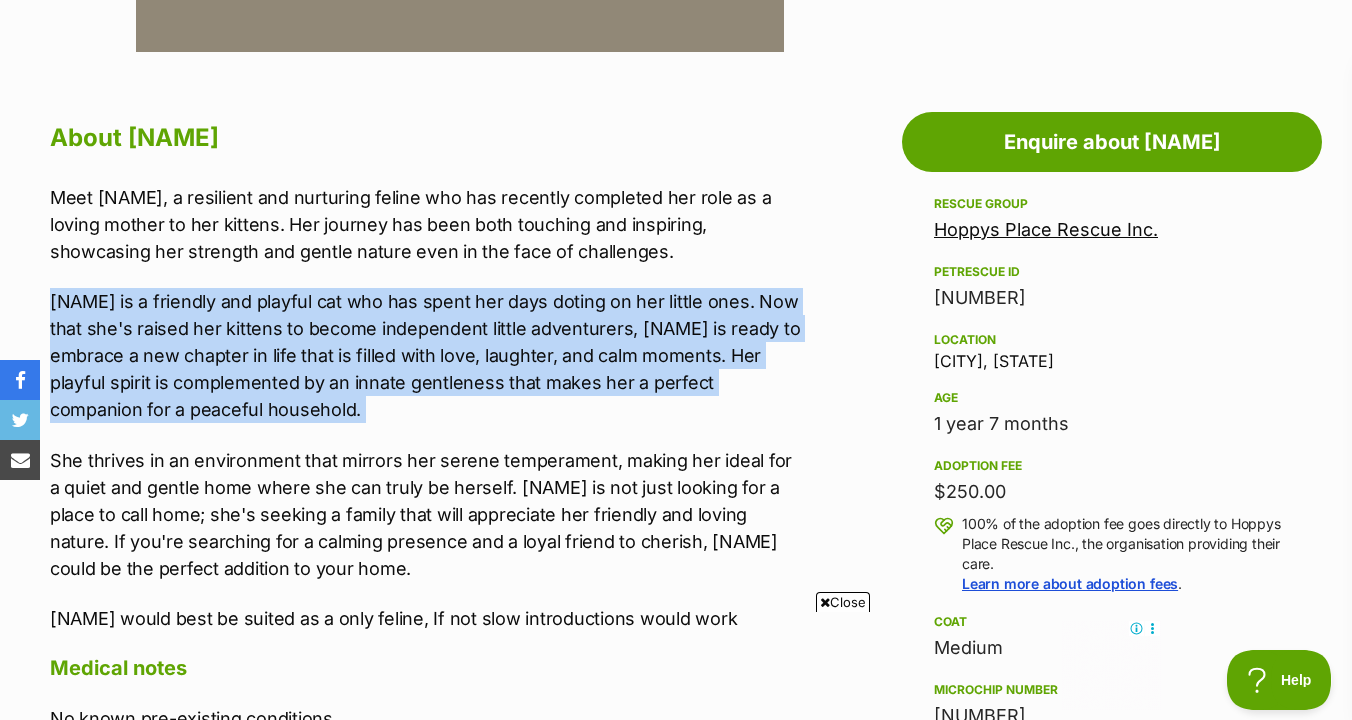 drag, startPoint x: 793, startPoint y: 431, endPoint x: 779, endPoint y: 264, distance: 167.5858 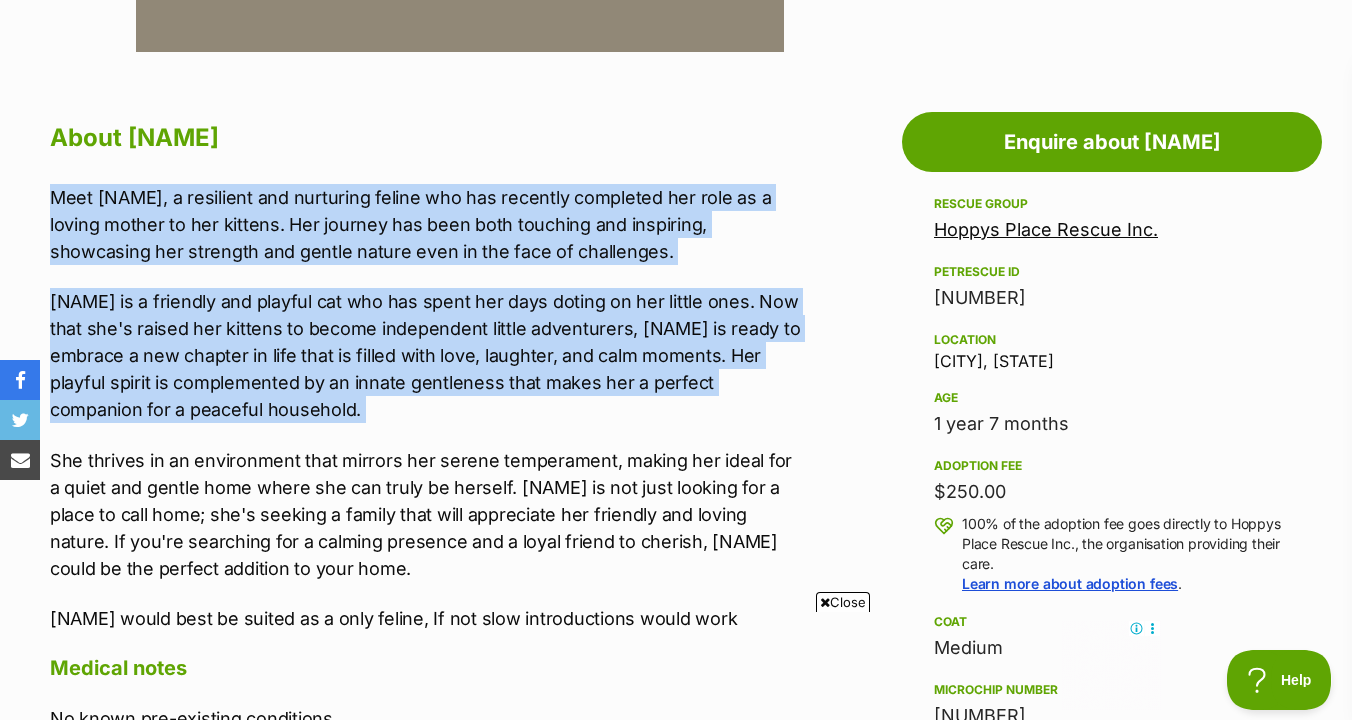 drag, startPoint x: 774, startPoint y: 141, endPoint x: 766, endPoint y: 431, distance: 290.11032 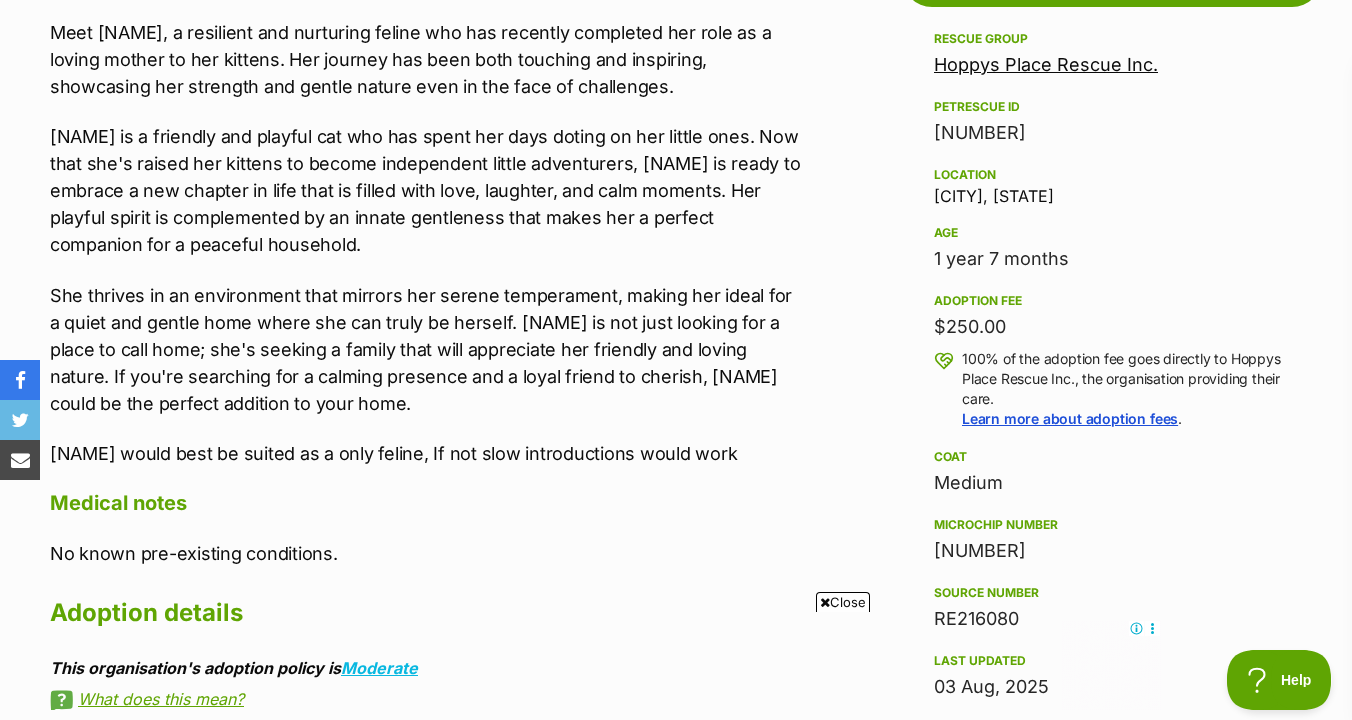scroll, scrollTop: 1178, scrollLeft: 0, axis: vertical 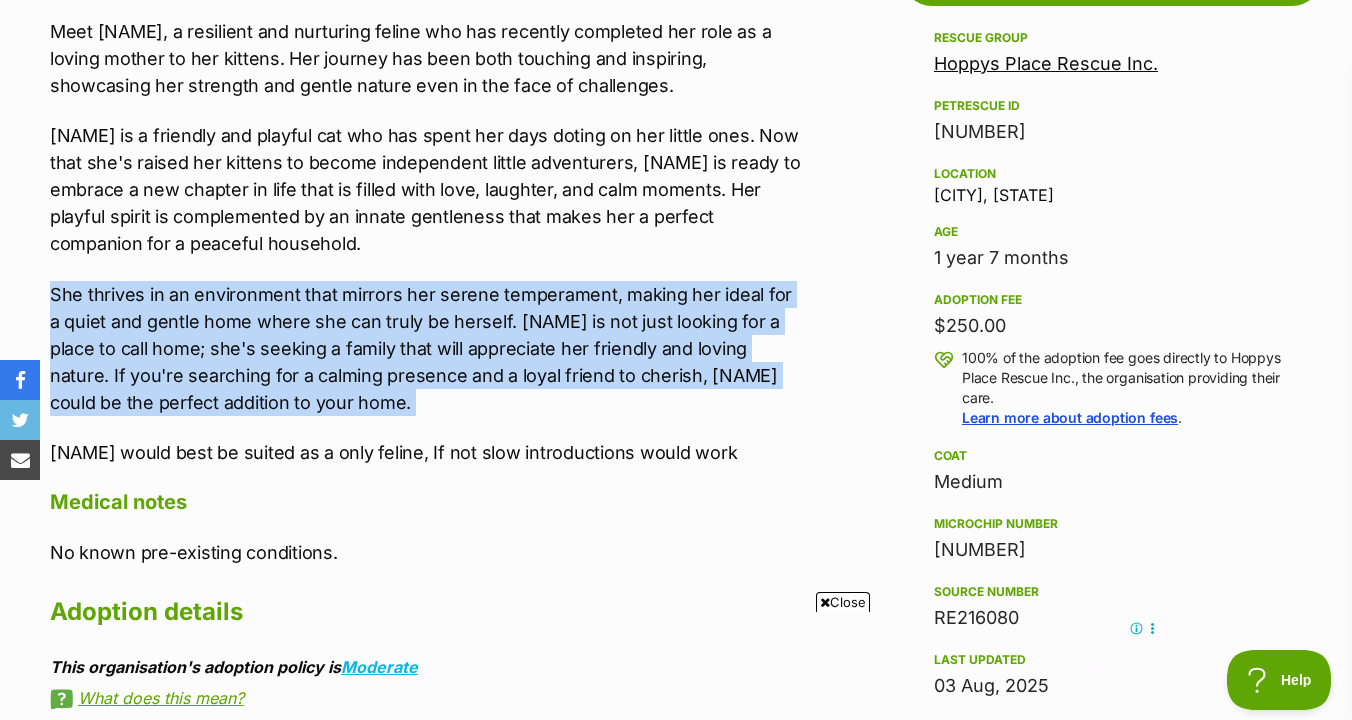 drag, startPoint x: 766, startPoint y: 431, endPoint x: 776, endPoint y: 271, distance: 160.3122 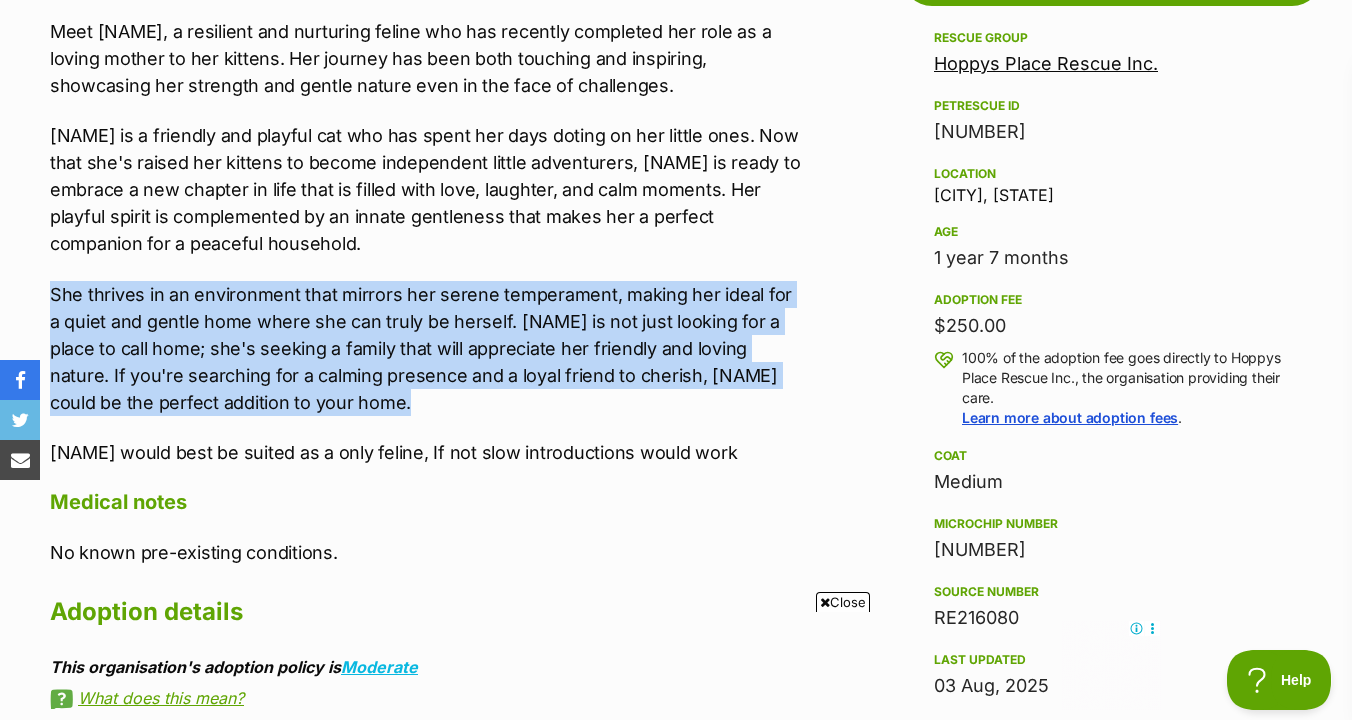 drag, startPoint x: 765, startPoint y: 415, endPoint x: 767, endPoint y: 277, distance: 138.0145 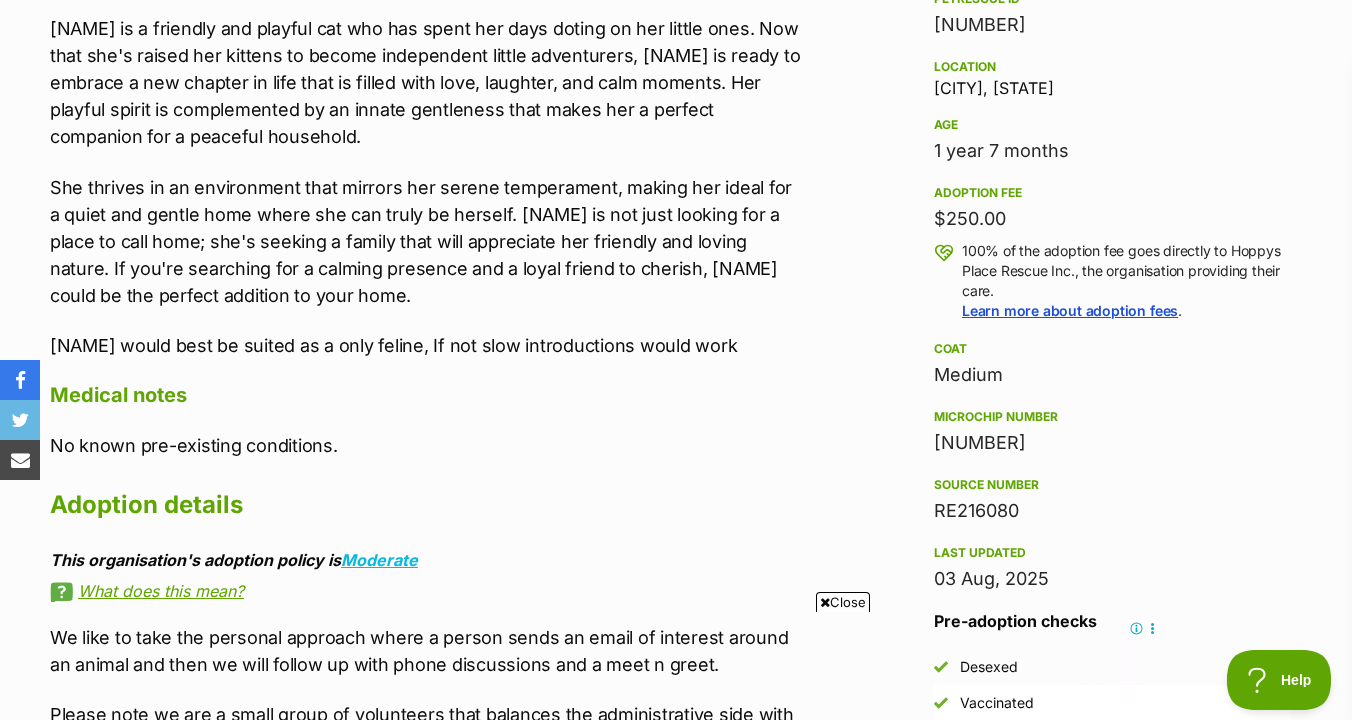 scroll, scrollTop: 1288, scrollLeft: 0, axis: vertical 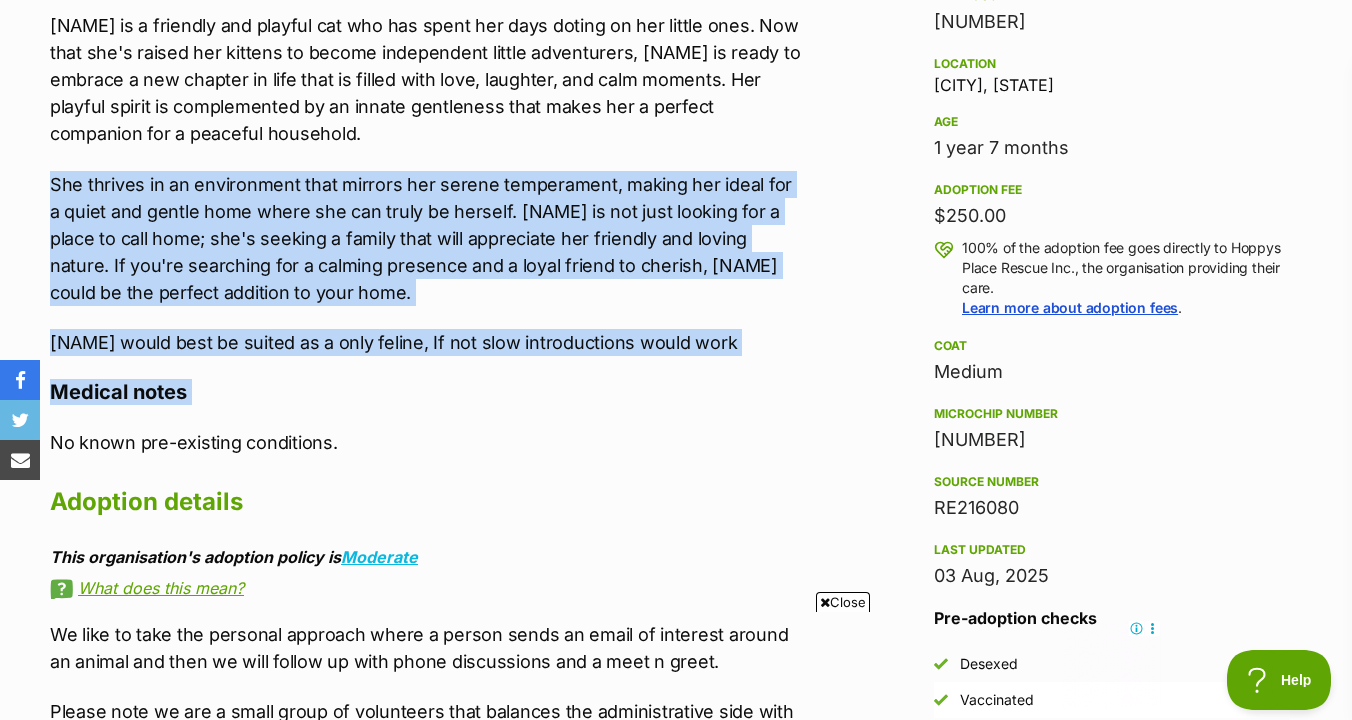 drag, startPoint x: 734, startPoint y: 418, endPoint x: 740, endPoint y: 134, distance: 284.0634 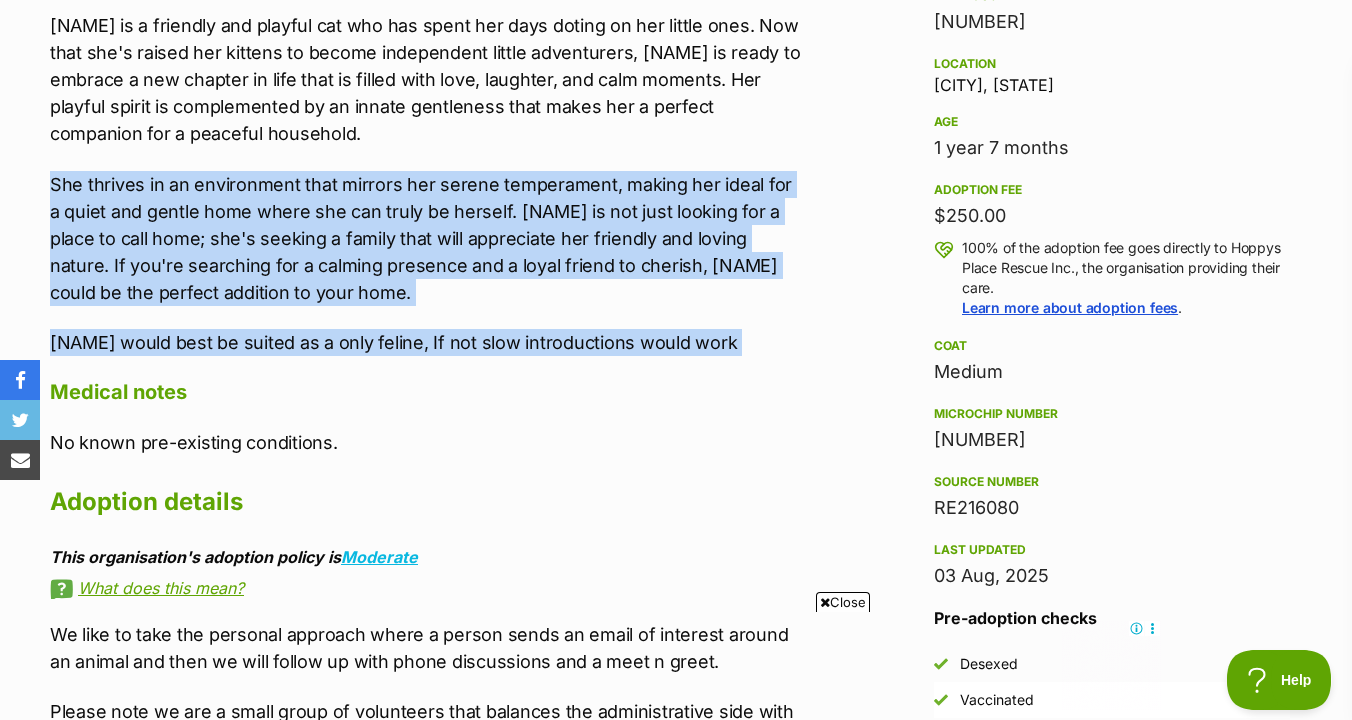 drag, startPoint x: 740, startPoint y: 148, endPoint x: 740, endPoint y: 373, distance: 225 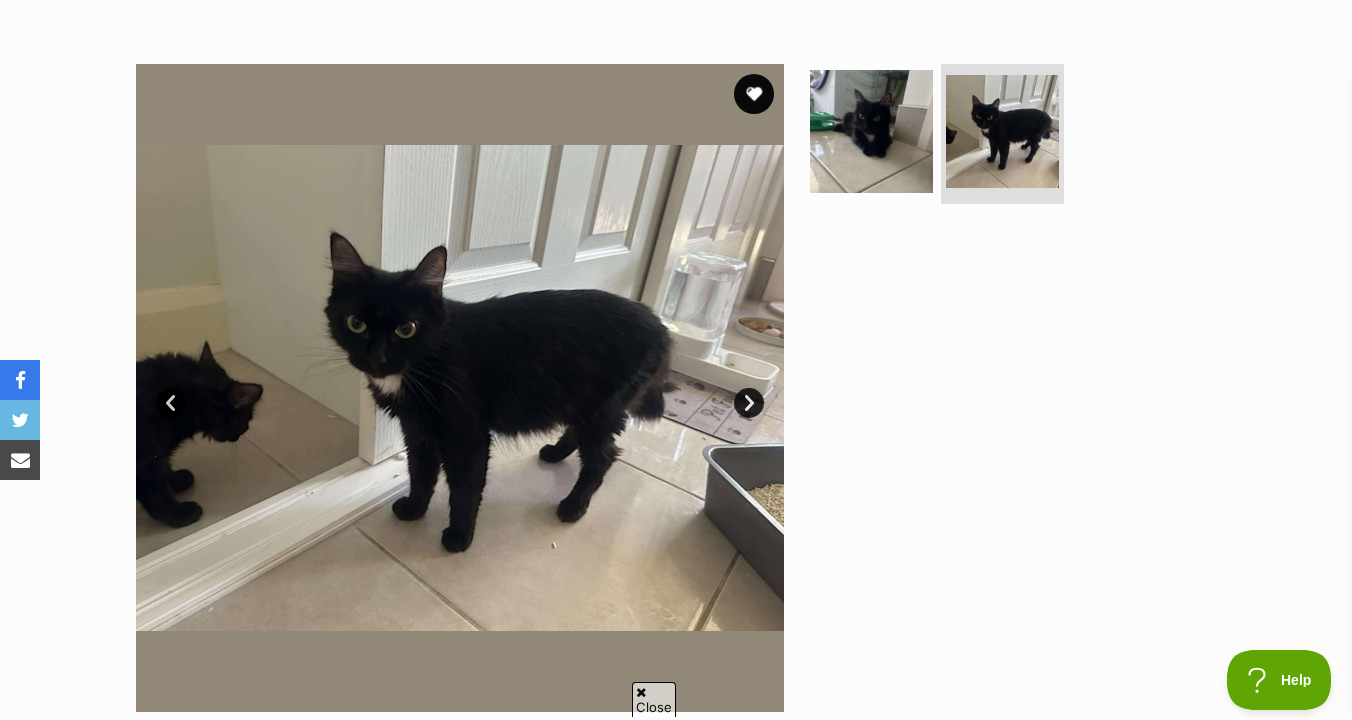scroll, scrollTop: 351, scrollLeft: 0, axis: vertical 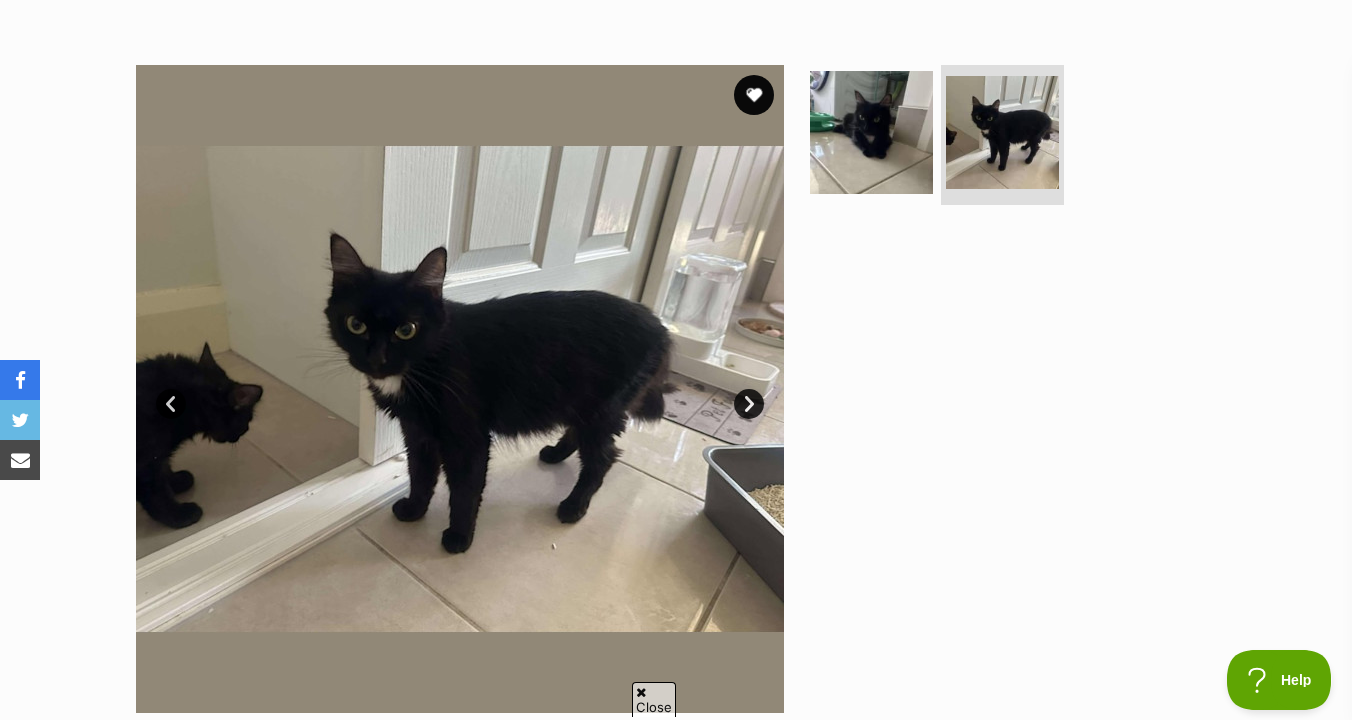 click on "Next" at bounding box center (749, 404) 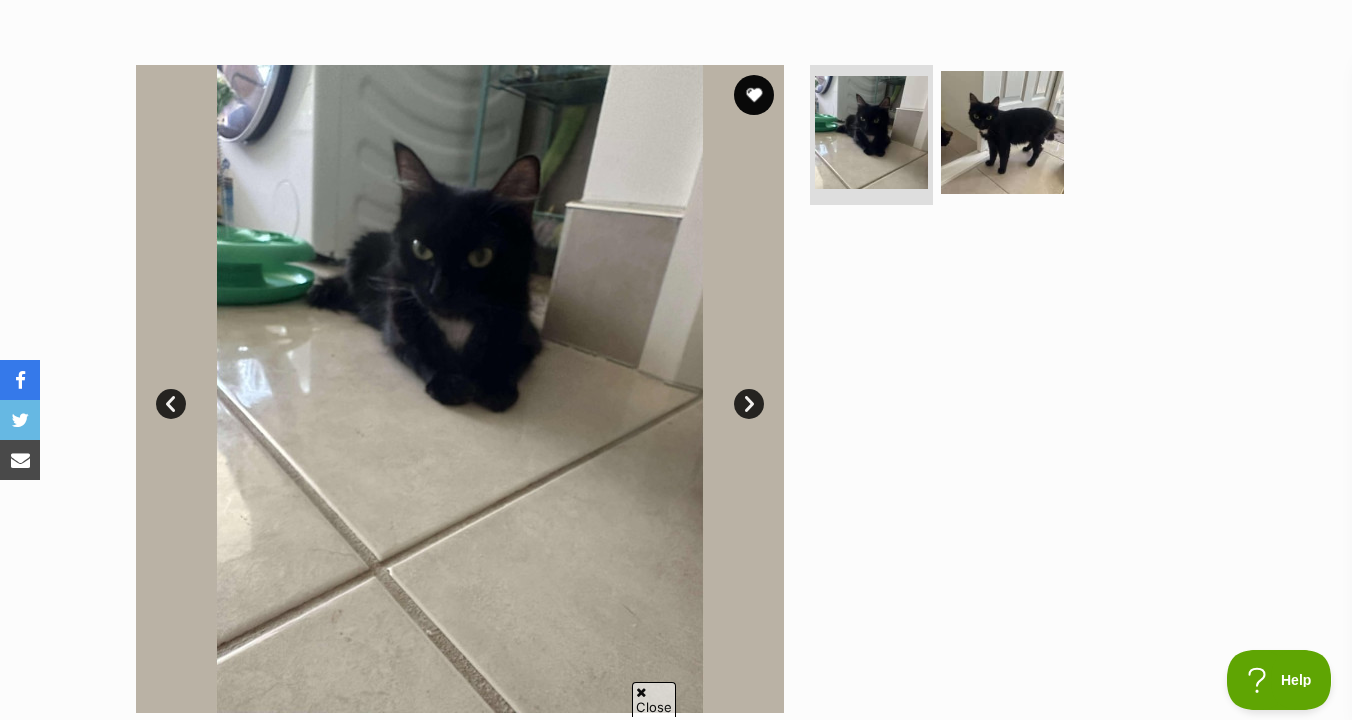 click on "Next" at bounding box center [749, 404] 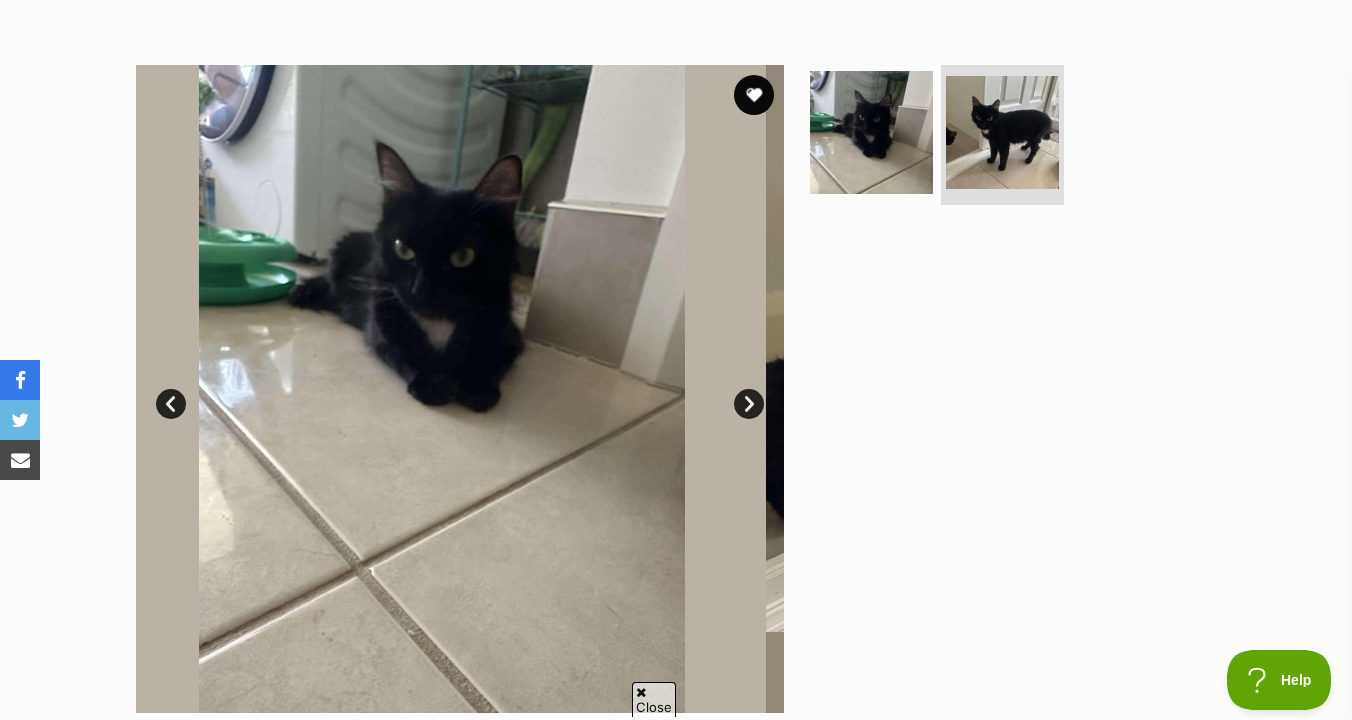 scroll, scrollTop: 0, scrollLeft: 0, axis: both 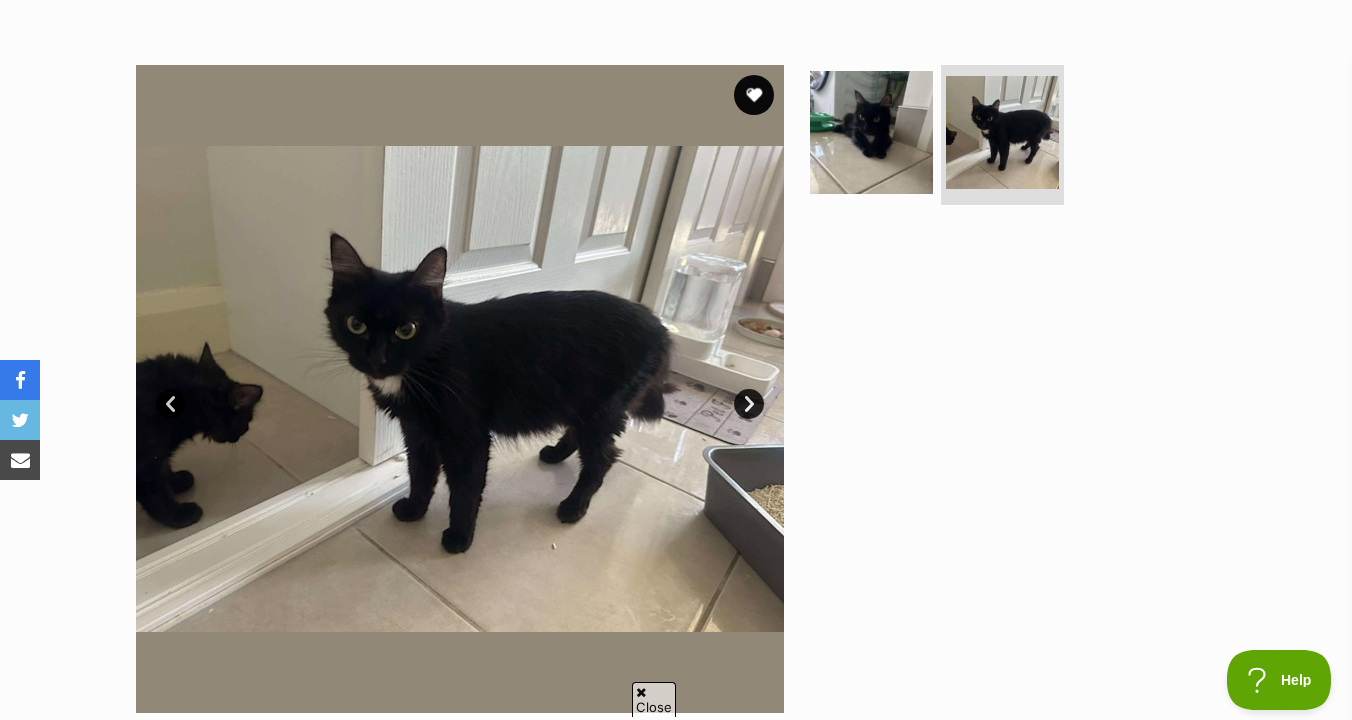 click on "Next" at bounding box center (749, 404) 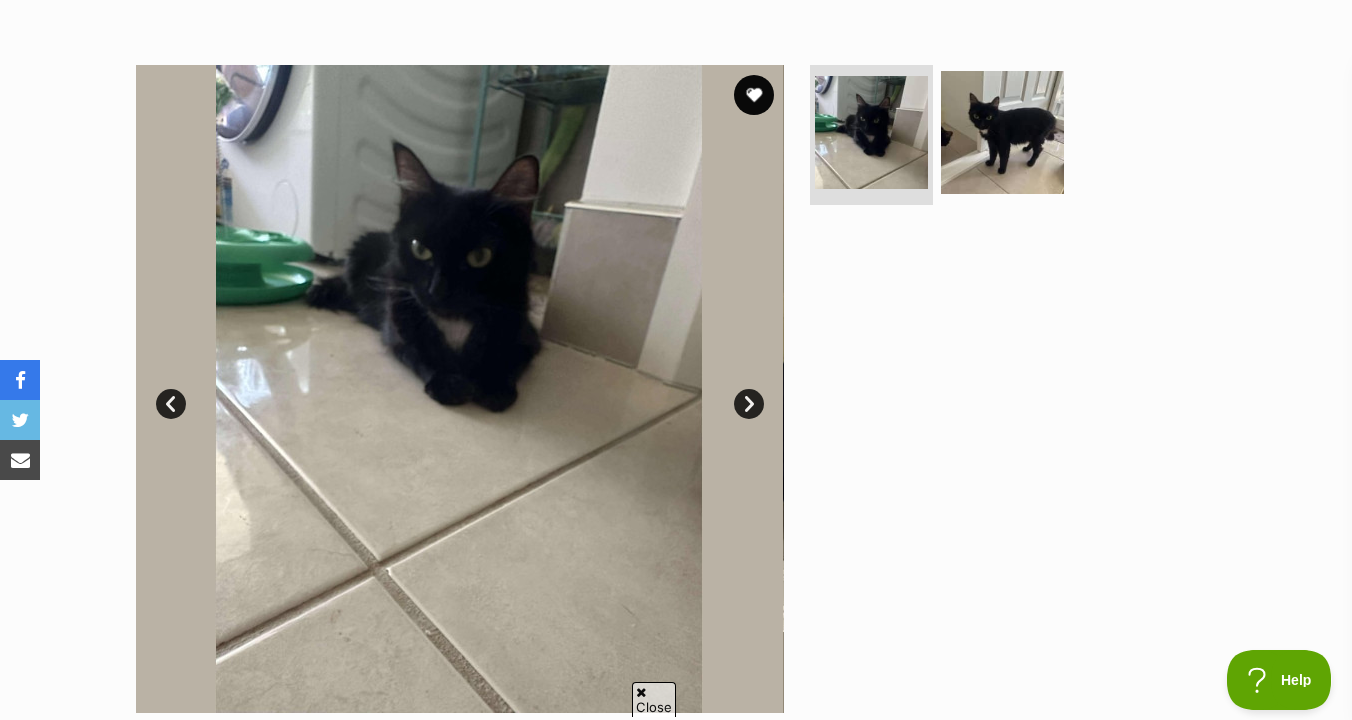 scroll, scrollTop: 0, scrollLeft: 0, axis: both 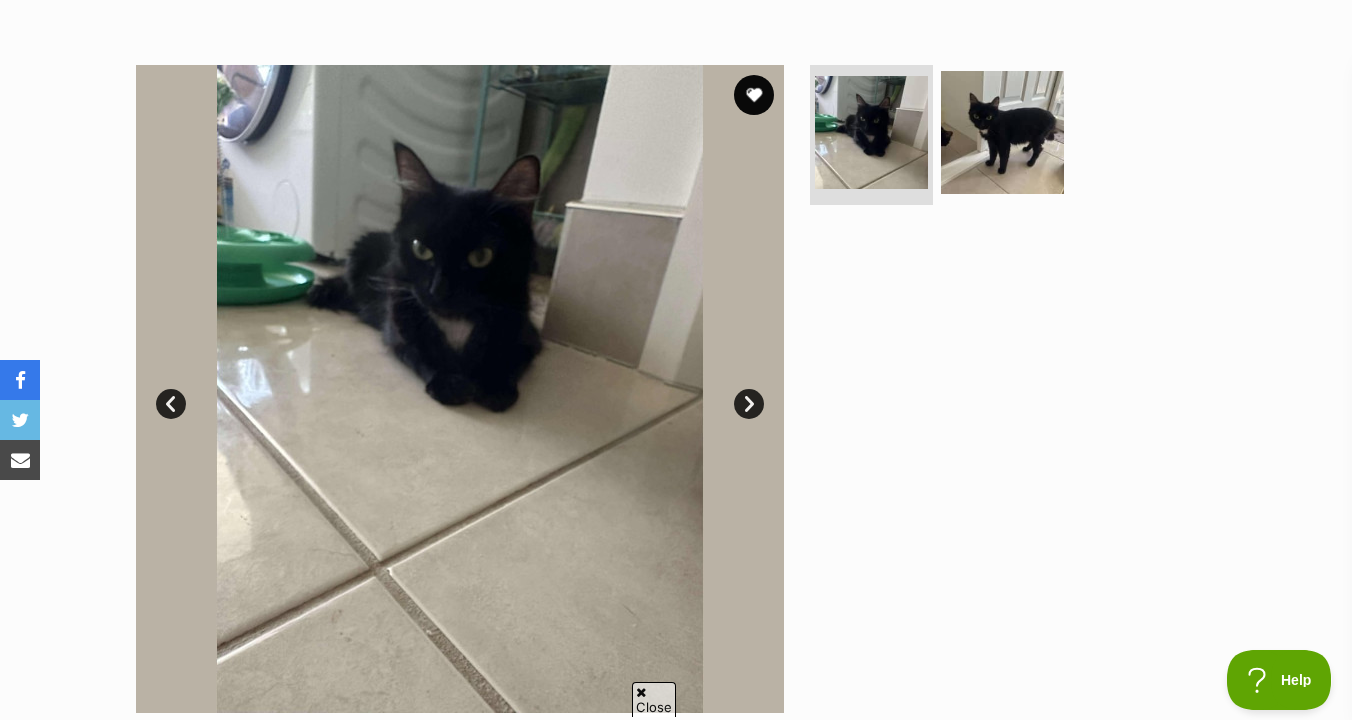 click on "Next" at bounding box center (749, 404) 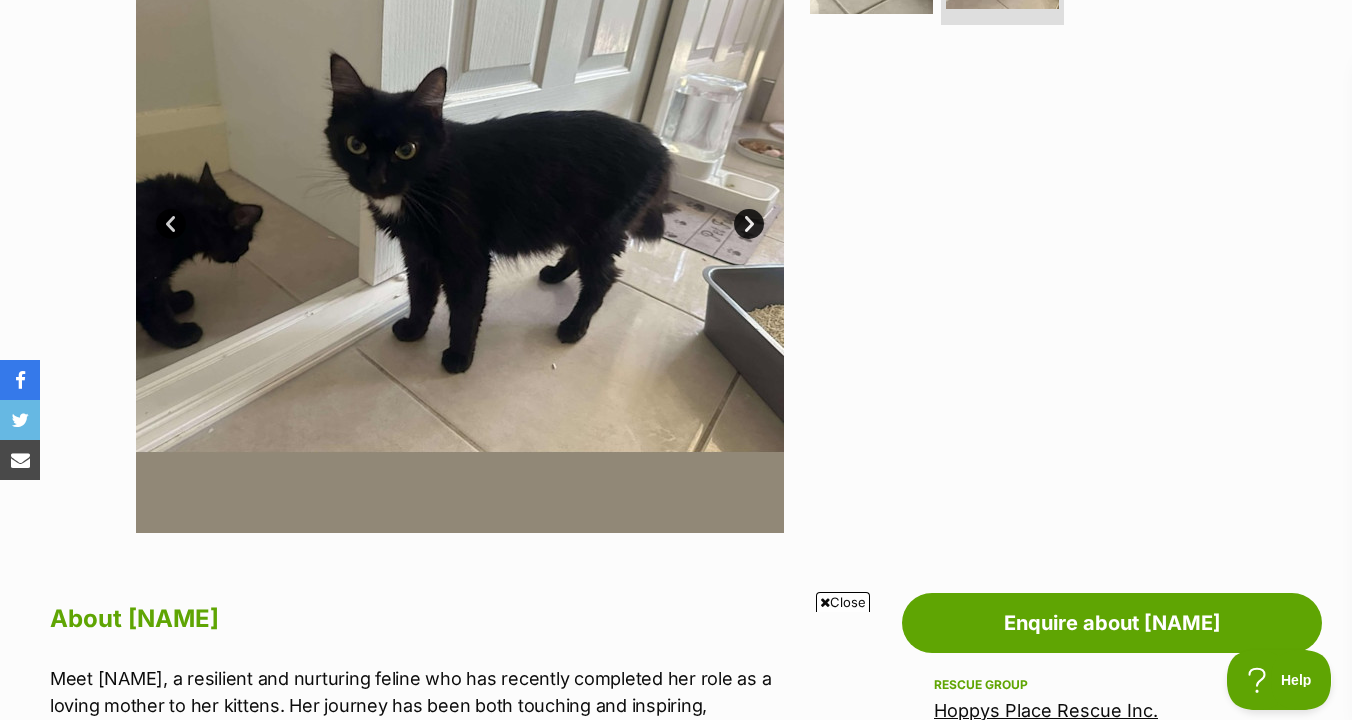 scroll, scrollTop: 771, scrollLeft: 0, axis: vertical 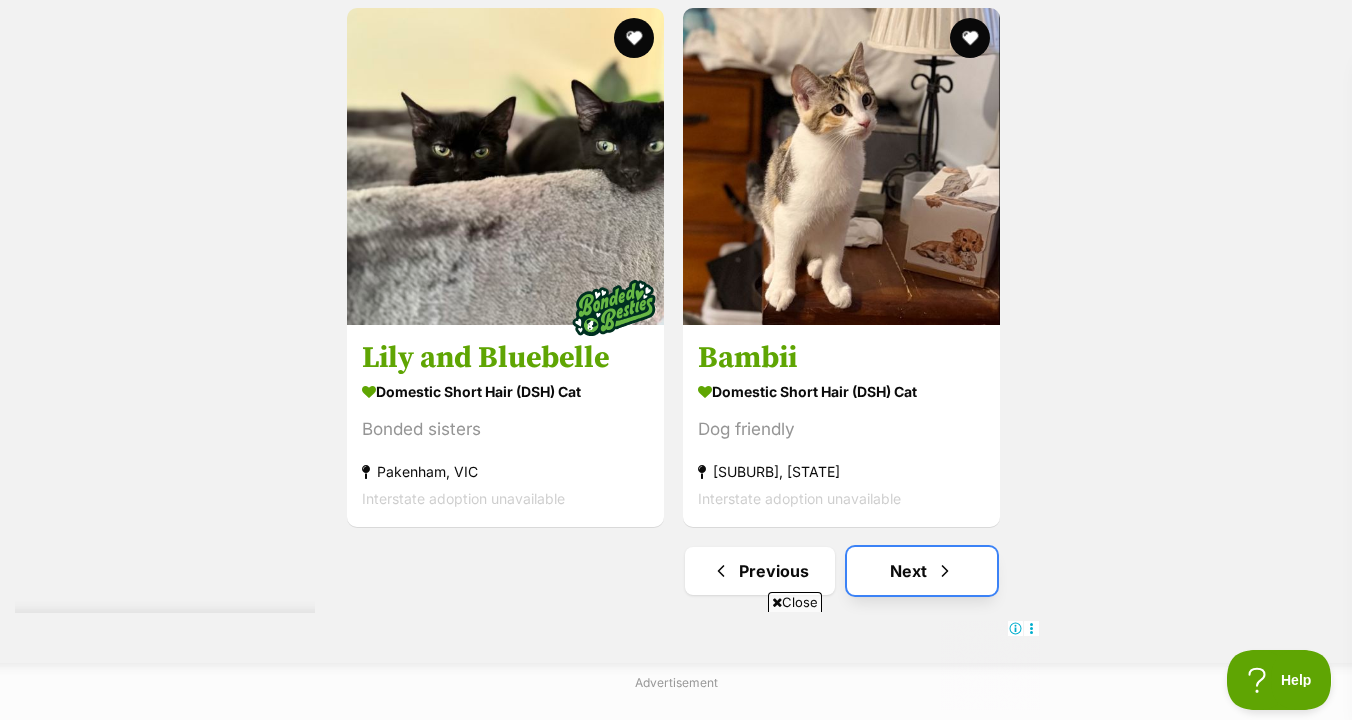 click on "Next" at bounding box center (922, 571) 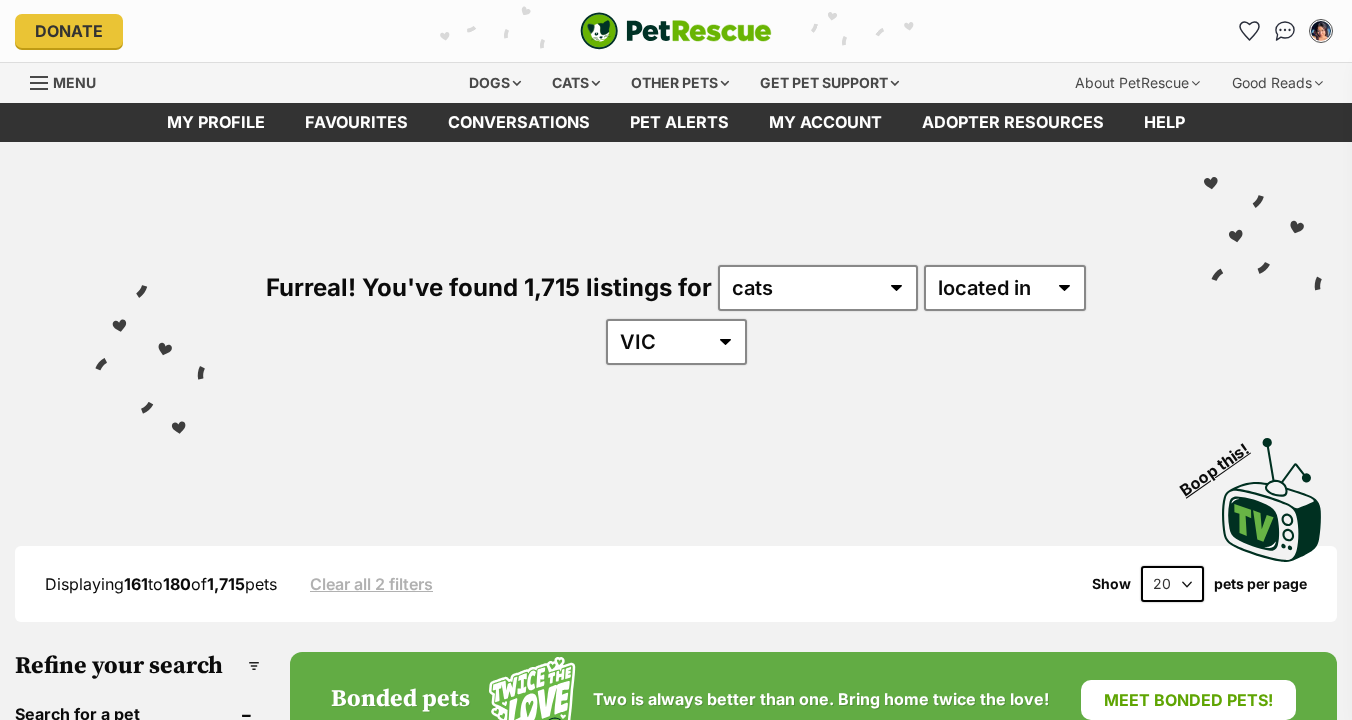 scroll, scrollTop: 0, scrollLeft: 0, axis: both 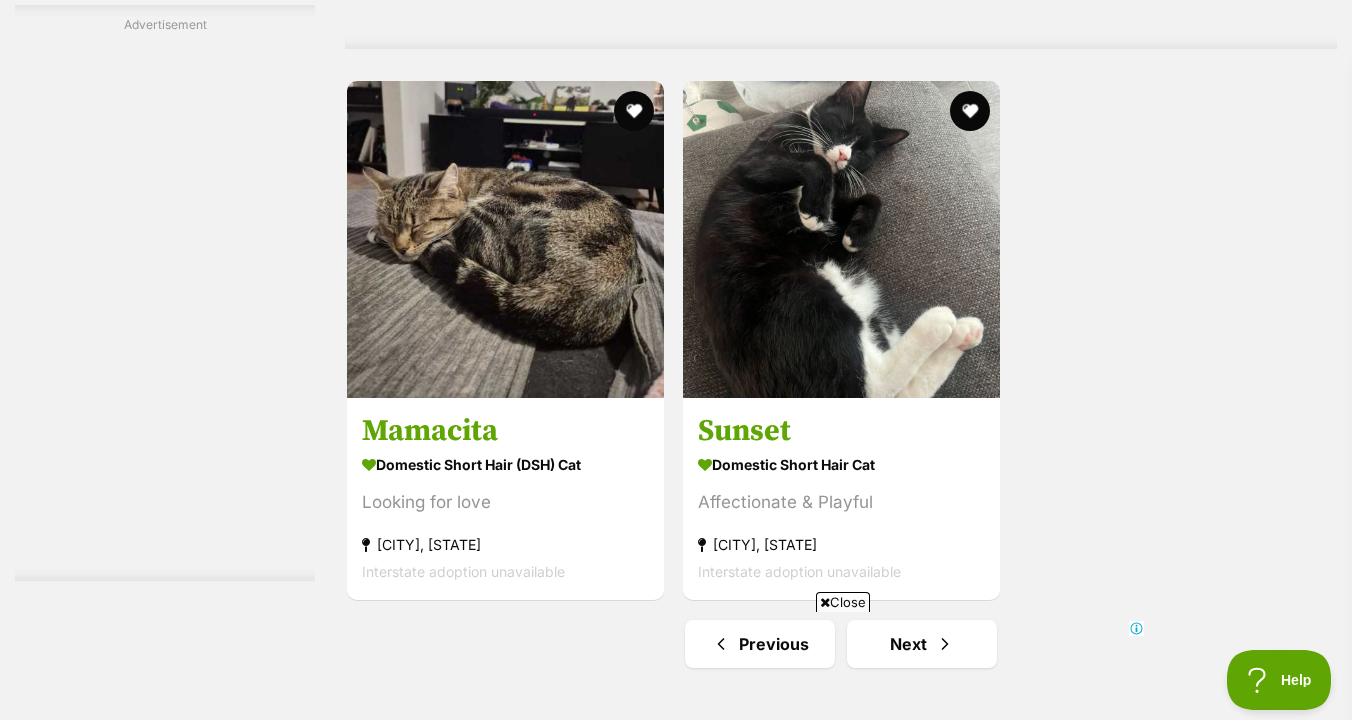 click at bounding box center [676, 665] 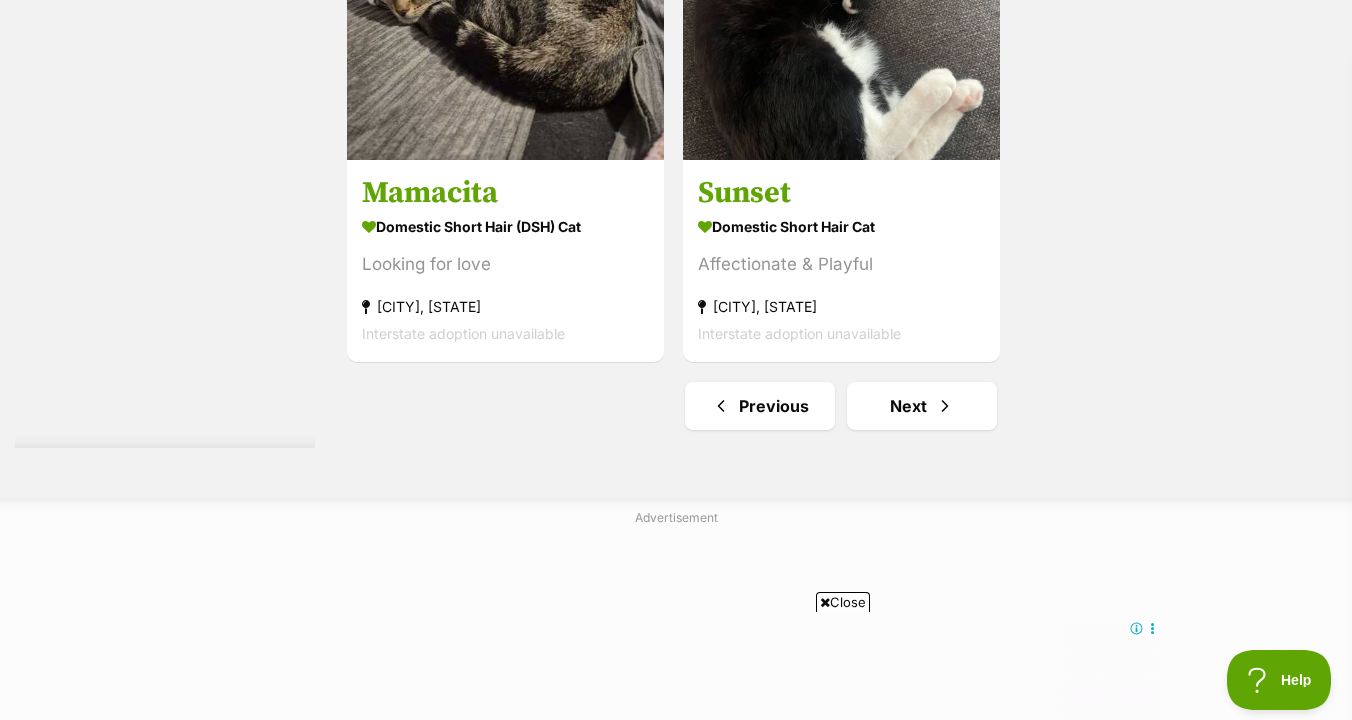 scroll, scrollTop: 4982, scrollLeft: 0, axis: vertical 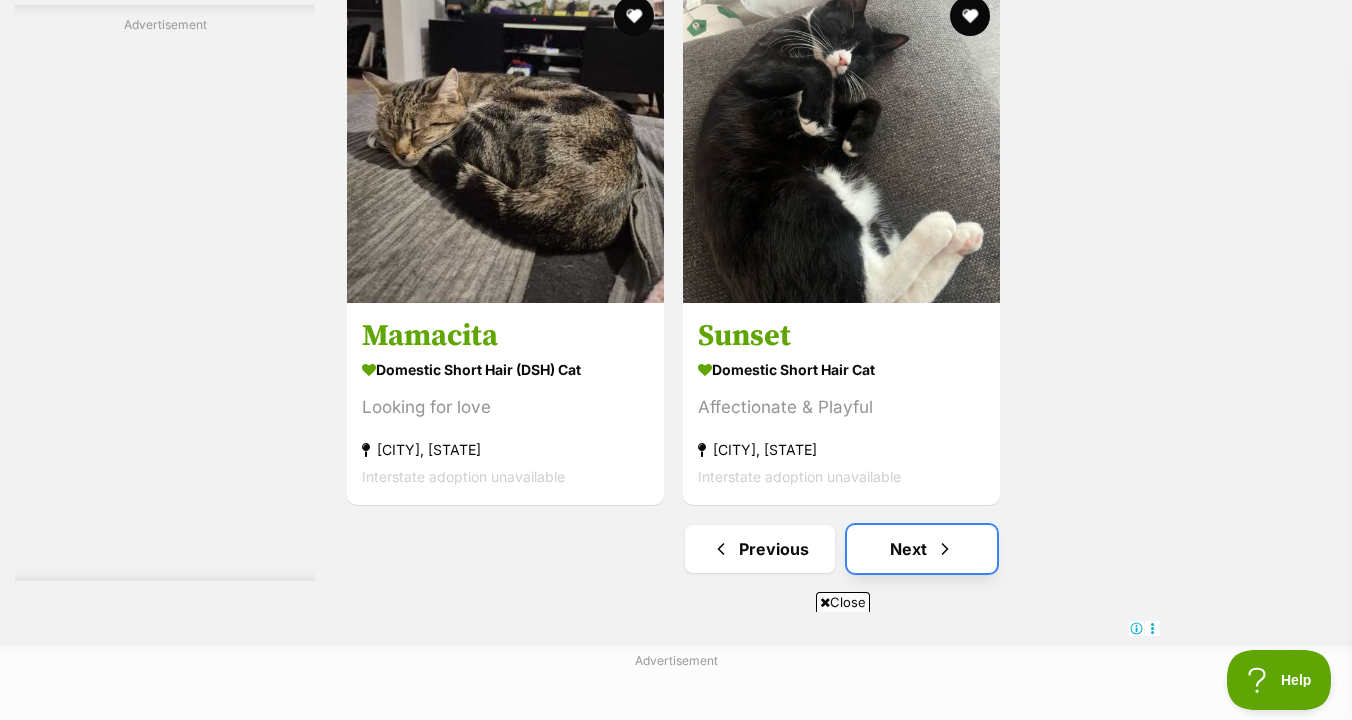 click at bounding box center [945, 549] 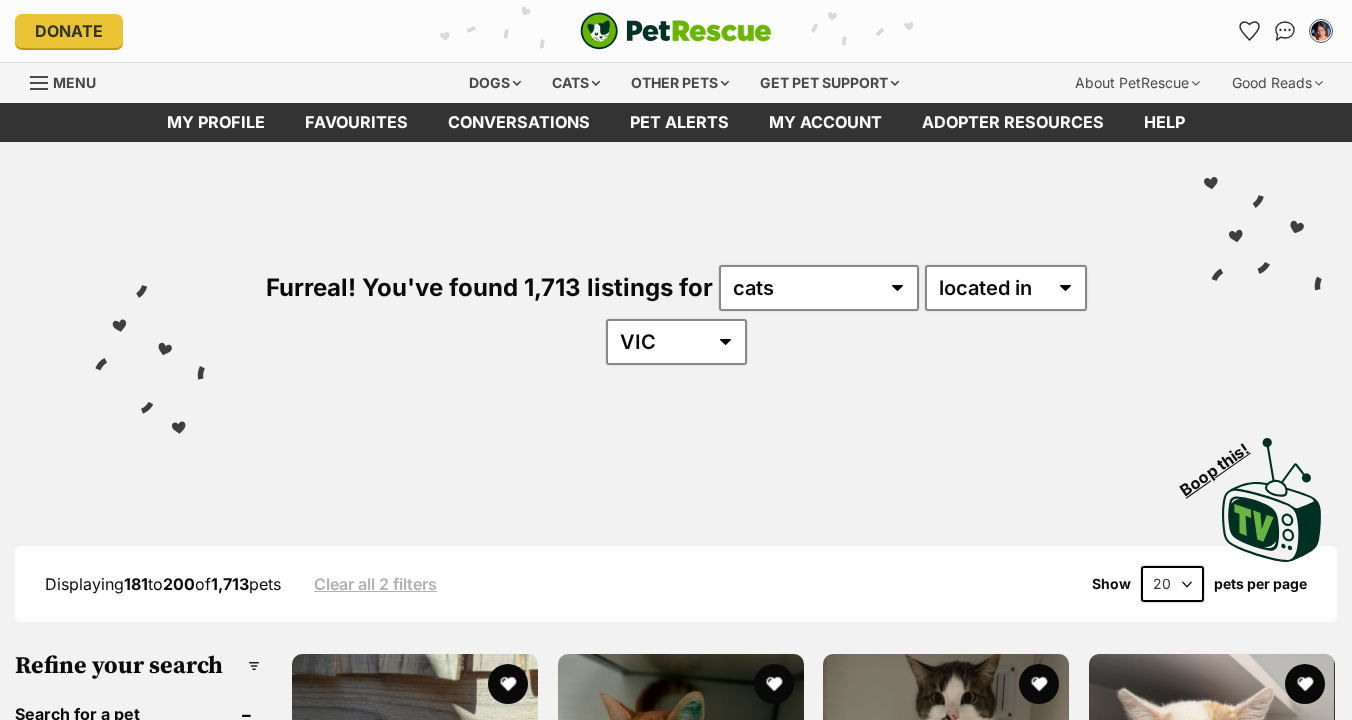 scroll, scrollTop: 0, scrollLeft: 0, axis: both 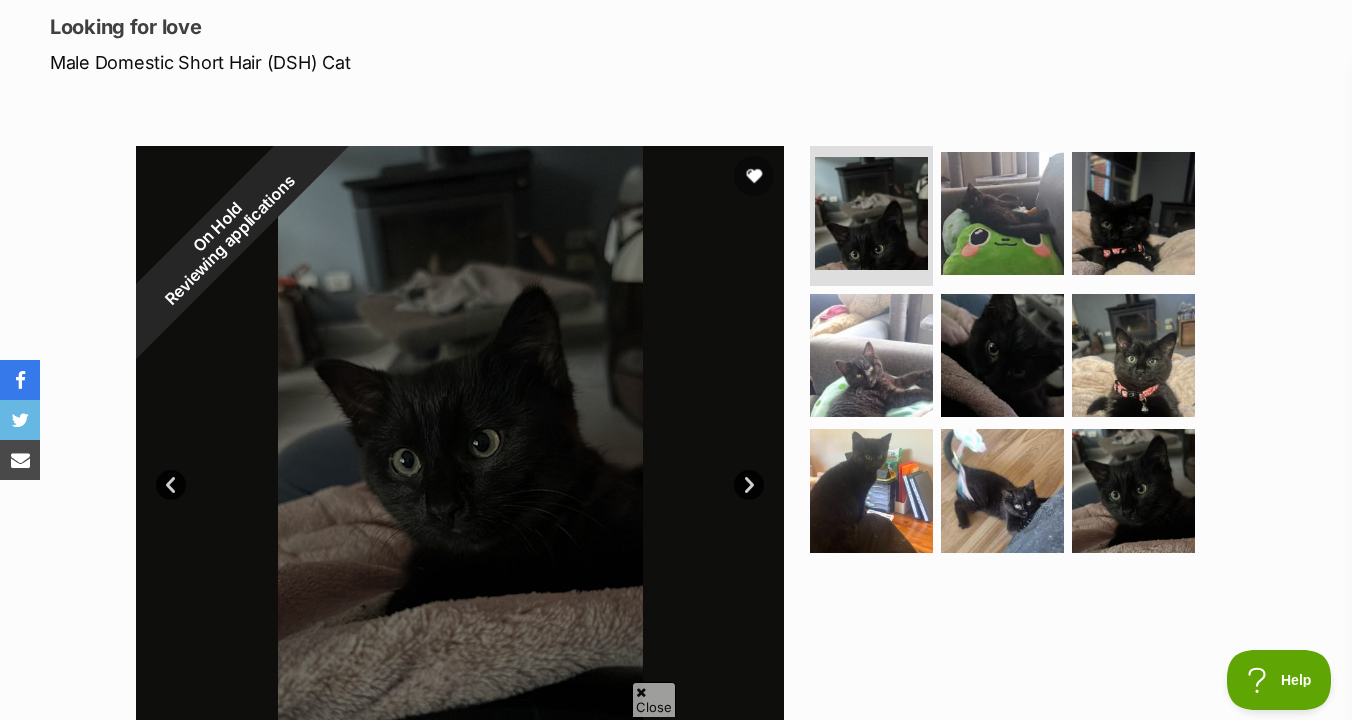click at bounding box center [1011, 355] 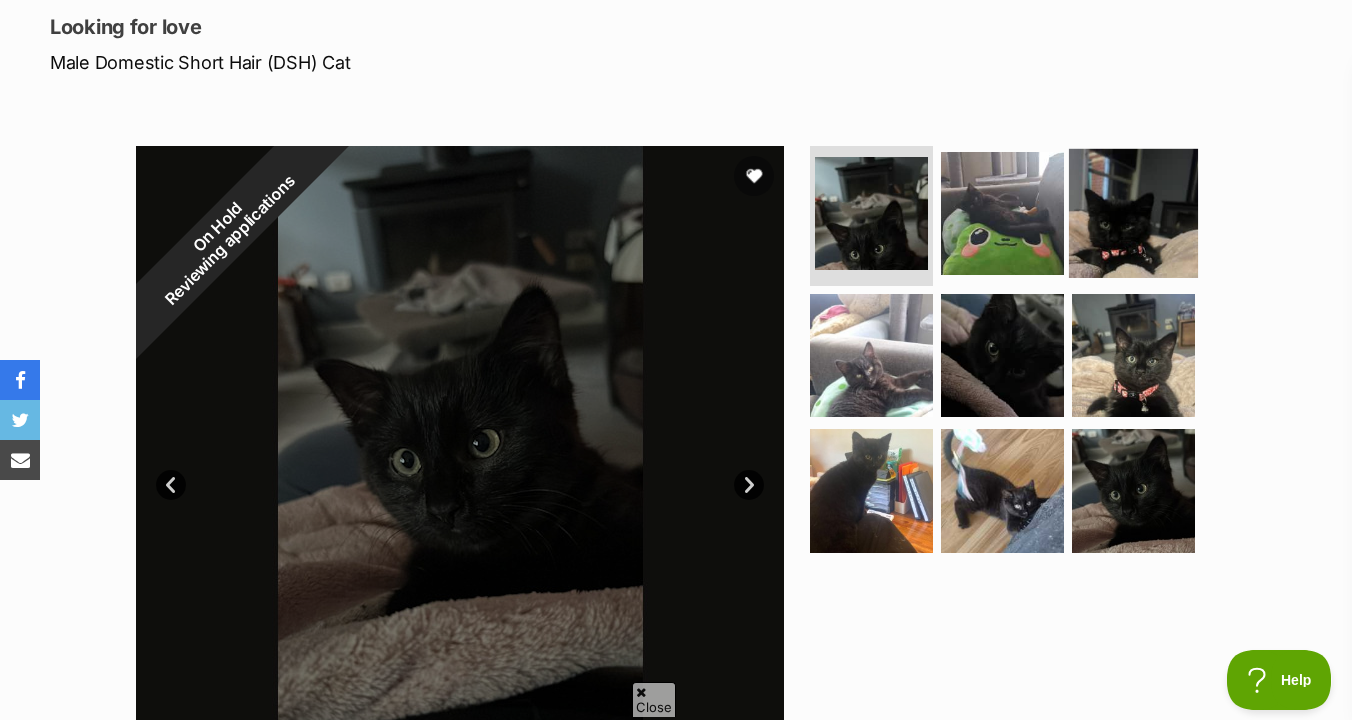 click at bounding box center [1133, 213] 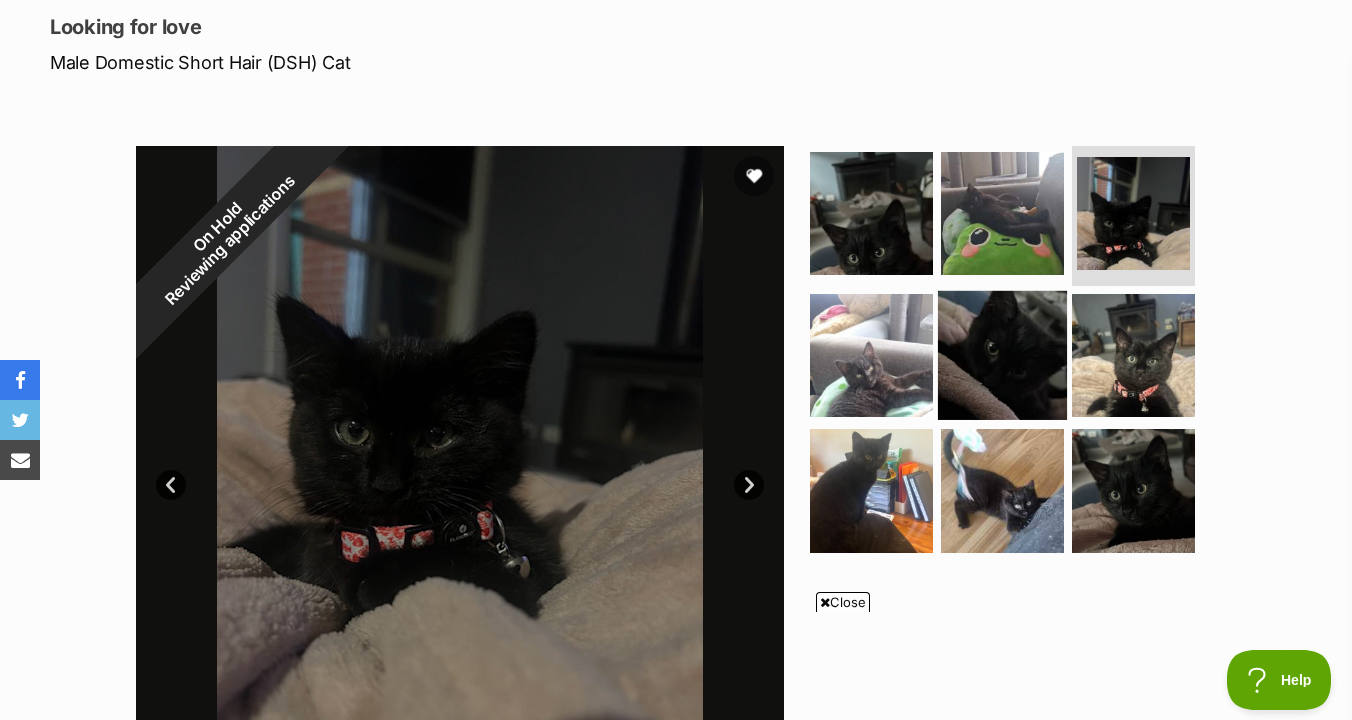 click at bounding box center (1002, 354) 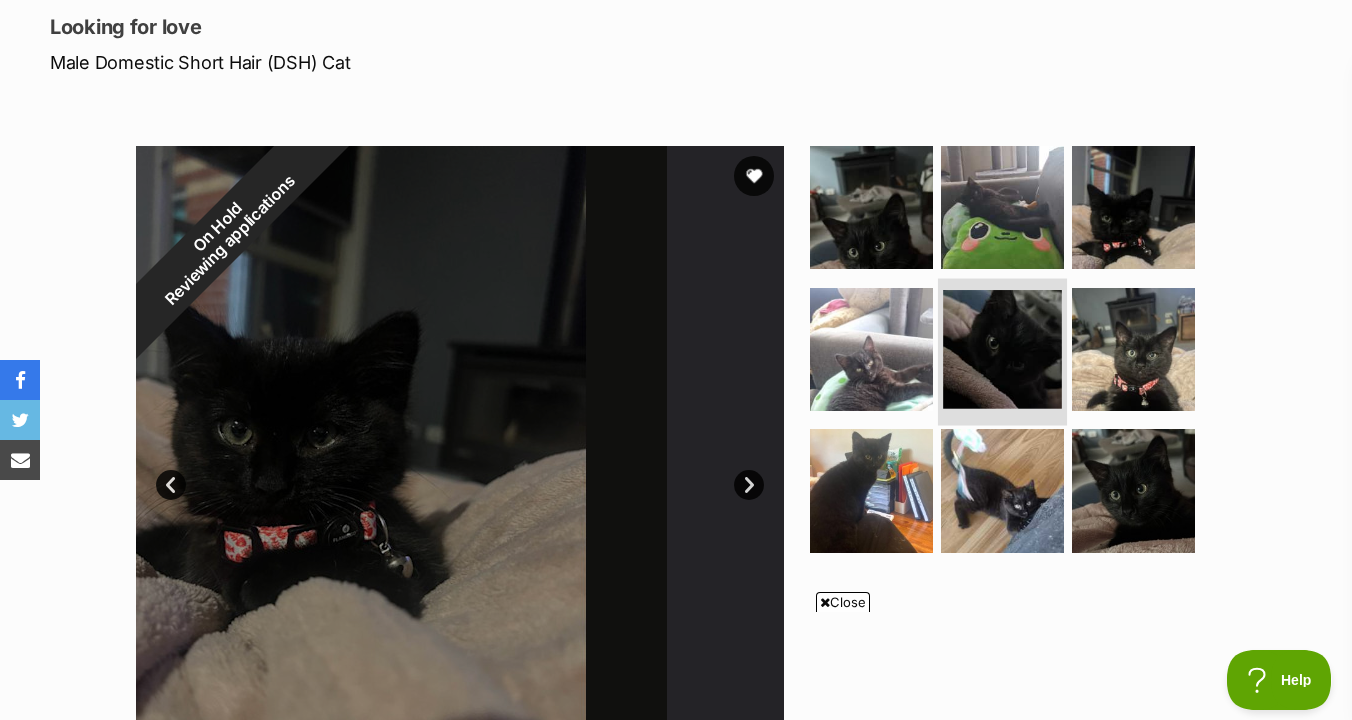 scroll, scrollTop: 0, scrollLeft: 0, axis: both 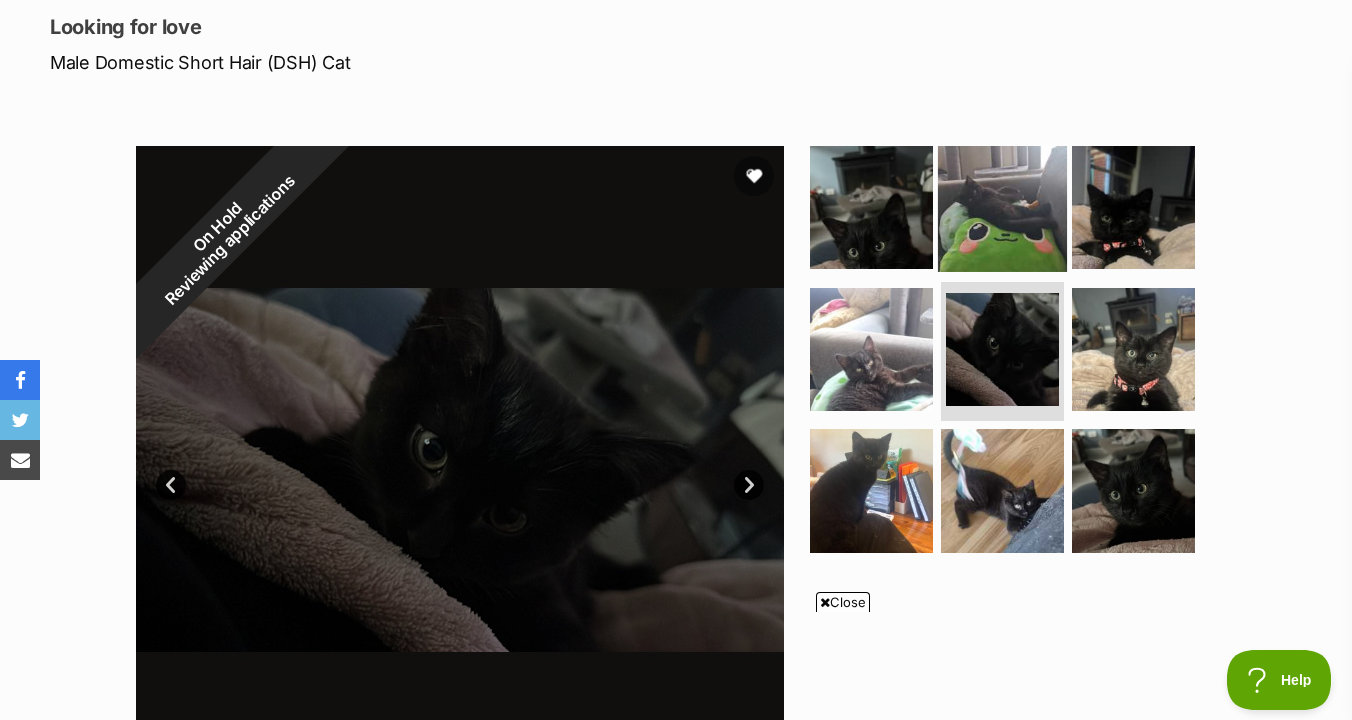click at bounding box center (1002, 207) 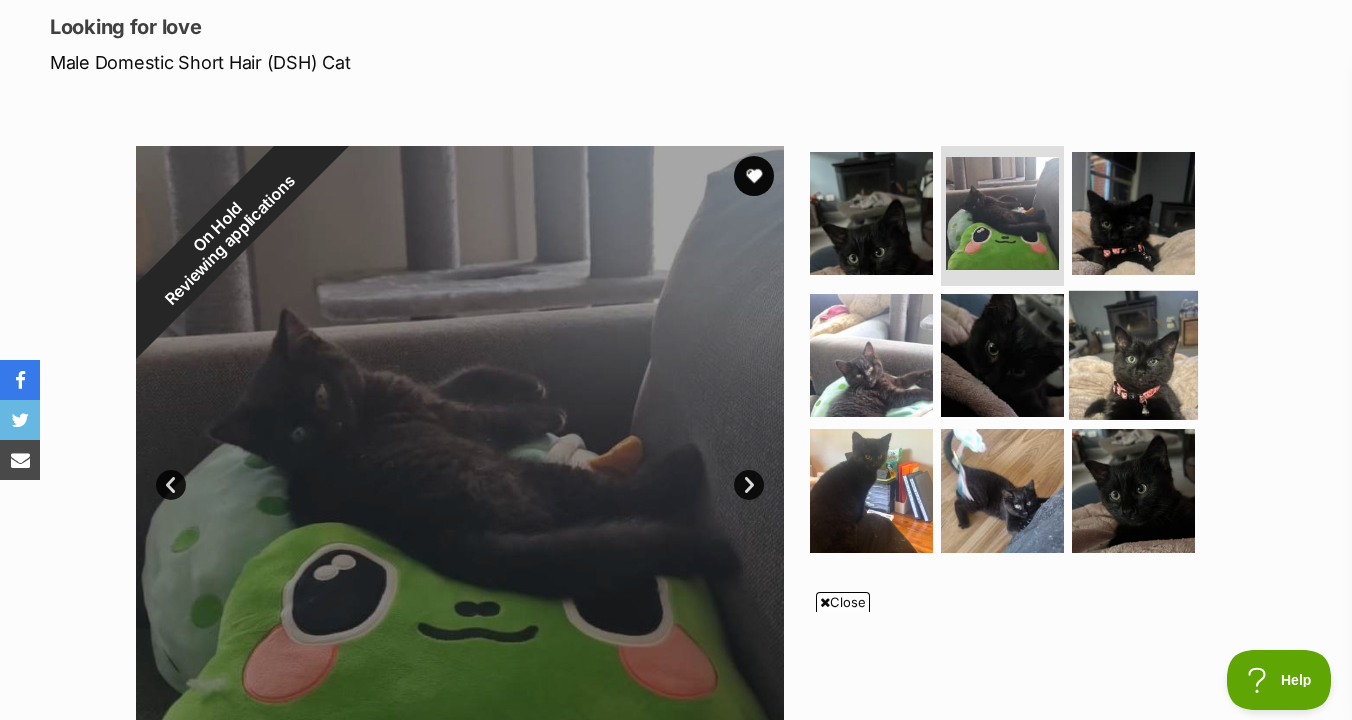 click at bounding box center (1133, 354) 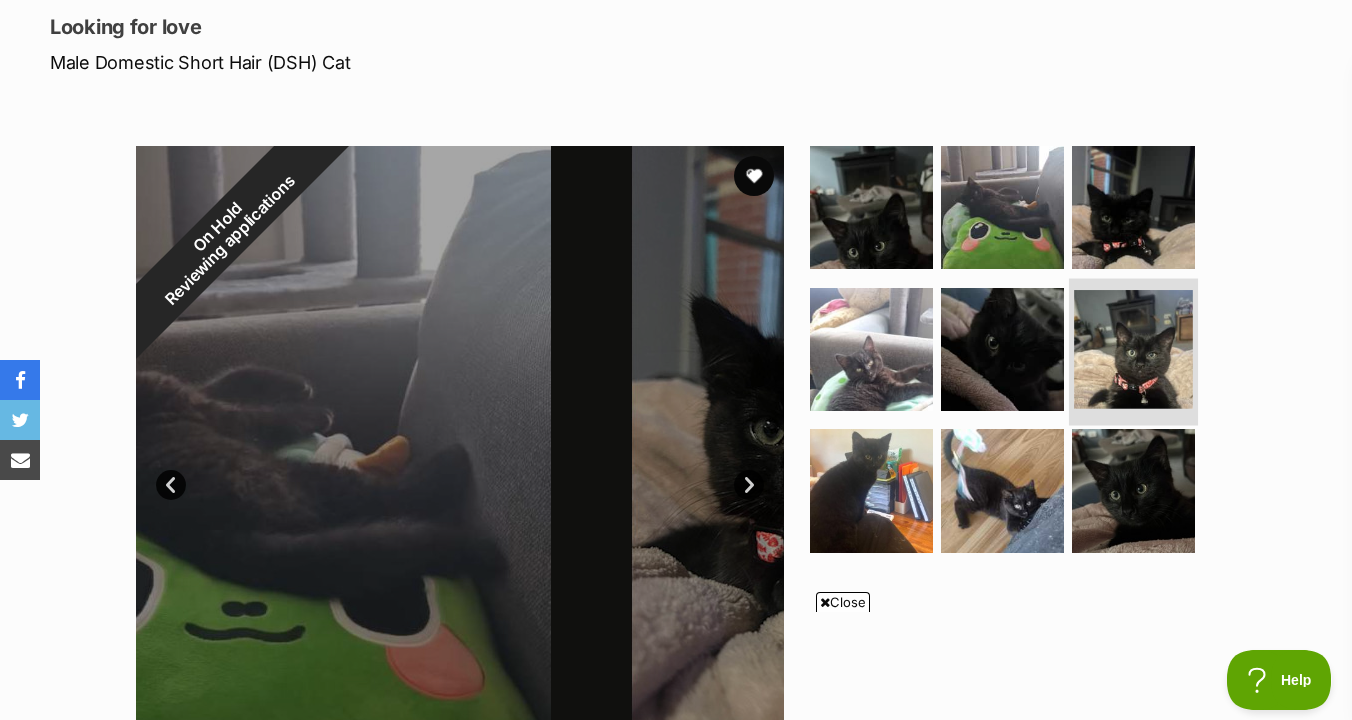 click at bounding box center (1133, 349) 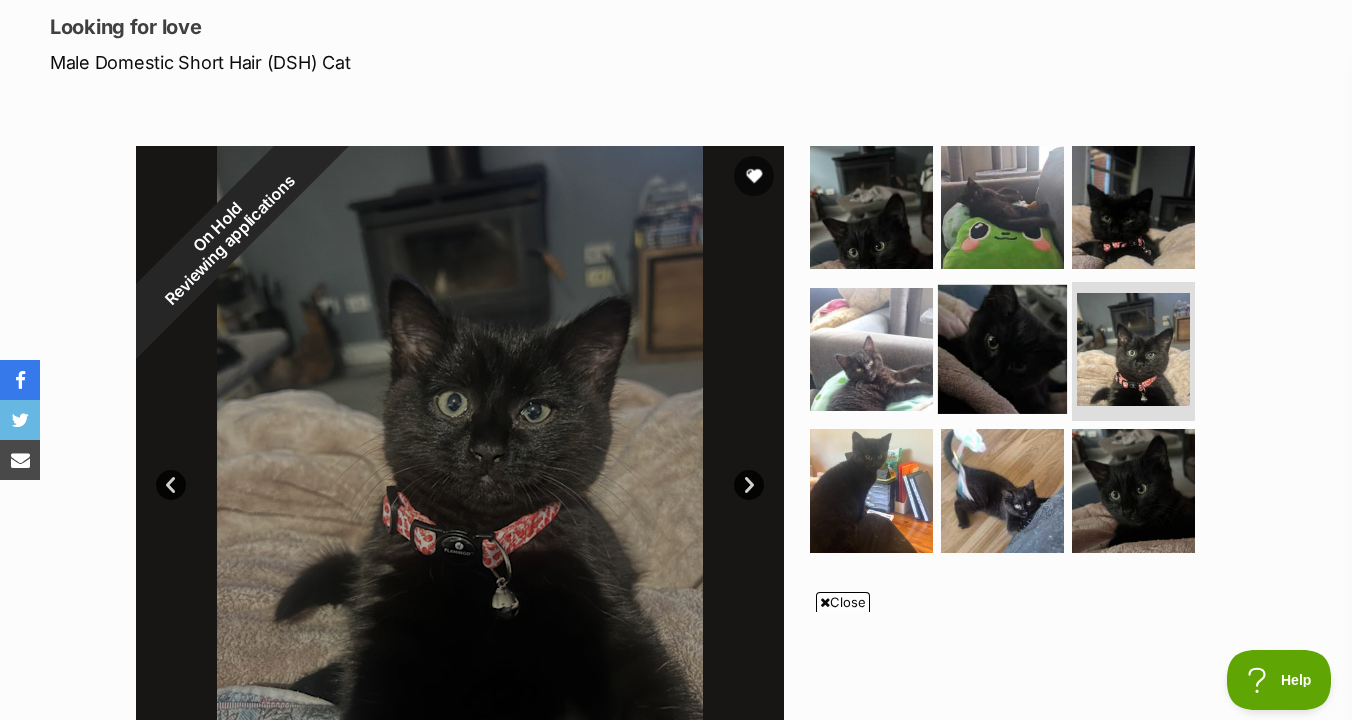 click at bounding box center [1002, 348] 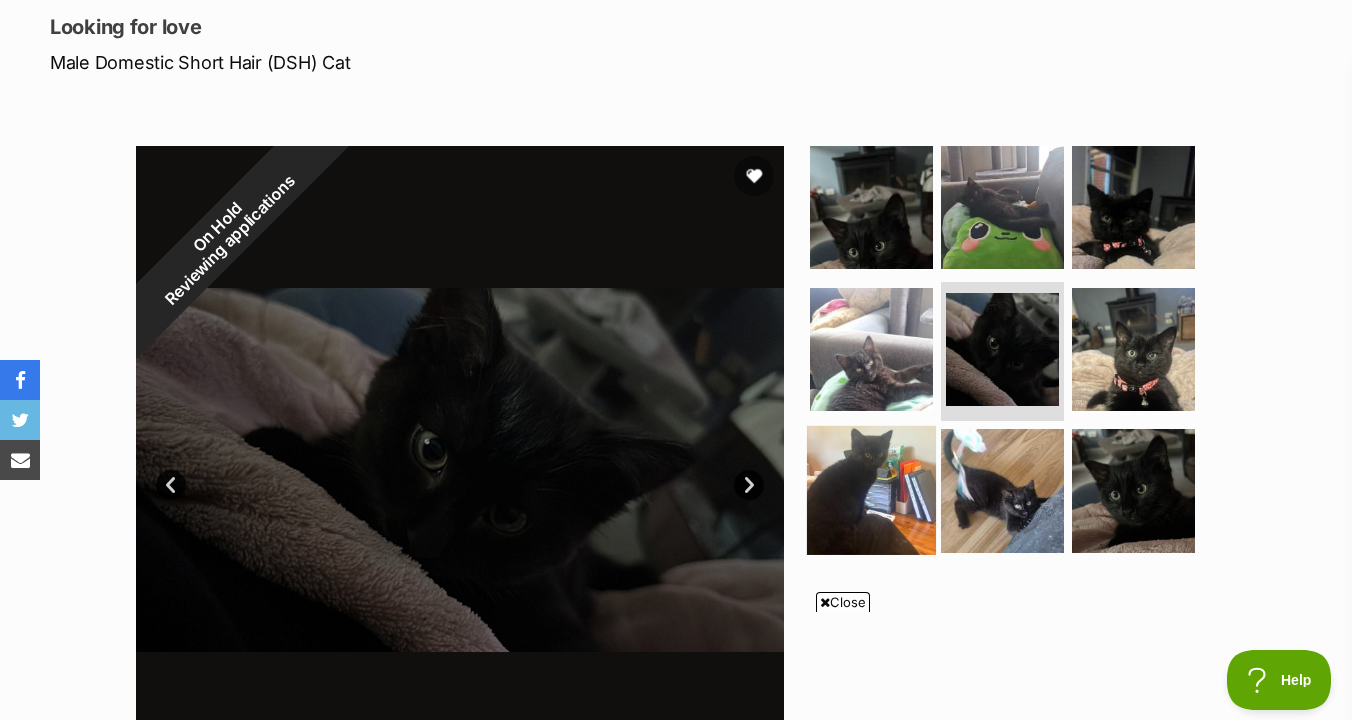 click at bounding box center (871, 490) 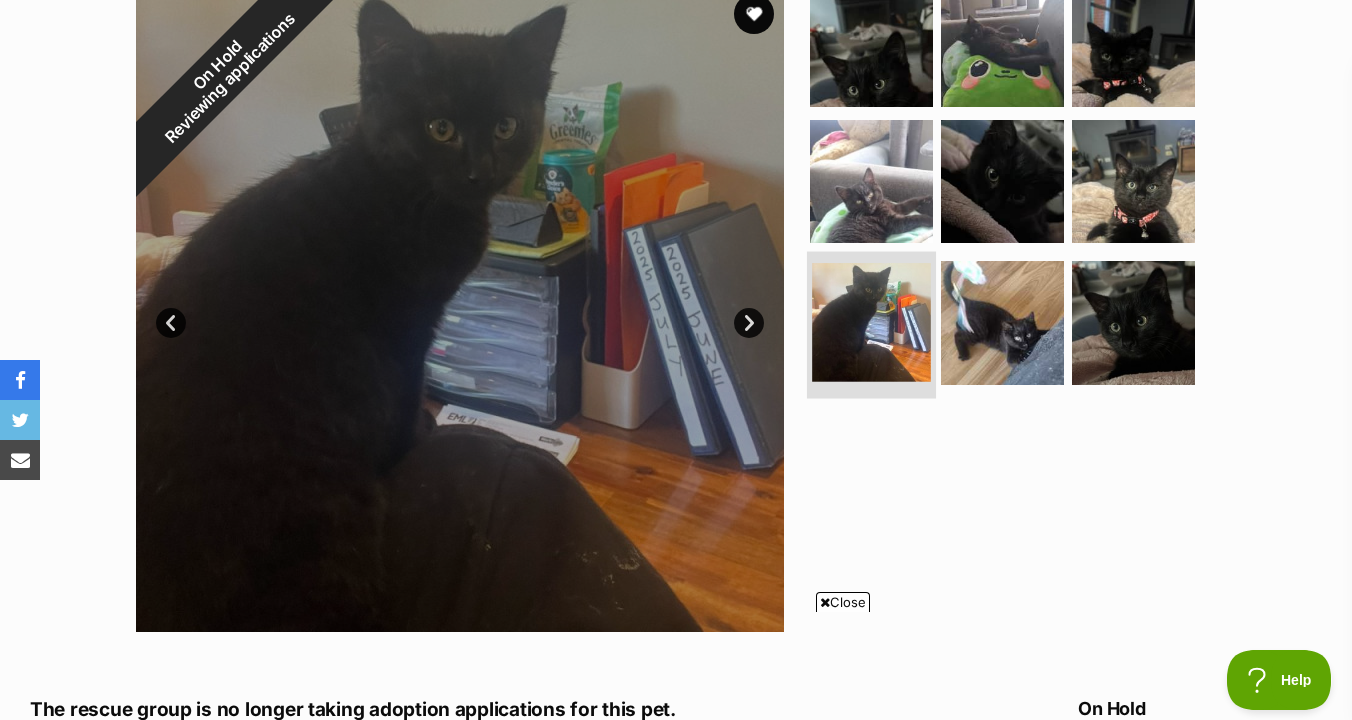 scroll, scrollTop: 423, scrollLeft: 0, axis: vertical 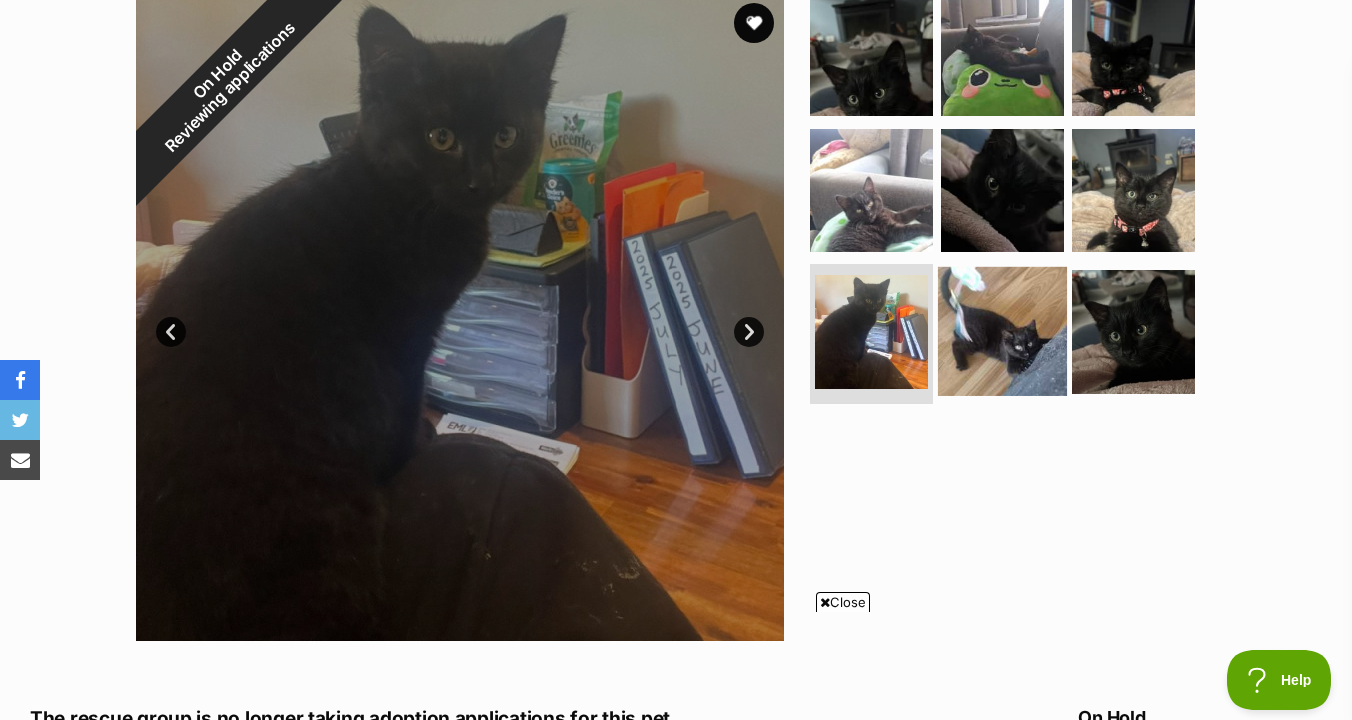 click at bounding box center [1002, 331] 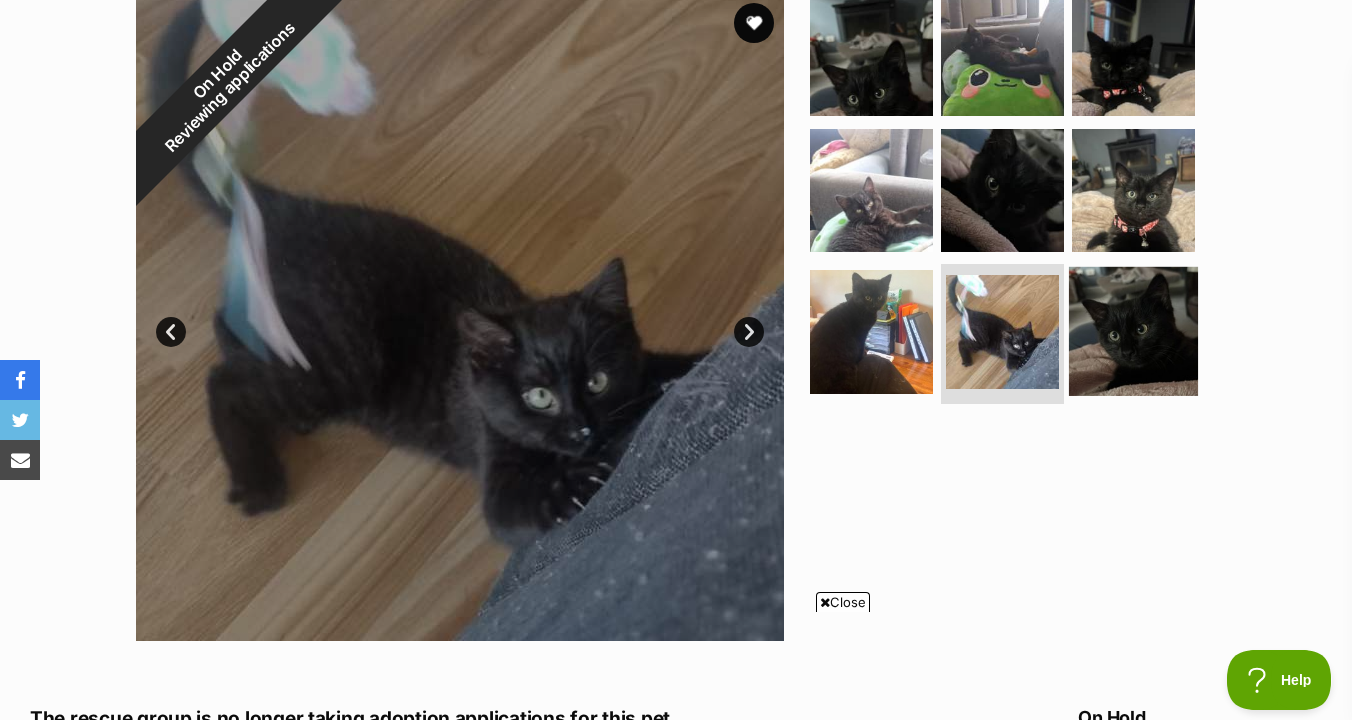 click at bounding box center (1133, 331) 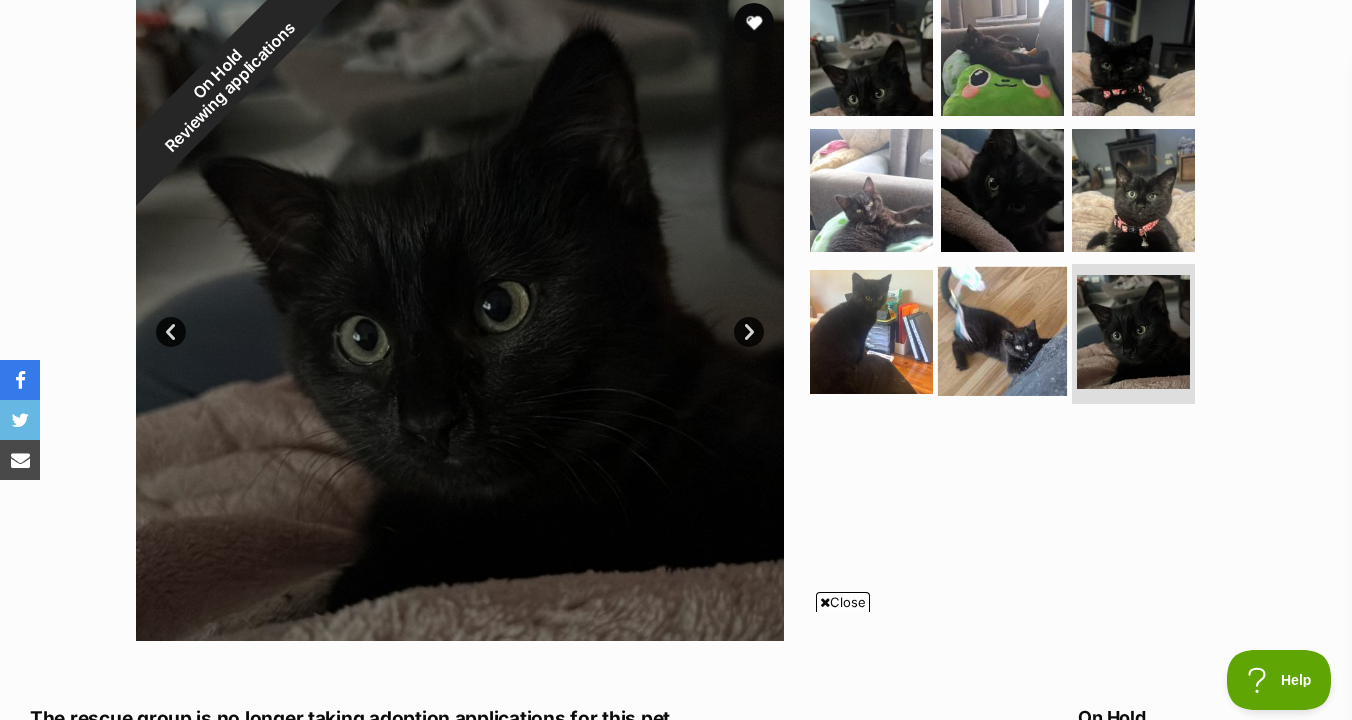 click at bounding box center [1002, 331] 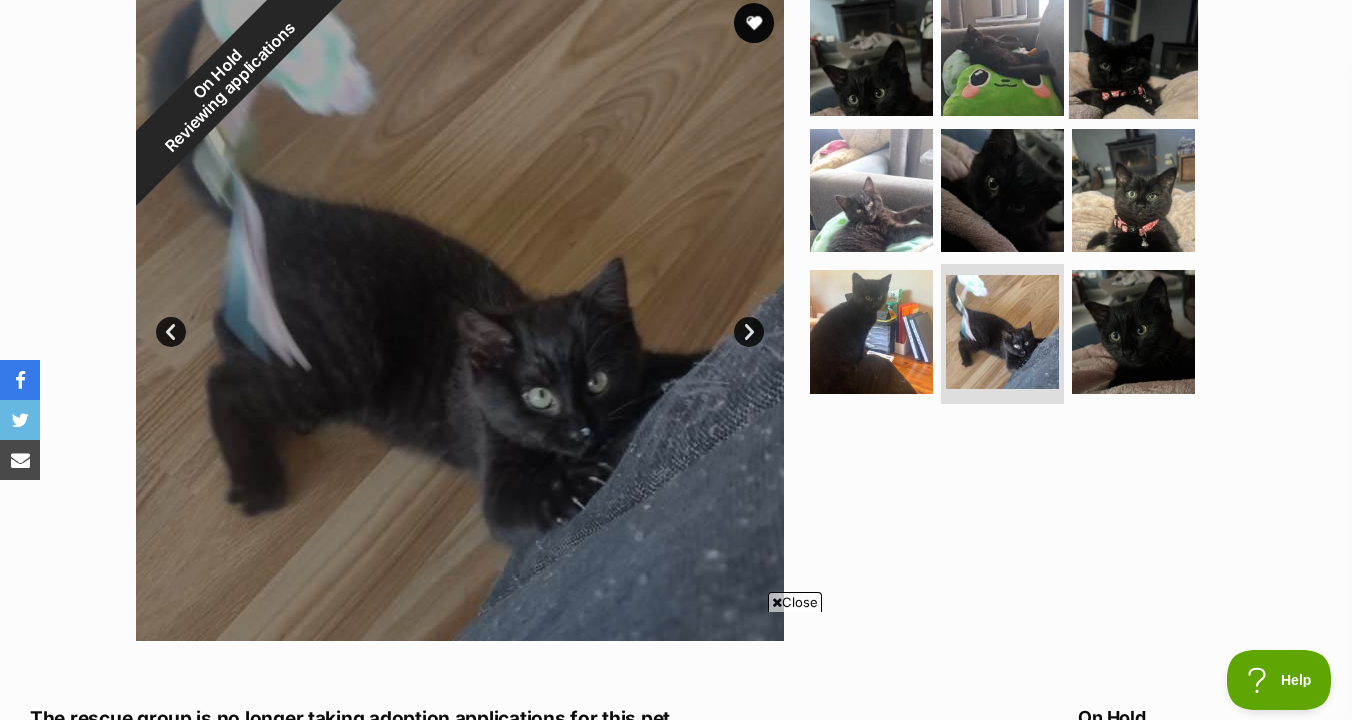 scroll, scrollTop: 0, scrollLeft: 0, axis: both 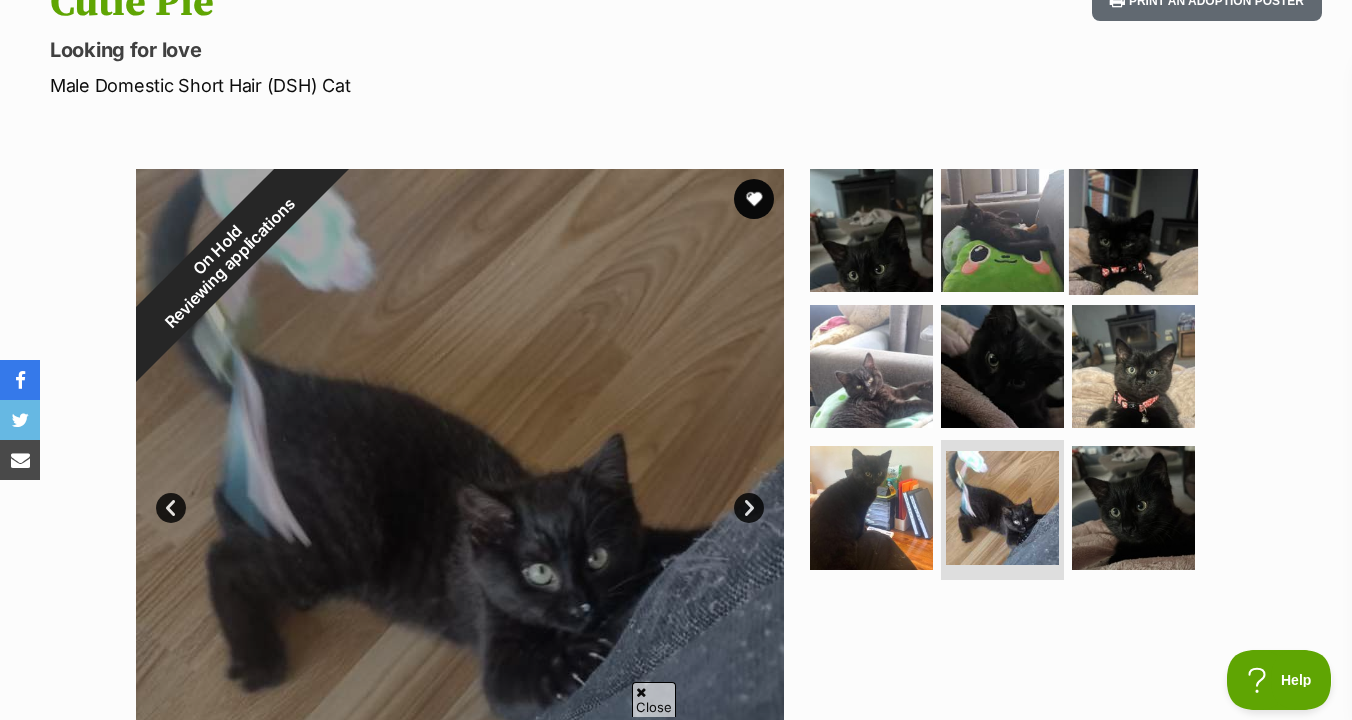 click at bounding box center (1133, 230) 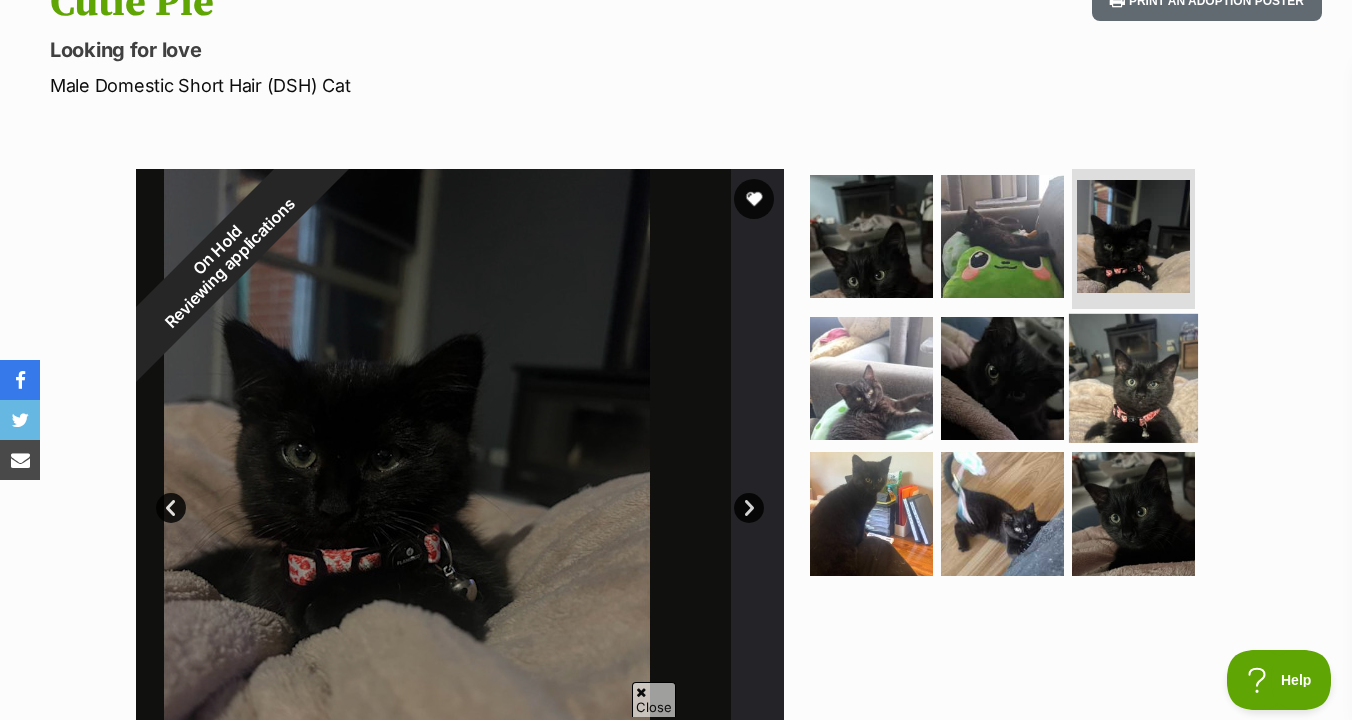 click at bounding box center [1133, 377] 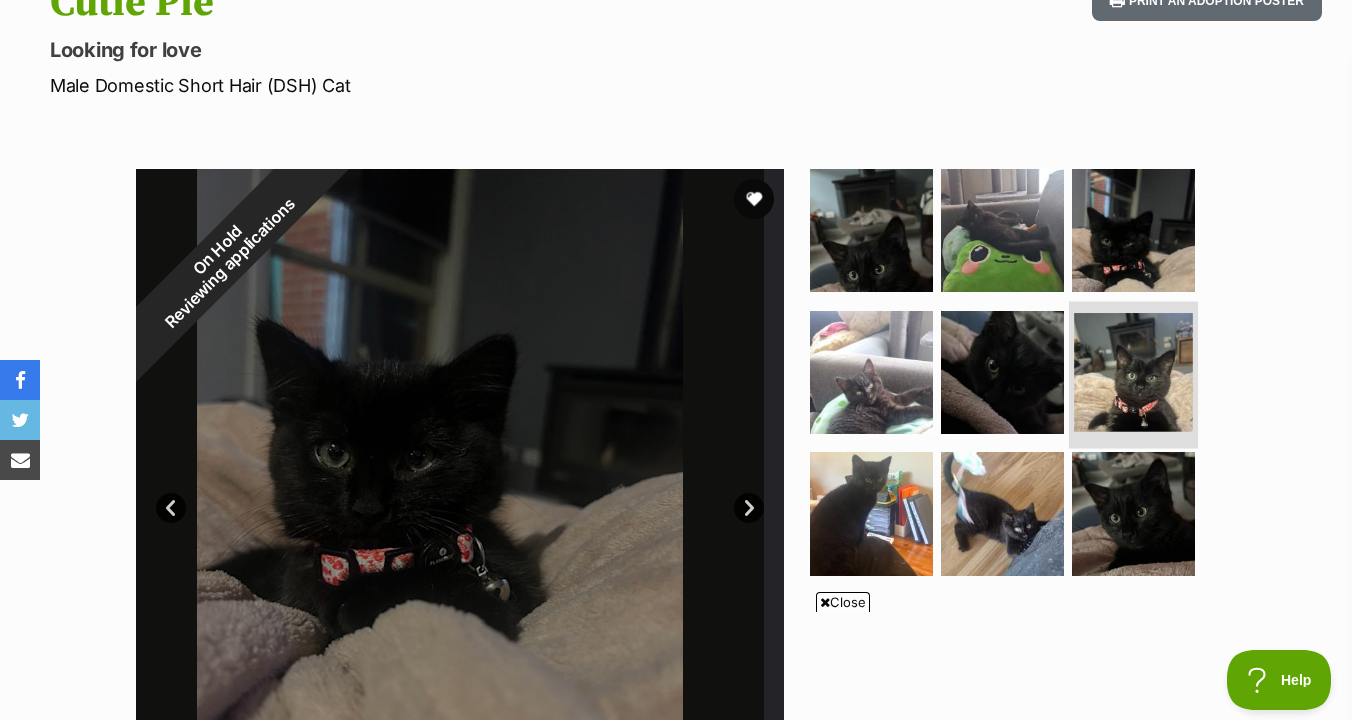 scroll, scrollTop: 0, scrollLeft: 0, axis: both 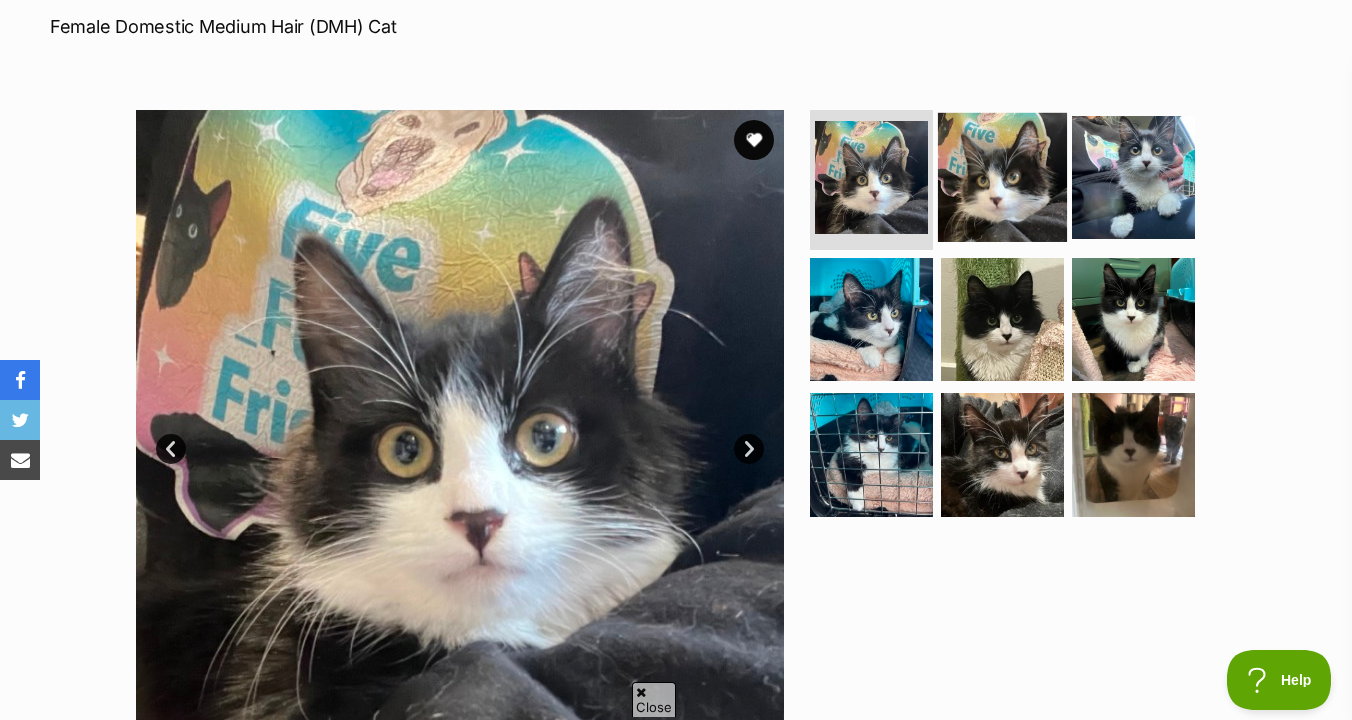 click at bounding box center [1002, 177] 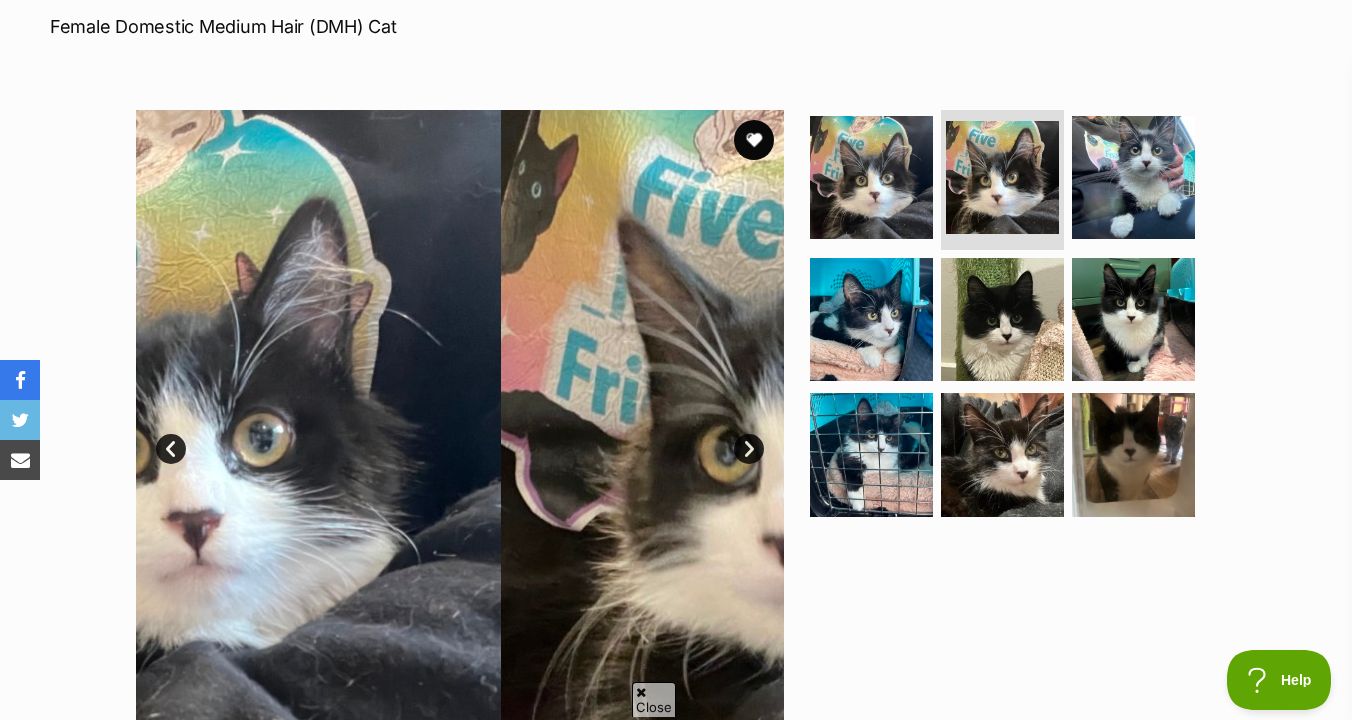 scroll, scrollTop: 0, scrollLeft: 0, axis: both 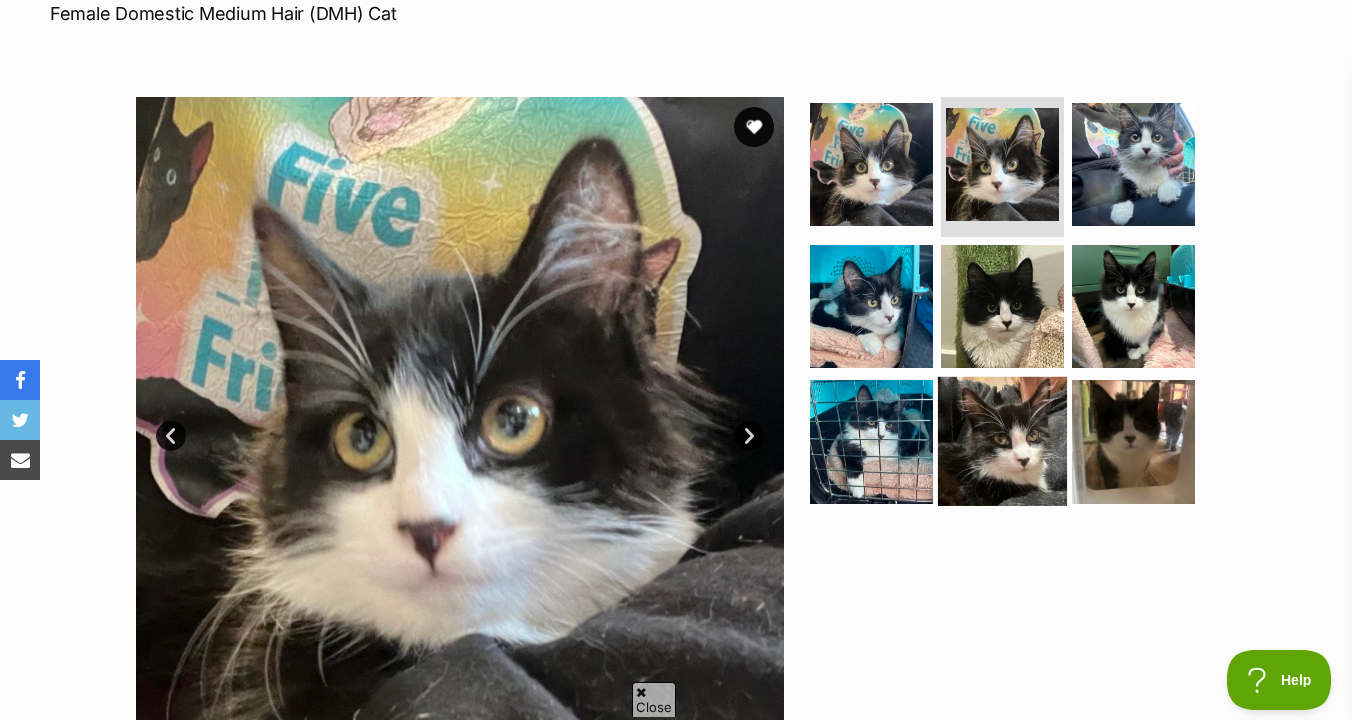 click at bounding box center (1002, 441) 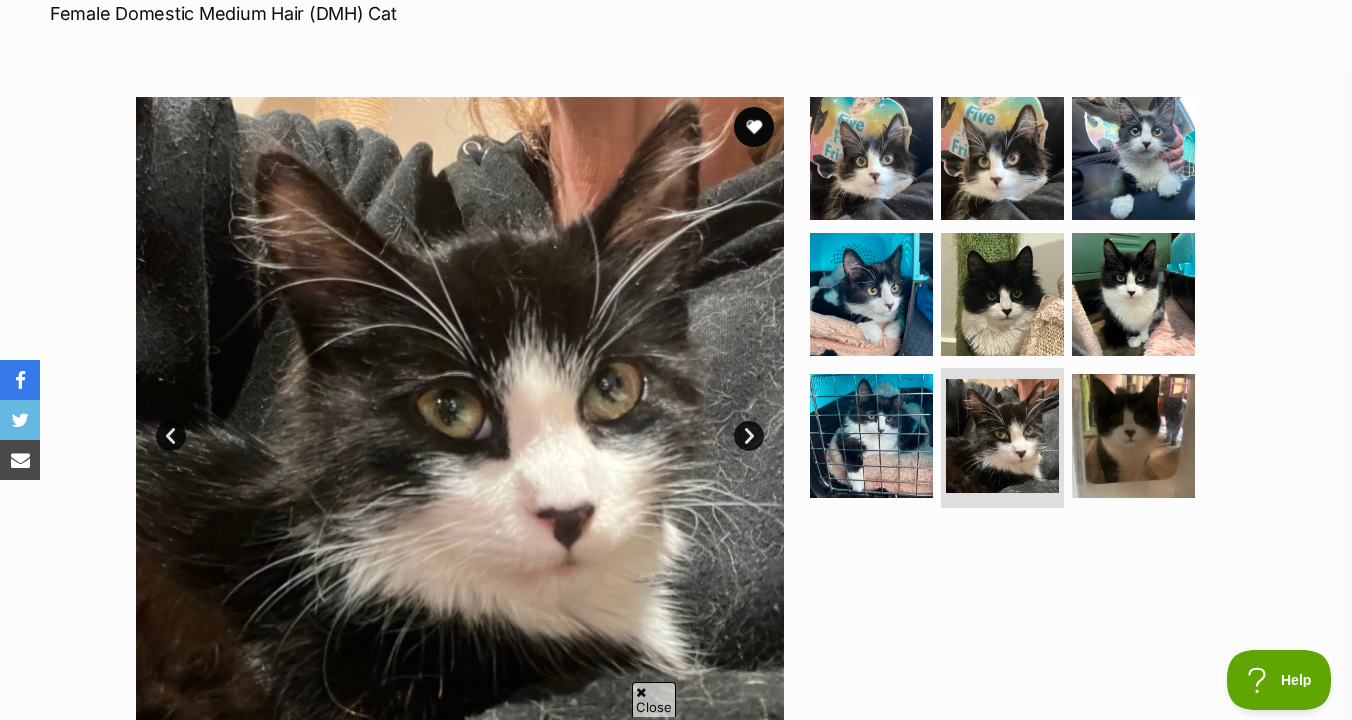 scroll, scrollTop: 0, scrollLeft: 0, axis: both 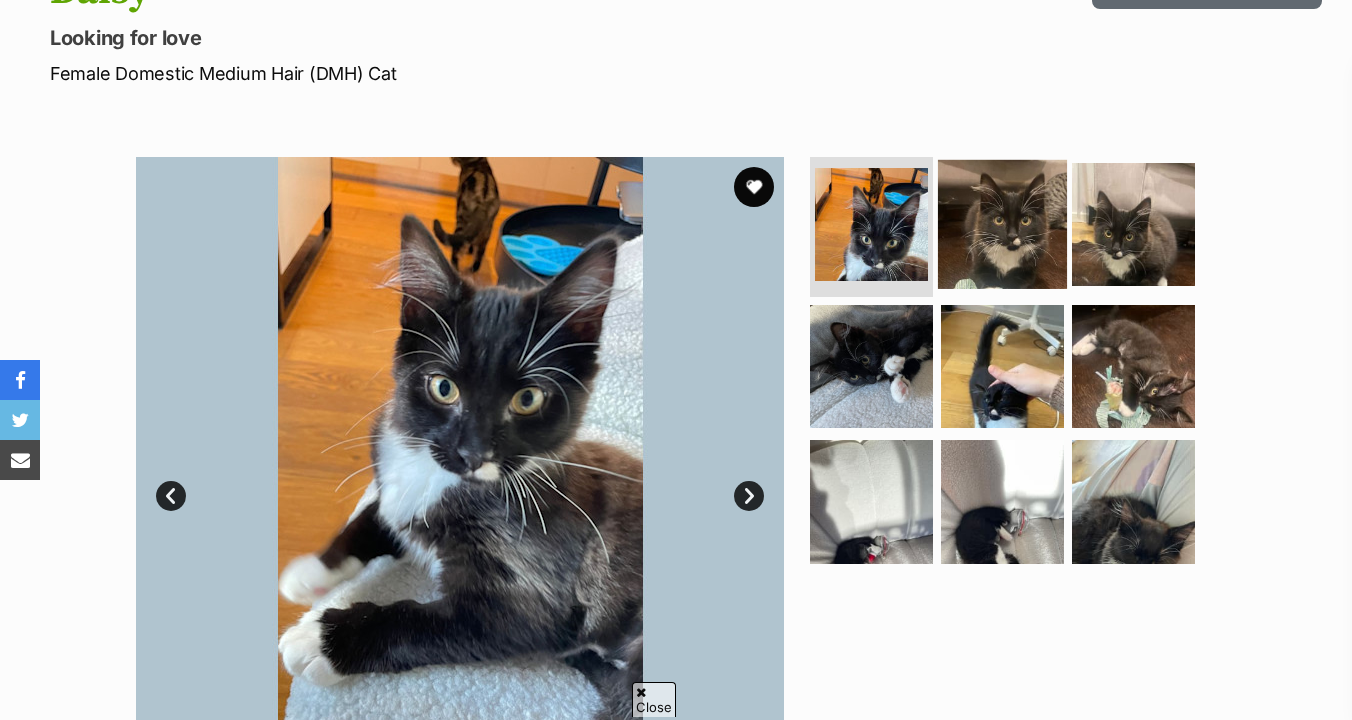 click at bounding box center [1002, 224] 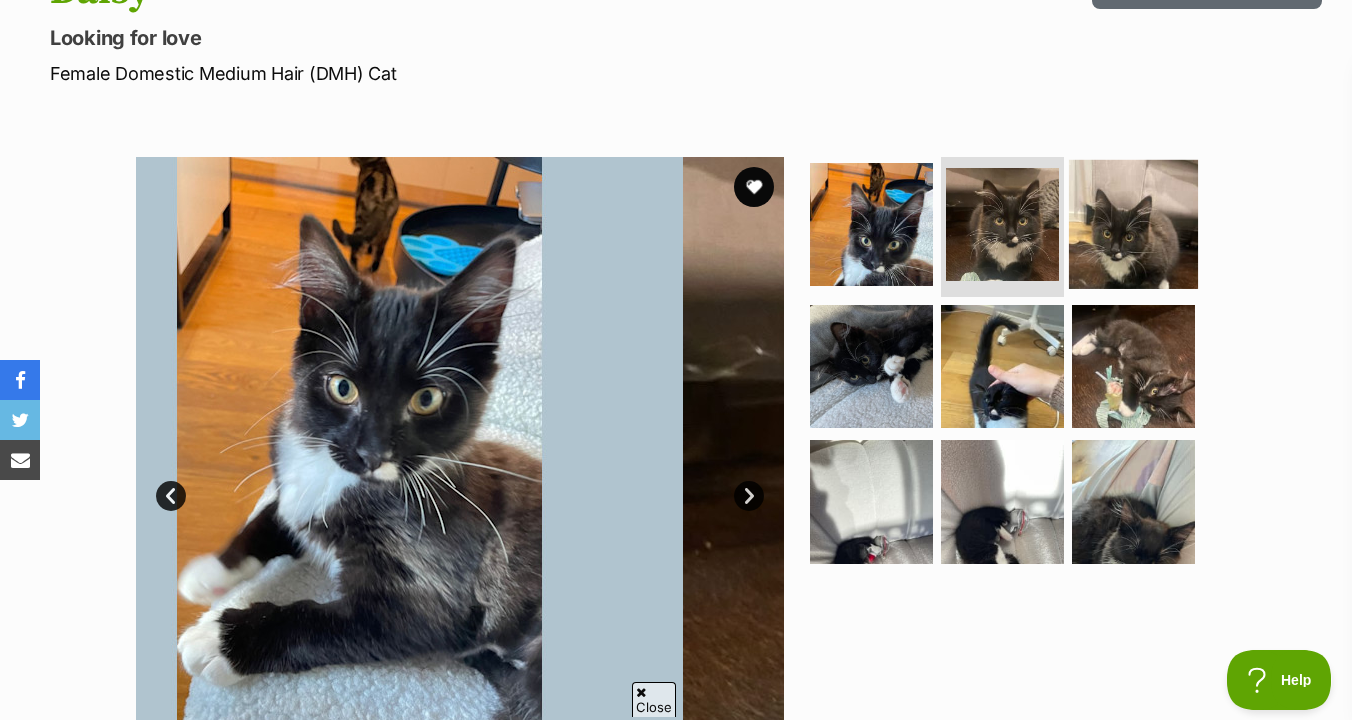 scroll, scrollTop: 0, scrollLeft: 0, axis: both 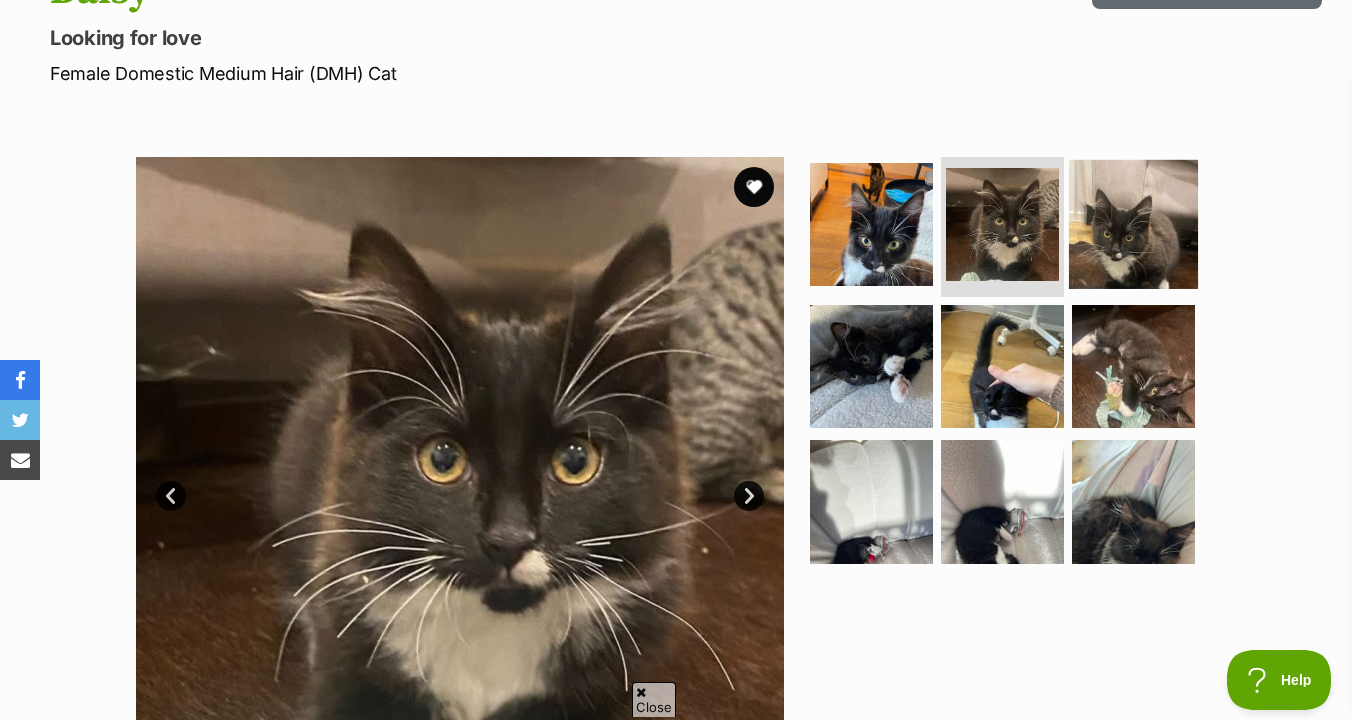 click at bounding box center [1133, 224] 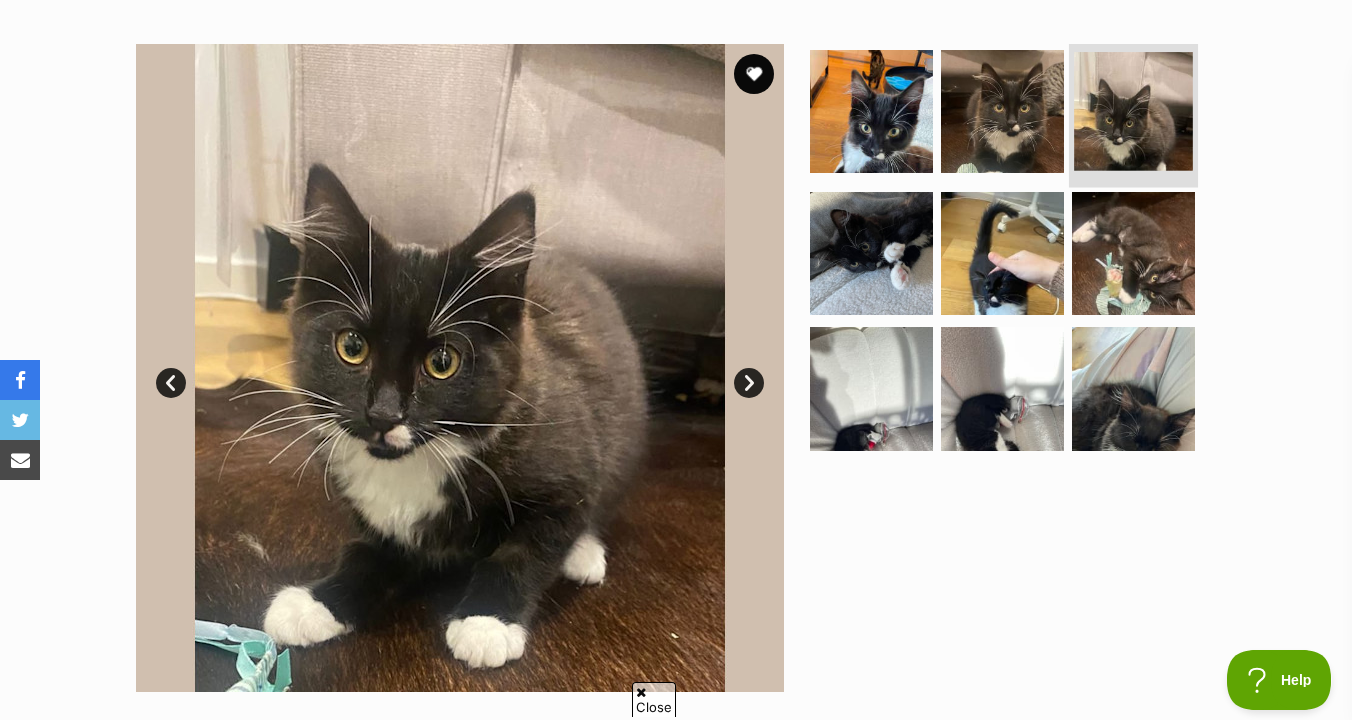 scroll, scrollTop: 374, scrollLeft: 0, axis: vertical 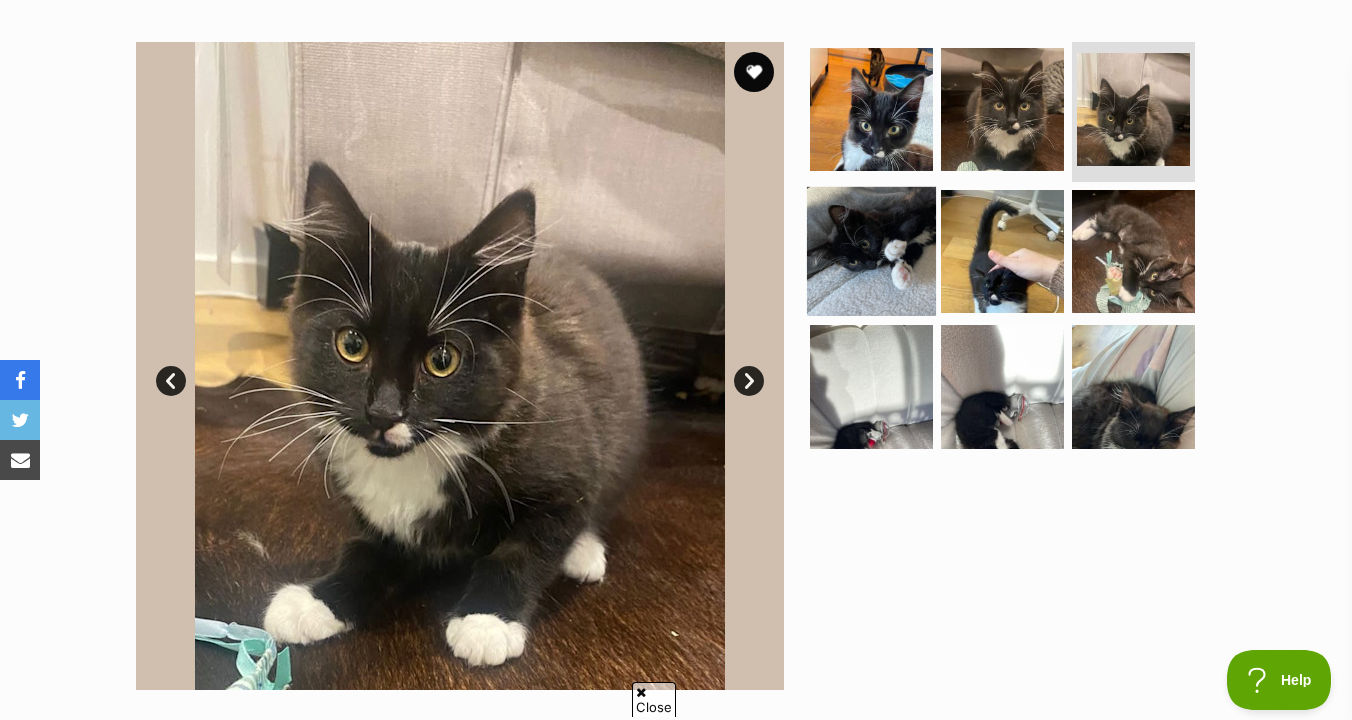 click at bounding box center (871, 250) 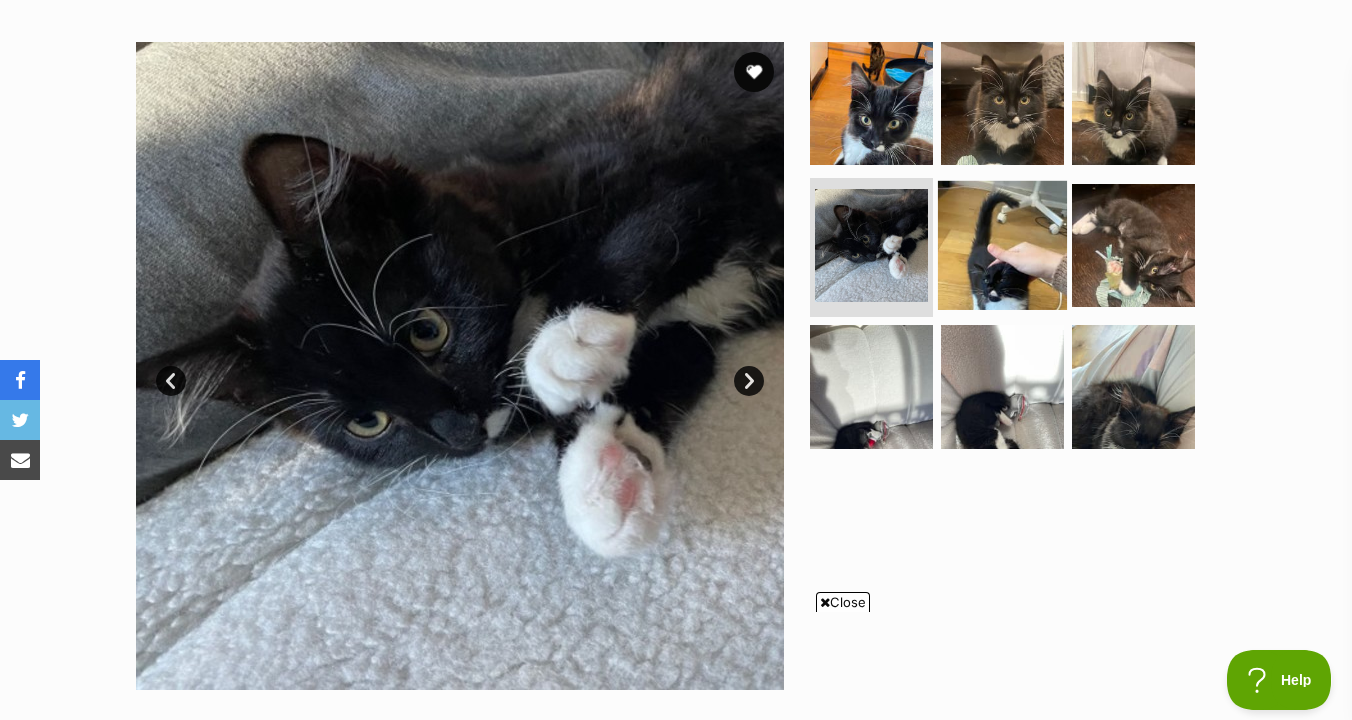 click at bounding box center [1002, 244] 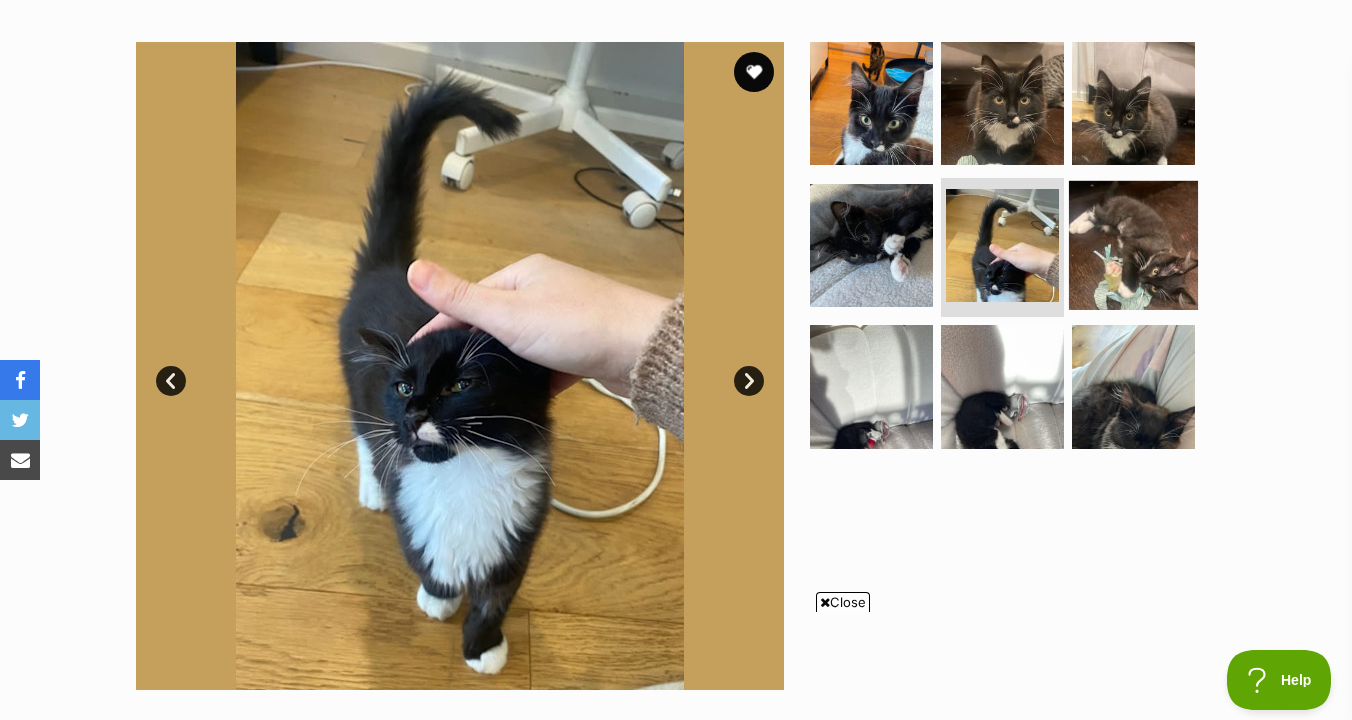 scroll, scrollTop: 0, scrollLeft: 0, axis: both 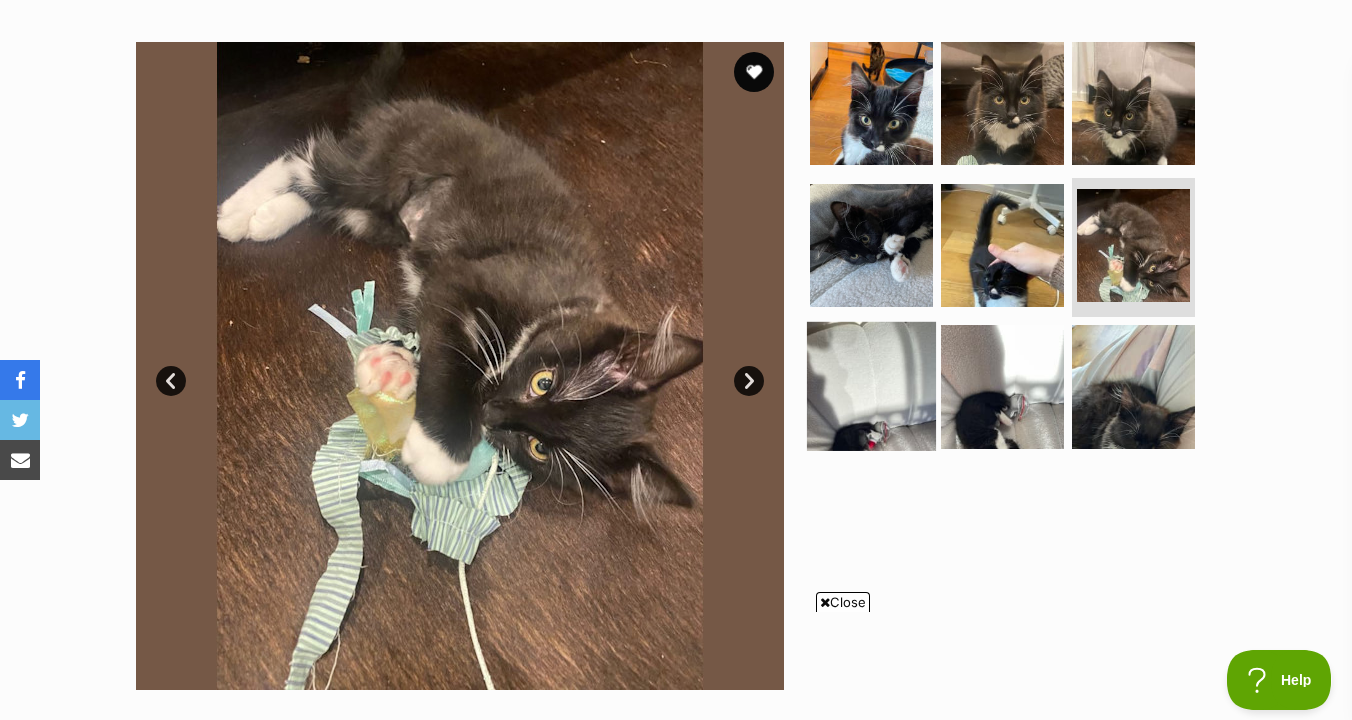 click at bounding box center [871, 386] 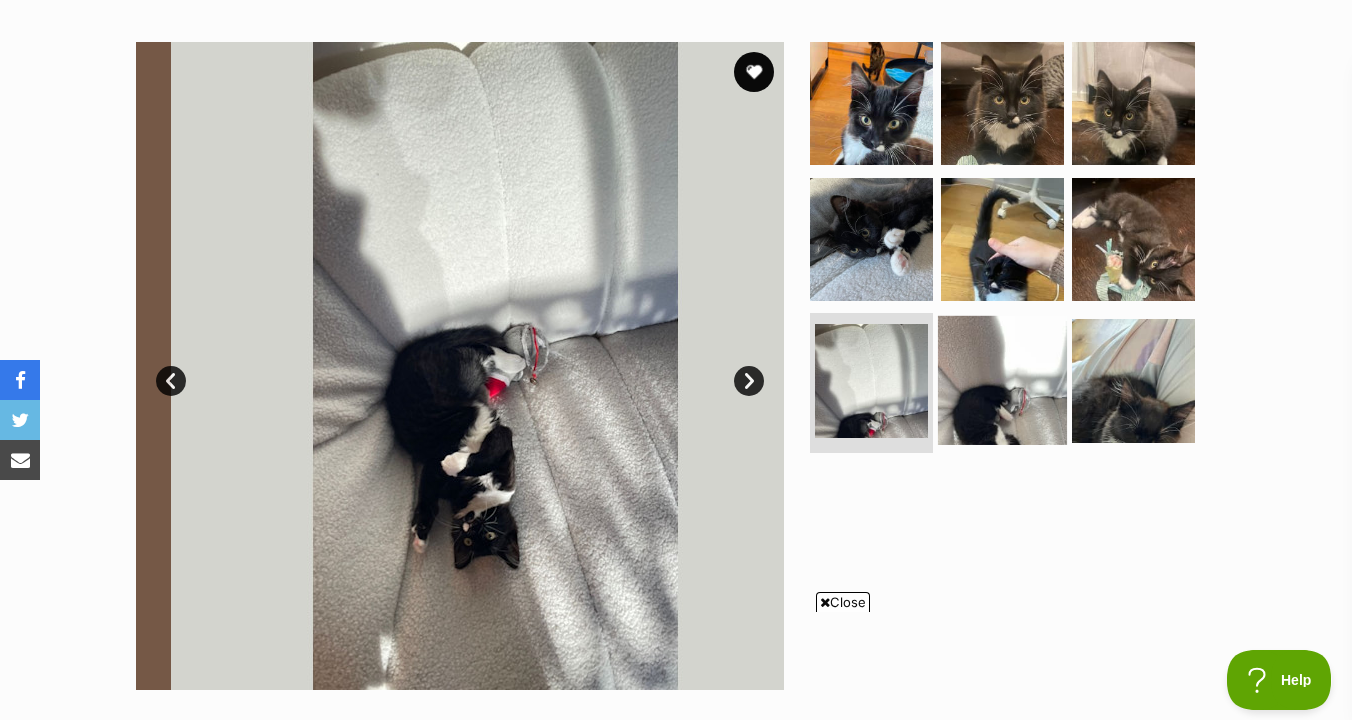 scroll, scrollTop: 0, scrollLeft: 0, axis: both 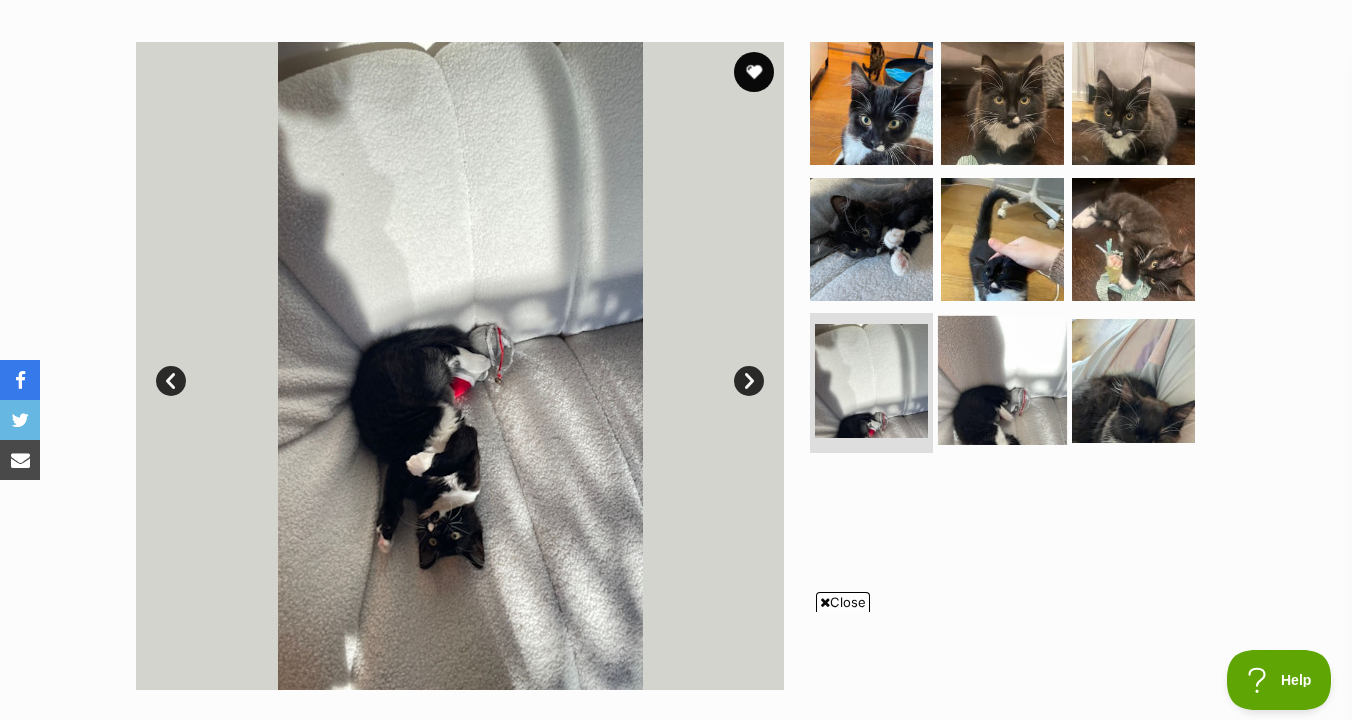 click at bounding box center (1002, 380) 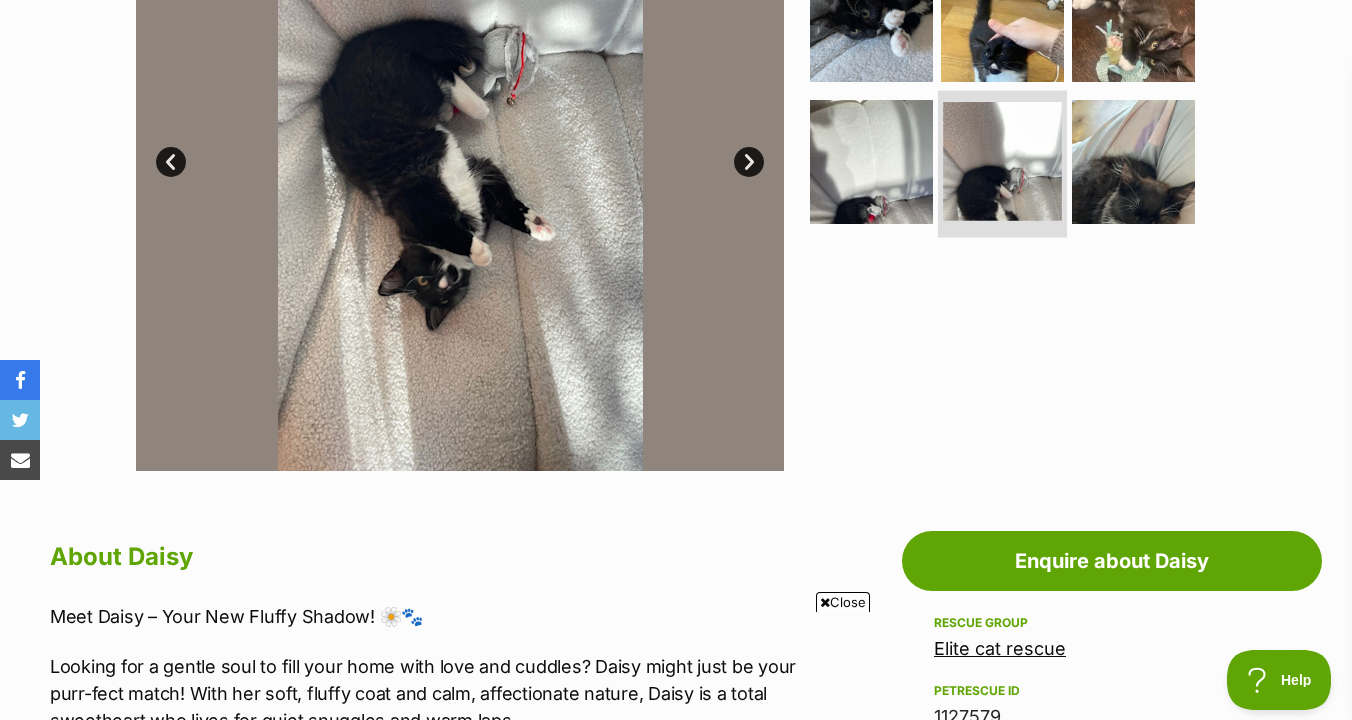 scroll, scrollTop: 563, scrollLeft: 0, axis: vertical 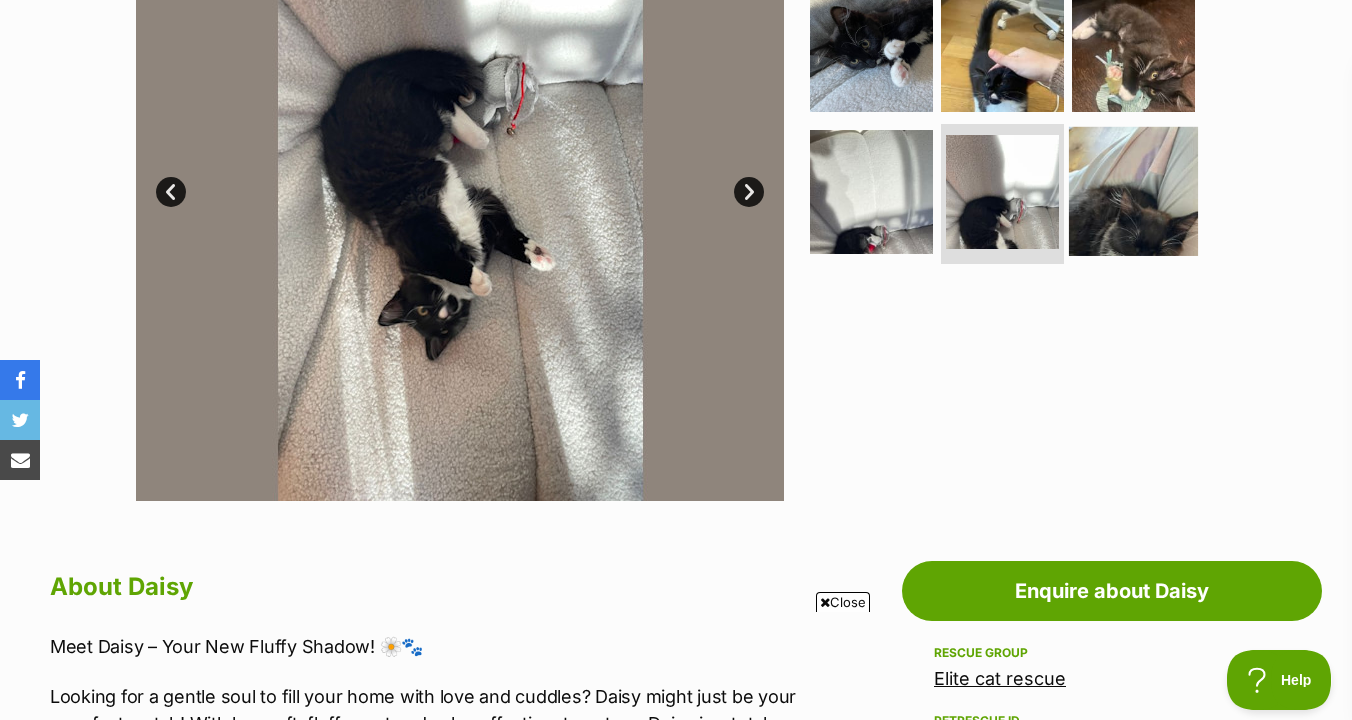 click at bounding box center [1133, 191] 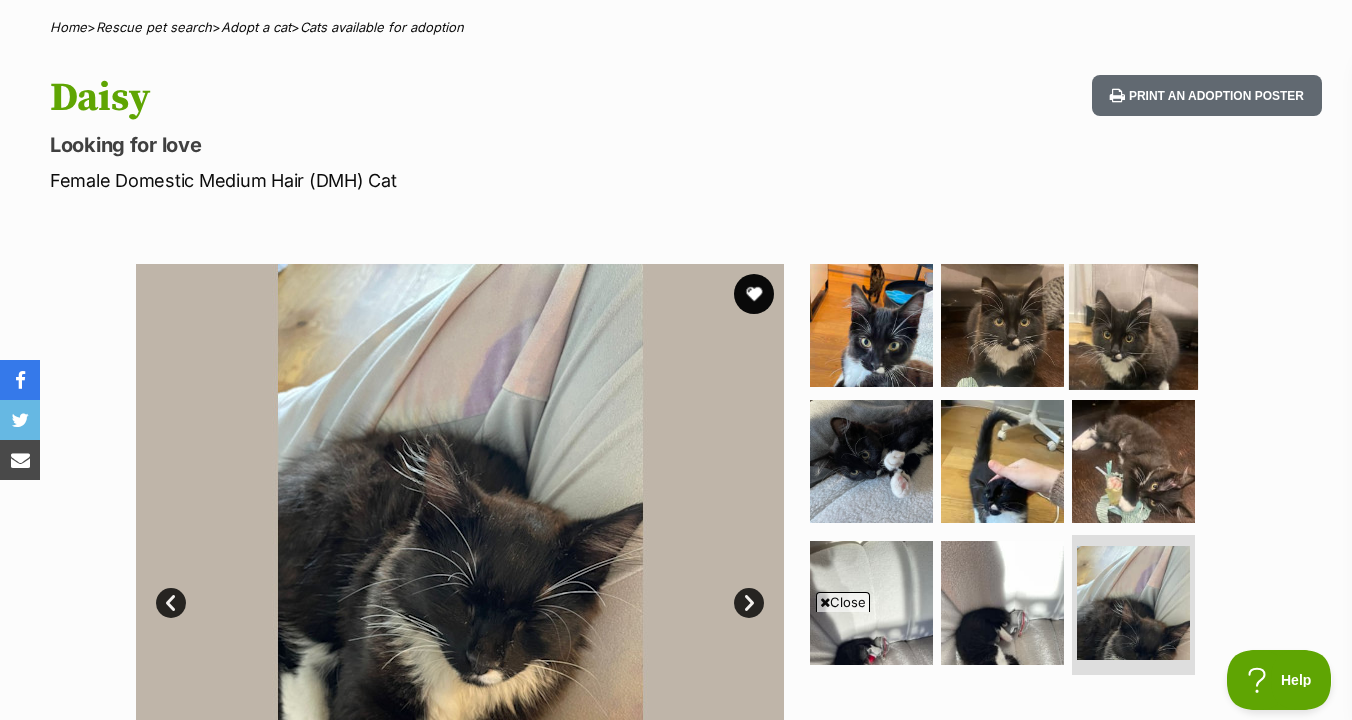 scroll, scrollTop: 151, scrollLeft: 0, axis: vertical 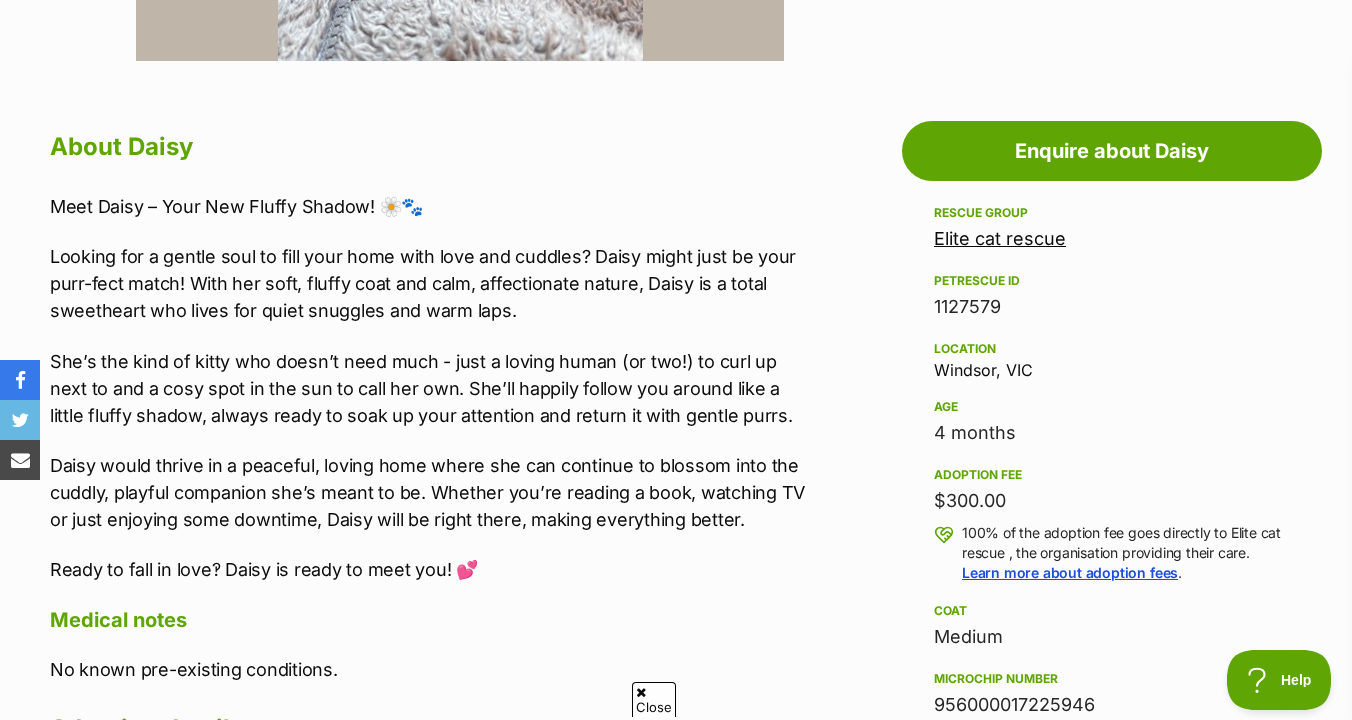 drag, startPoint x: 1114, startPoint y: 501, endPoint x: 1108, endPoint y: 268, distance: 233.07724 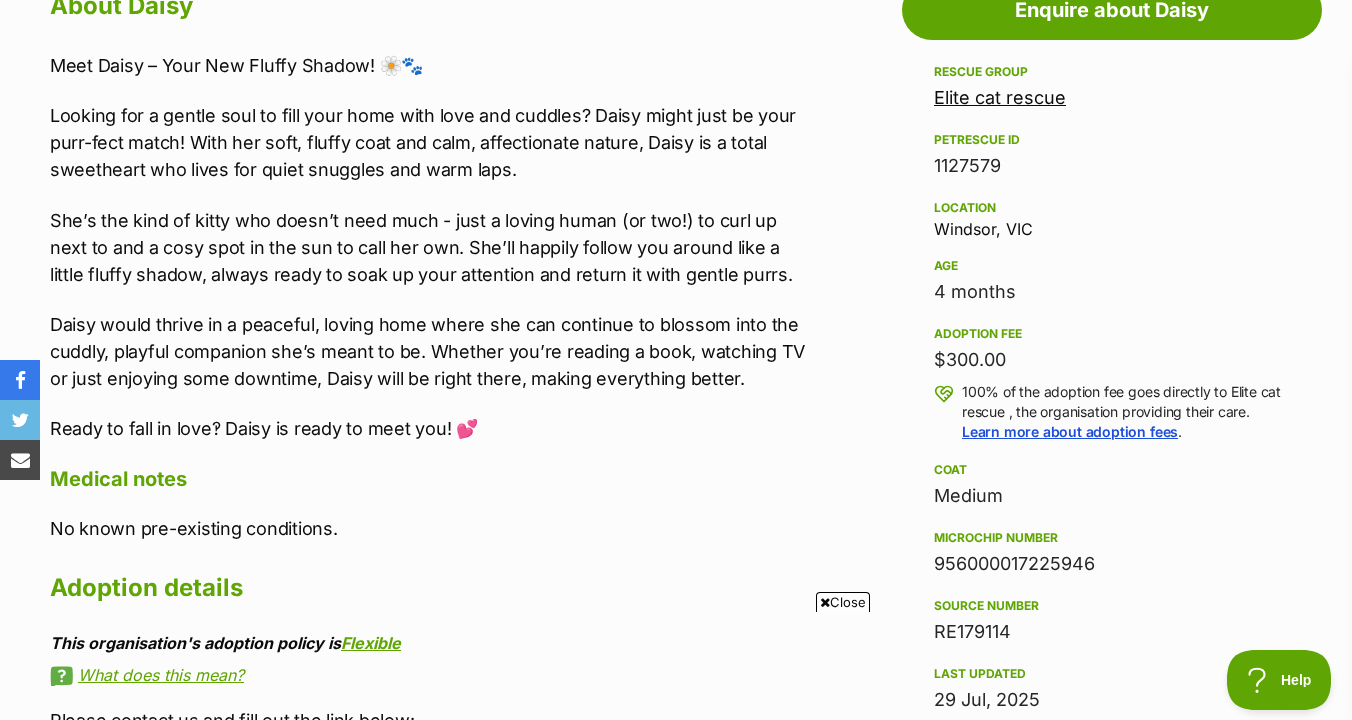 scroll, scrollTop: 1145, scrollLeft: 0, axis: vertical 